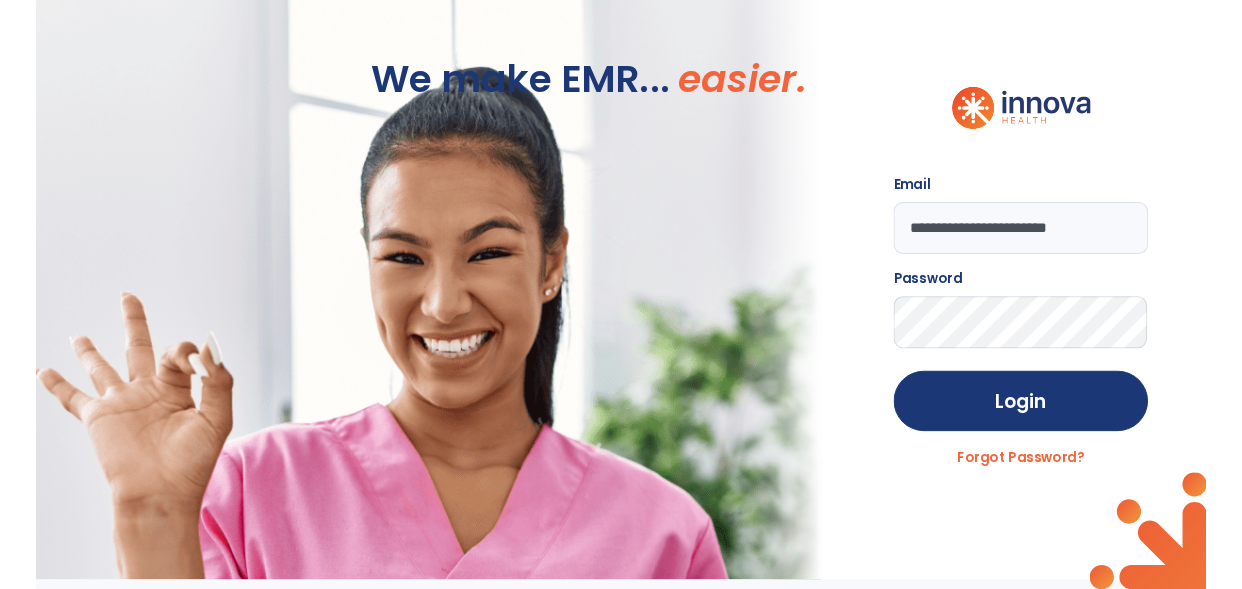 scroll, scrollTop: 0, scrollLeft: 0, axis: both 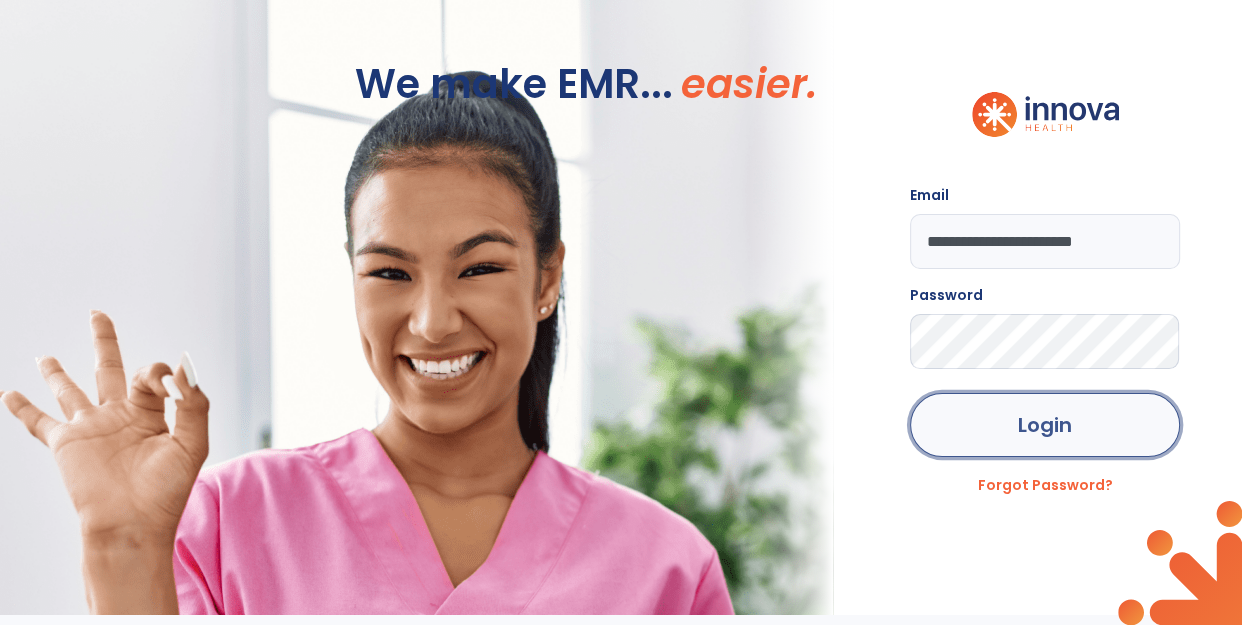 click on "Login" 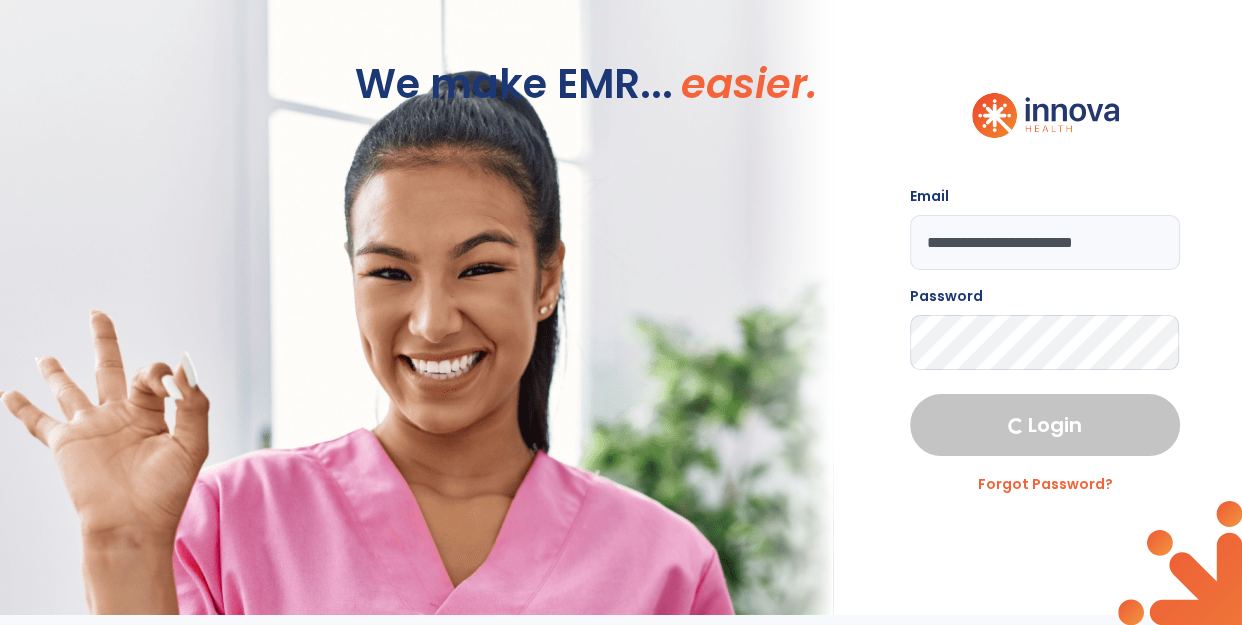 select on "****" 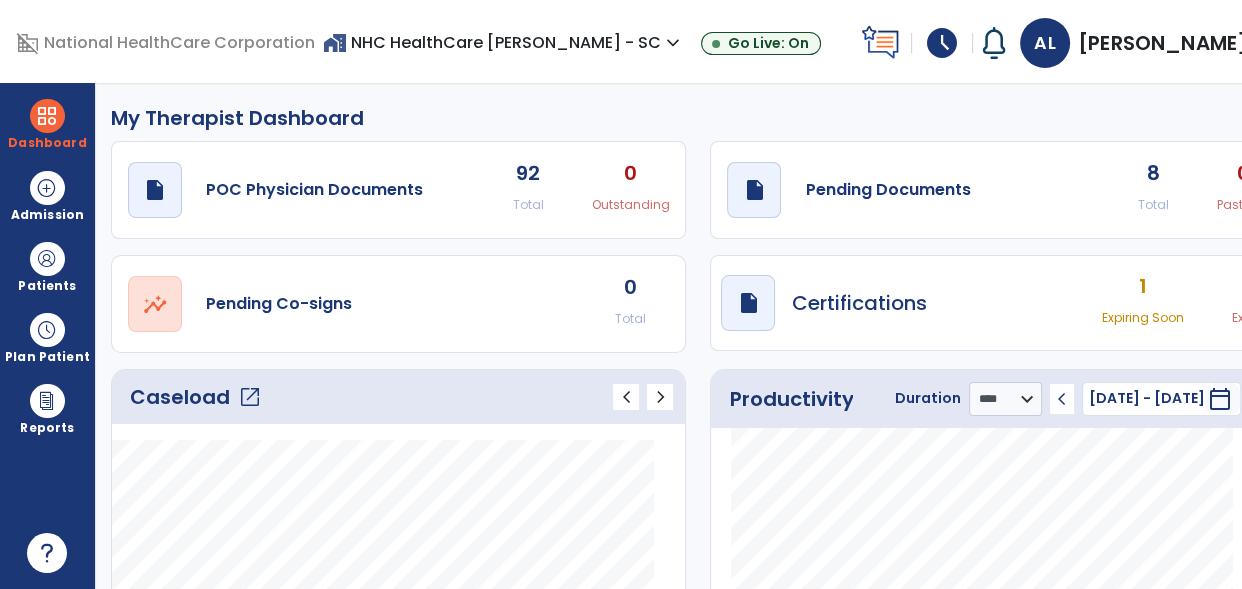 click on "open_in_new" 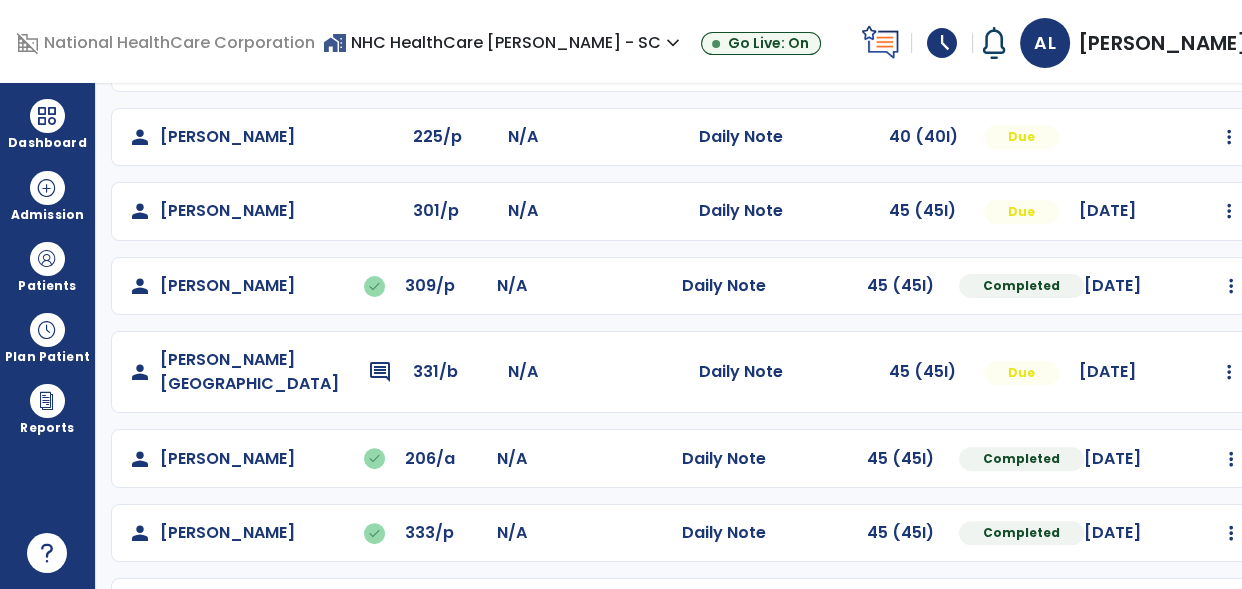 scroll, scrollTop: 597, scrollLeft: 0, axis: vertical 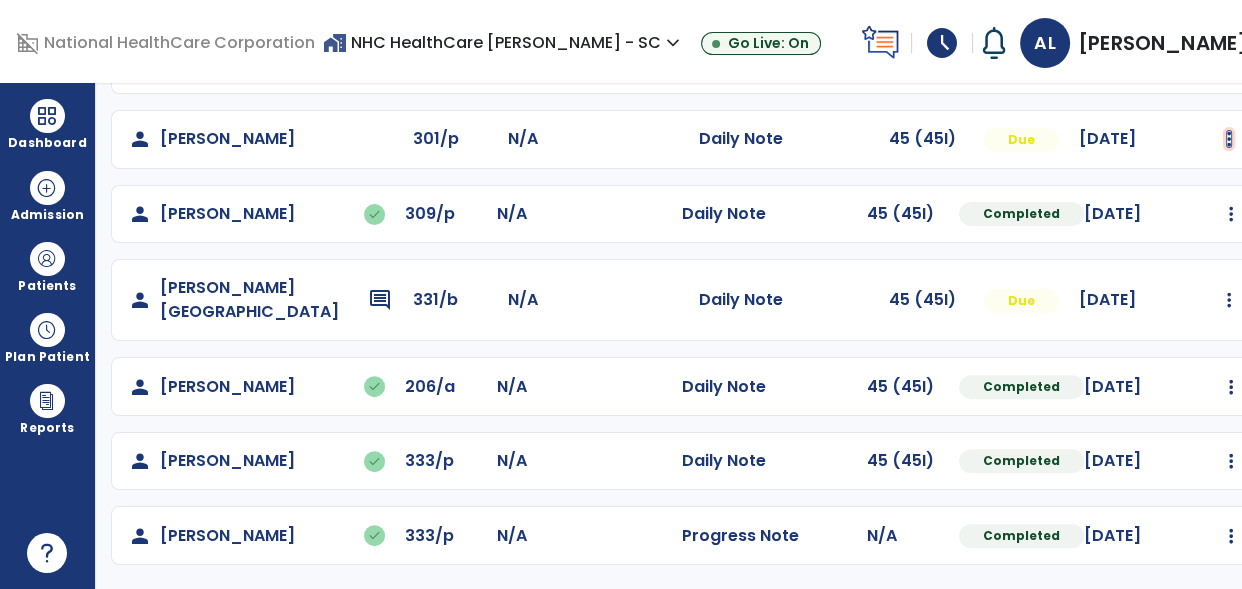 click at bounding box center (1229, -308) 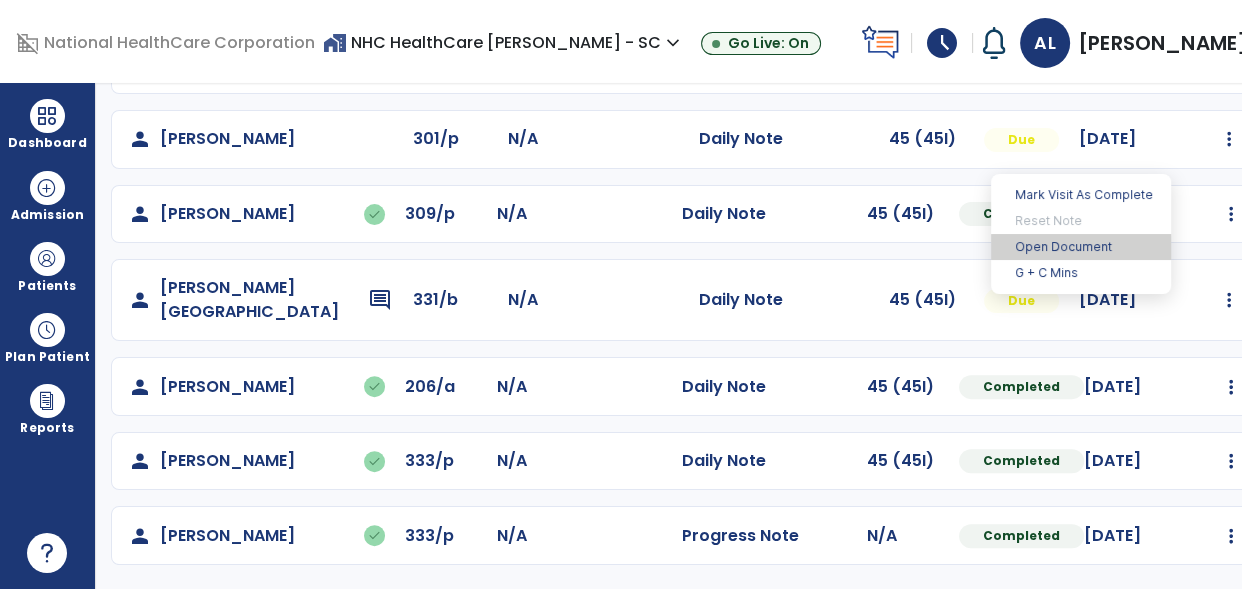 click on "Open Document" at bounding box center (1081, 247) 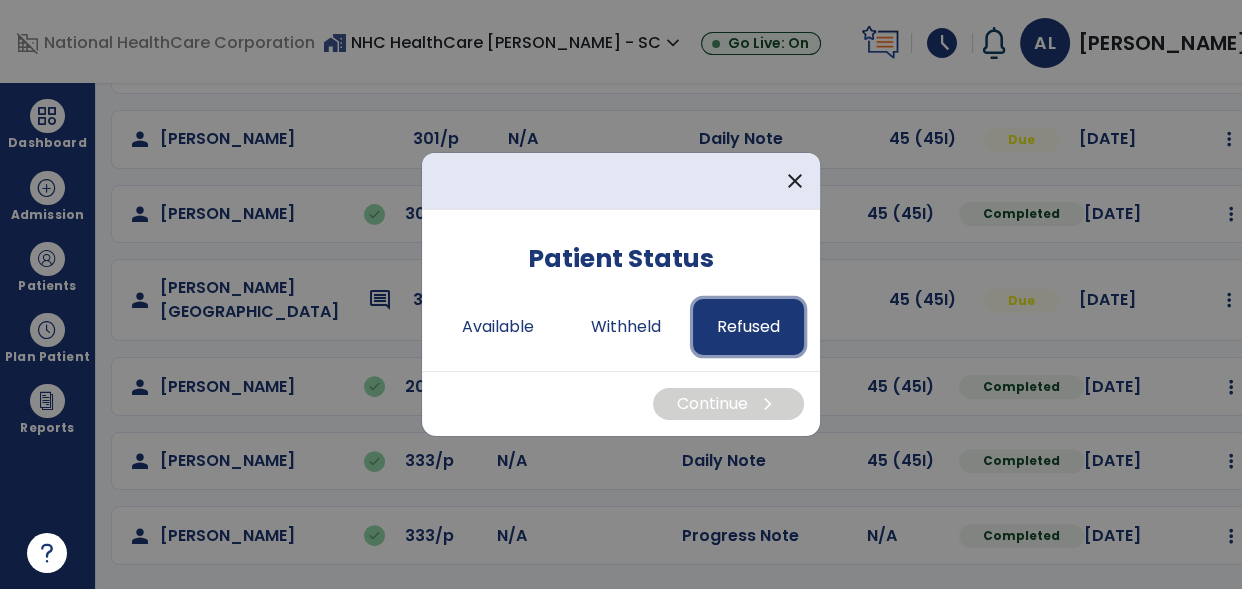 click on "Refused" at bounding box center [748, 327] 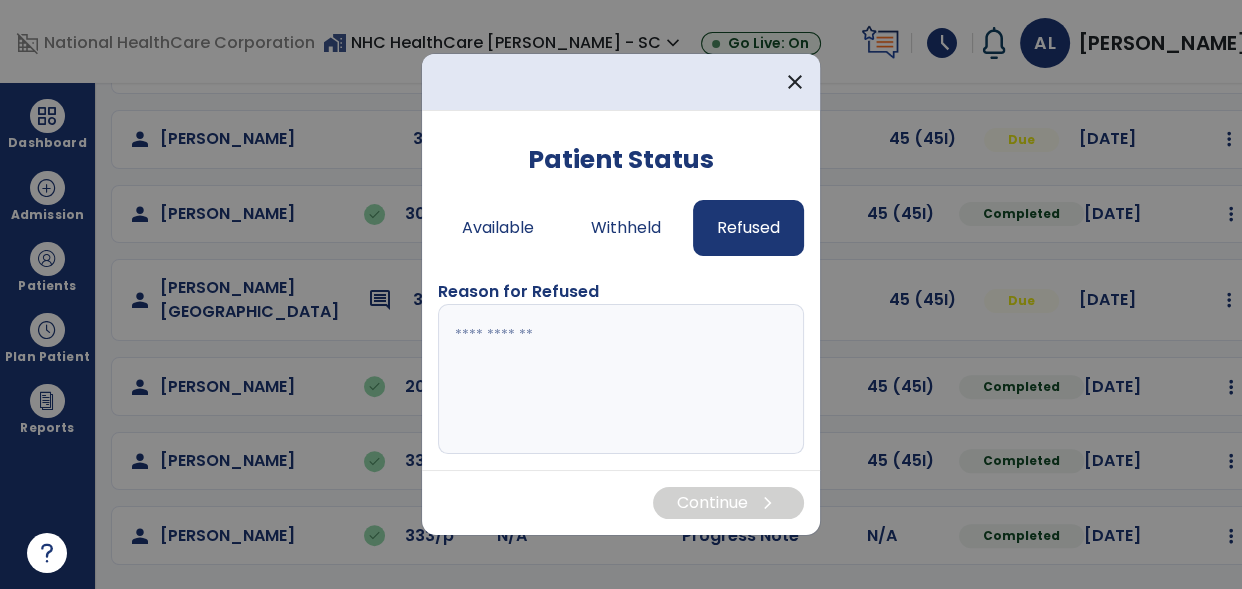 click at bounding box center [621, 379] 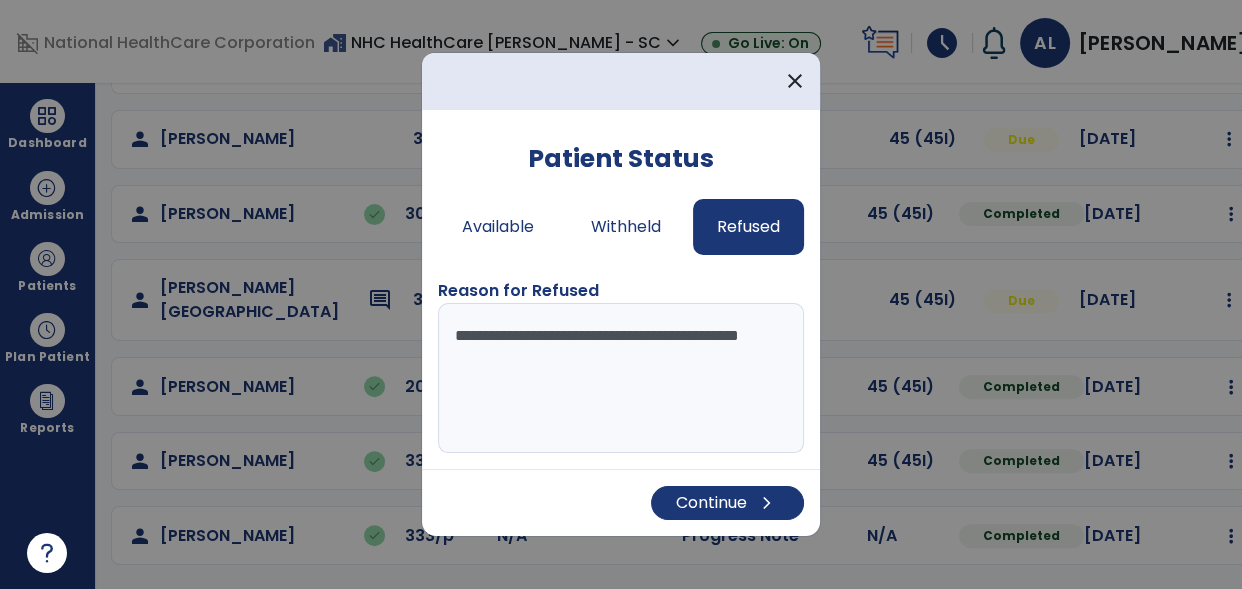 click on "**********" at bounding box center (621, 378) 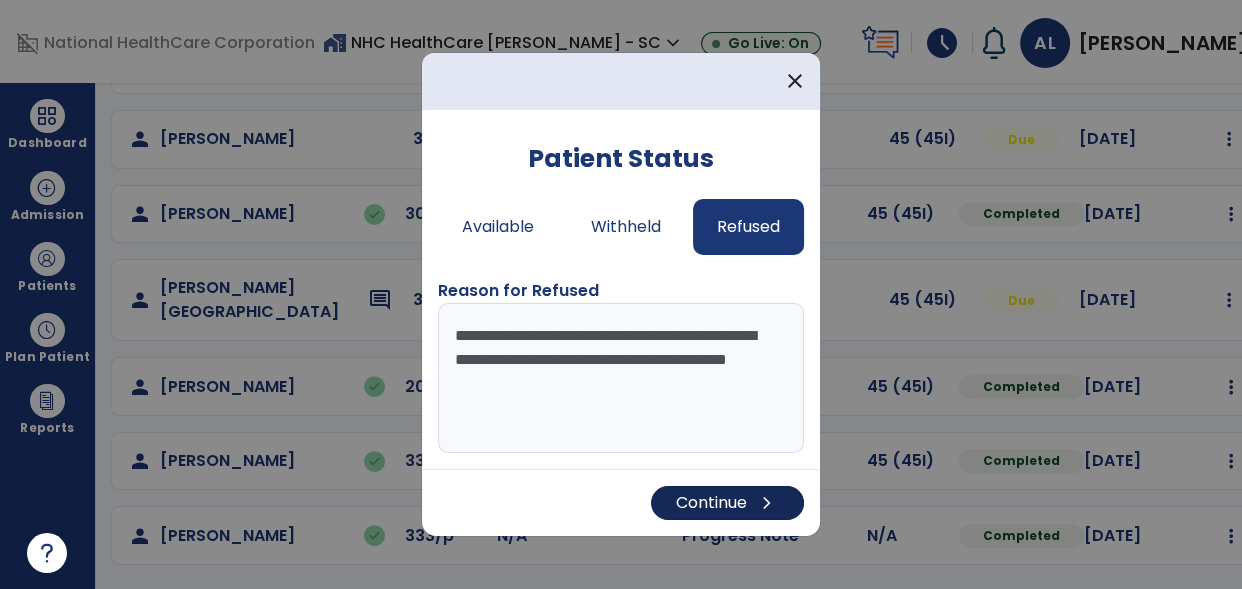 type on "**********" 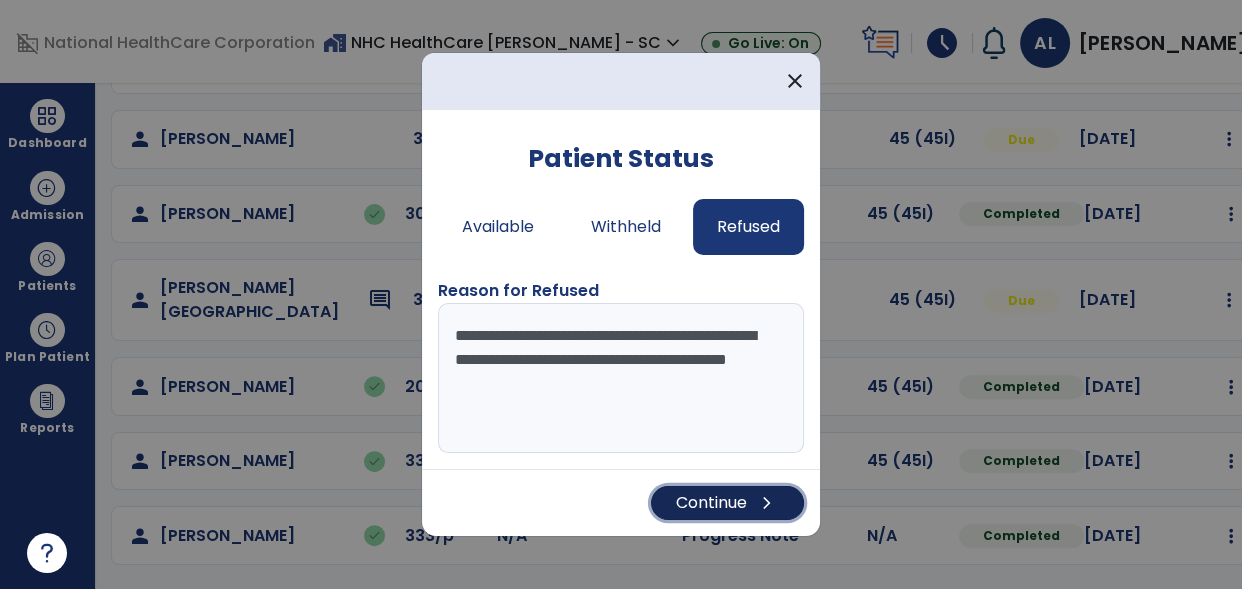 click on "Continue   chevron_right" at bounding box center (727, 503) 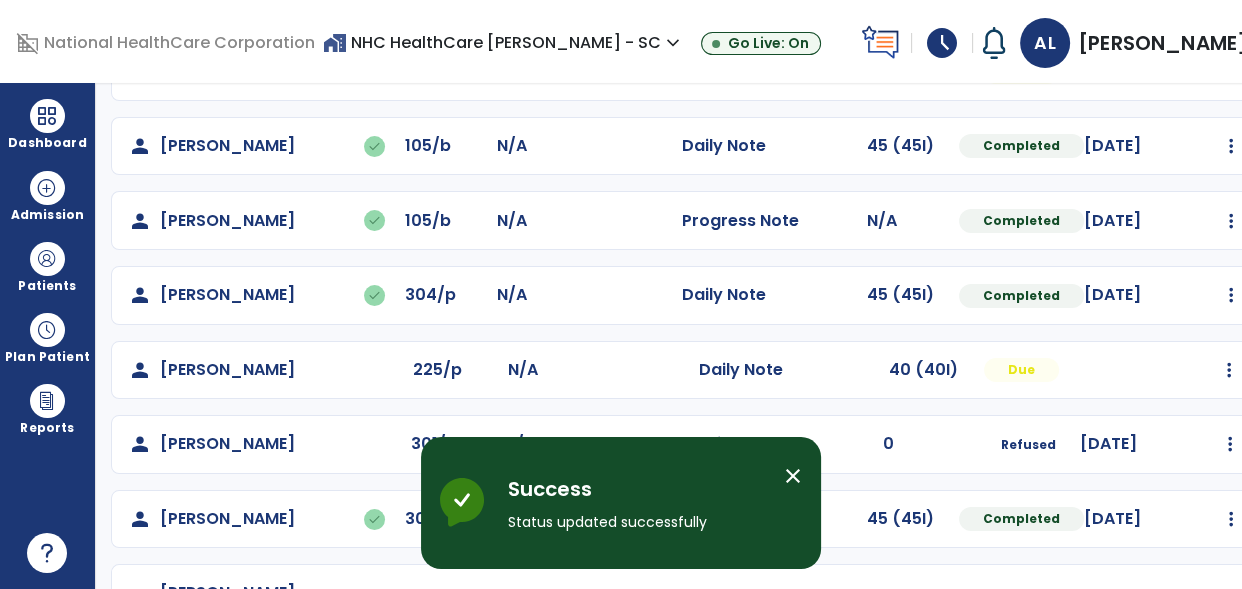 scroll, scrollTop: 374, scrollLeft: 0, axis: vertical 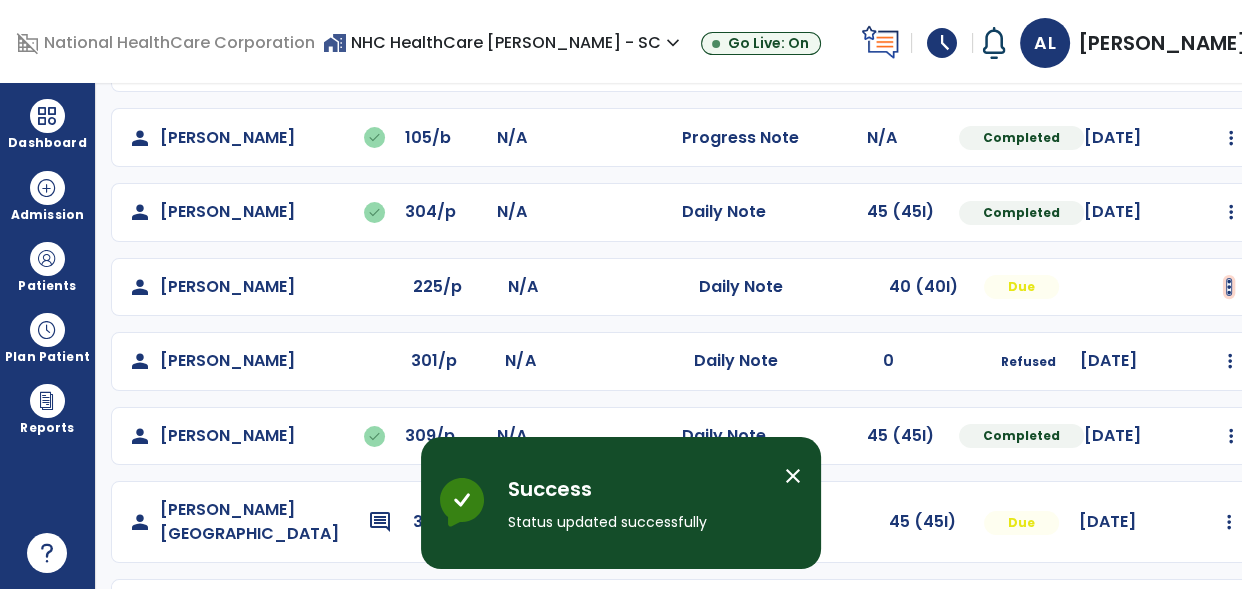 click at bounding box center (1229, -86) 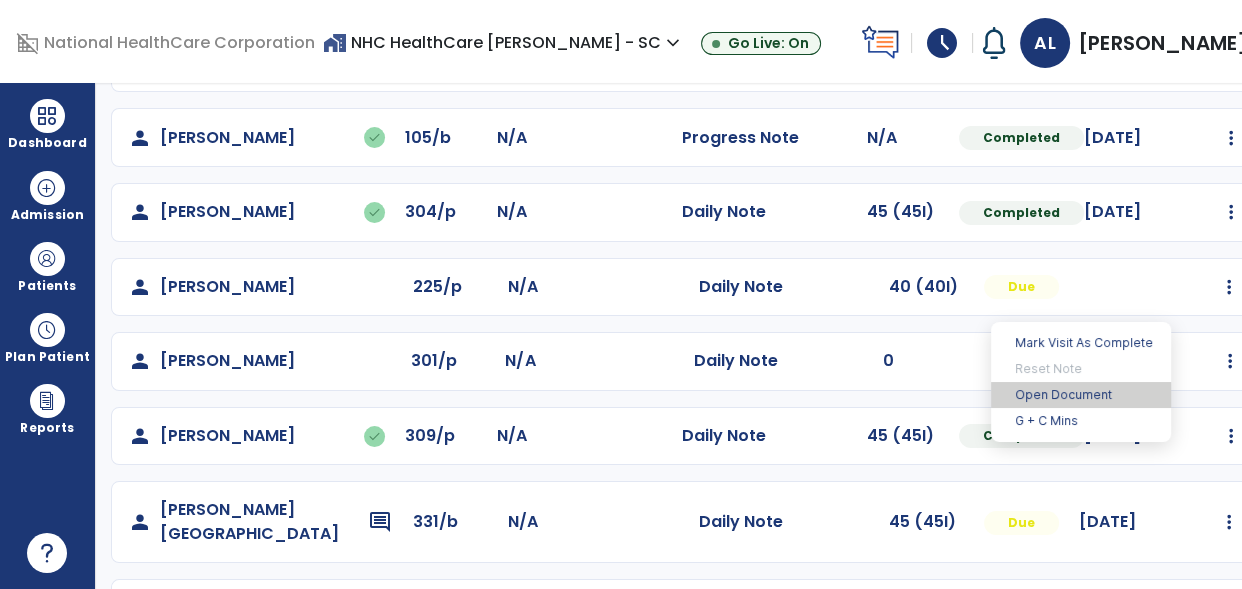 click on "Open Document" at bounding box center (1081, 395) 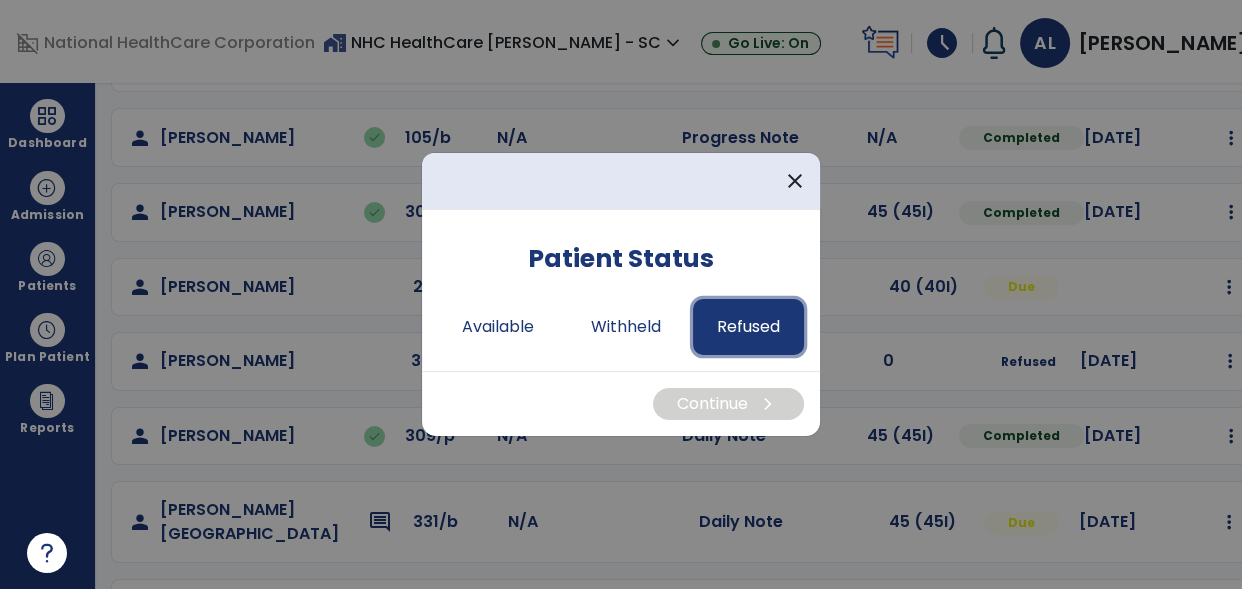 click on "Refused" at bounding box center [748, 327] 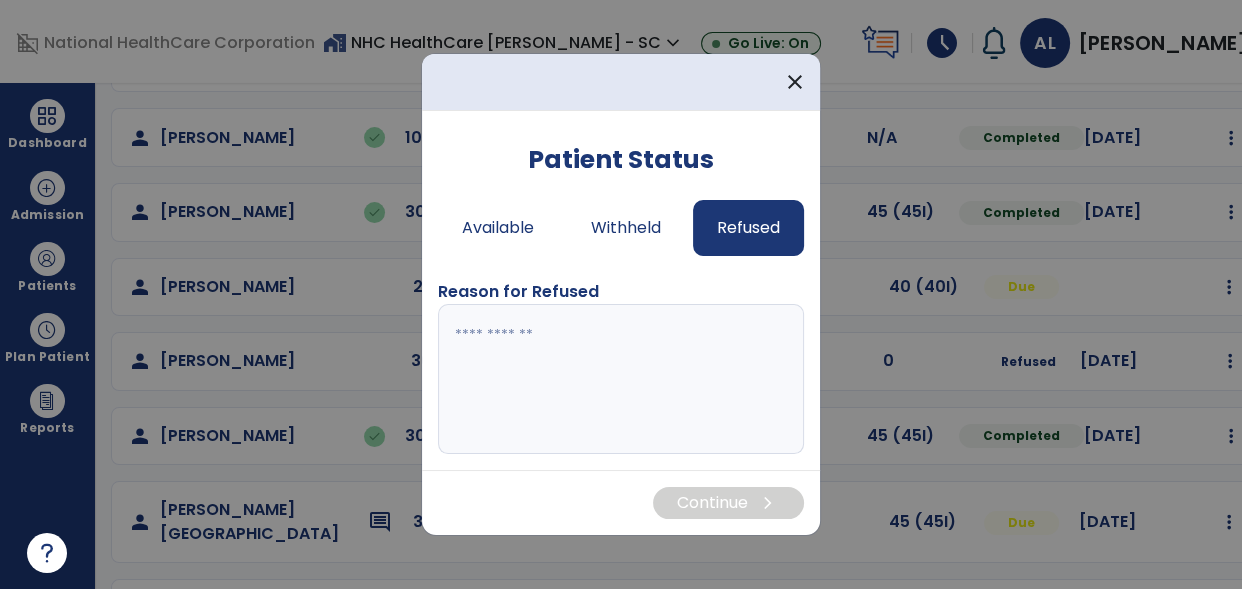 click at bounding box center [621, 379] 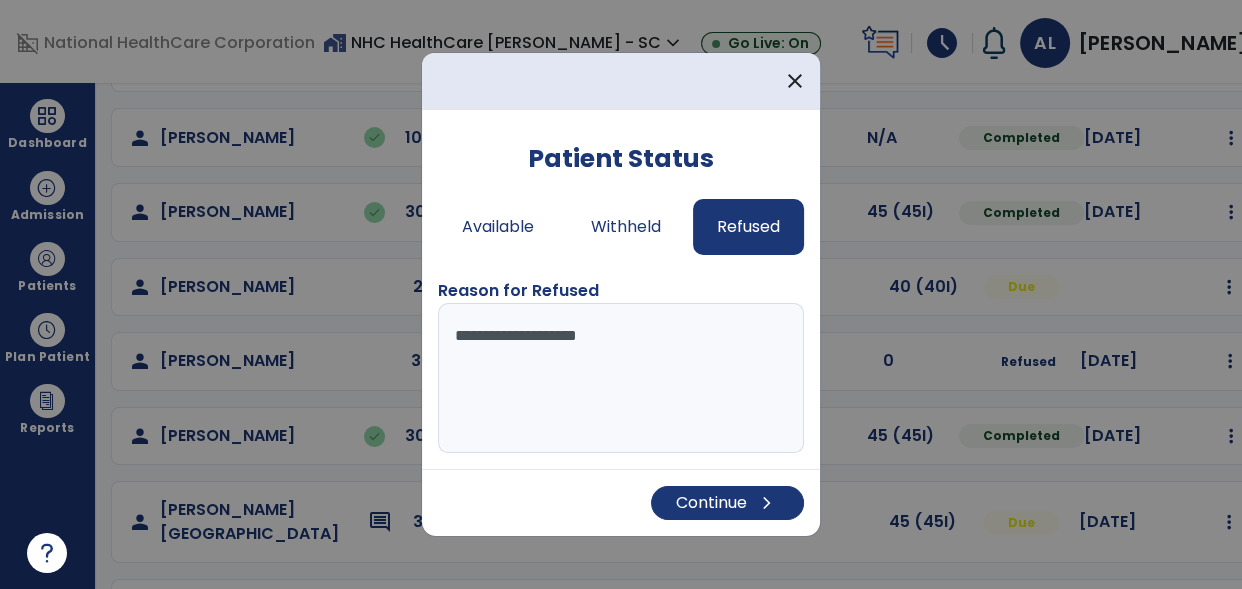 click on "**********" at bounding box center (621, 378) 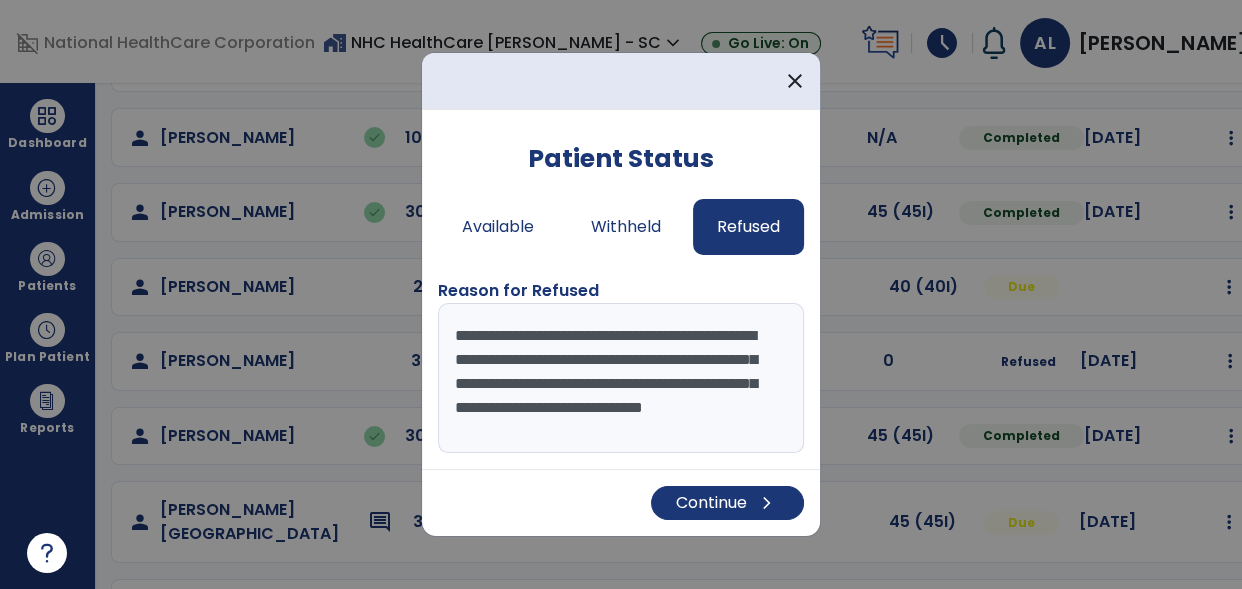 scroll, scrollTop: 15, scrollLeft: 0, axis: vertical 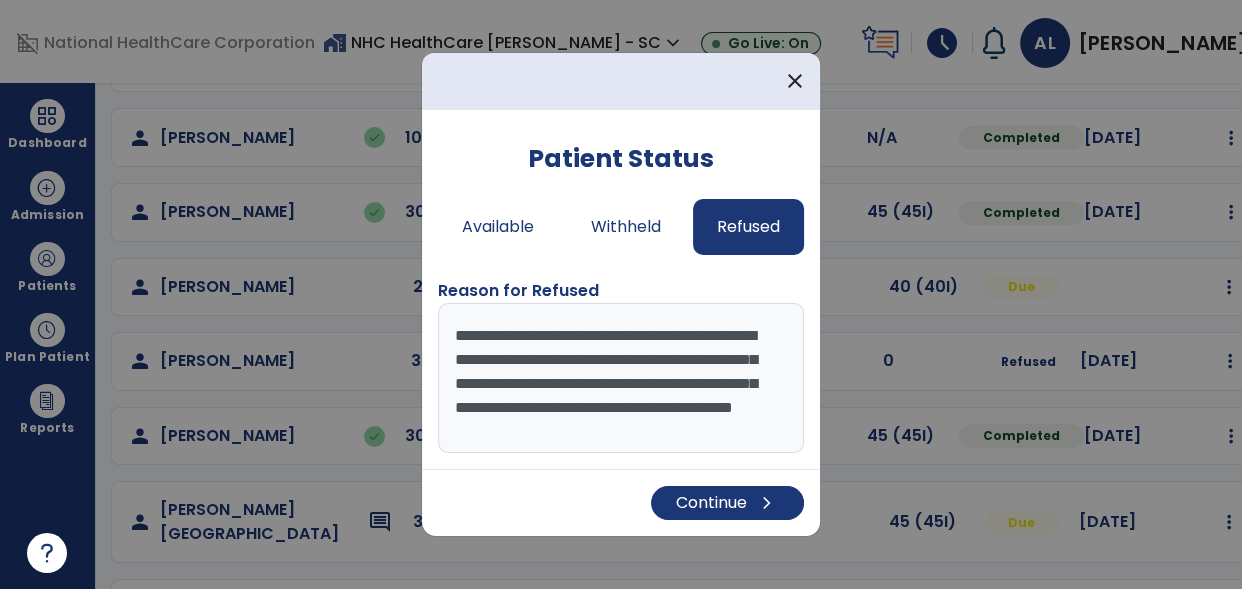 click on "**********" at bounding box center [621, 378] 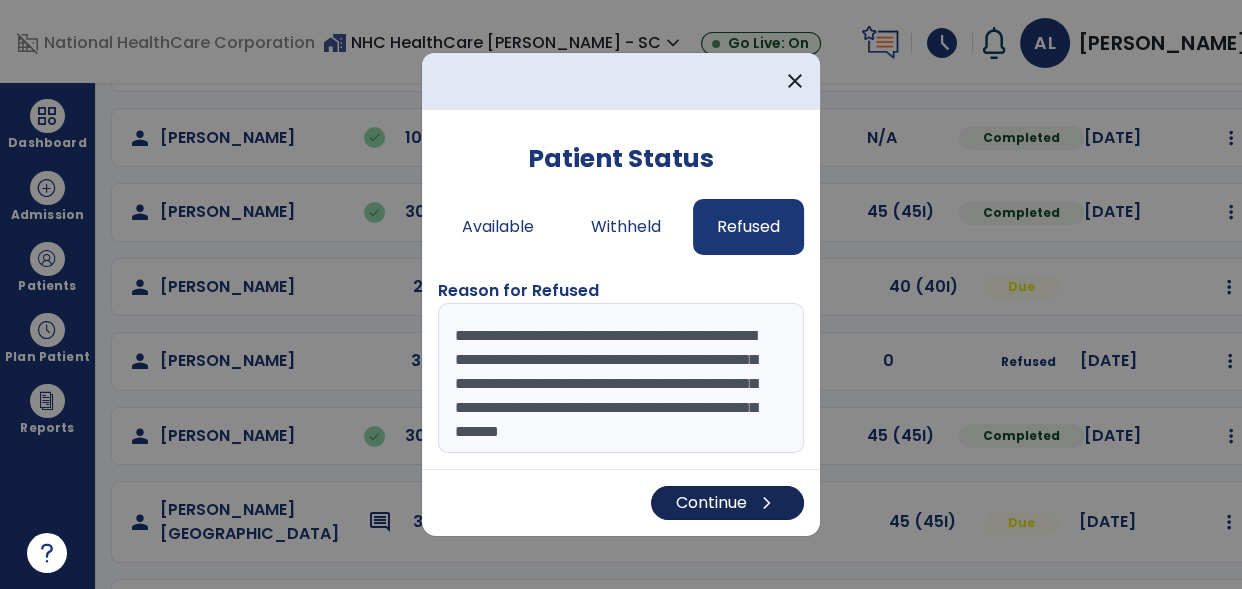 type on "**********" 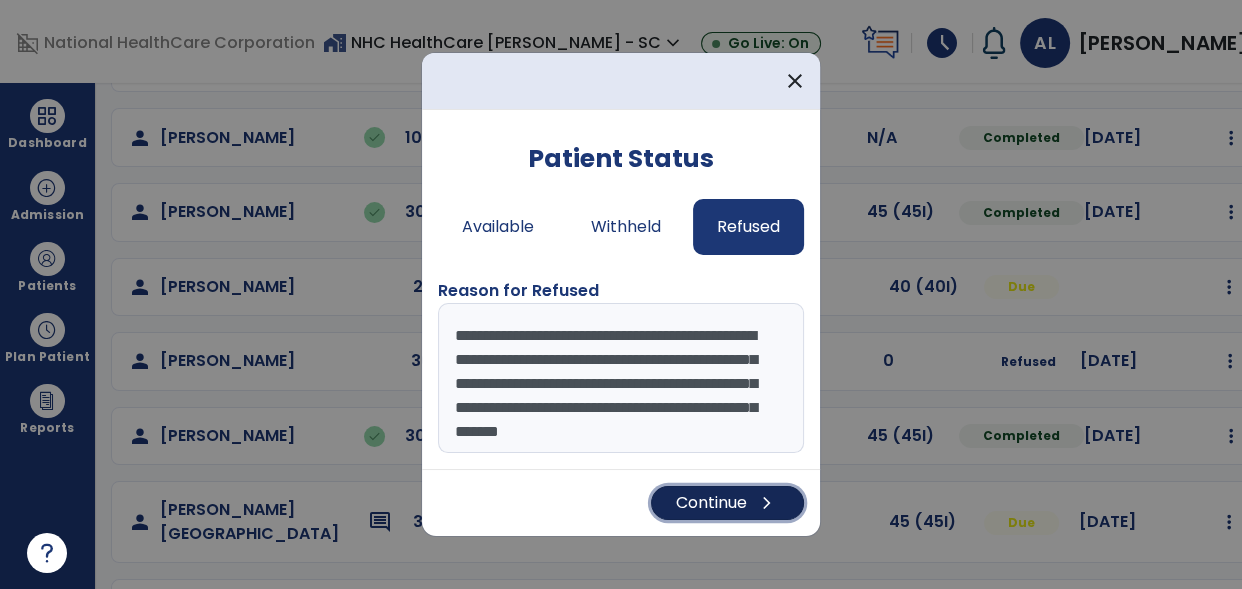 click on "Continue   chevron_right" at bounding box center [727, 503] 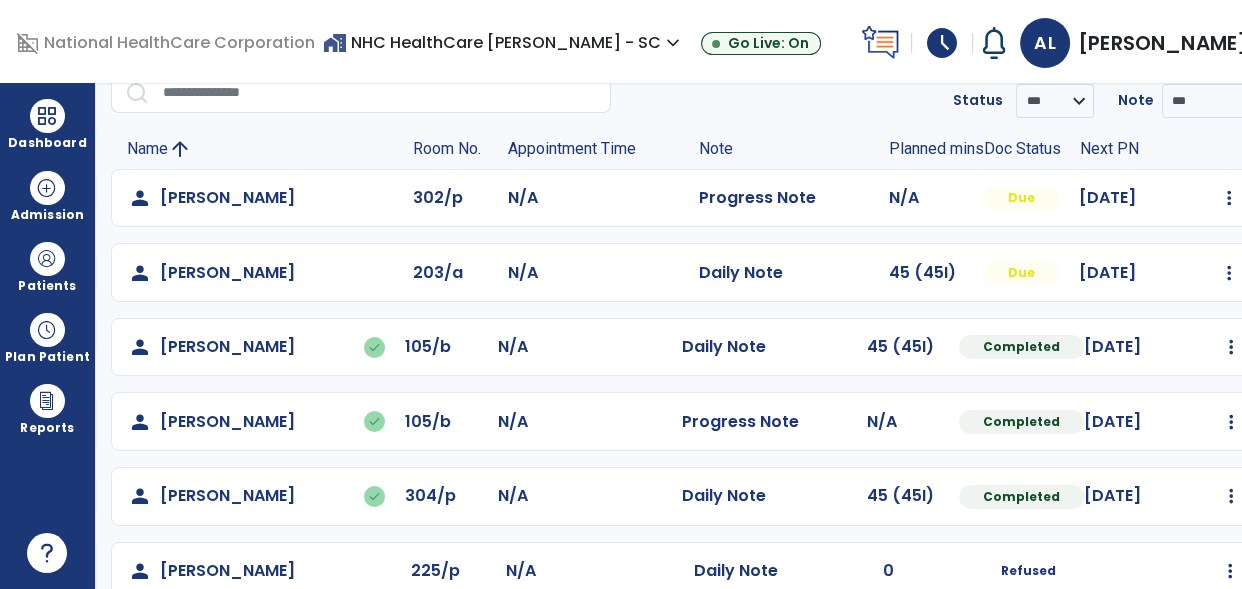 scroll, scrollTop: 0, scrollLeft: 0, axis: both 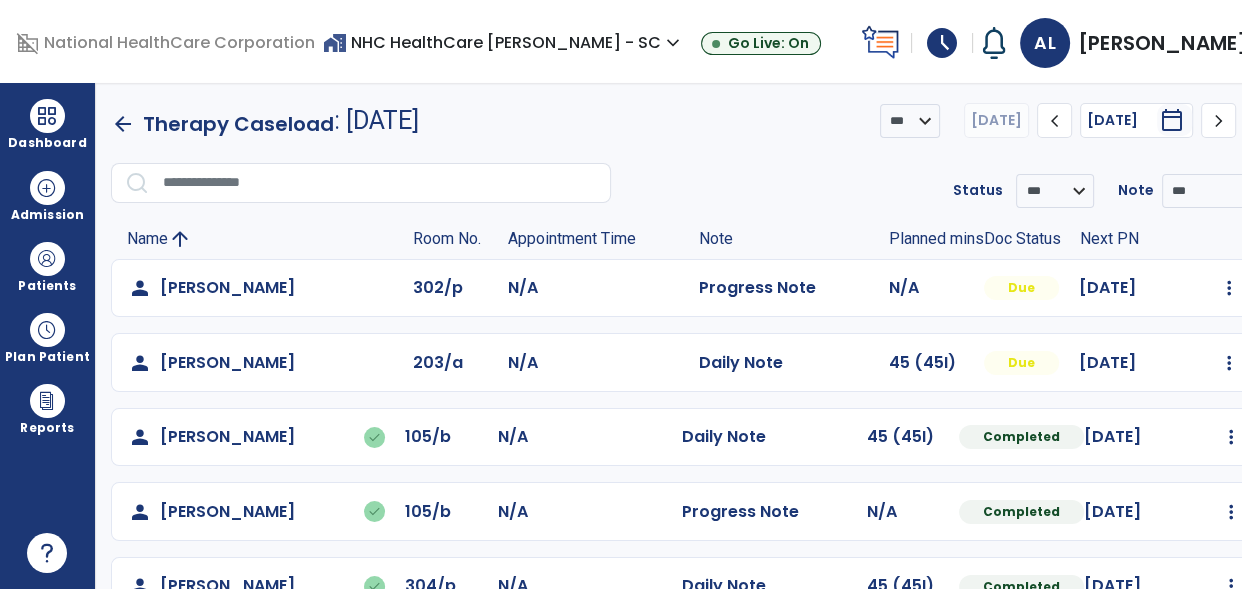 click on "Name arrow_upward" 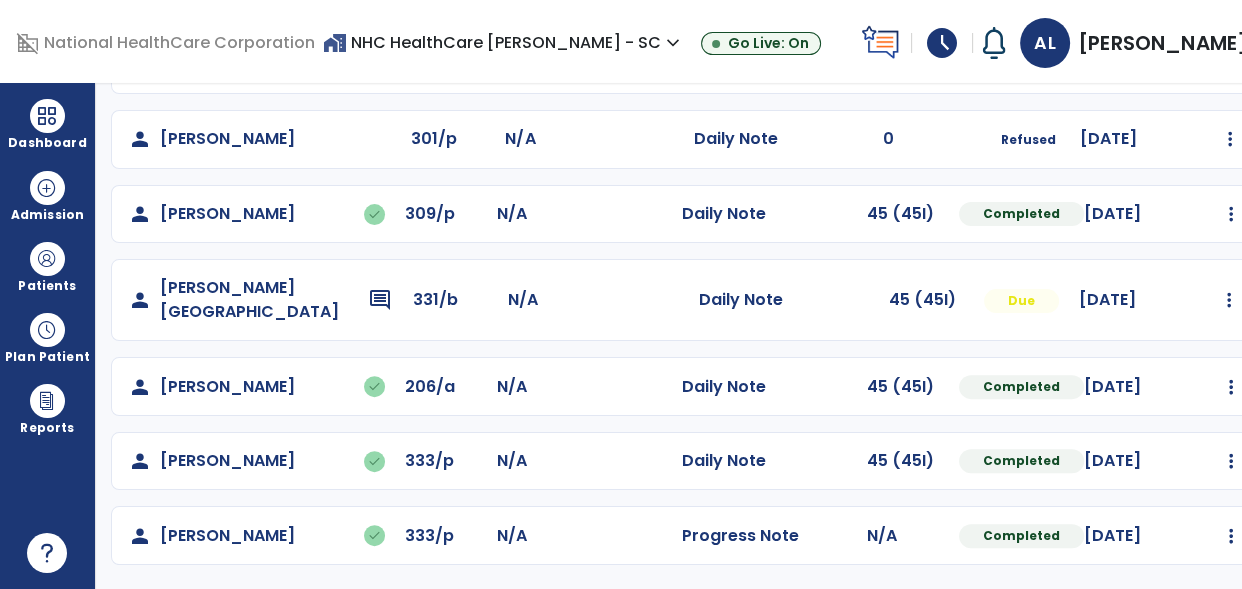 scroll, scrollTop: 560, scrollLeft: 0, axis: vertical 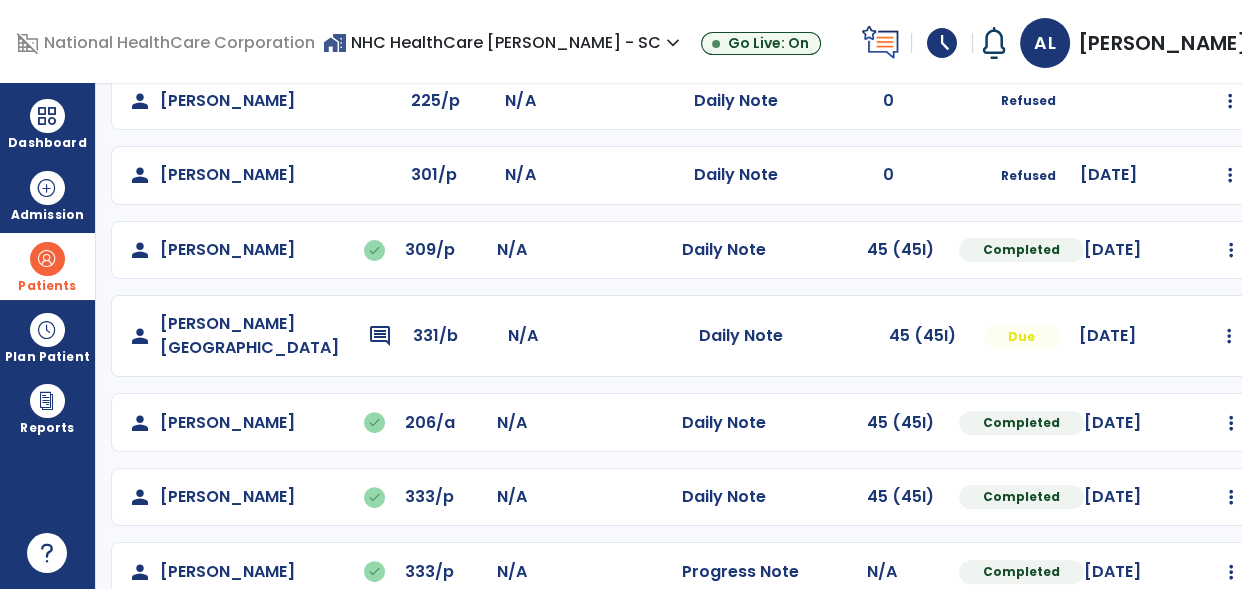 click at bounding box center [47, 259] 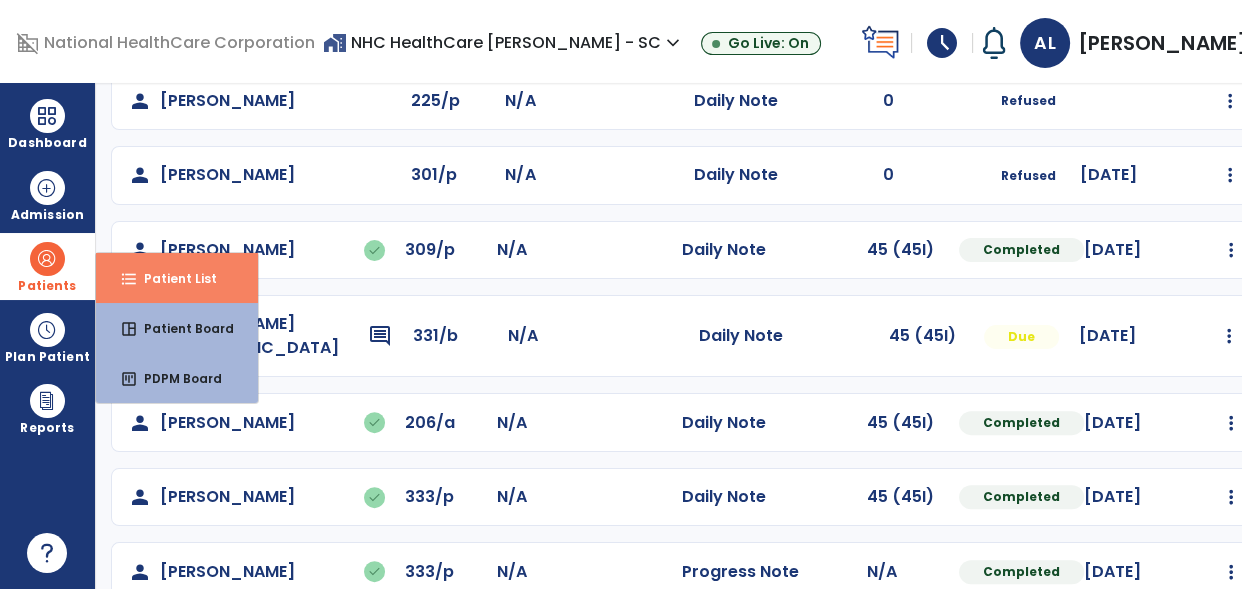 click on "Patient List" at bounding box center (172, 278) 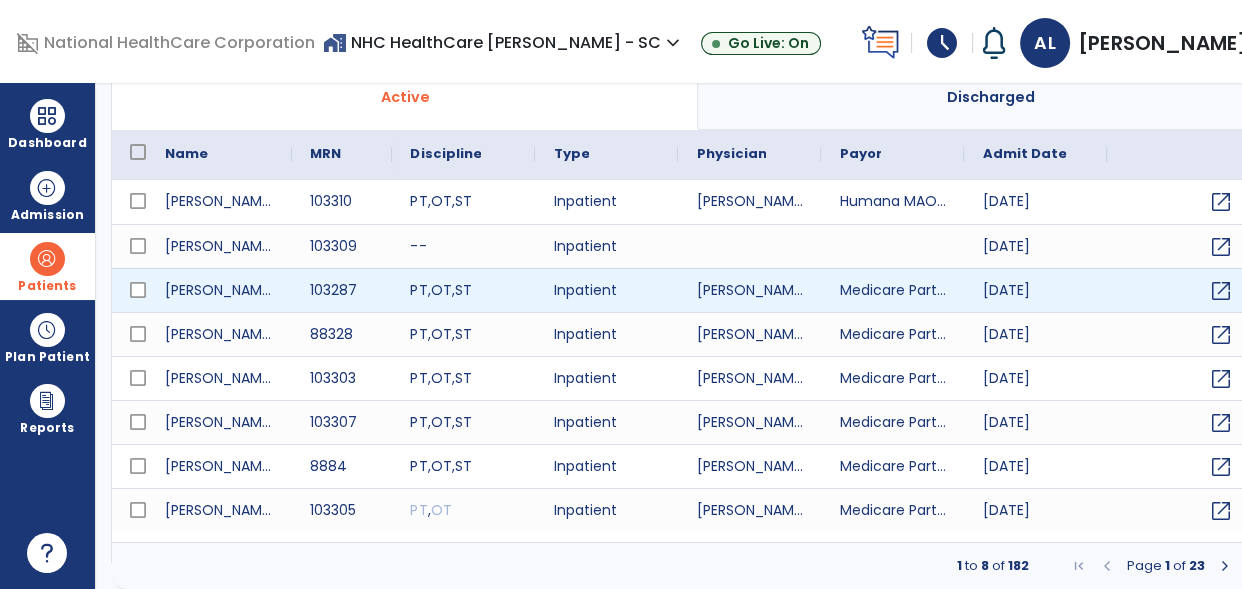 select on "***" 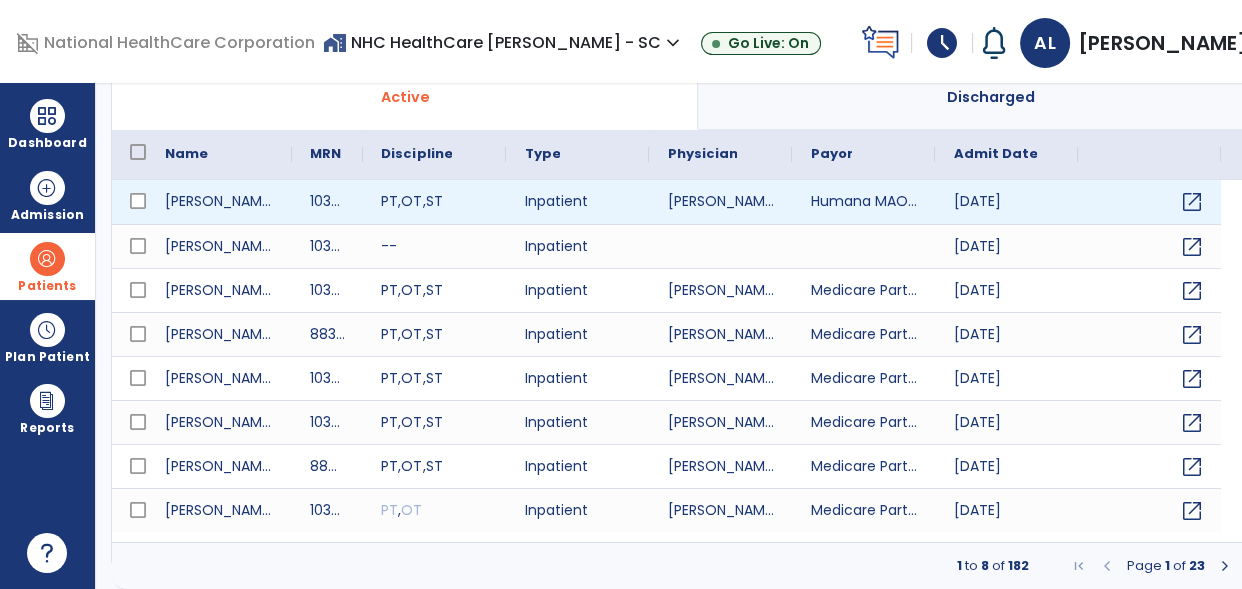 scroll, scrollTop: 0, scrollLeft: 0, axis: both 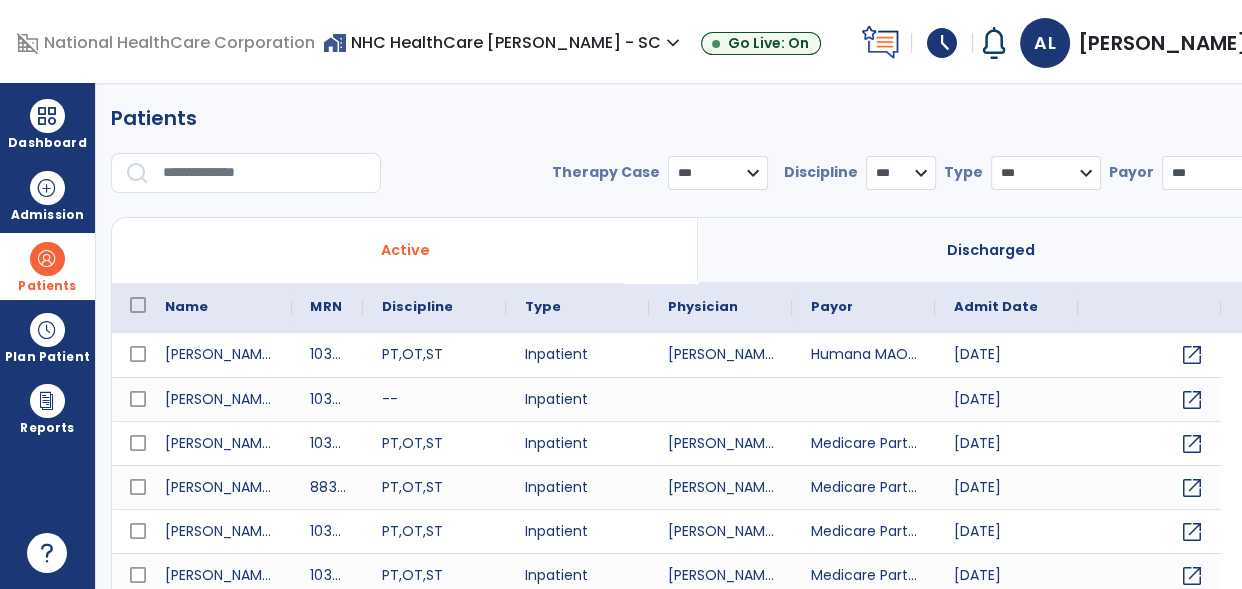 click at bounding box center (265, 173) 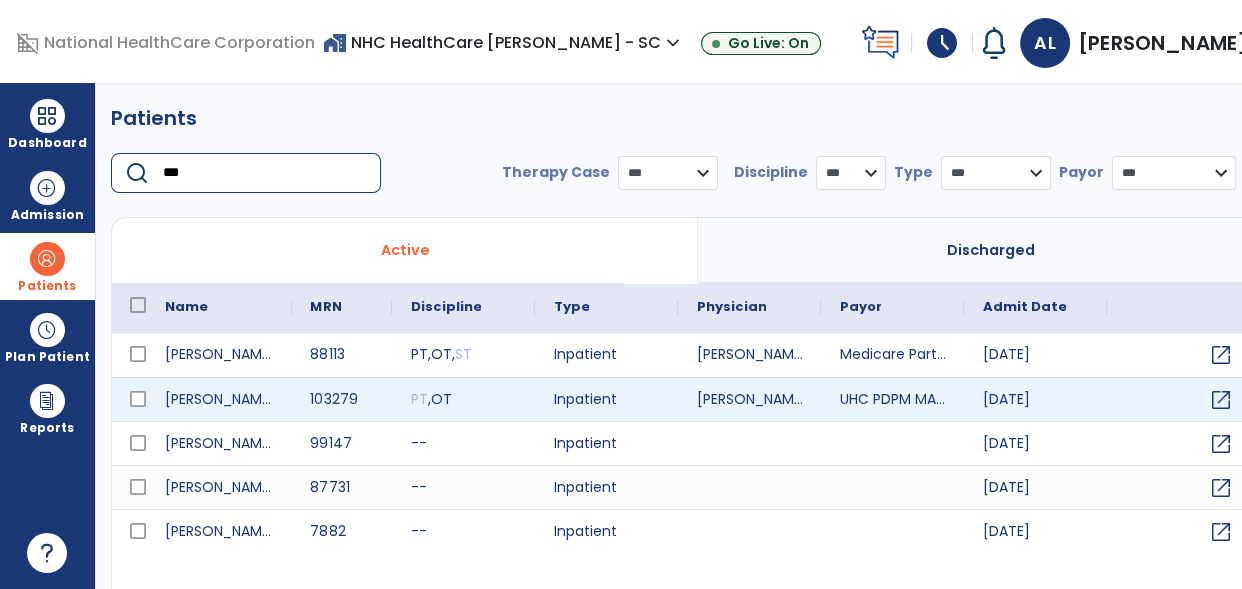 type on "***" 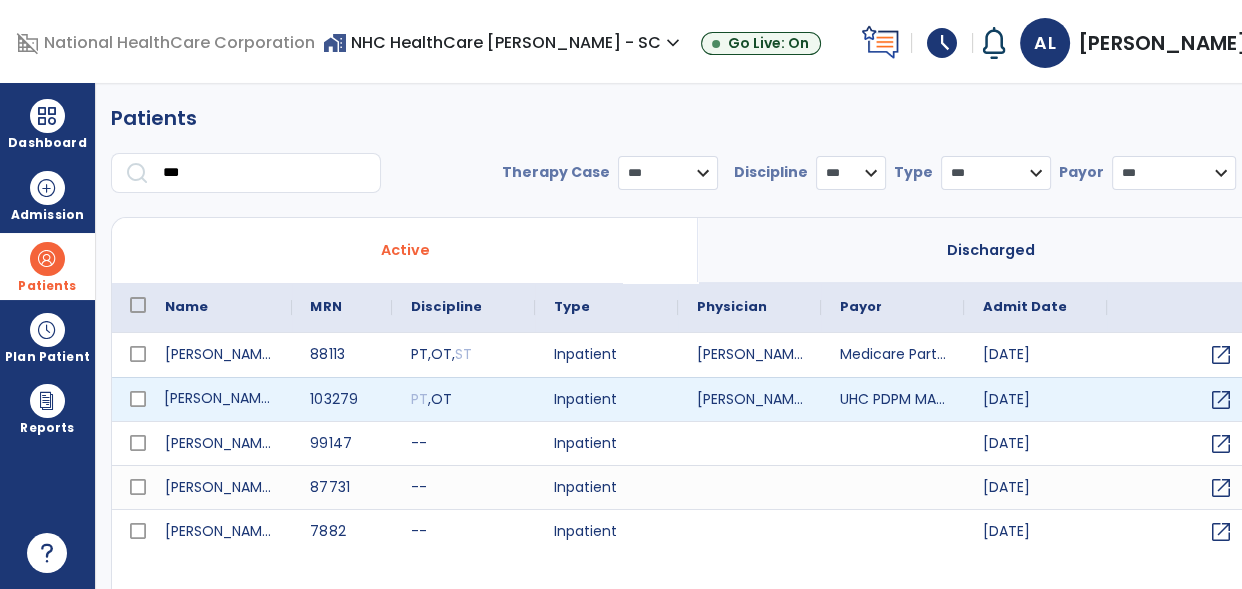 click on "[PERSON_NAME][GEOGRAPHIC_DATA]" at bounding box center [219, 399] 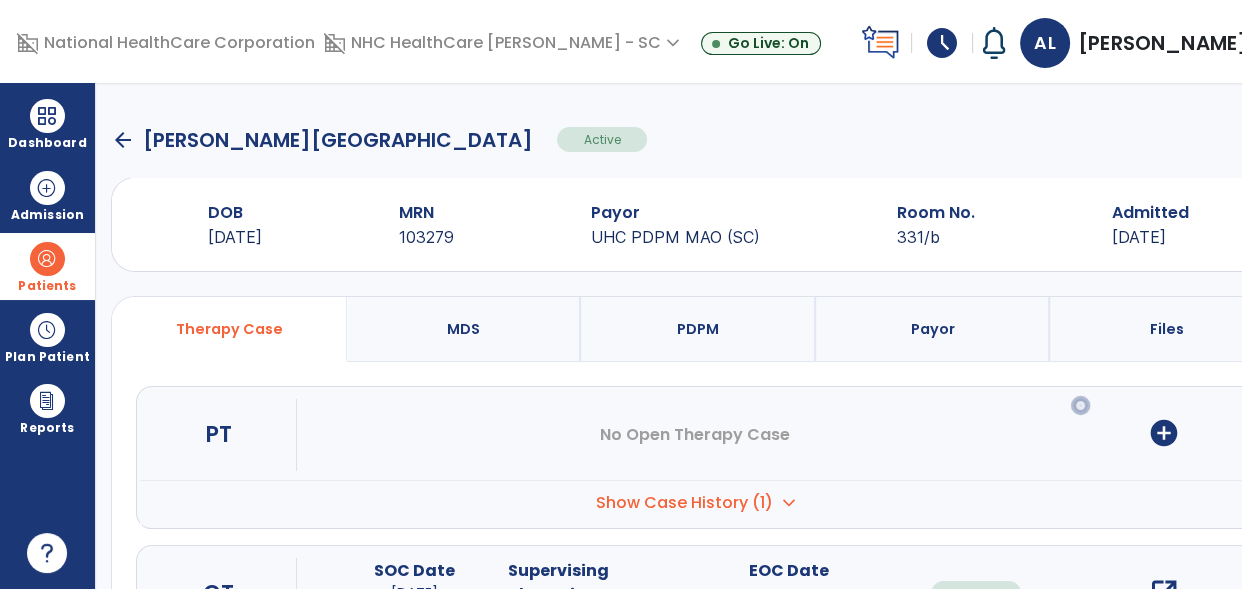 scroll, scrollTop: 28, scrollLeft: 0, axis: vertical 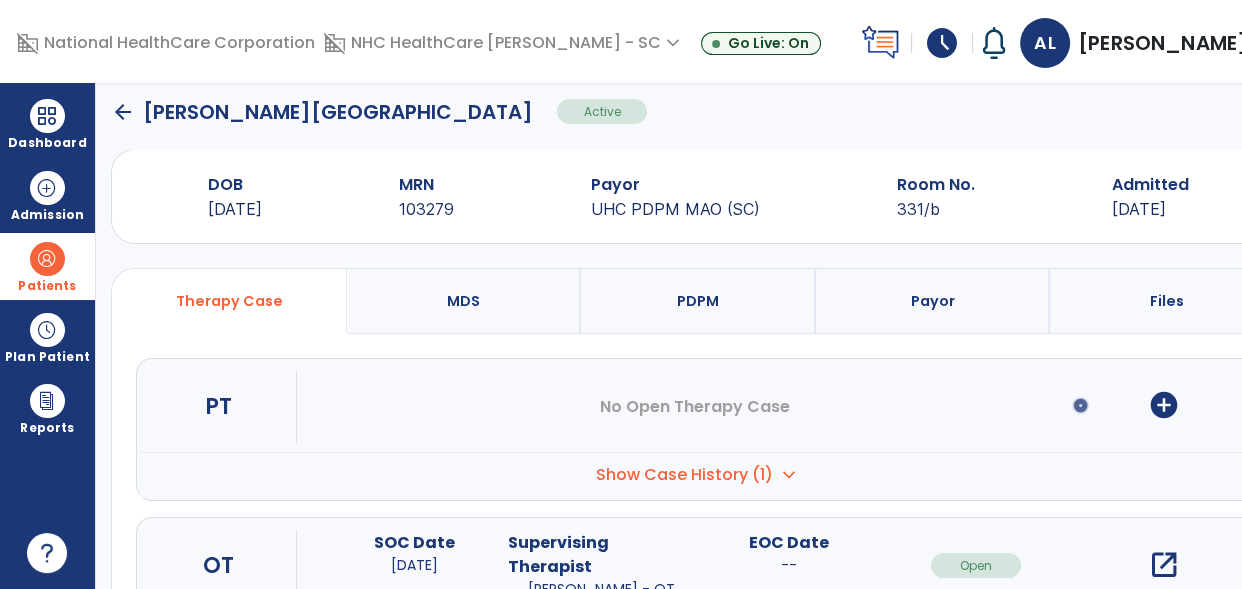 click on "open_in_new" at bounding box center [1163, 565] 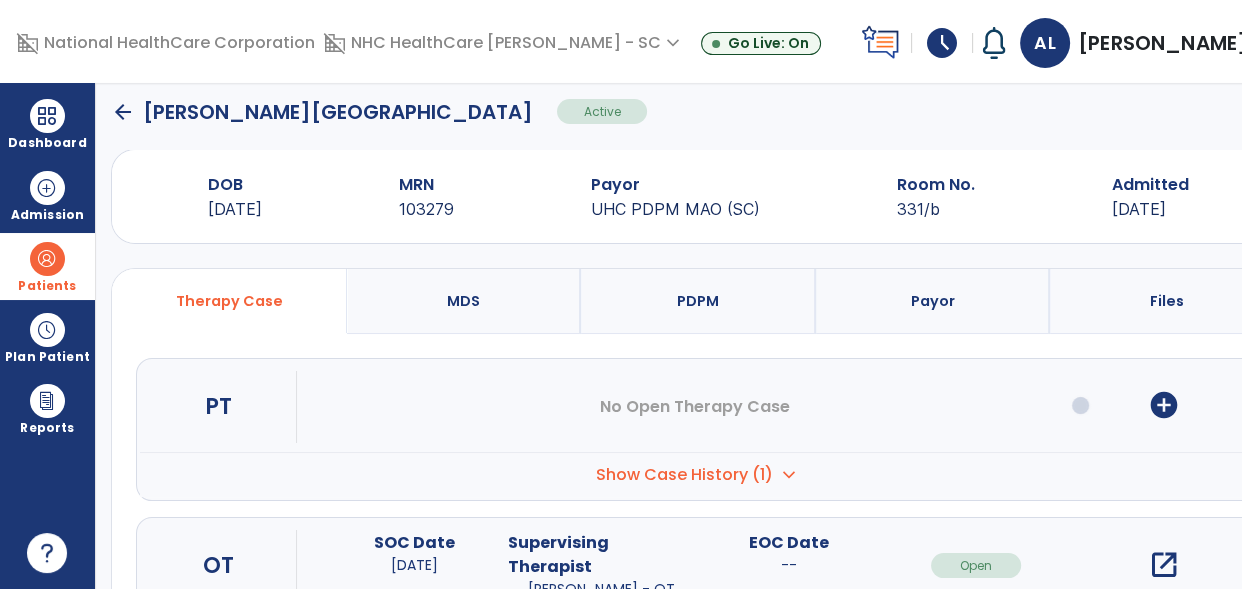 scroll, scrollTop: 0, scrollLeft: 0, axis: both 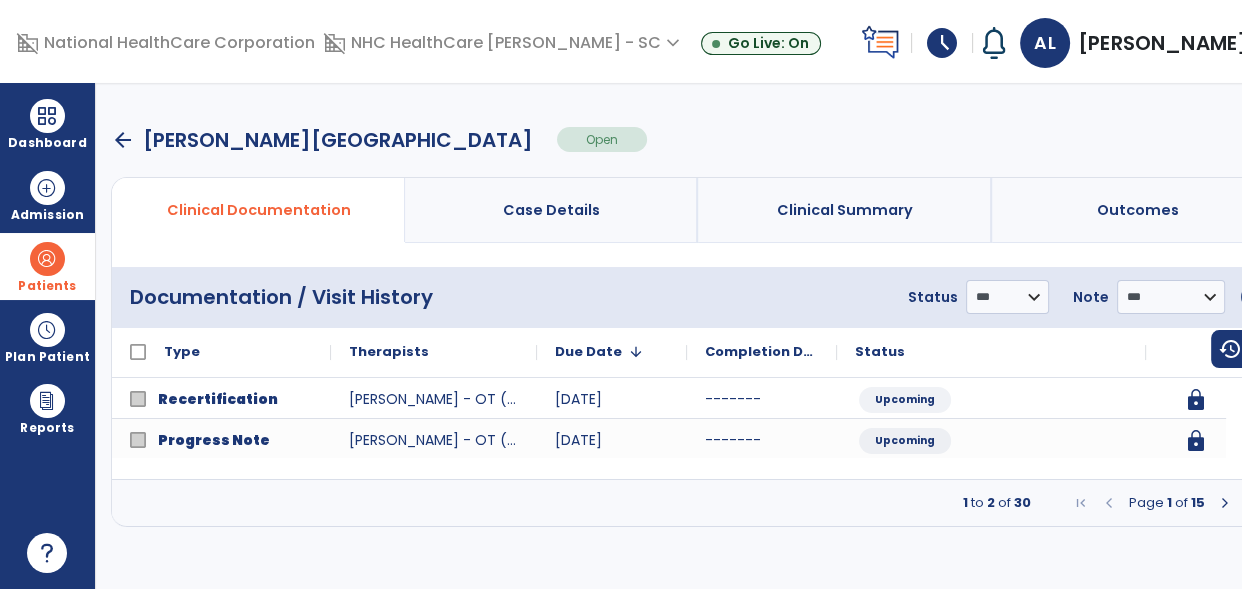 click at bounding box center [1225, 503] 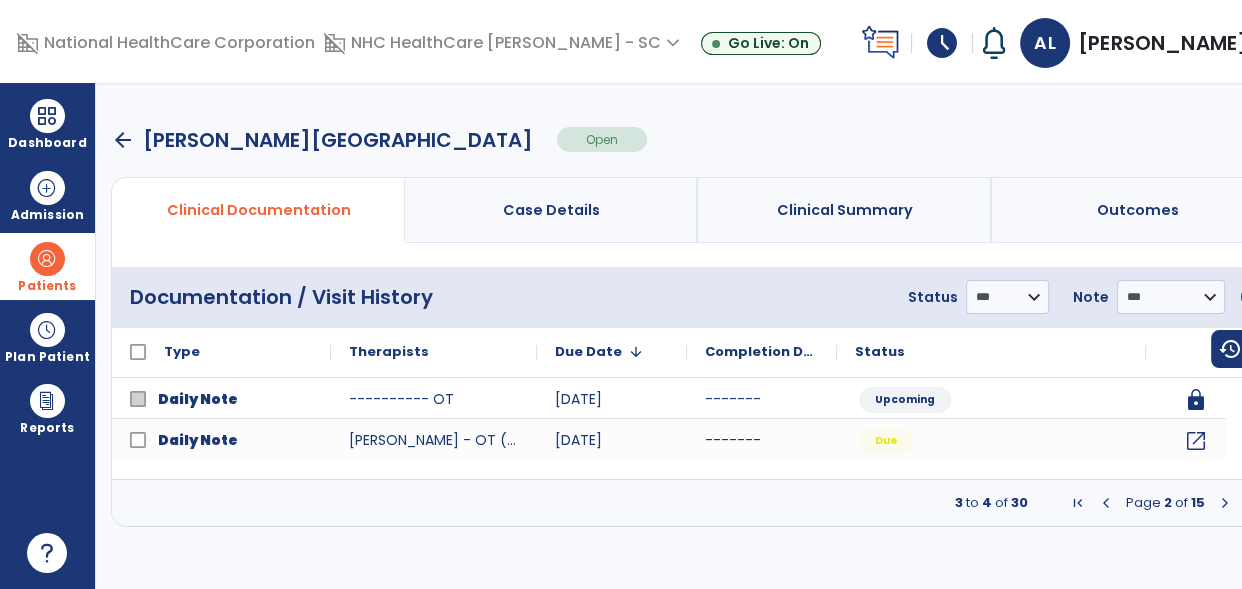 click at bounding box center (1225, 503) 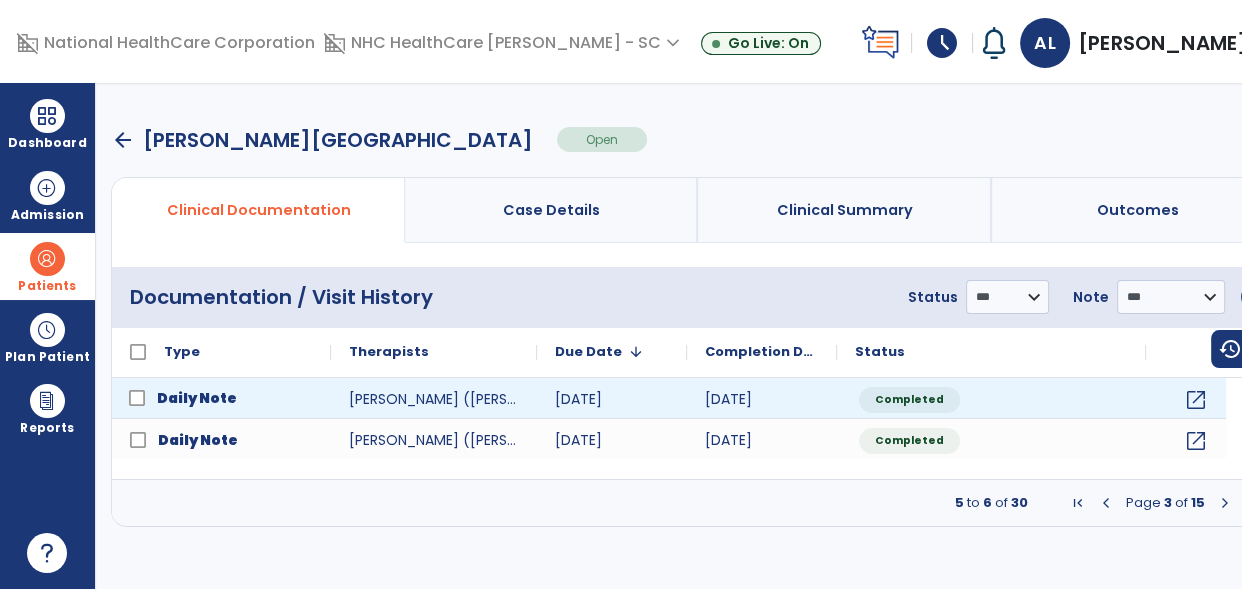 click on "Daily Note" 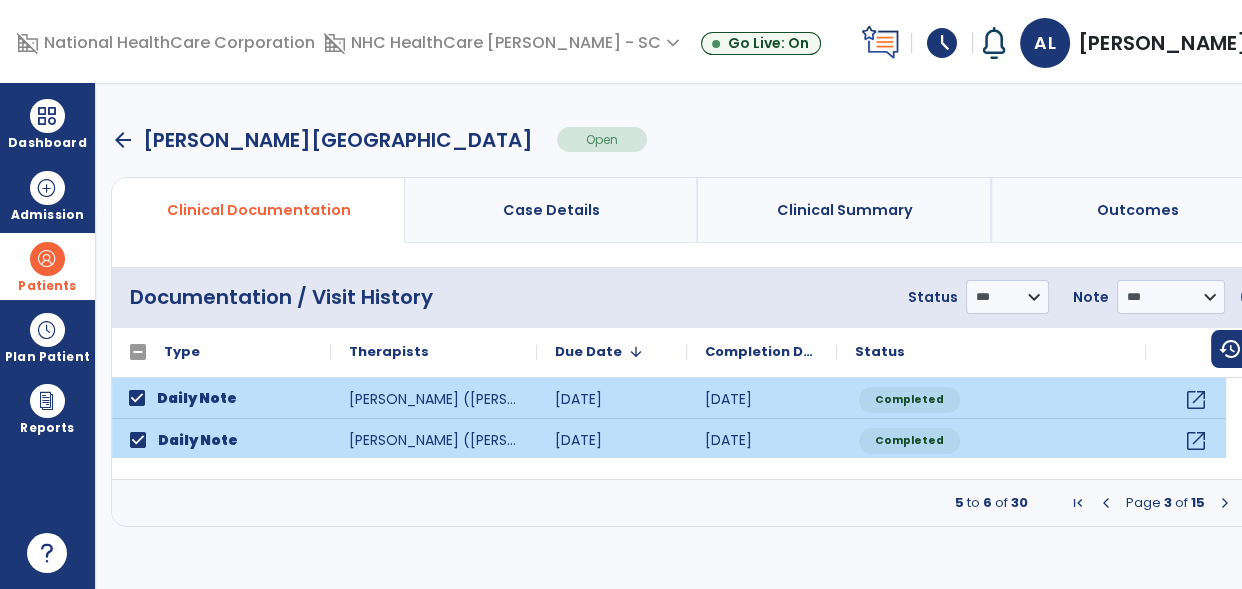 click at bounding box center (1225, 503) 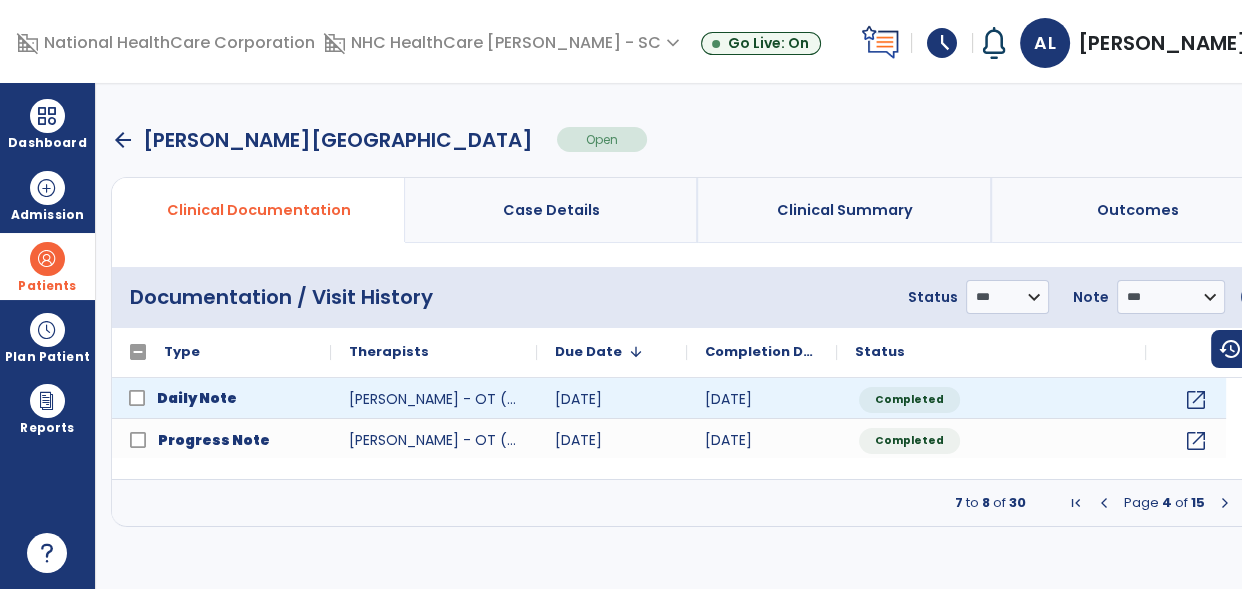 click on "Daily Note" 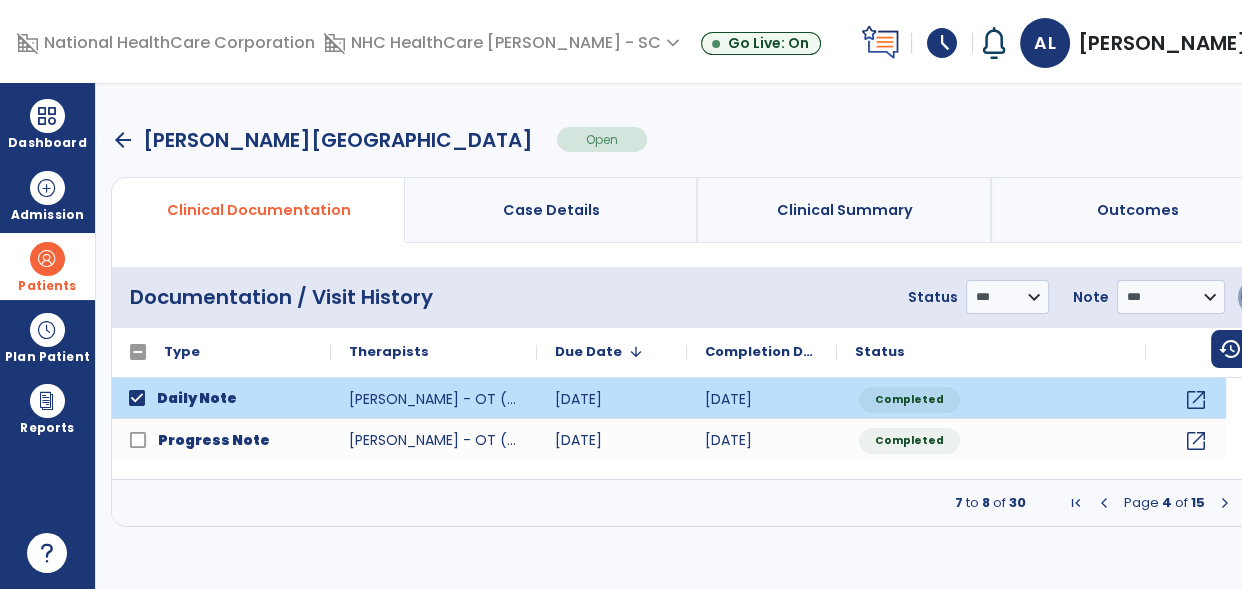 click on "menu" at bounding box center [1257, 297] 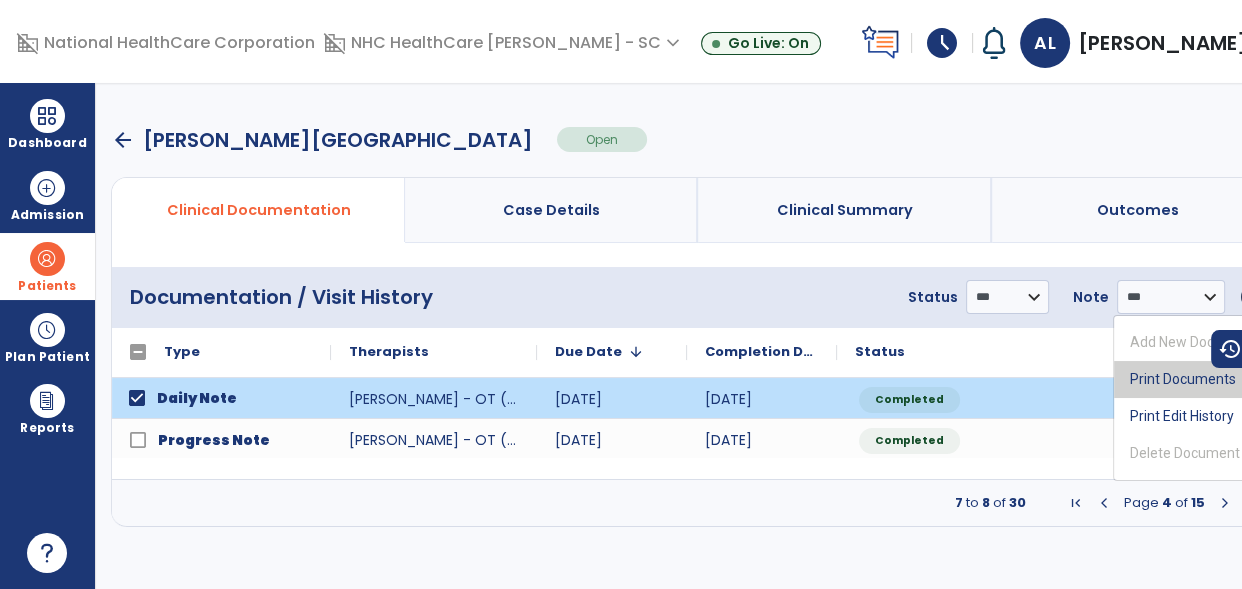 click on "Print Documents" at bounding box center (1193, 379) 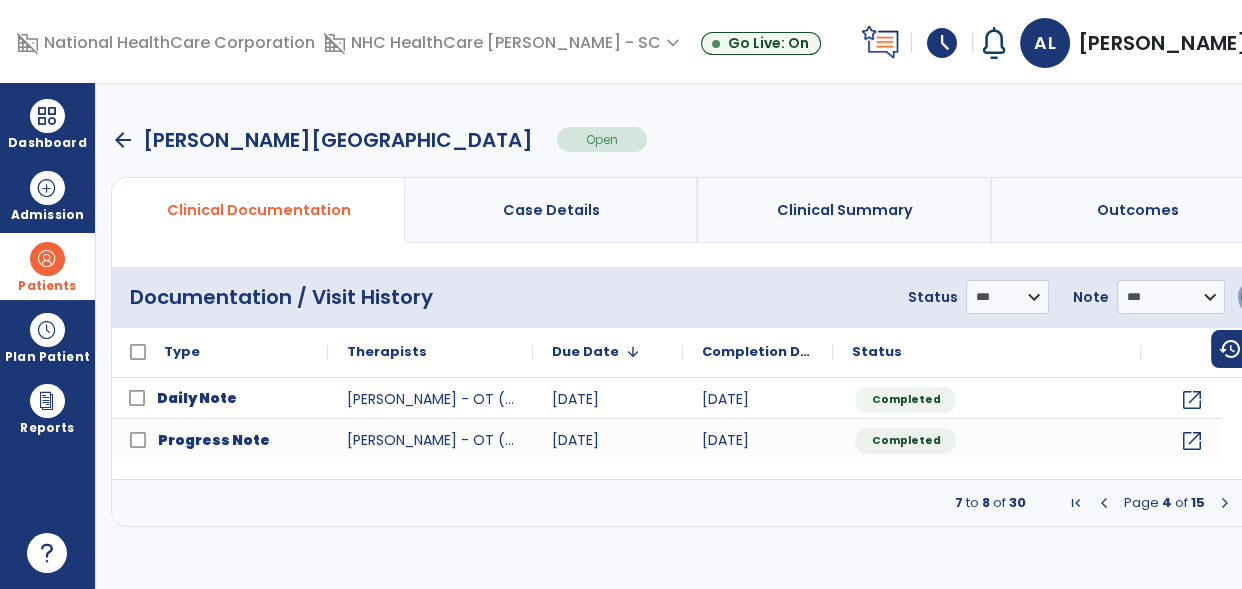 click on "menu" at bounding box center [1257, 297] 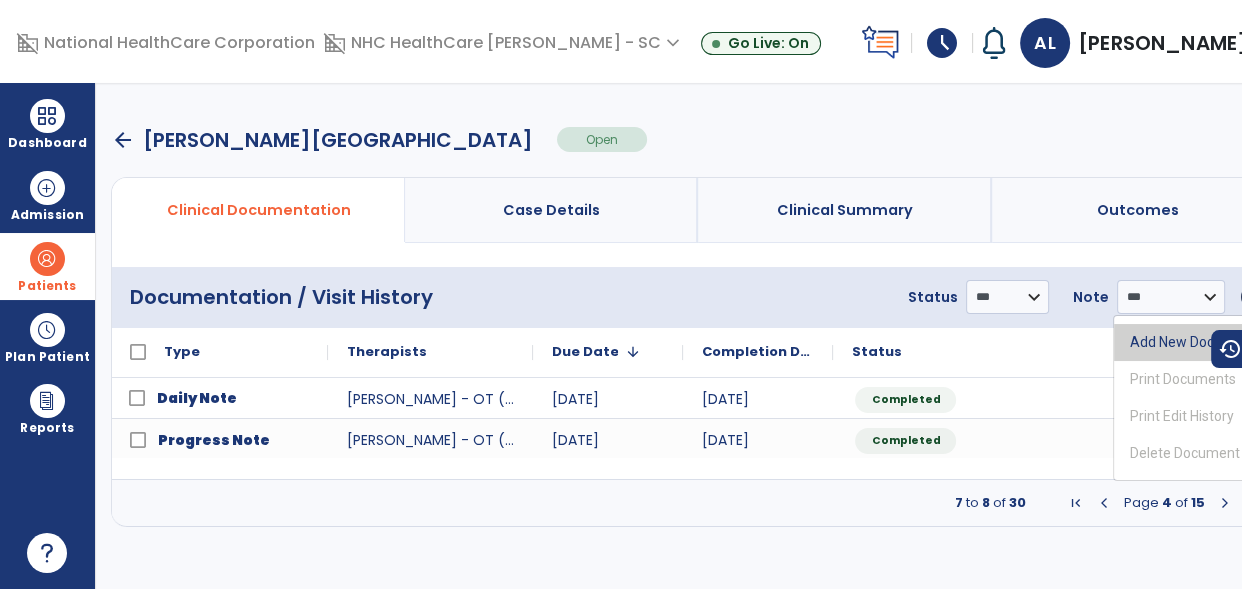 click on "Add New Document" at bounding box center (1193, 342) 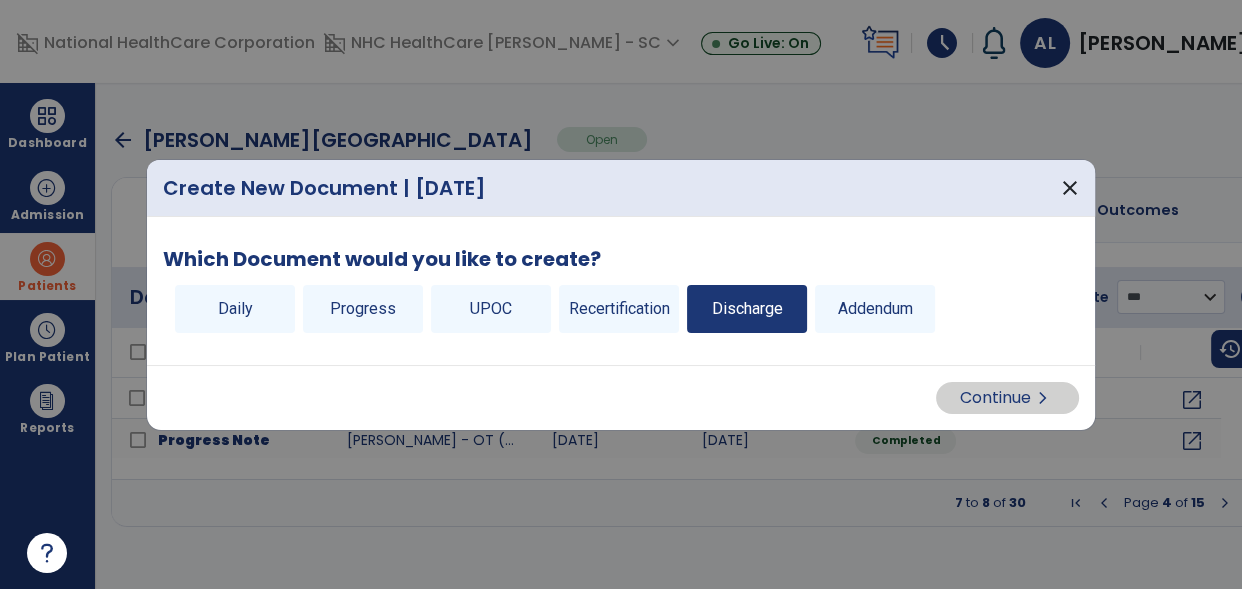 click on "Discharge" at bounding box center (747, 309) 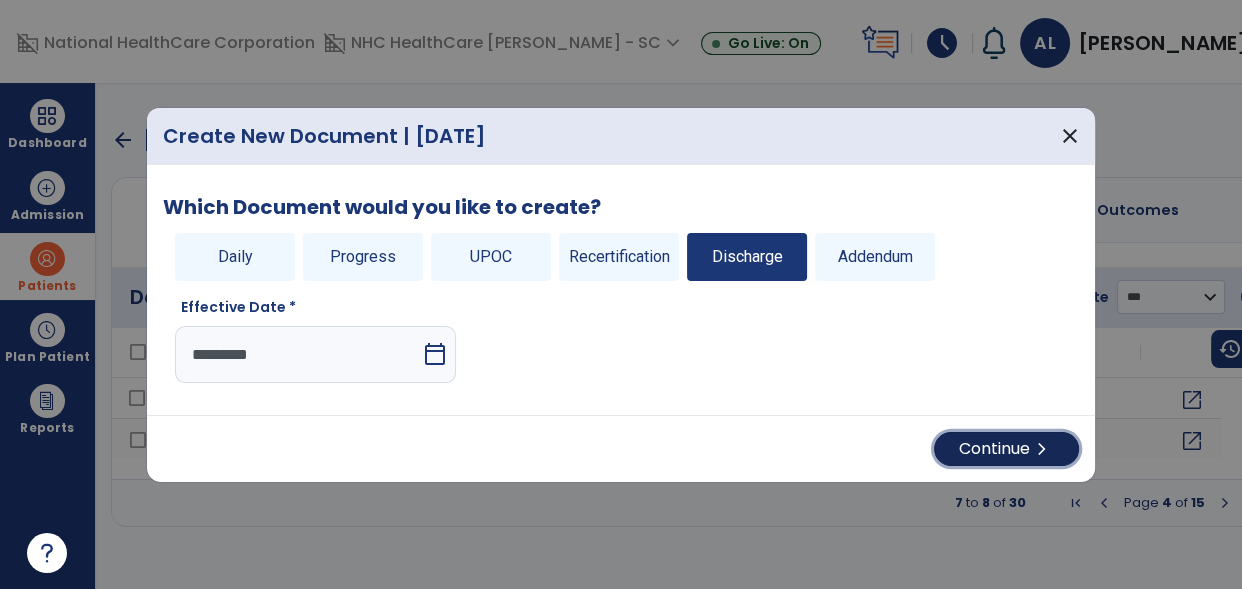 click on "Continue   chevron_right" at bounding box center (1006, 449) 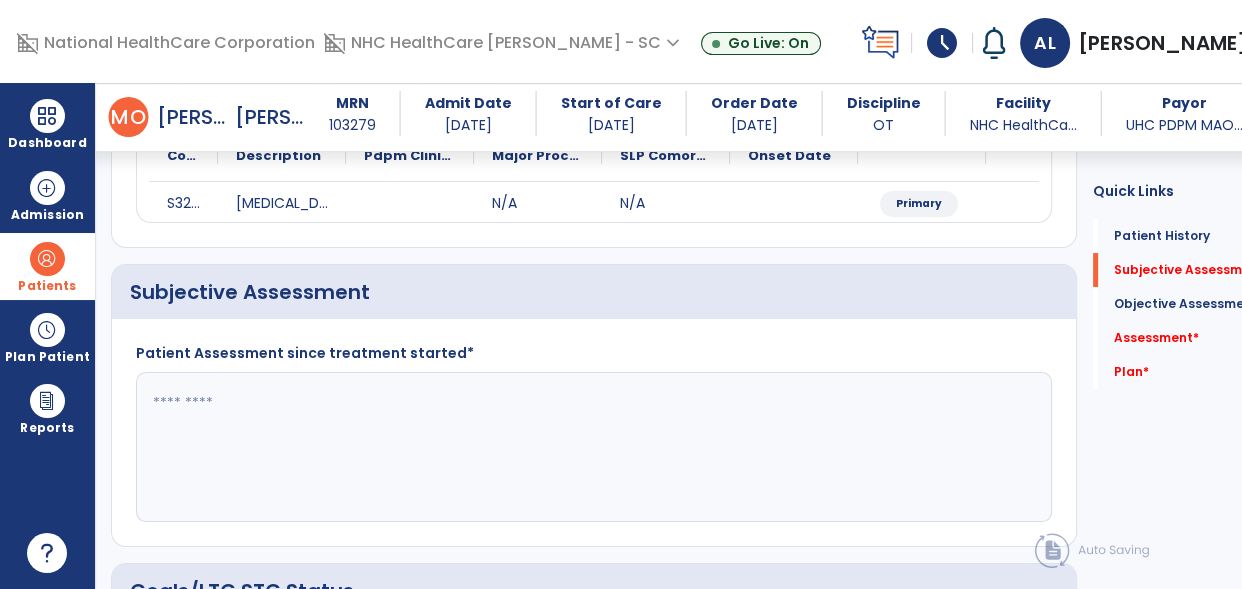 scroll, scrollTop: 249, scrollLeft: 0, axis: vertical 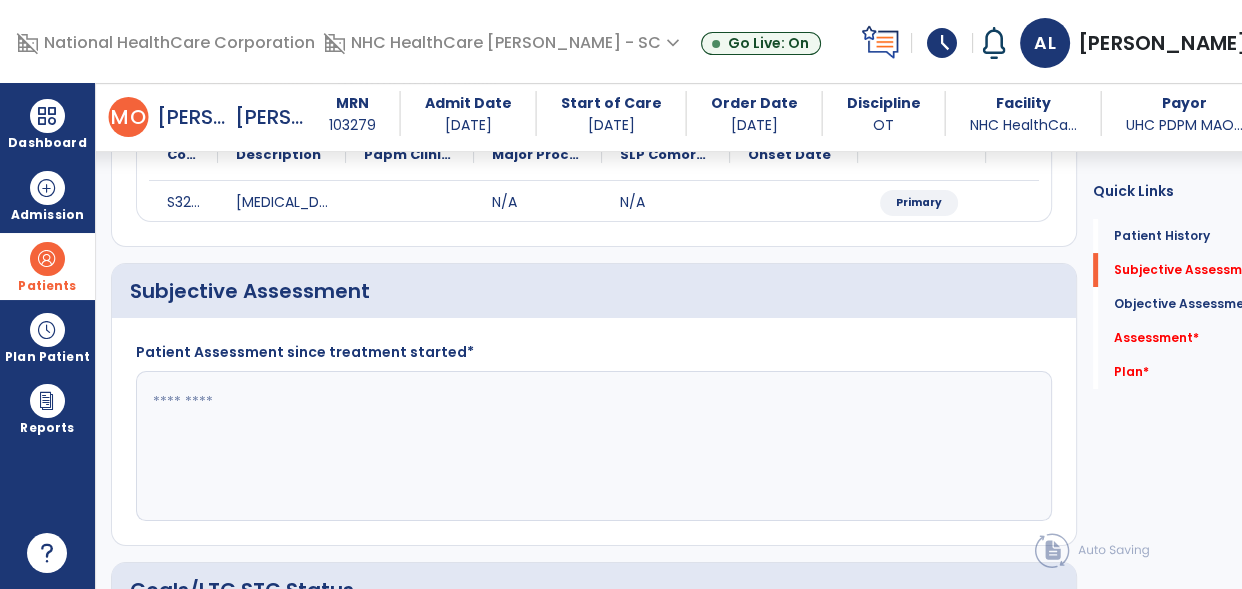 click on "Patient Assessment since treatment started*" 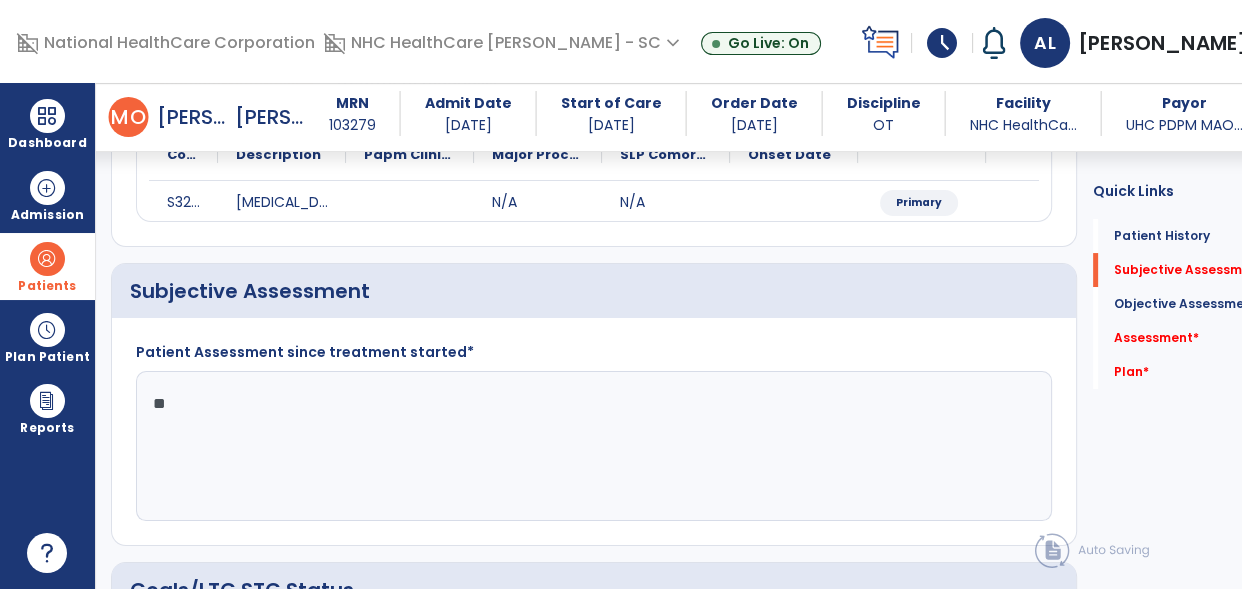 type on "*" 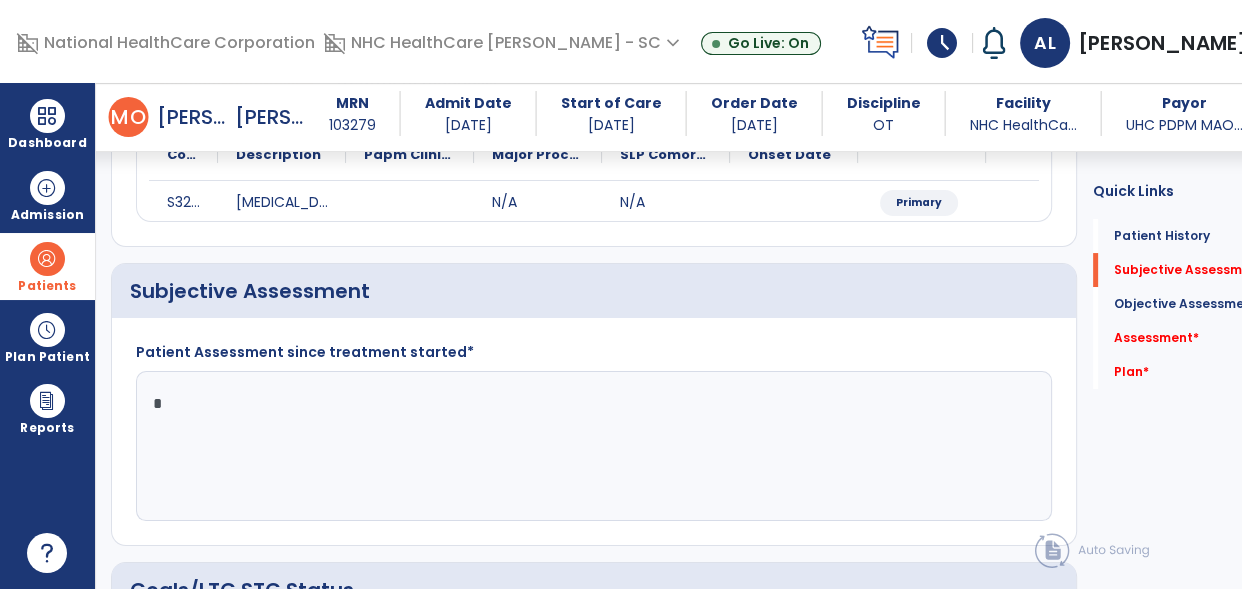 type 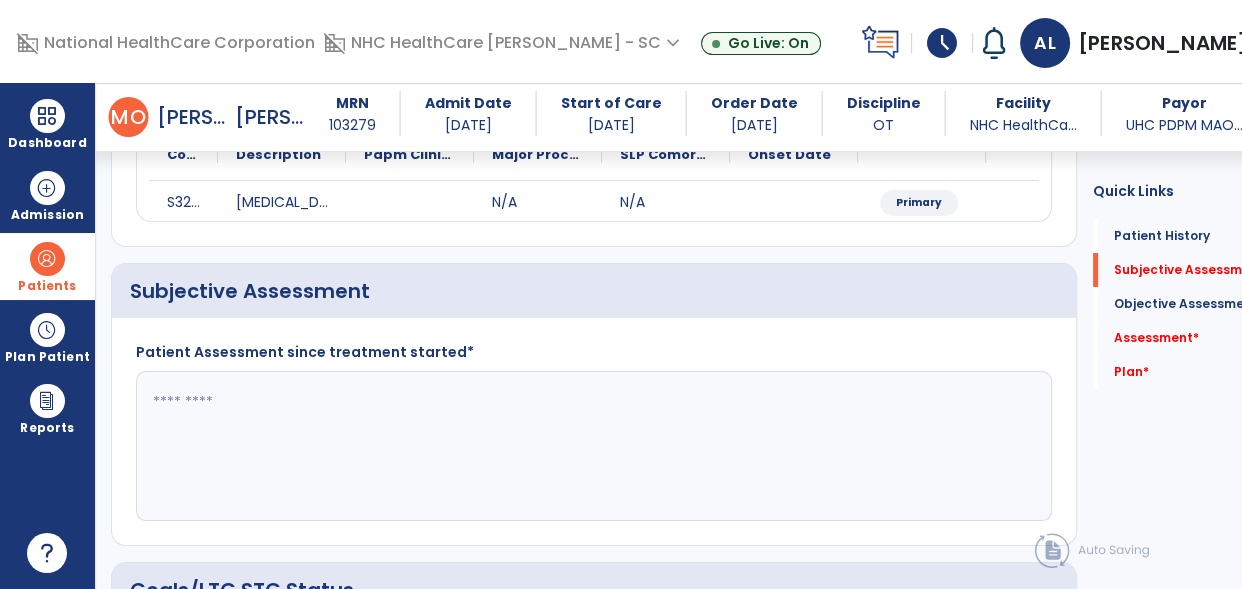 click on "Patient Assessment since treatment started*" 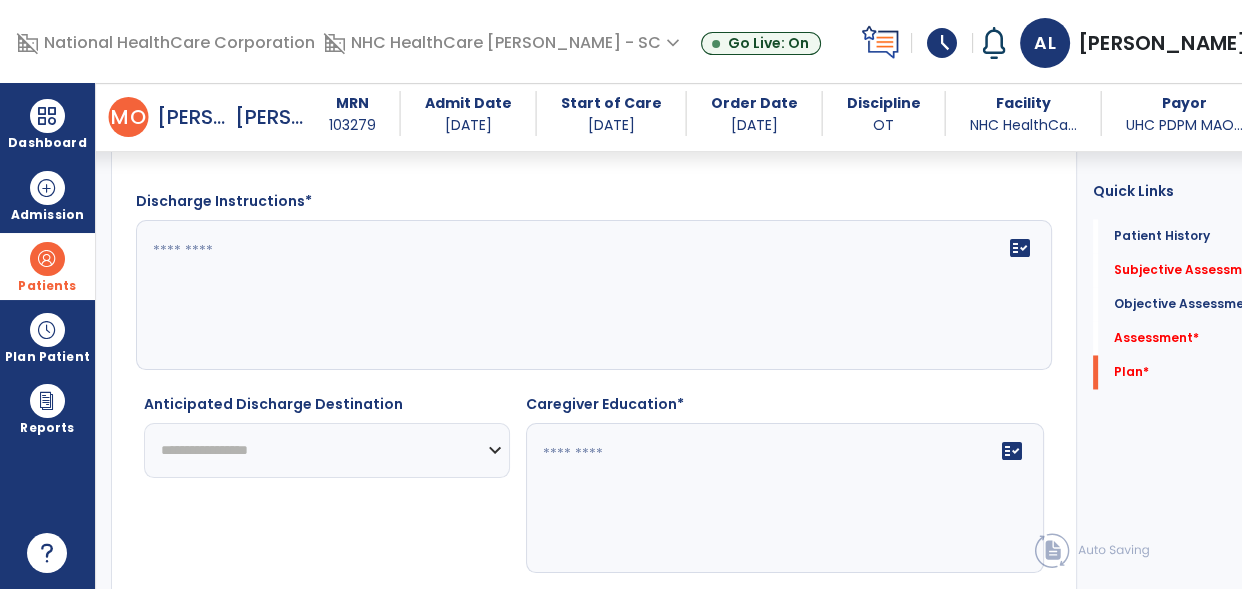 scroll, scrollTop: 2894, scrollLeft: 0, axis: vertical 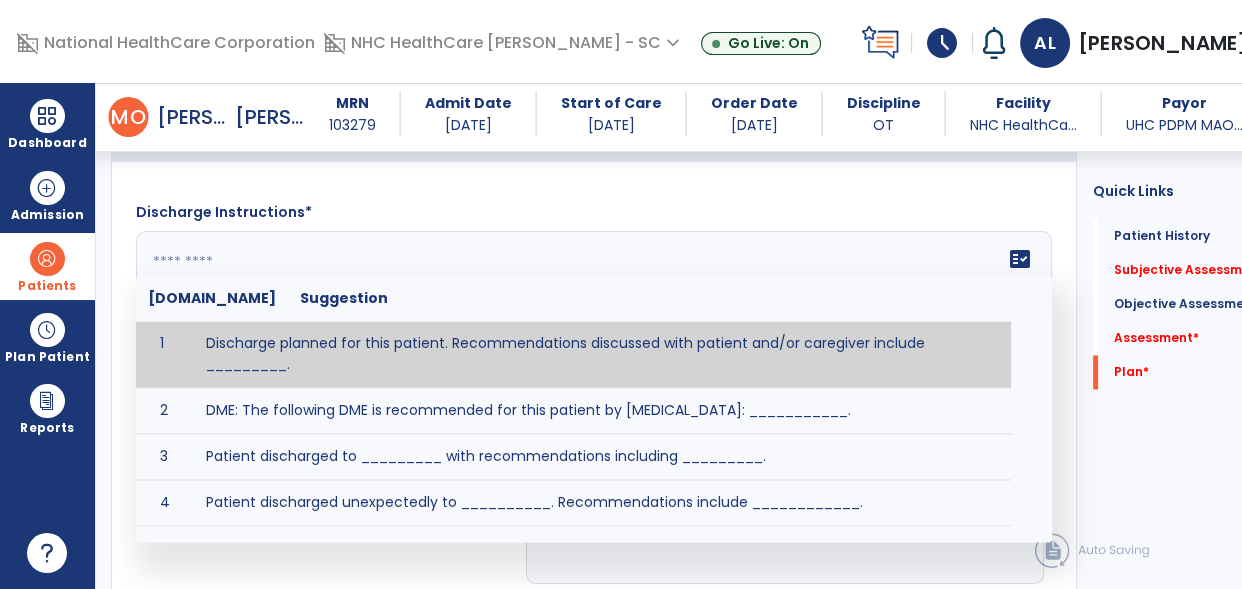 click on "fact_check  [DOMAIN_NAME] Suggestion 1 Discharge planned for this patient. Recommendations discussed with patient and/or caregiver include _________. 2 DME: The following DME is recommended for this patient by [MEDICAL_DATA]: ___________. 3 Patient discharged to _________ with recommendations including _________. 4 Patient discharged unexpectedly to __________. Recommendations include ____________." 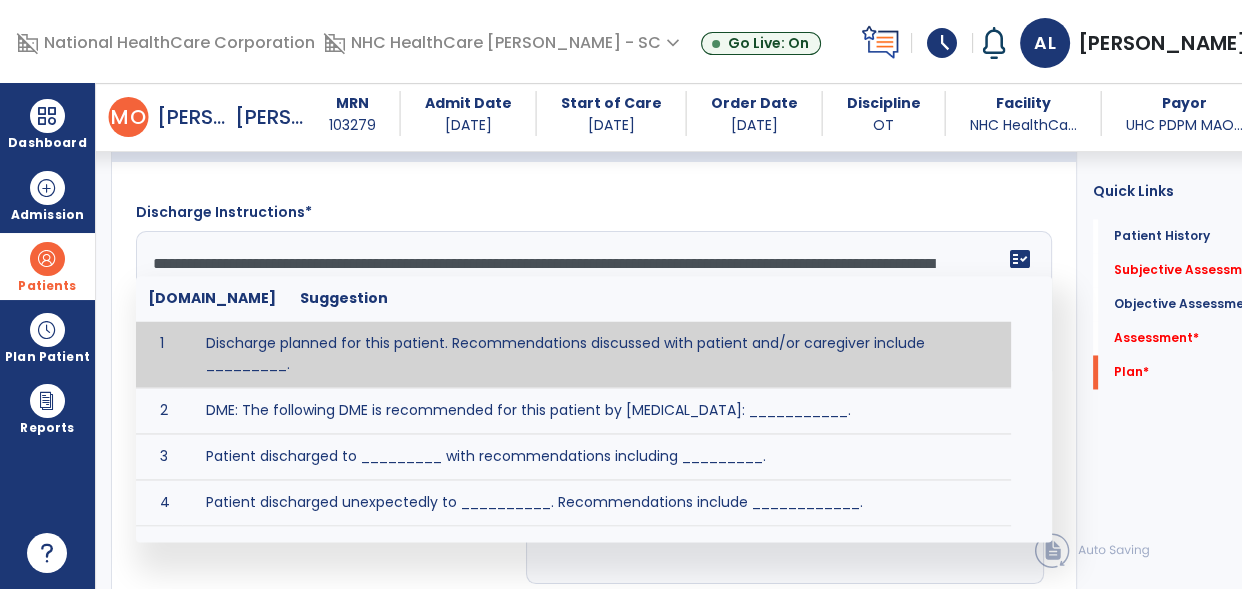 scroll, scrollTop: 39, scrollLeft: 0, axis: vertical 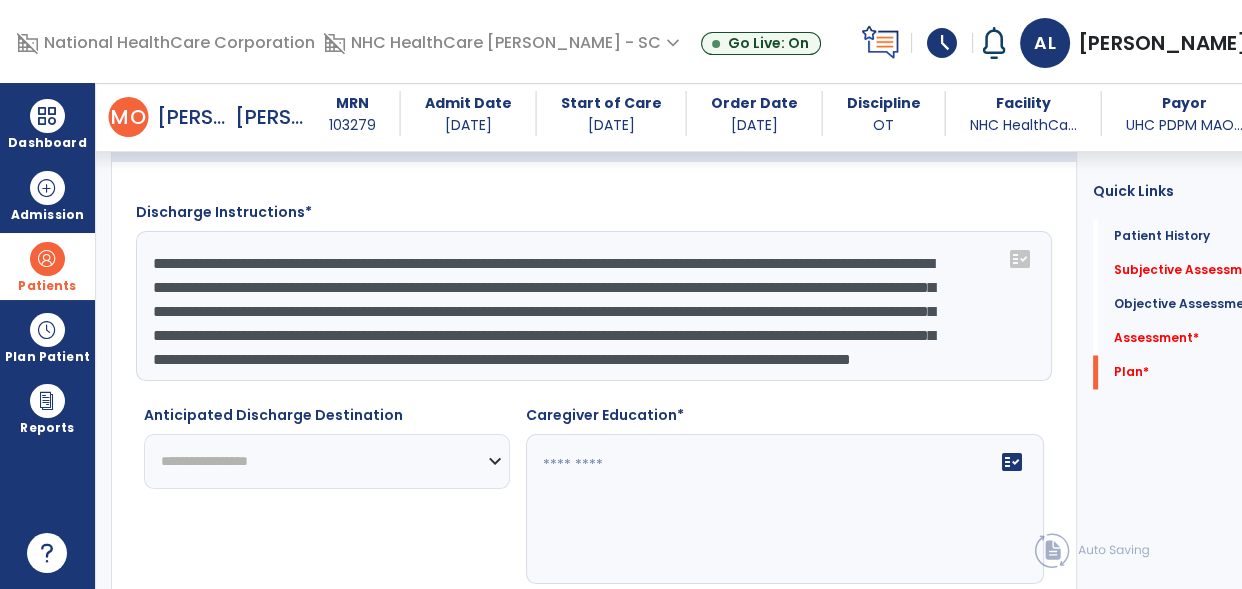 drag, startPoint x: 337, startPoint y: 274, endPoint x: 569, endPoint y: 283, distance: 232.1745 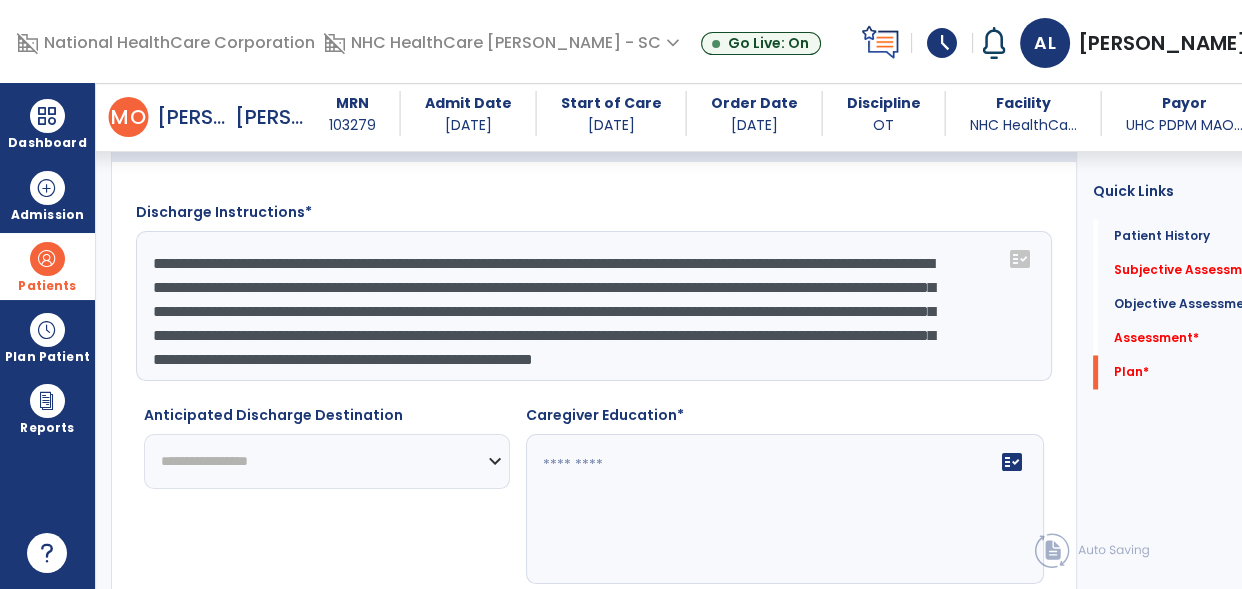 drag, startPoint x: 429, startPoint y: 349, endPoint x: 509, endPoint y: 354, distance: 80.1561 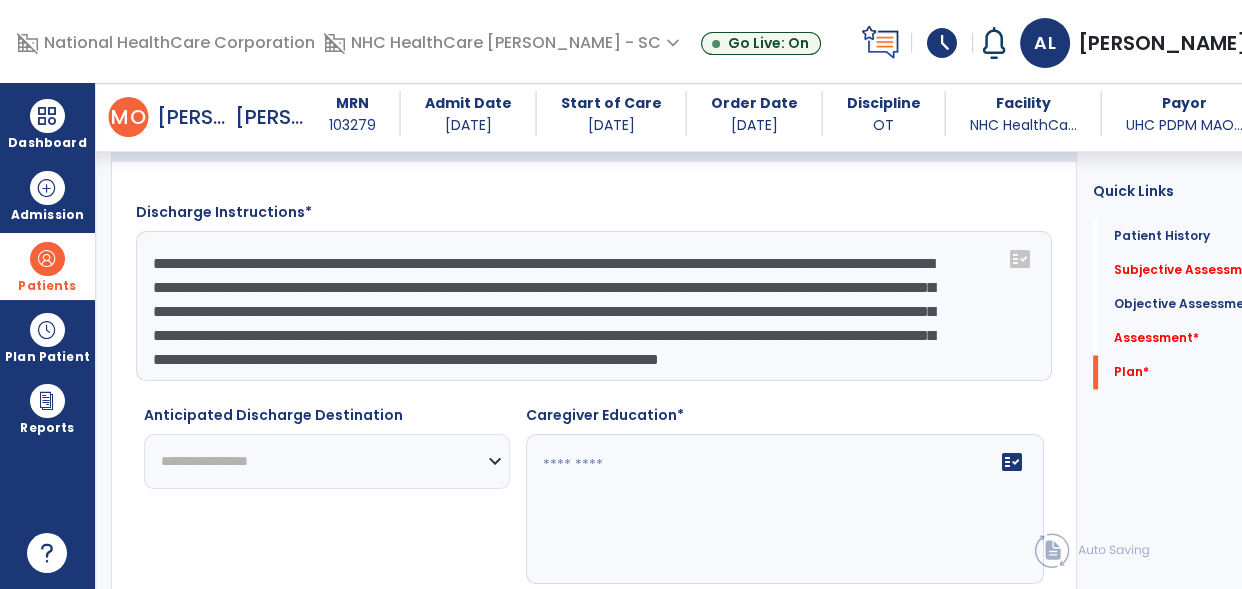 scroll, scrollTop: 48, scrollLeft: 0, axis: vertical 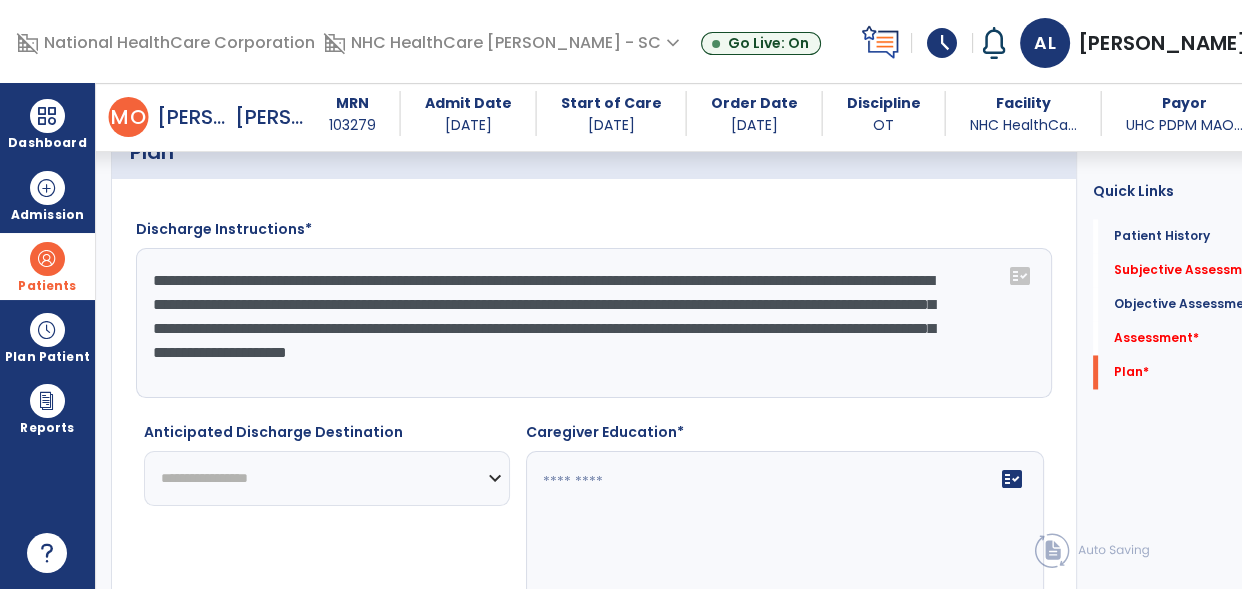 type on "**********" 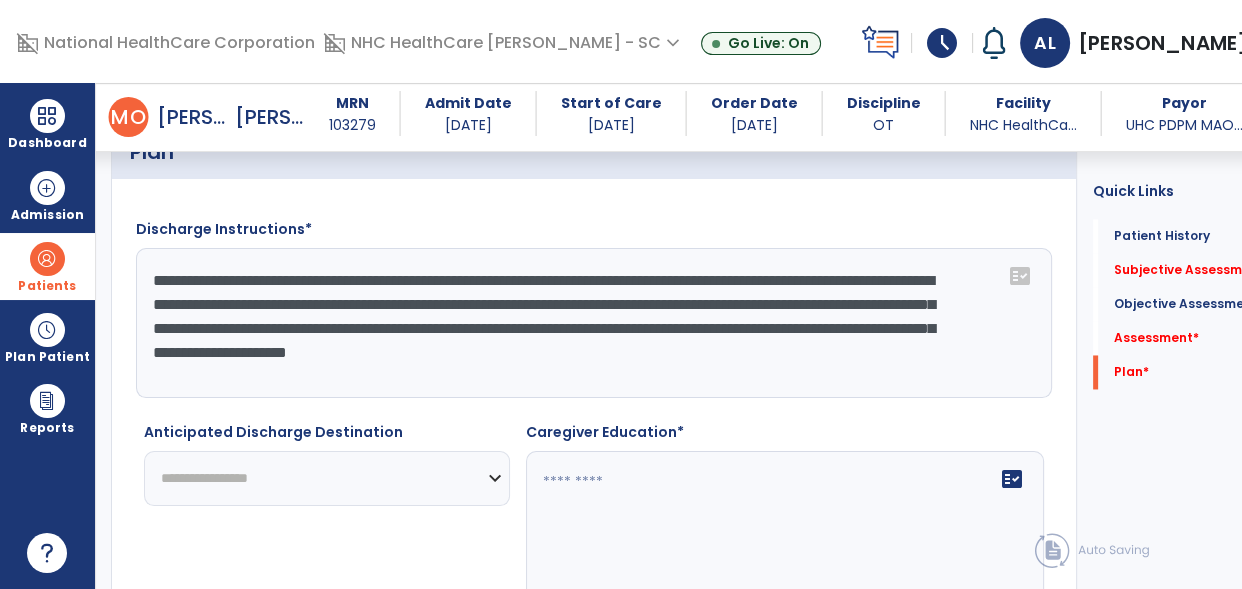 click on "**********" 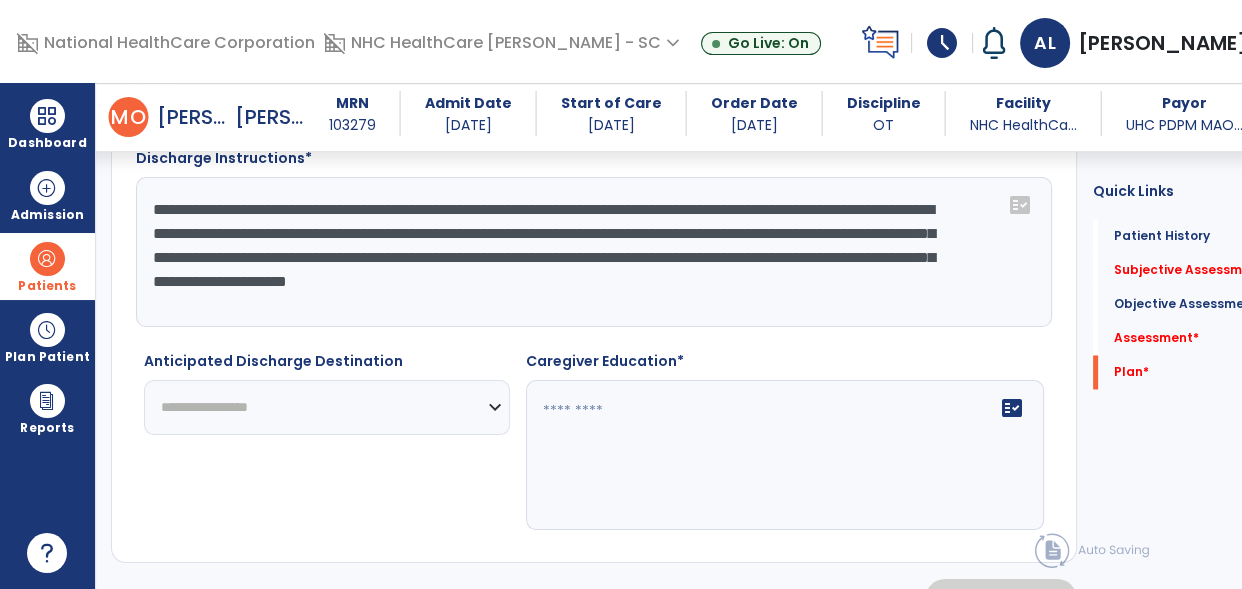scroll, scrollTop: 3010, scrollLeft: 0, axis: vertical 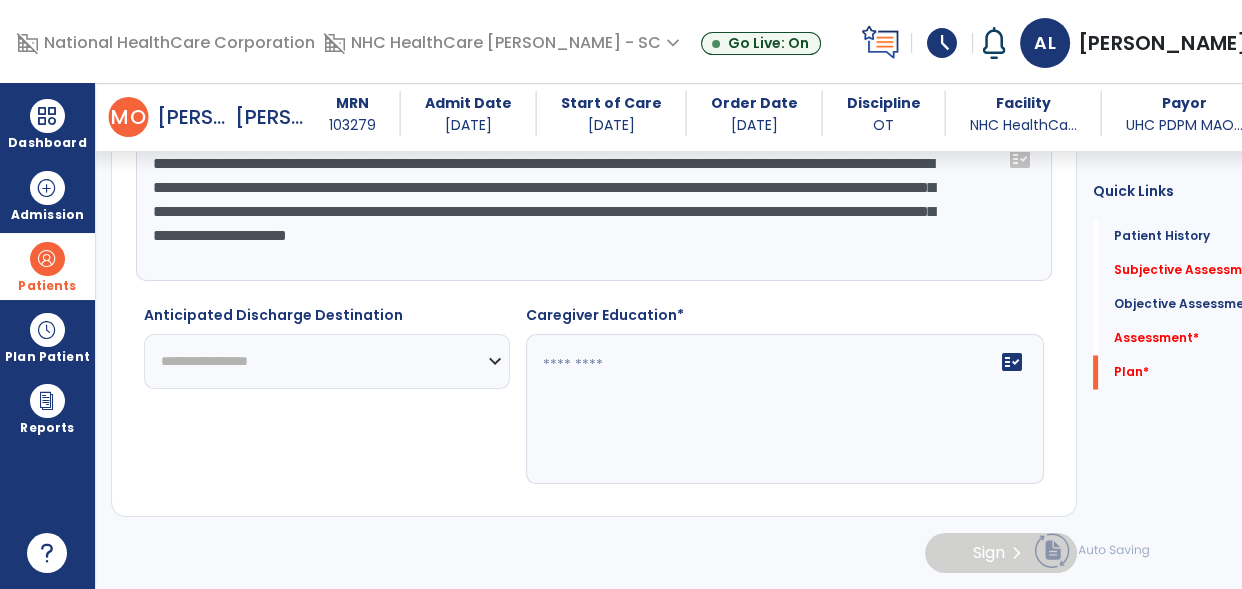 click on "**********" 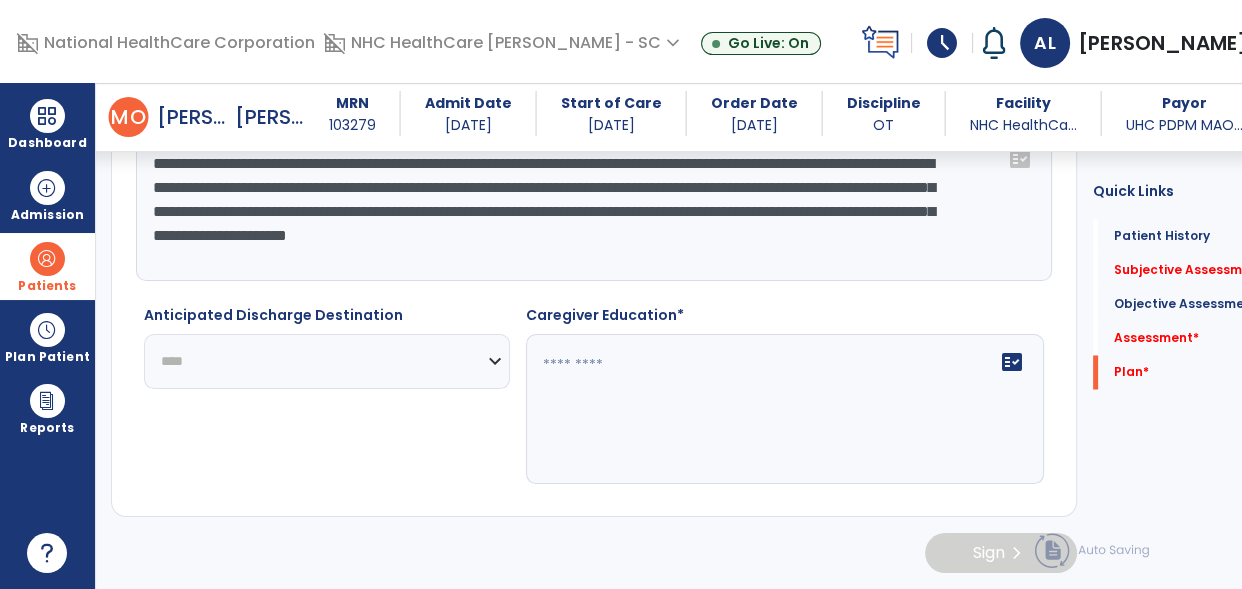 click on "**********" 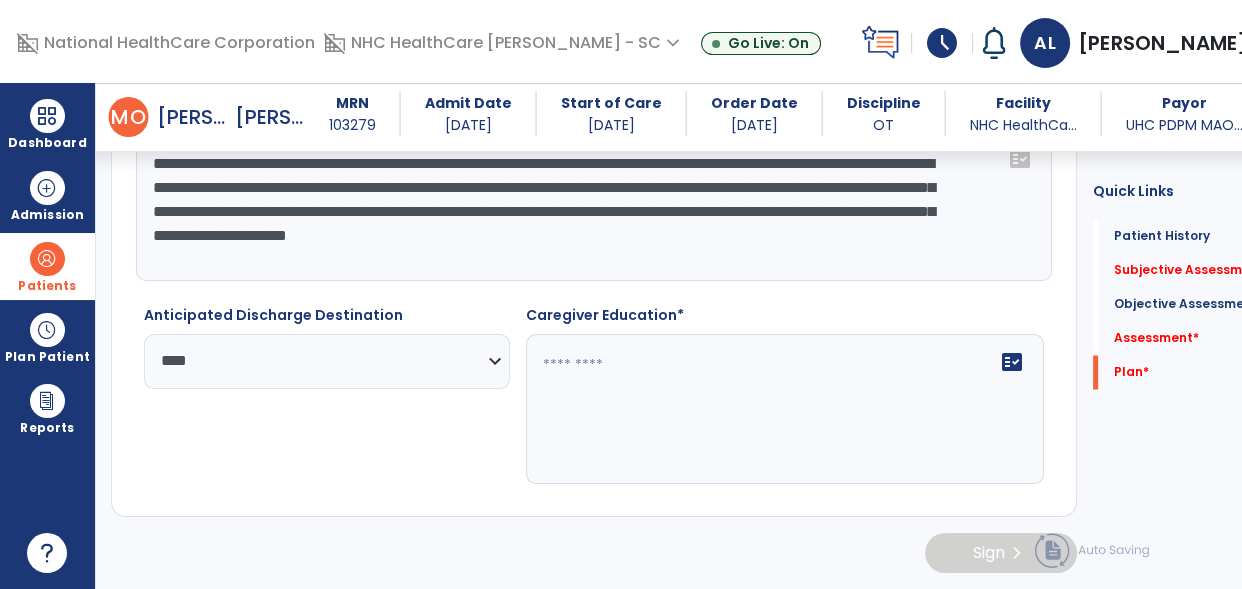 click 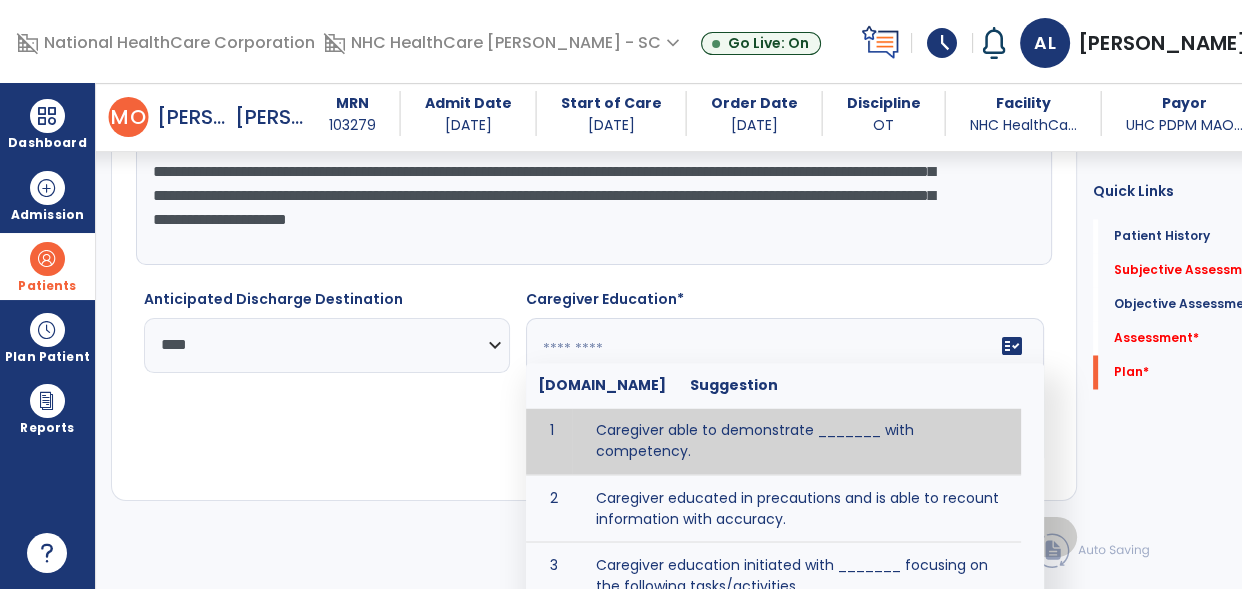 paste on "**********" 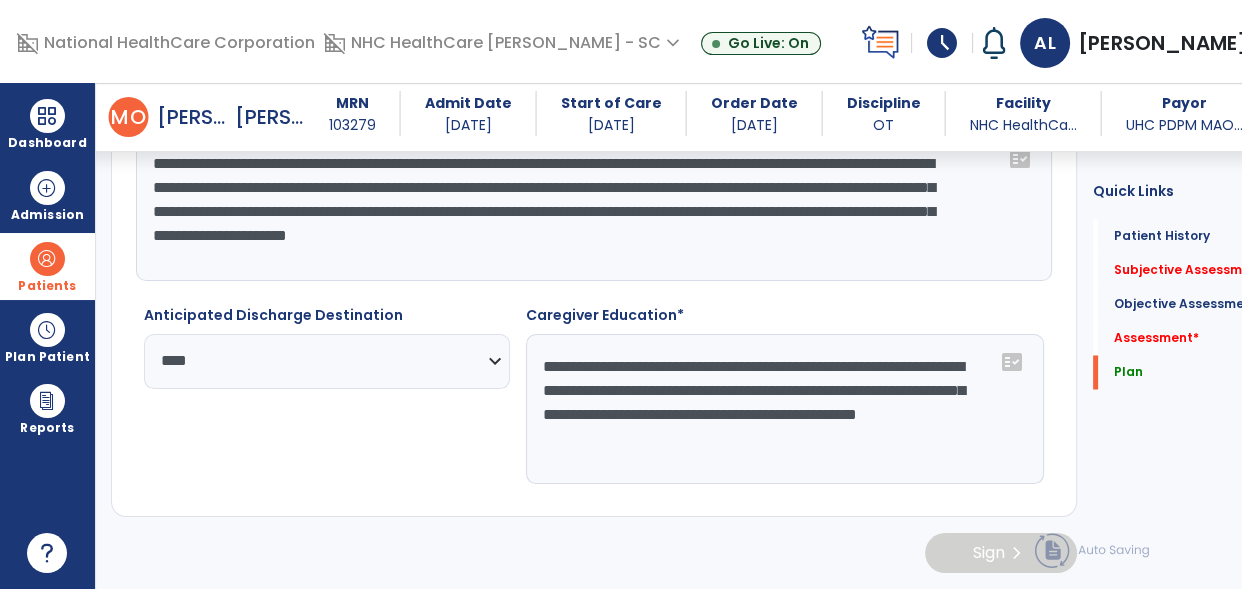 drag, startPoint x: 616, startPoint y: 370, endPoint x: 550, endPoint y: 369, distance: 66.007576 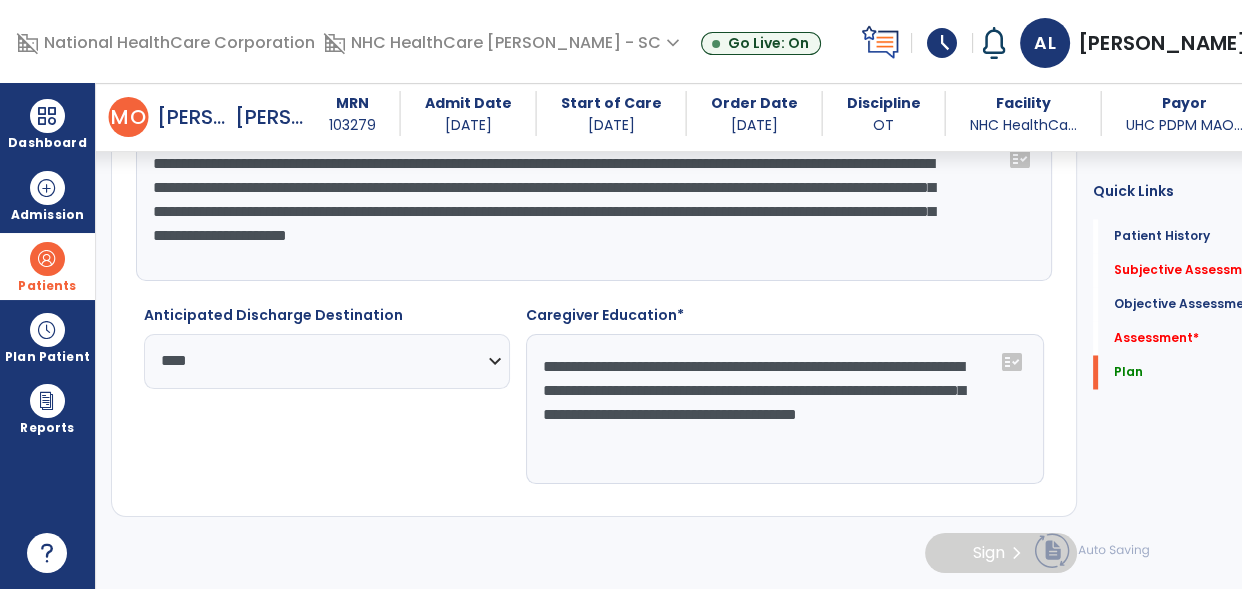 drag, startPoint x: 626, startPoint y: 395, endPoint x: 755, endPoint y: 454, distance: 141.85204 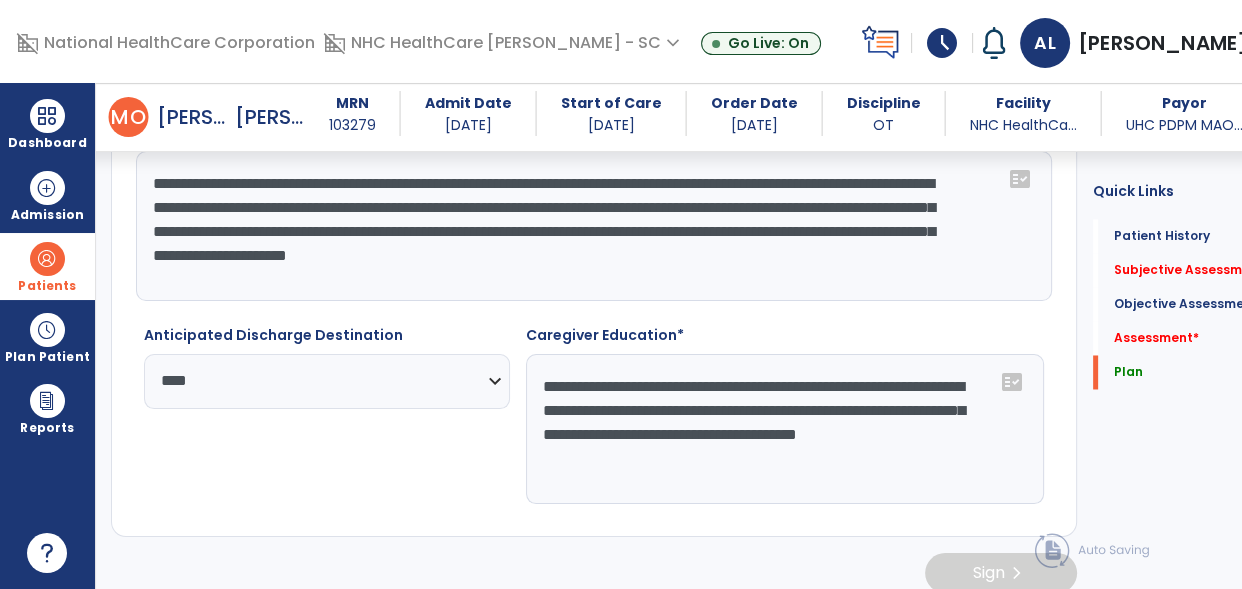 scroll, scrollTop: 2960, scrollLeft: 0, axis: vertical 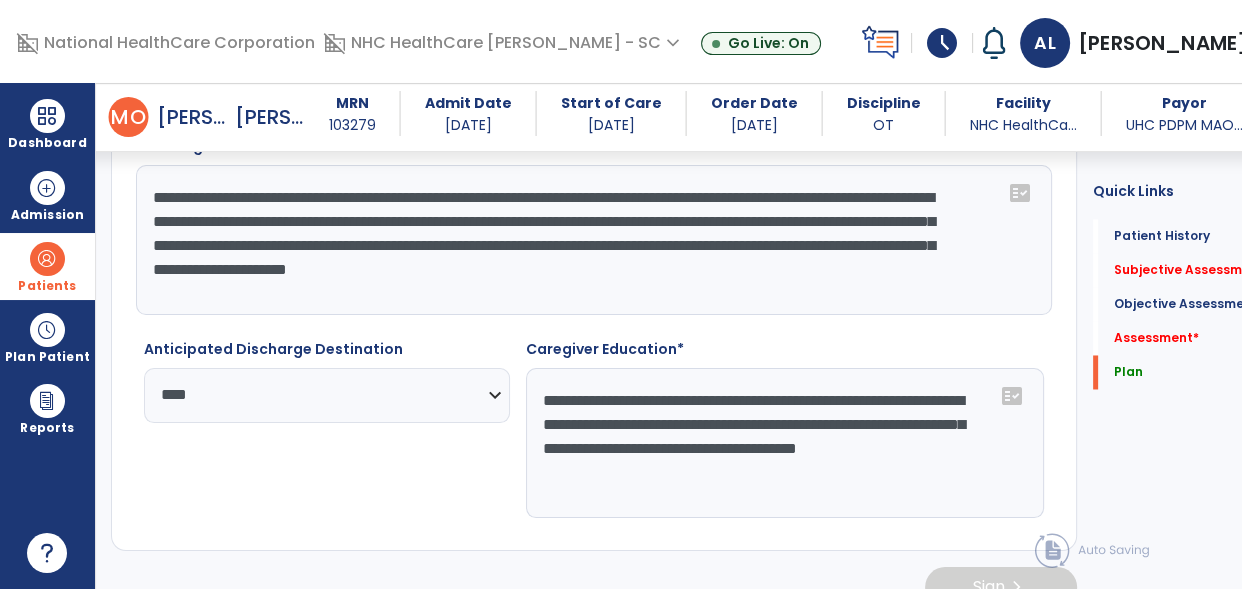 click on "**********" 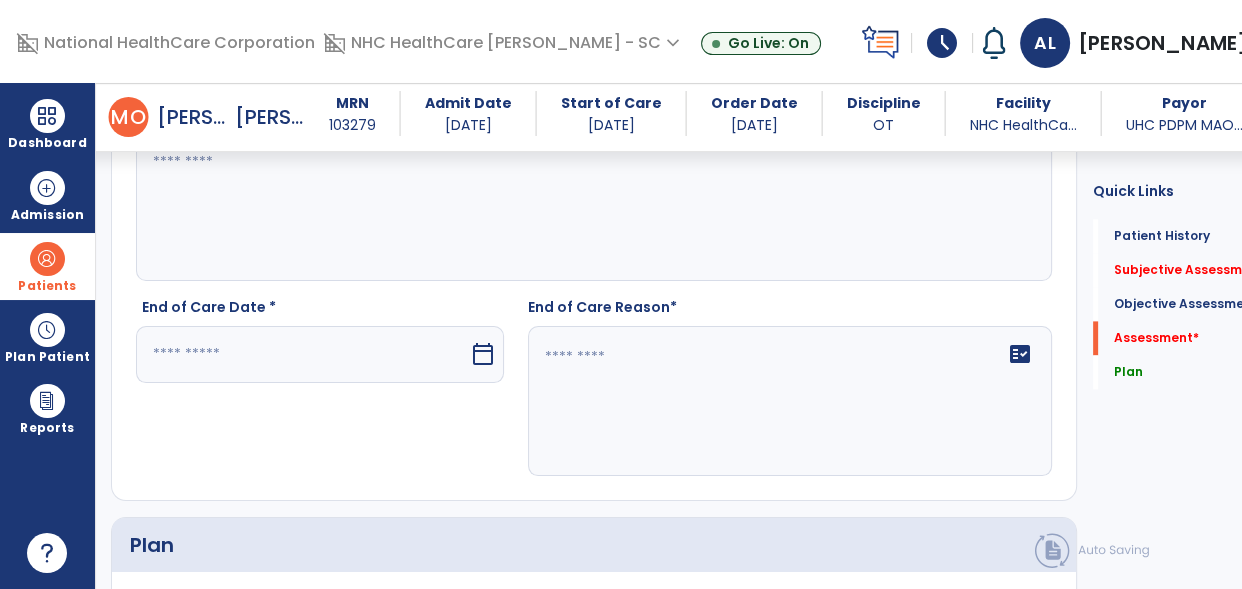 scroll, scrollTop: 2483, scrollLeft: 0, axis: vertical 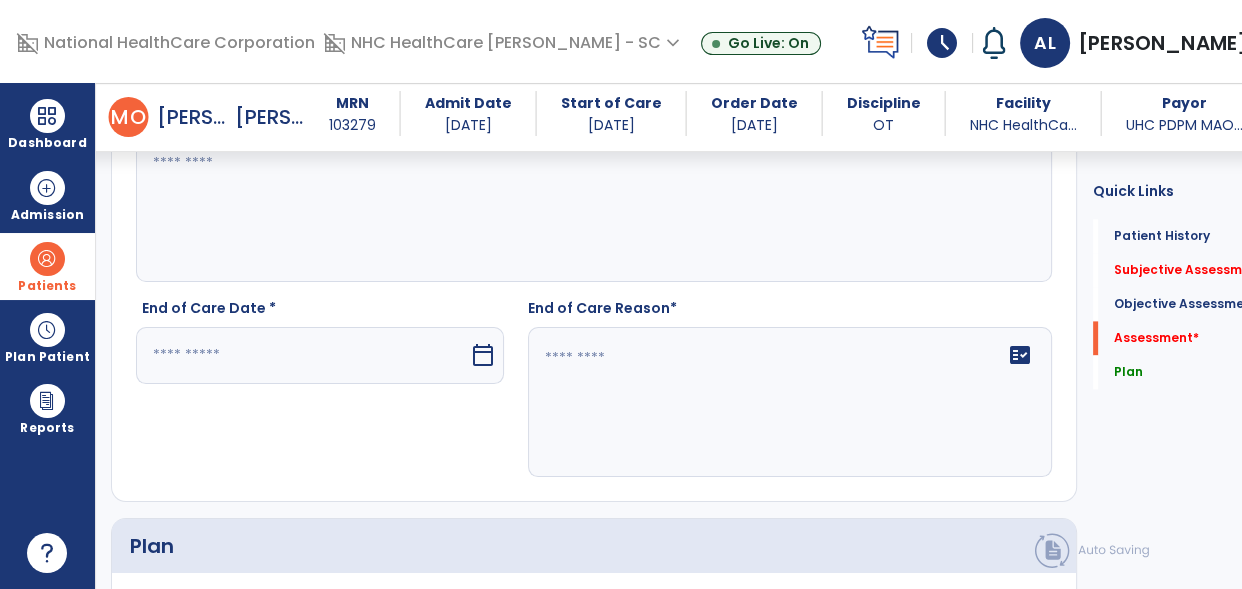 type on "**********" 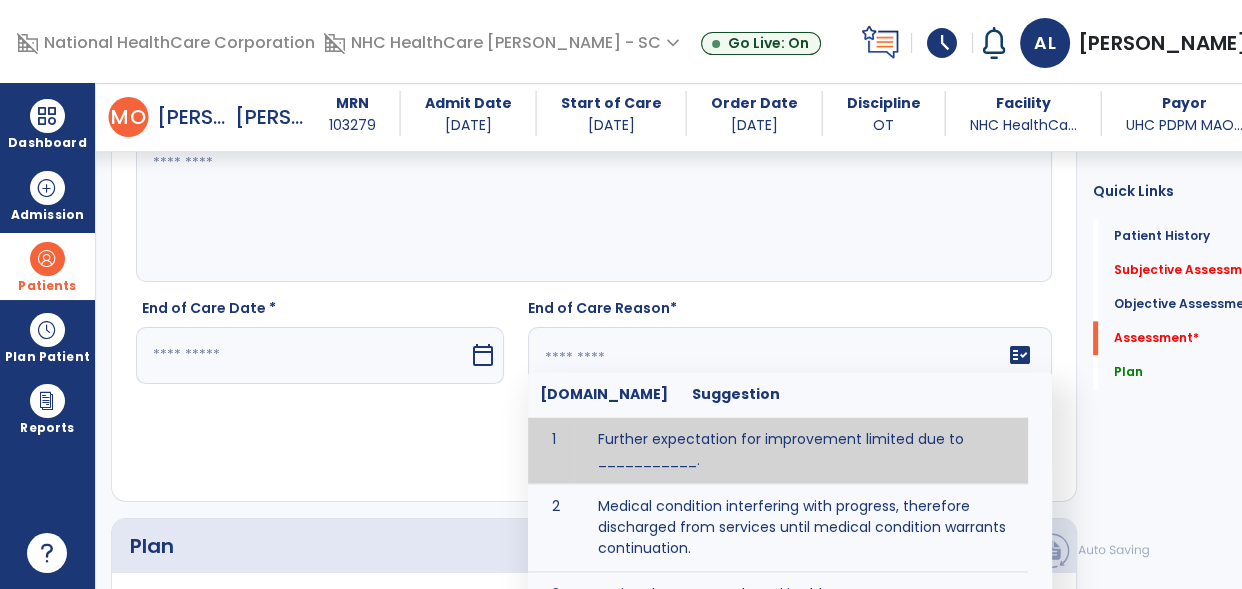 click on "fact_check  [DOMAIN_NAME] Suggestion 1 Further expectation for improvement limited due to ___________. 2 Medical condition interfering with progress, therefore discharged from services until medical condition warrants continuation. 3 Patient has met goals and is able to ________. 4 Patient has reached safe level of _______ and is competent to follow prescribed home exercise program. 5 Patient responded to therapy ____________. 6 Unexpected facility discharge - patient continues to warrant further therapy and will be re-screened upon readmission. 7 Unstable medical condition makes continued services inappropriate at this time." 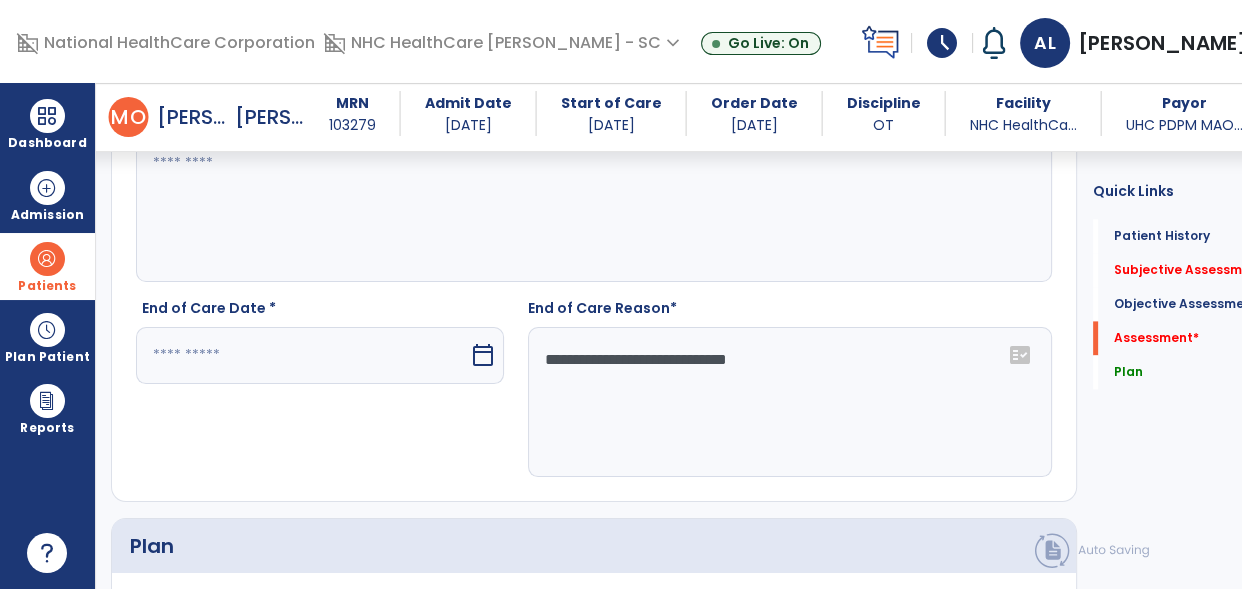 type on "**********" 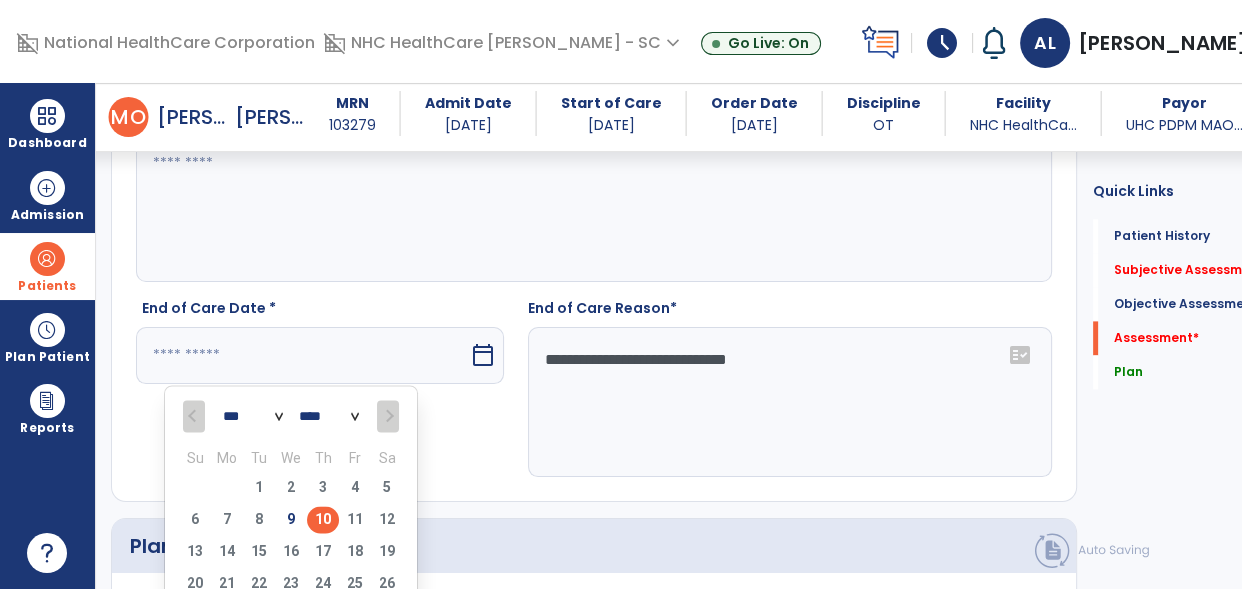 click on "10" at bounding box center [323, 519] 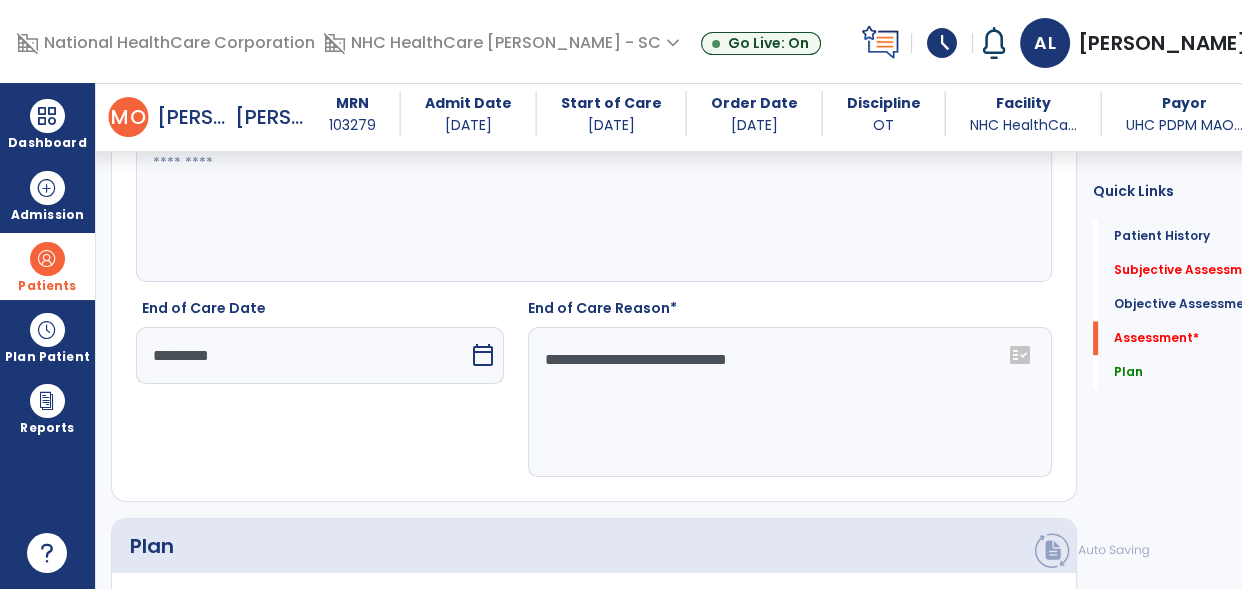 click on "End of Care Date  *********  calendar_today" 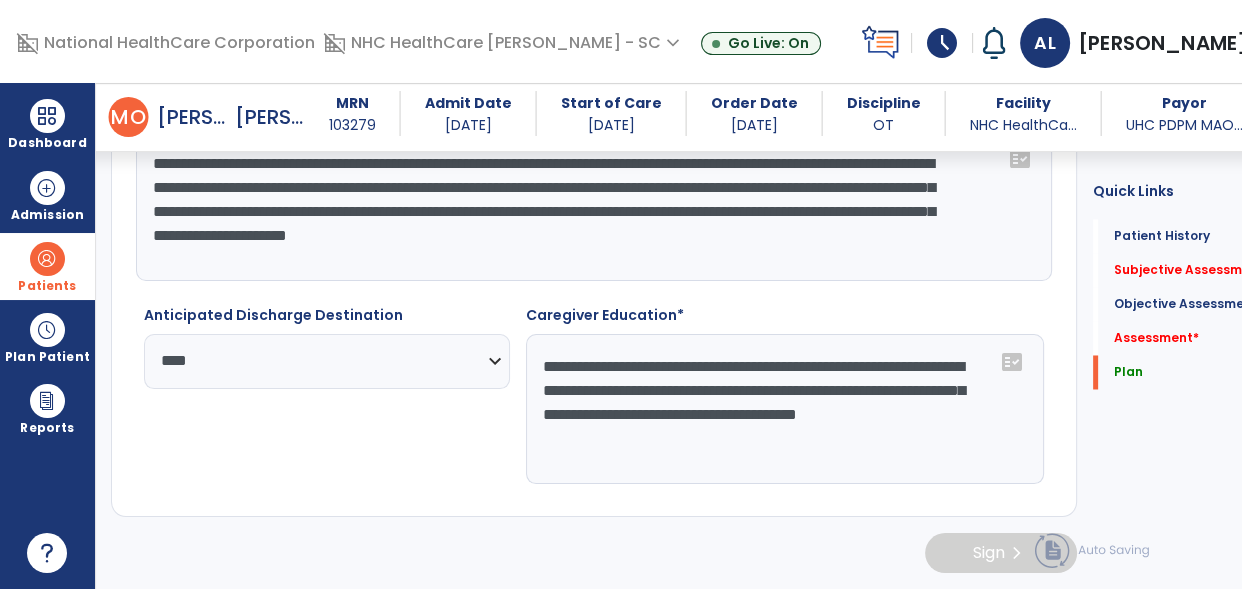 scroll, scrollTop: 2965, scrollLeft: 0, axis: vertical 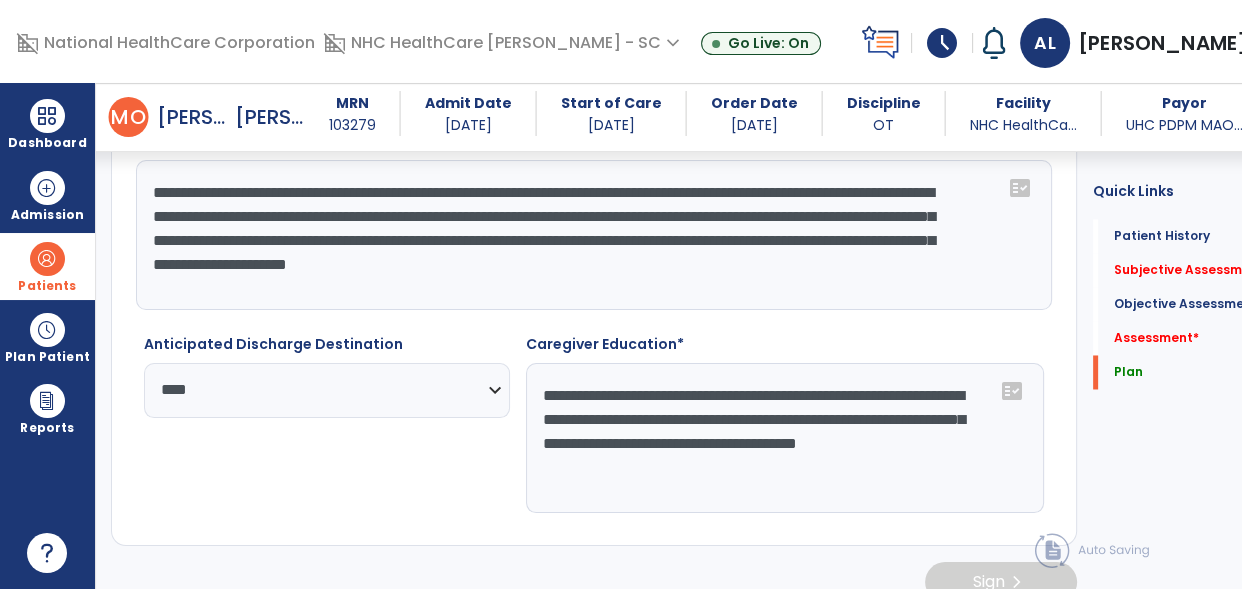 click on "**********" 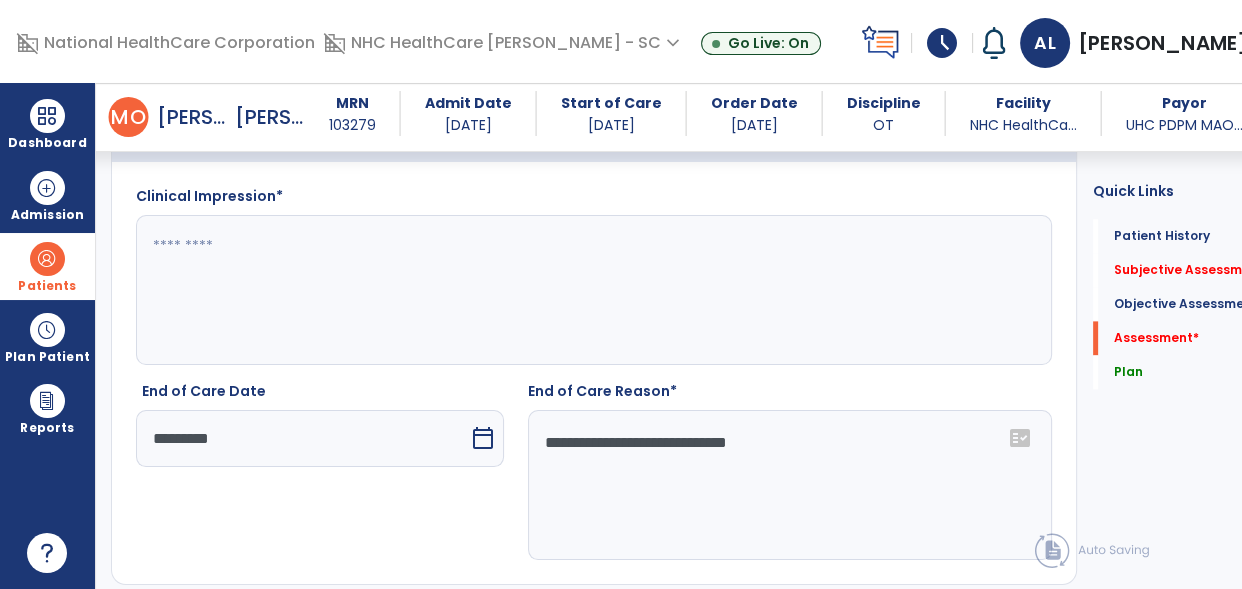 scroll, scrollTop: 2344, scrollLeft: 0, axis: vertical 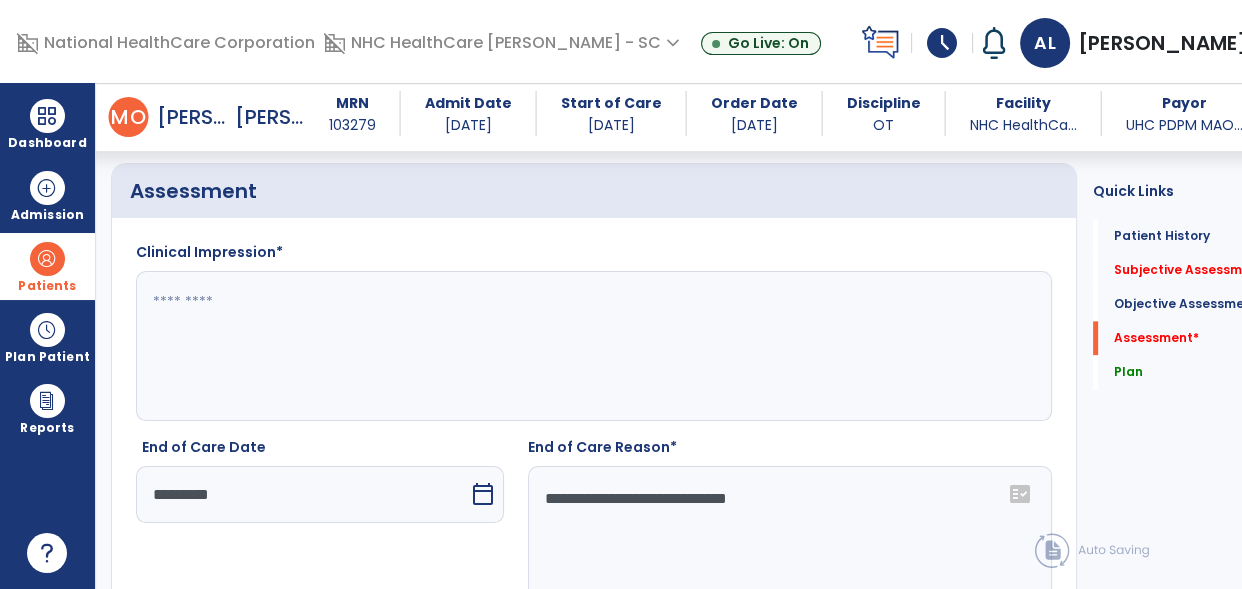 type on "**********" 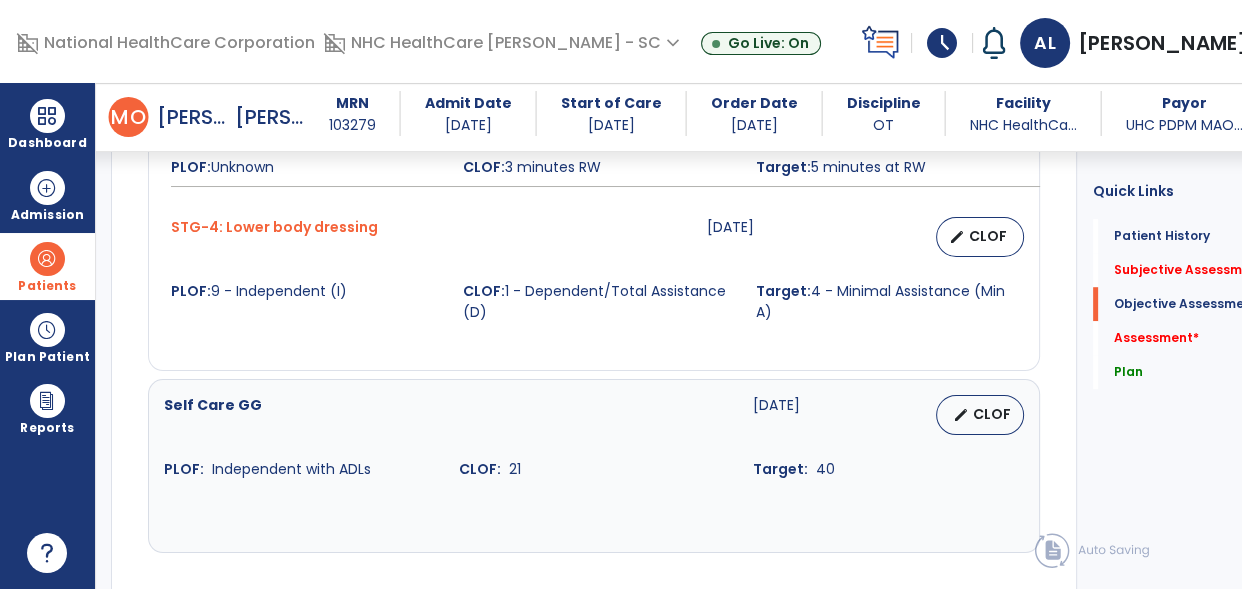 scroll, scrollTop: 1220, scrollLeft: 0, axis: vertical 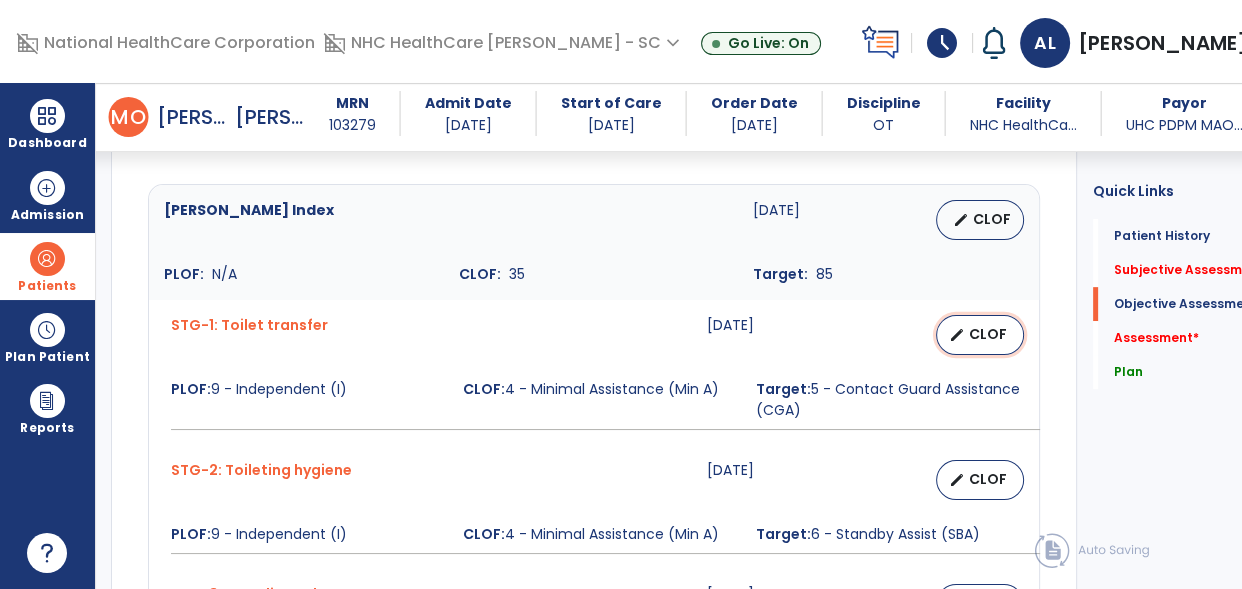 click on "edit   CLOF" at bounding box center (980, 335) 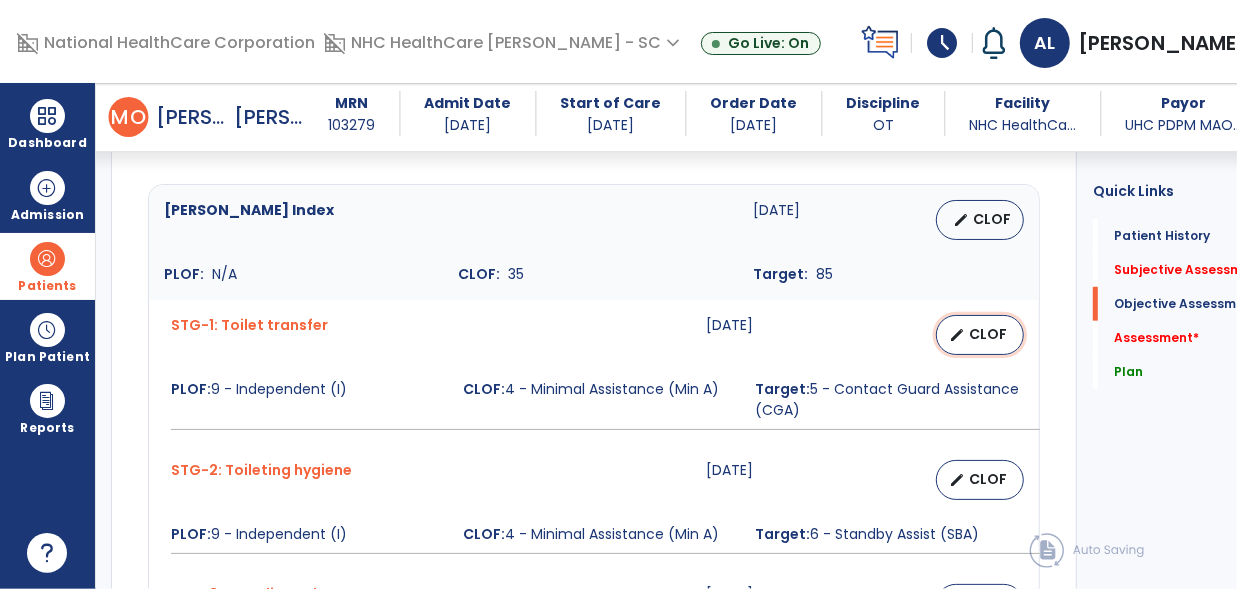scroll, scrollTop: 730, scrollLeft: 0, axis: vertical 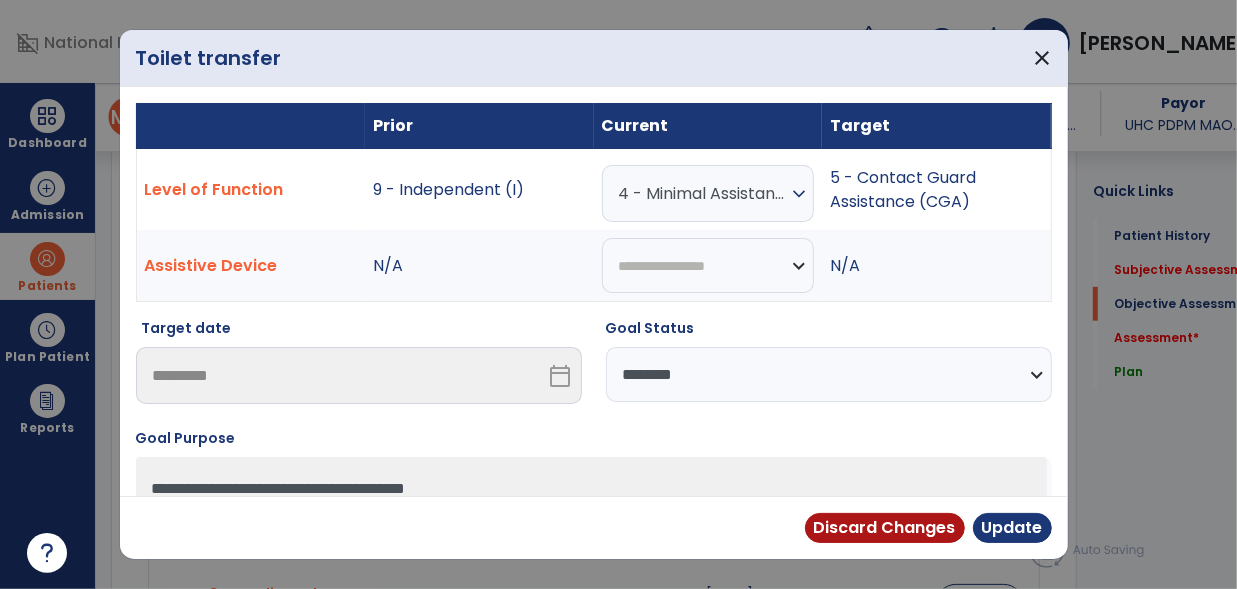 click on "4 - Minimal Assistance (Min A)" at bounding box center (703, 193) 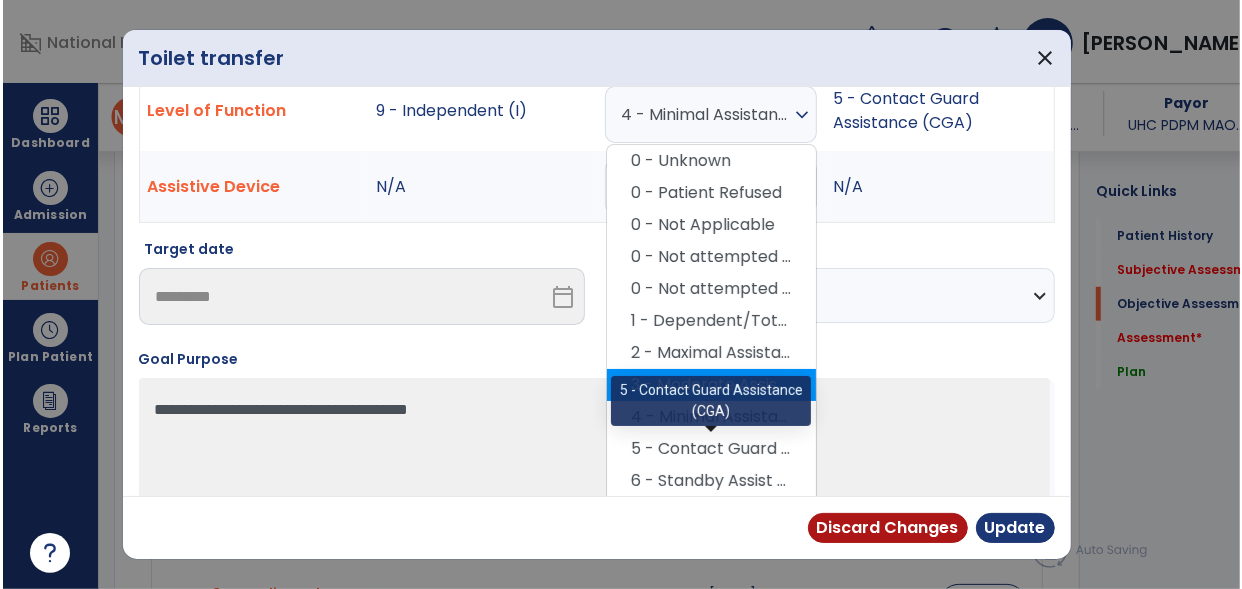 scroll, scrollTop: 80, scrollLeft: 0, axis: vertical 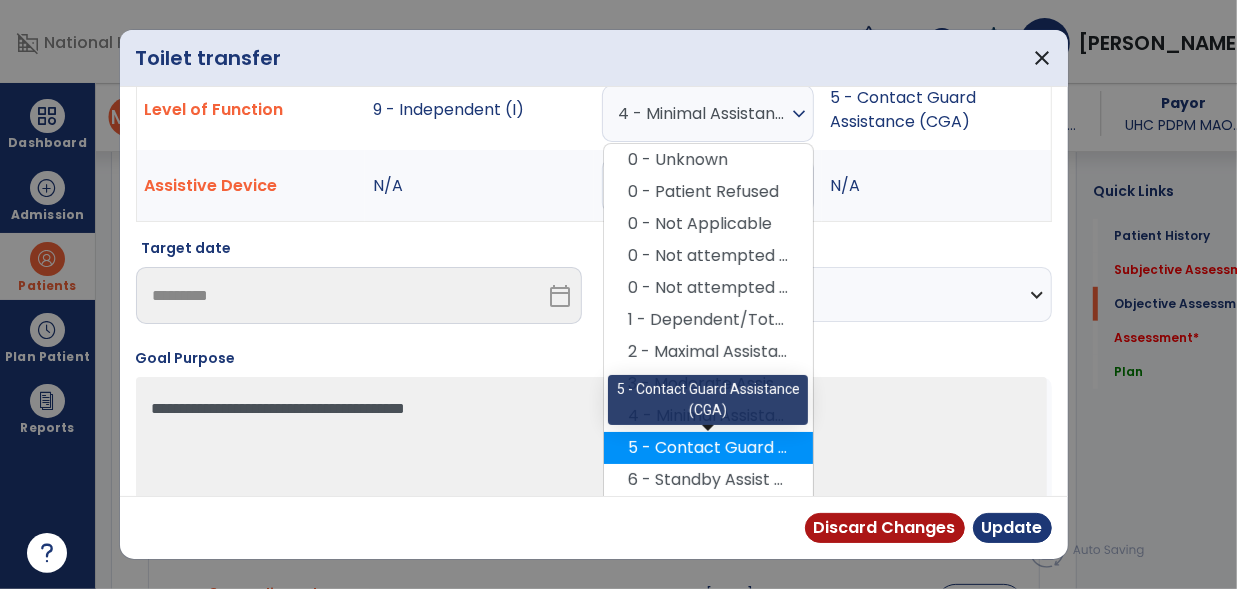 drag, startPoint x: 709, startPoint y: 449, endPoint x: 652, endPoint y: 459, distance: 57.870544 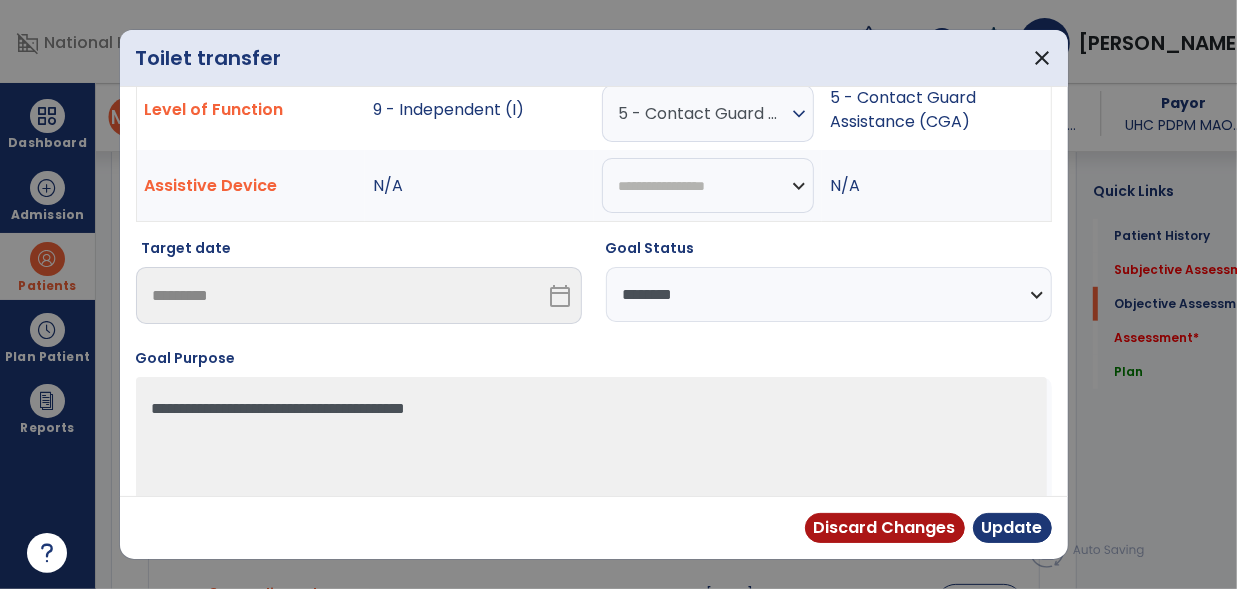 drag, startPoint x: 774, startPoint y: 300, endPoint x: 689, endPoint y: 294, distance: 85.2115 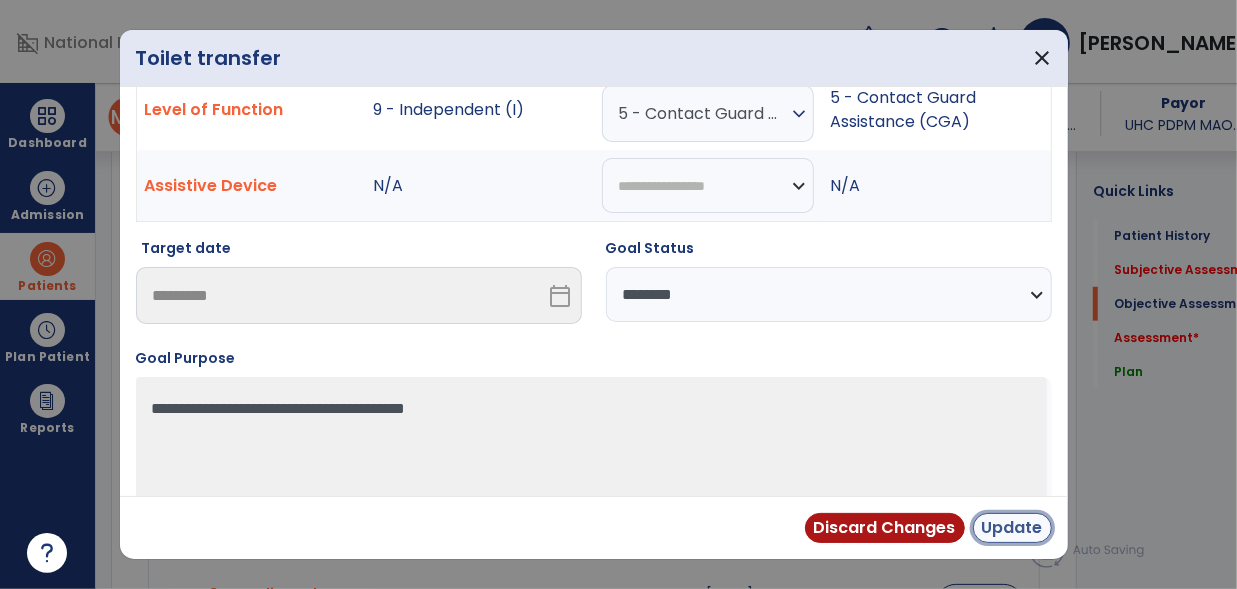 click on "Update" at bounding box center [1012, 528] 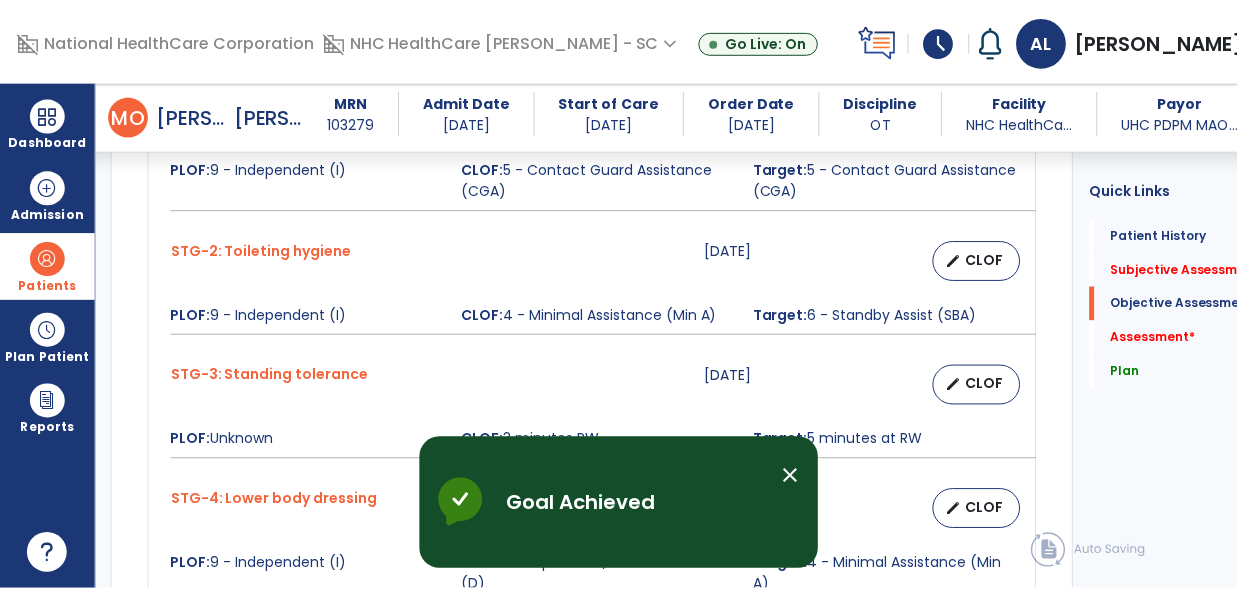 scroll, scrollTop: 950, scrollLeft: 0, axis: vertical 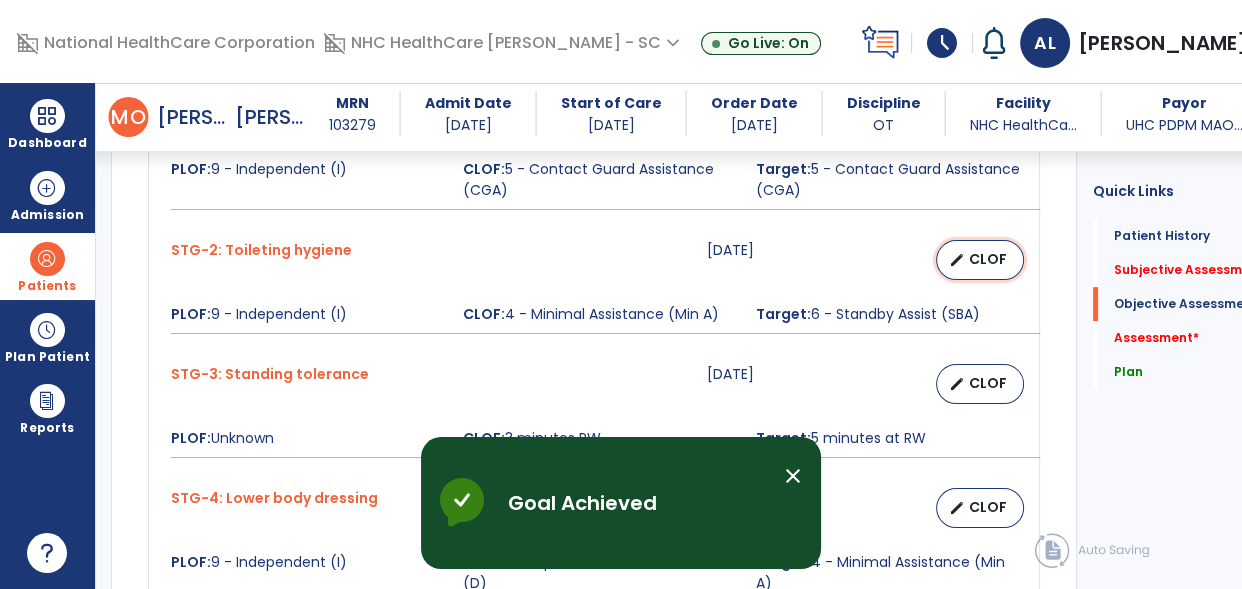 click on "CLOF" at bounding box center [988, 259] 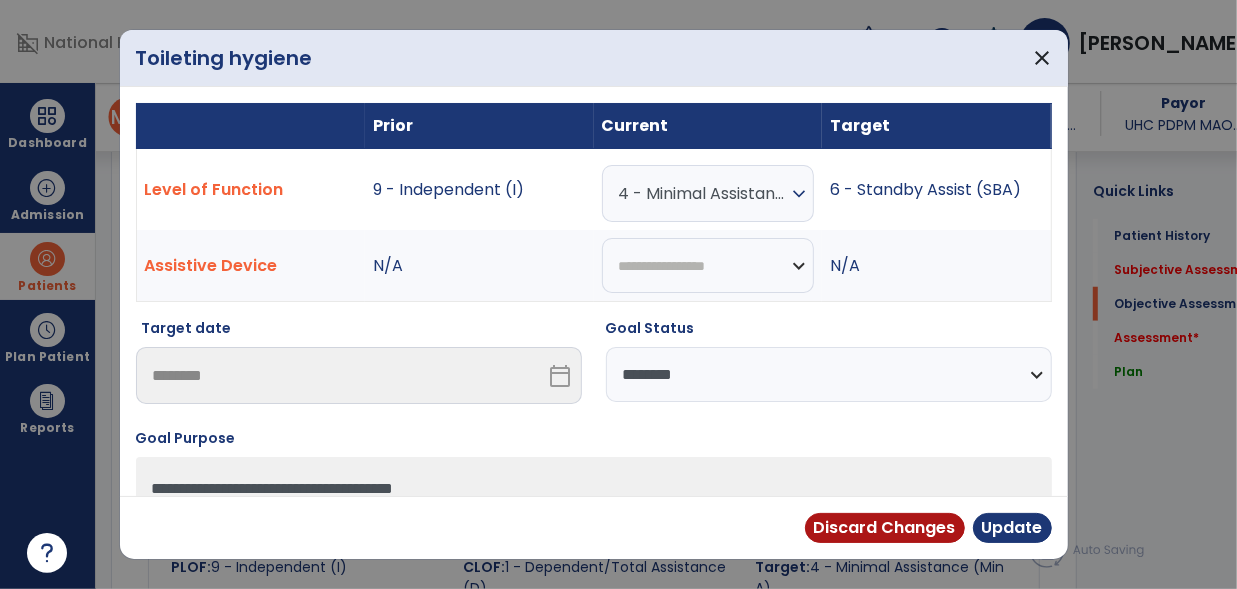 scroll, scrollTop: 950, scrollLeft: 0, axis: vertical 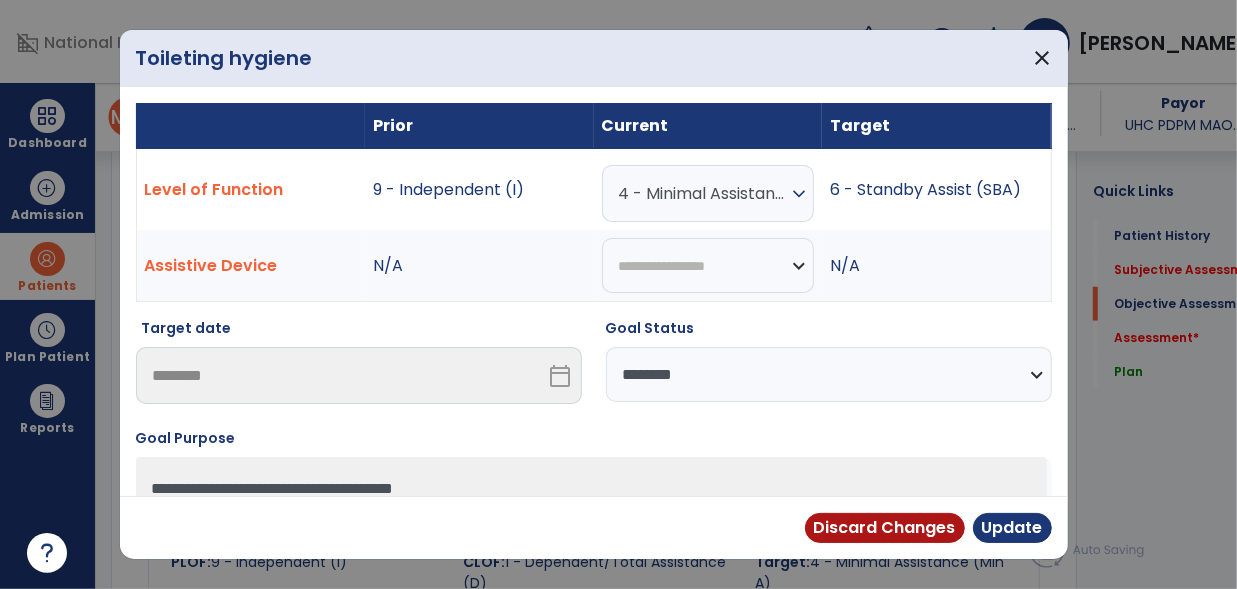 click on "4 - Minimal Assistance (Min A)" at bounding box center (703, 193) 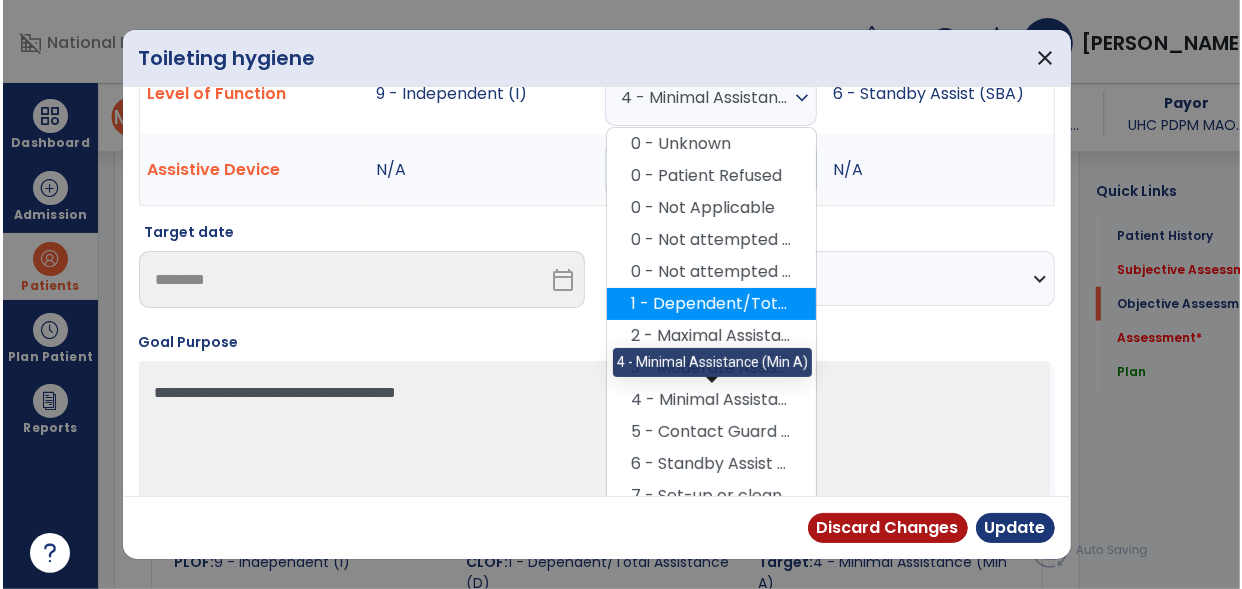 scroll, scrollTop: 97, scrollLeft: 0, axis: vertical 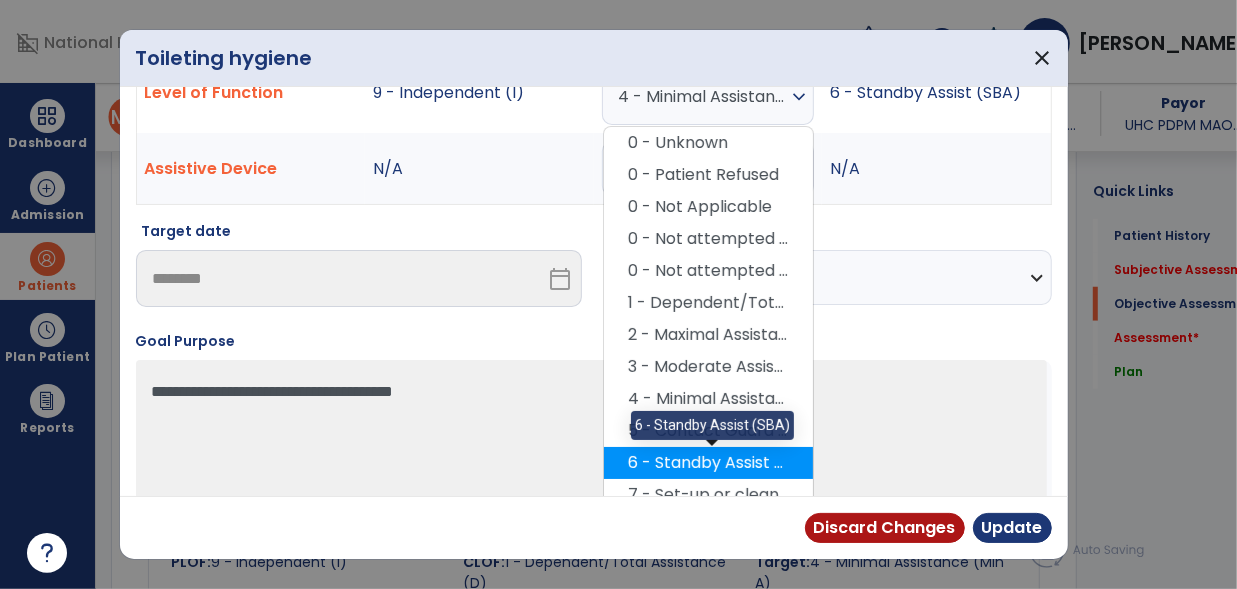click on "6 - Standby Assist (SBA)" at bounding box center (708, 463) 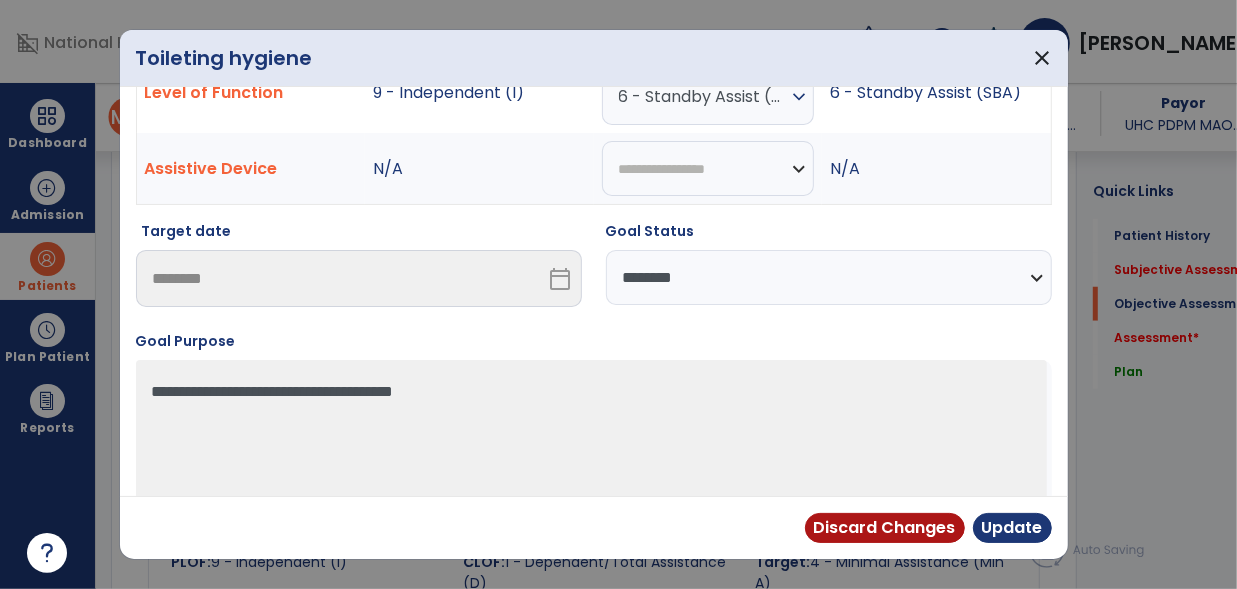 click on "**********" at bounding box center [829, 277] 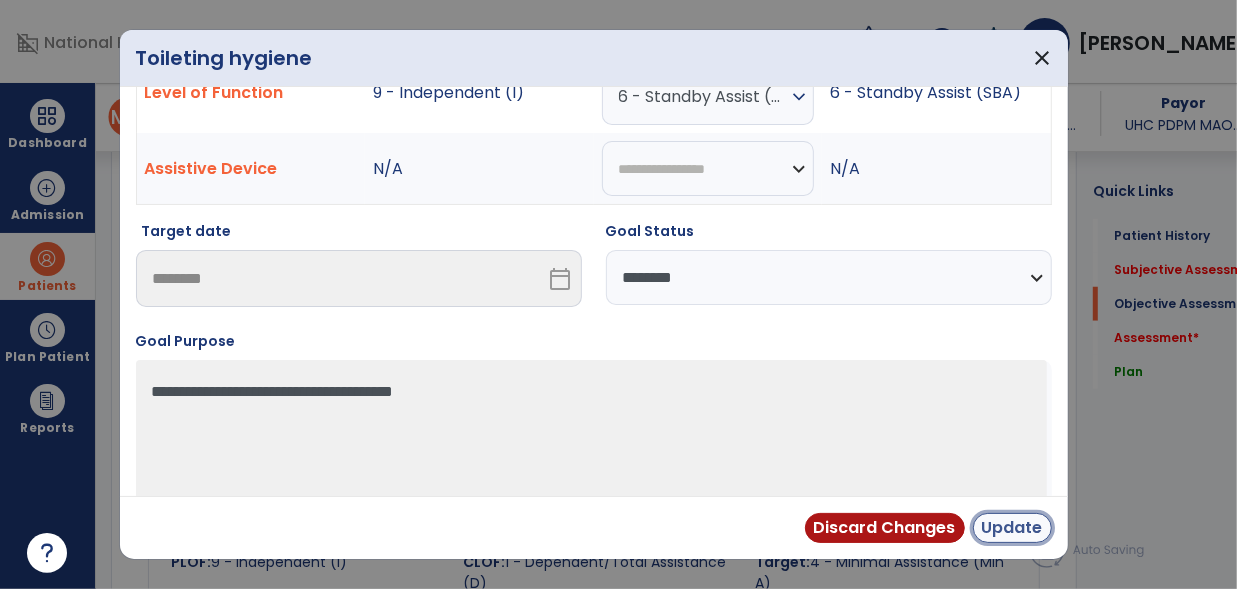 click on "Update" at bounding box center [1012, 528] 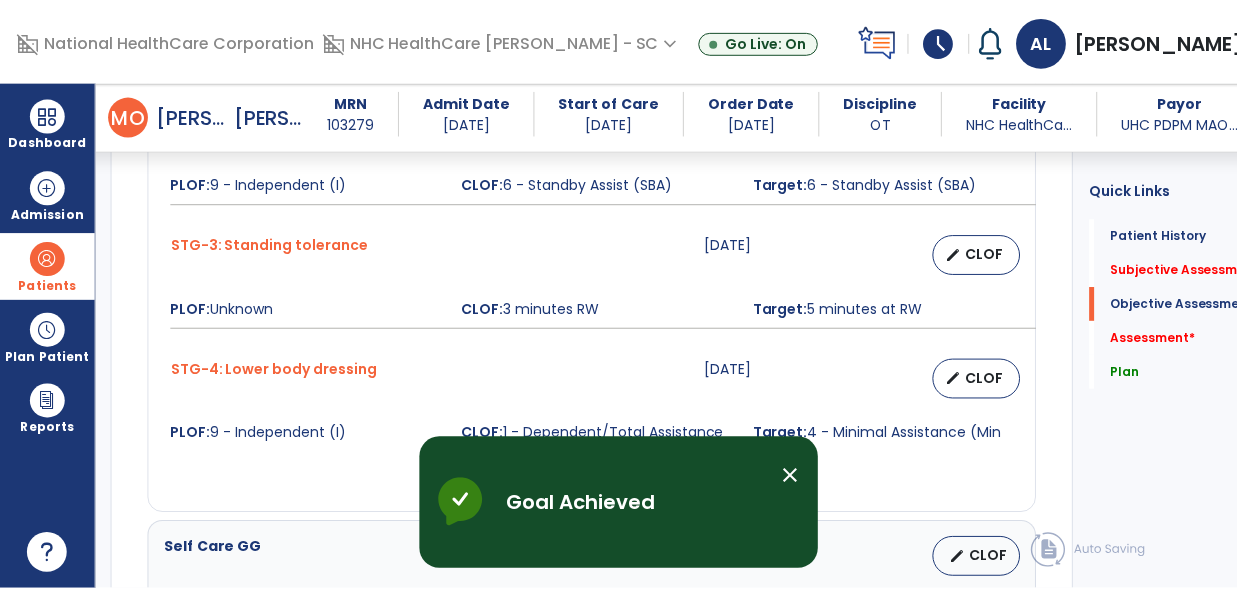 scroll, scrollTop: 1111, scrollLeft: 0, axis: vertical 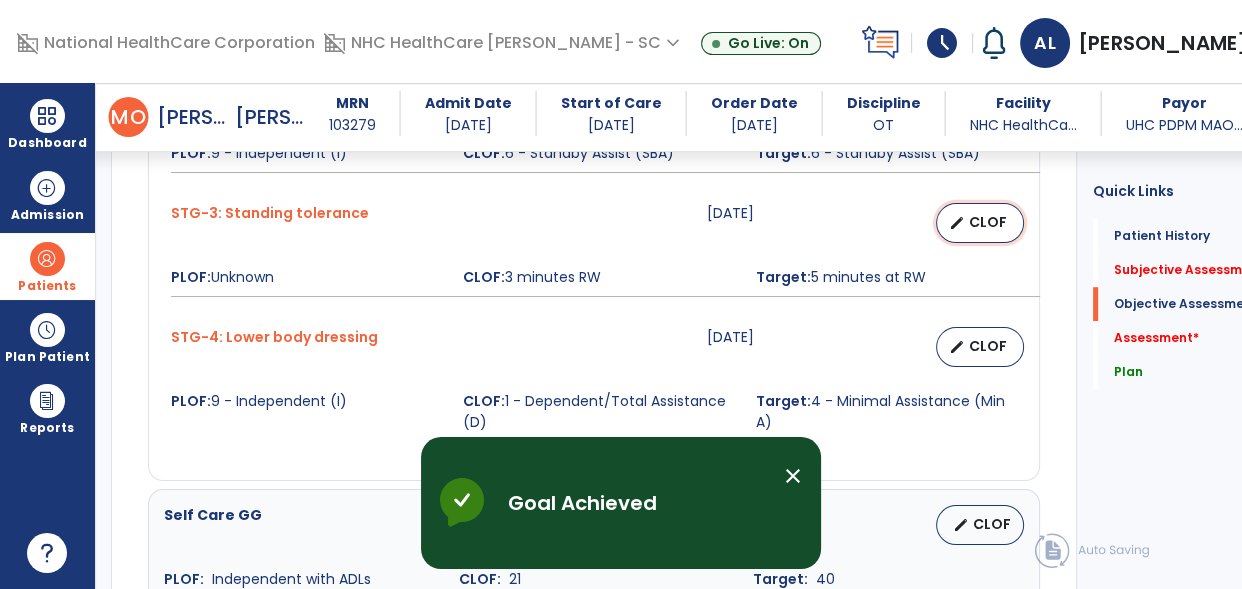 click on "CLOF" at bounding box center (988, 222) 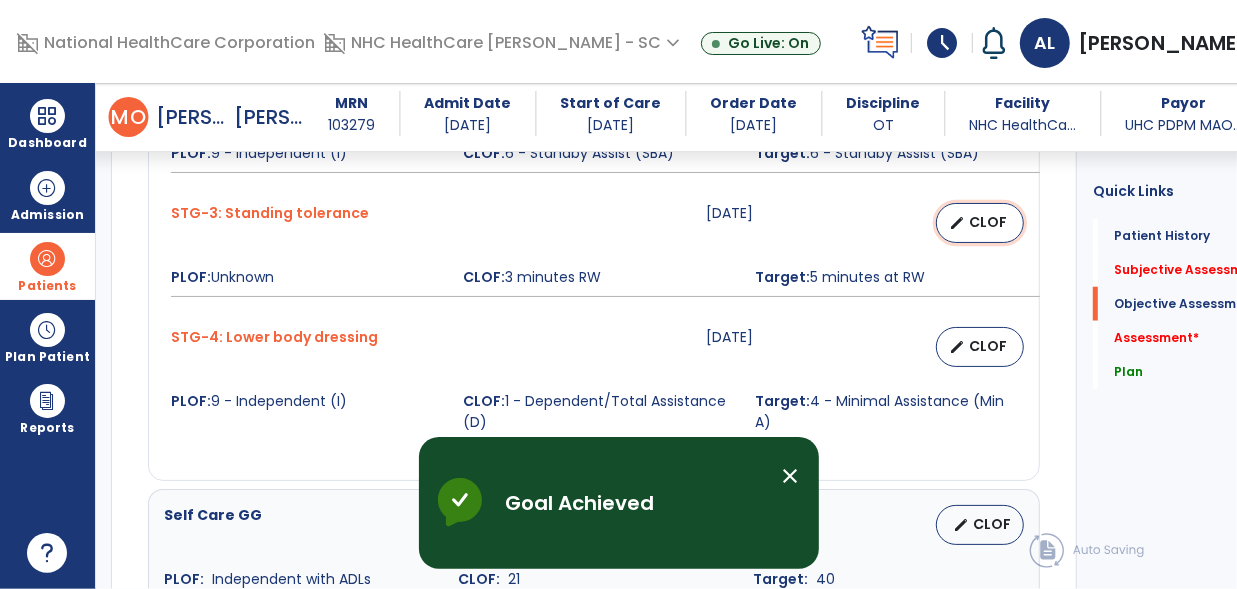 scroll, scrollTop: 1111, scrollLeft: 0, axis: vertical 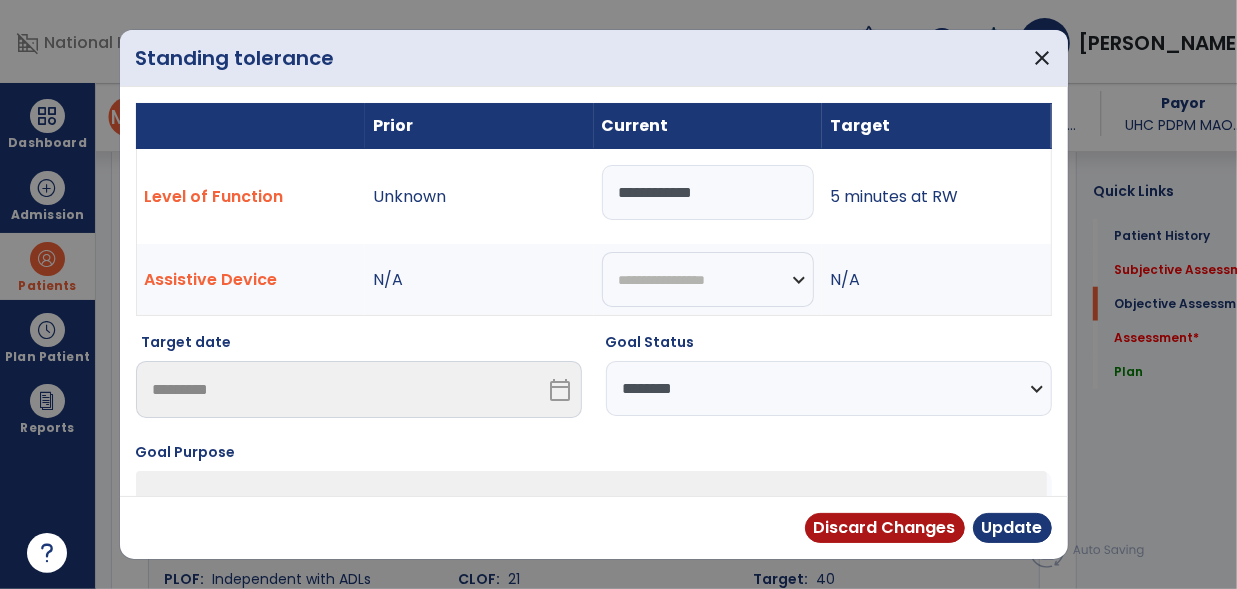 click on "**********" at bounding box center (829, 388) 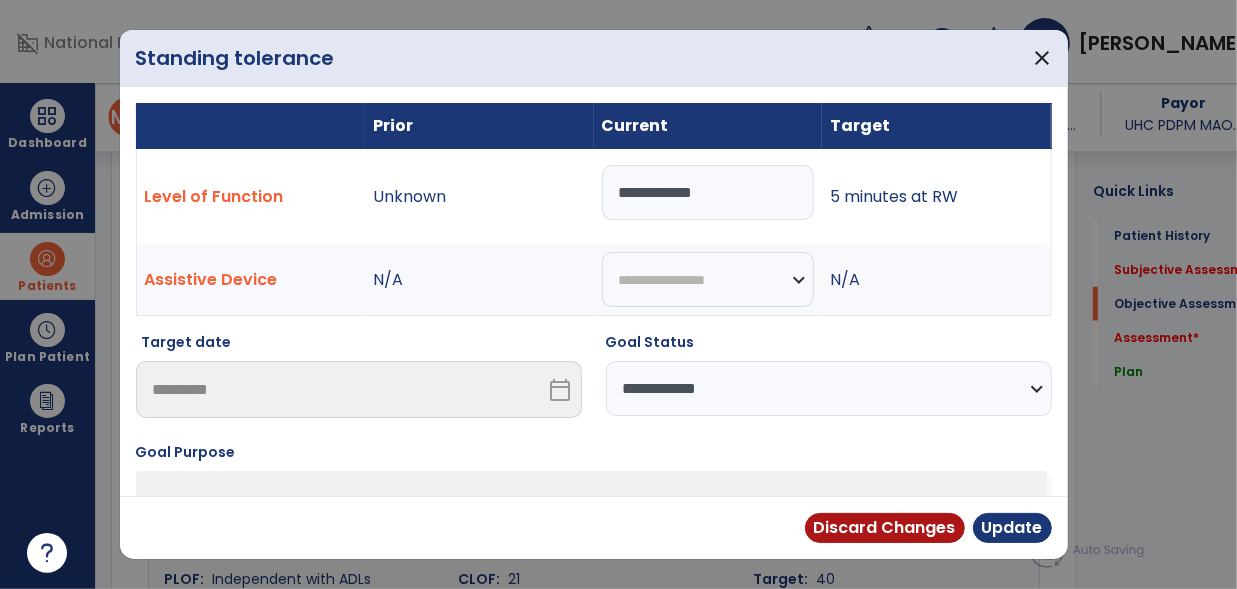 click on "**********" at bounding box center (829, 388) 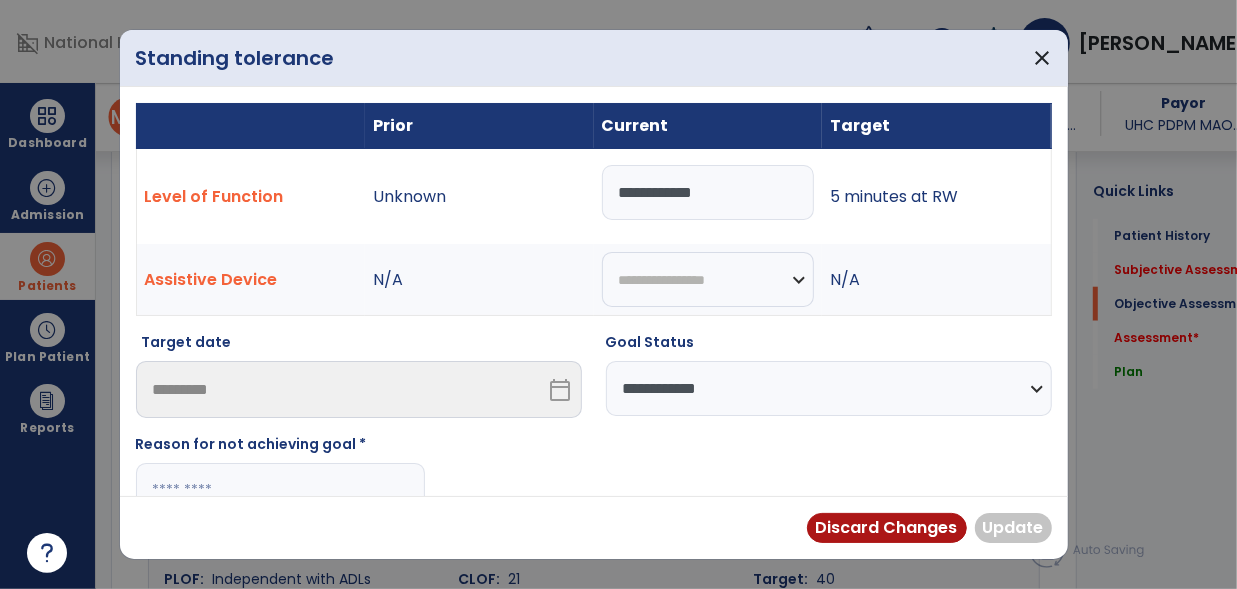 click at bounding box center (280, 490) 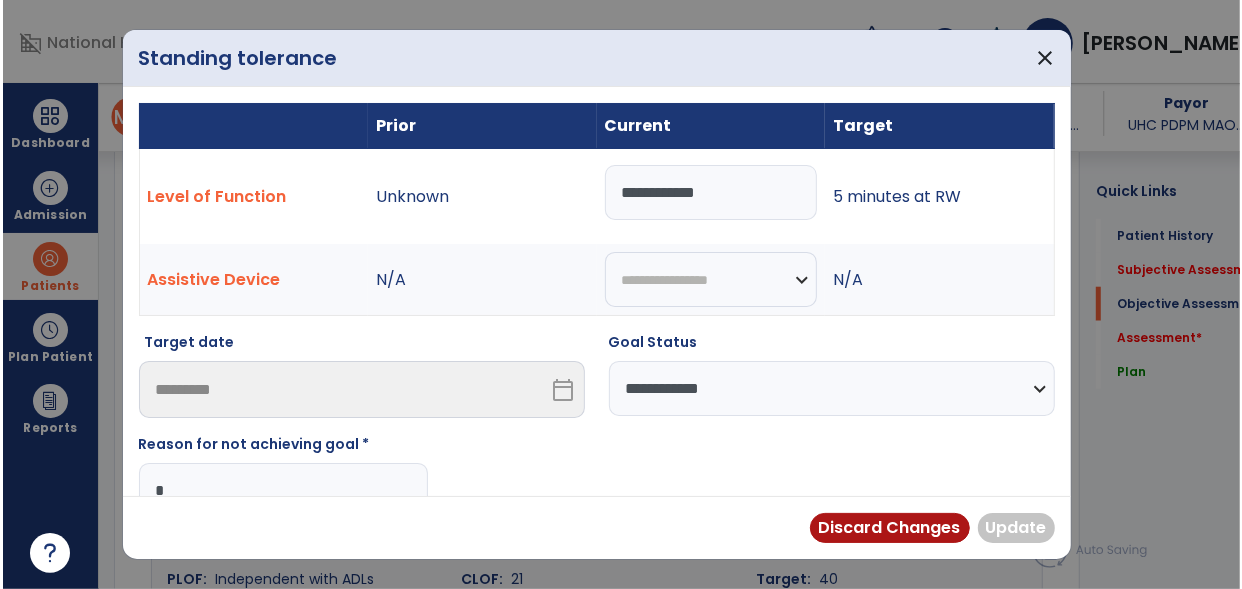 scroll, scrollTop: 5, scrollLeft: 0, axis: vertical 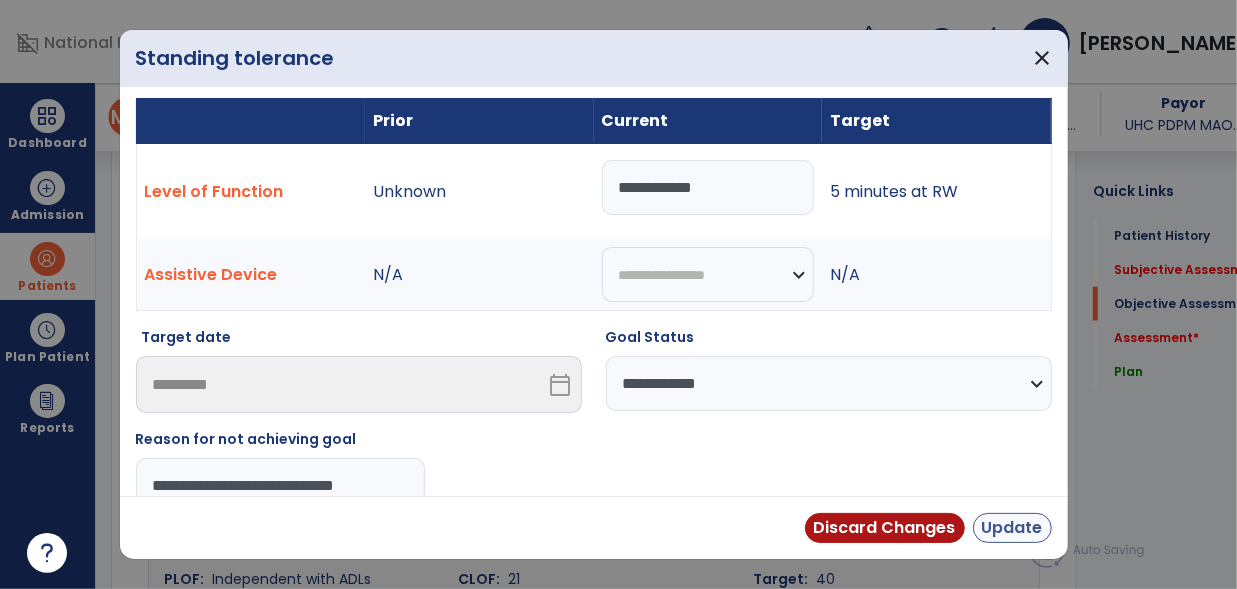 type on "**********" 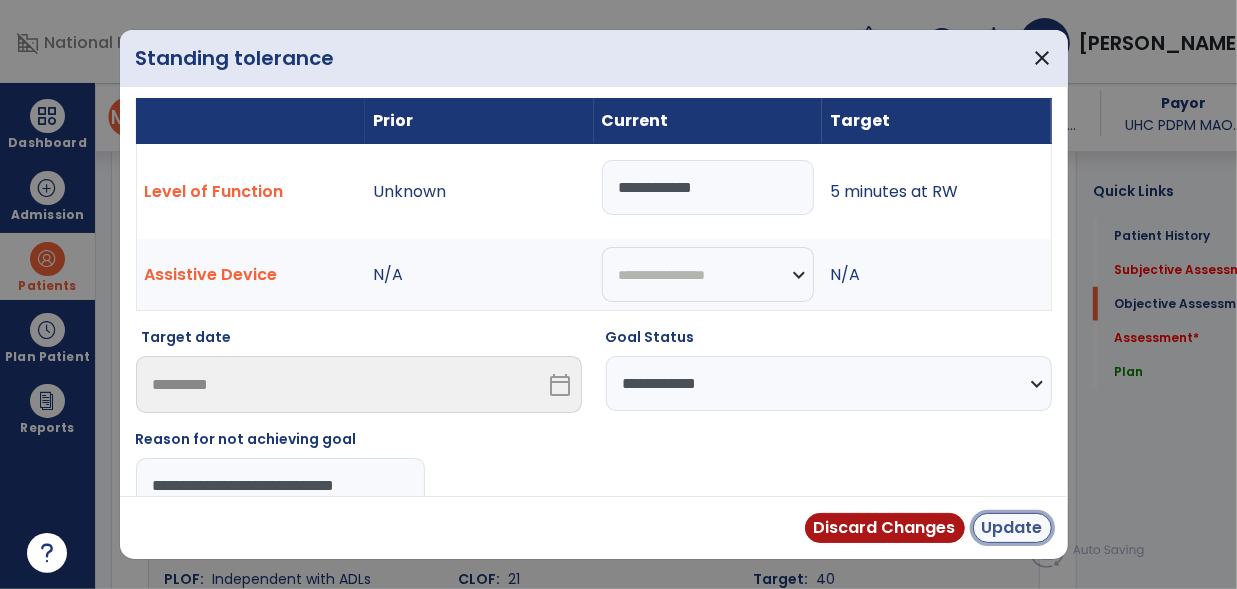 click on "Update" at bounding box center (1012, 528) 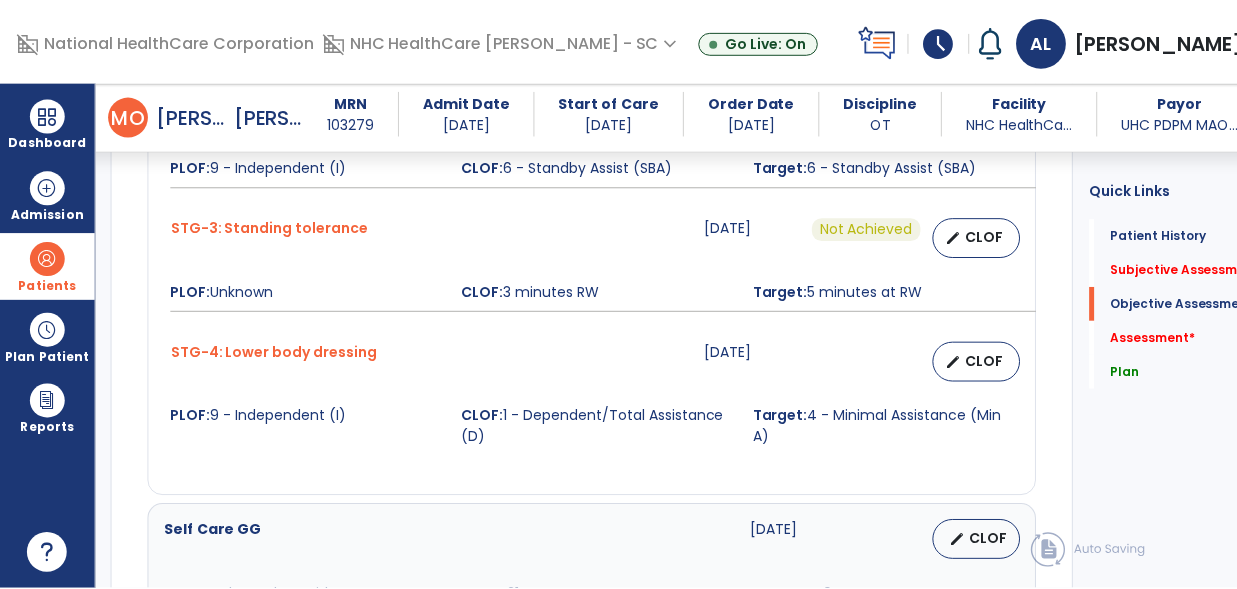 scroll, scrollTop: 1095, scrollLeft: 0, axis: vertical 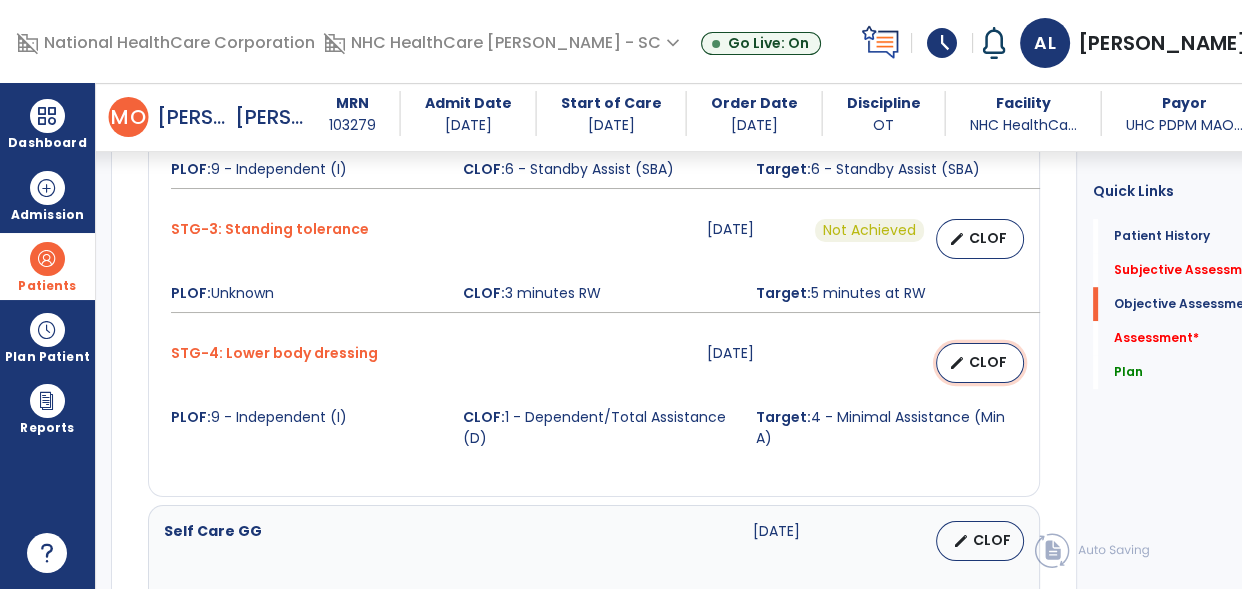 click on "edit" at bounding box center [957, 363] 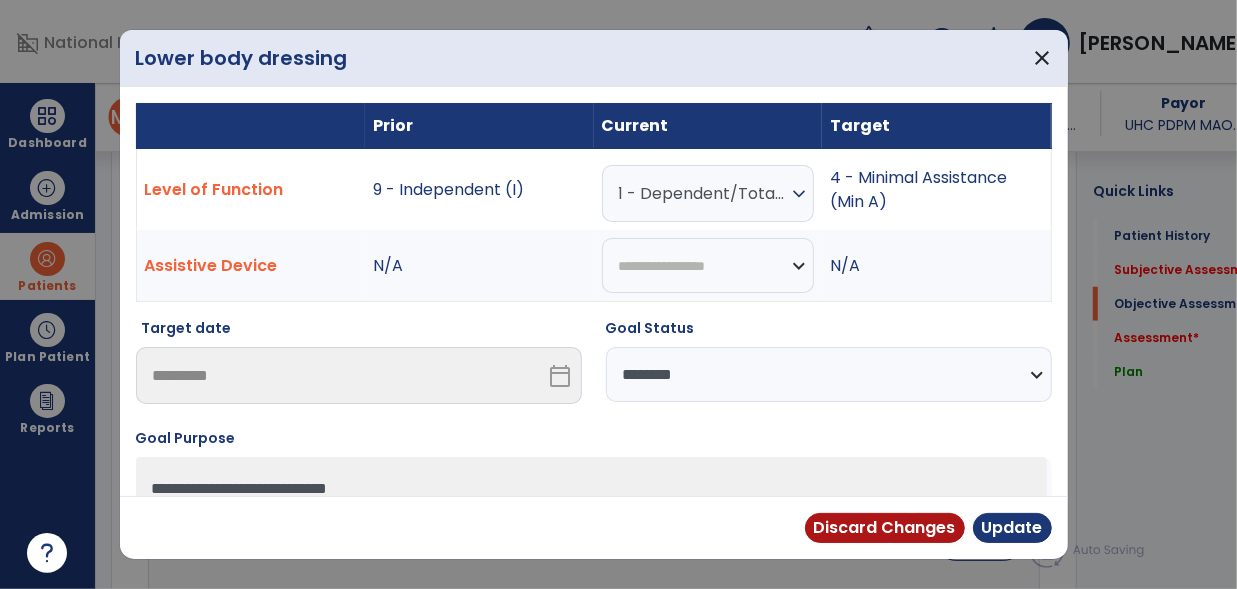 scroll, scrollTop: 1095, scrollLeft: 0, axis: vertical 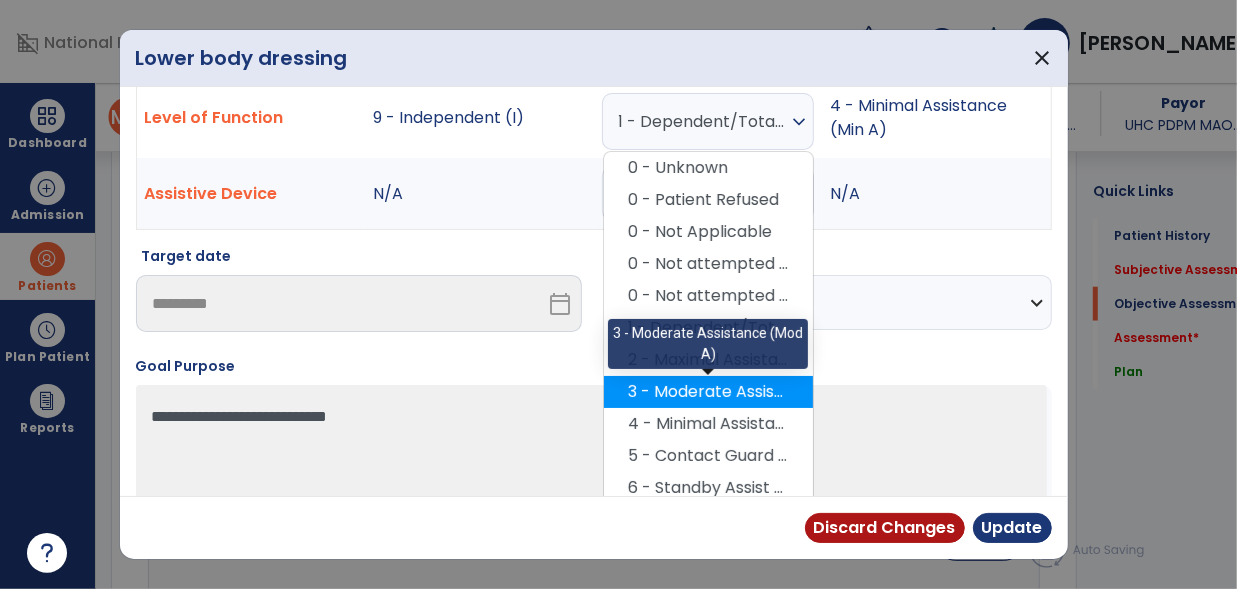 click on "3 - Moderate Assistance (Mod A)" at bounding box center [708, 392] 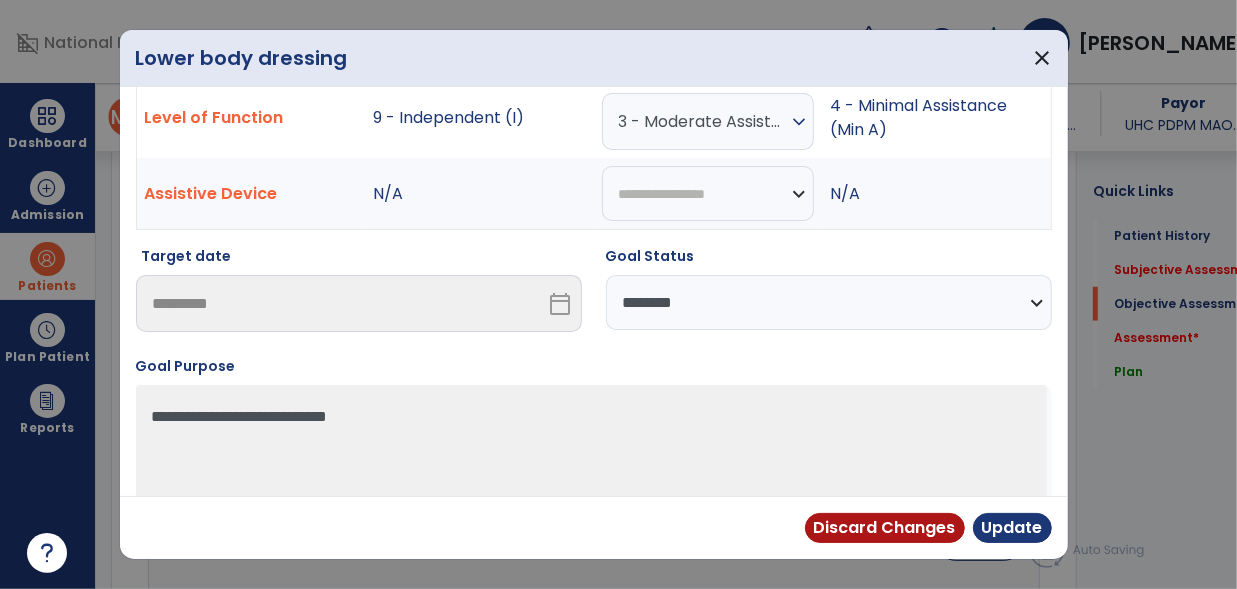 click on "Goal Status" at bounding box center [829, 260] 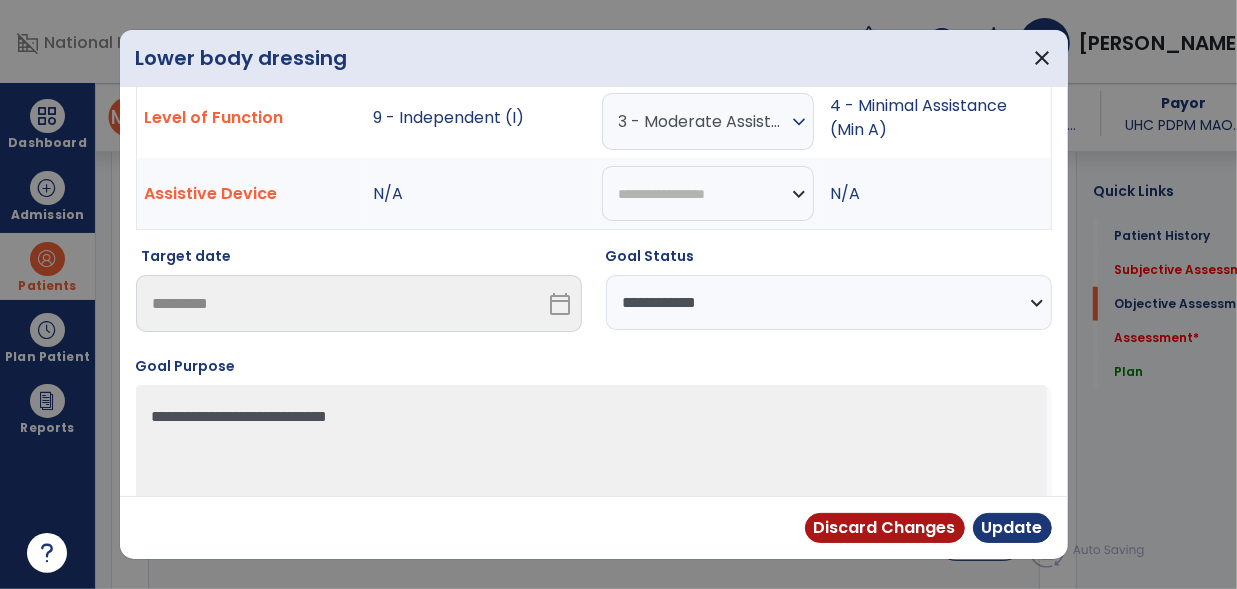 click on "**********" at bounding box center (829, 302) 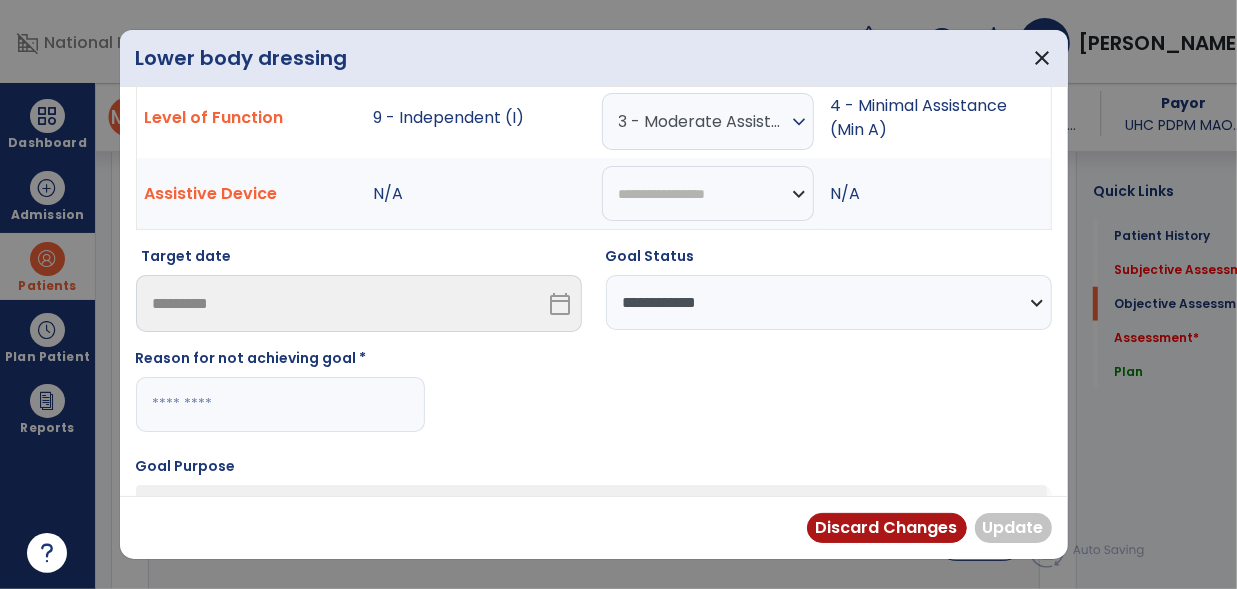 click at bounding box center (280, 404) 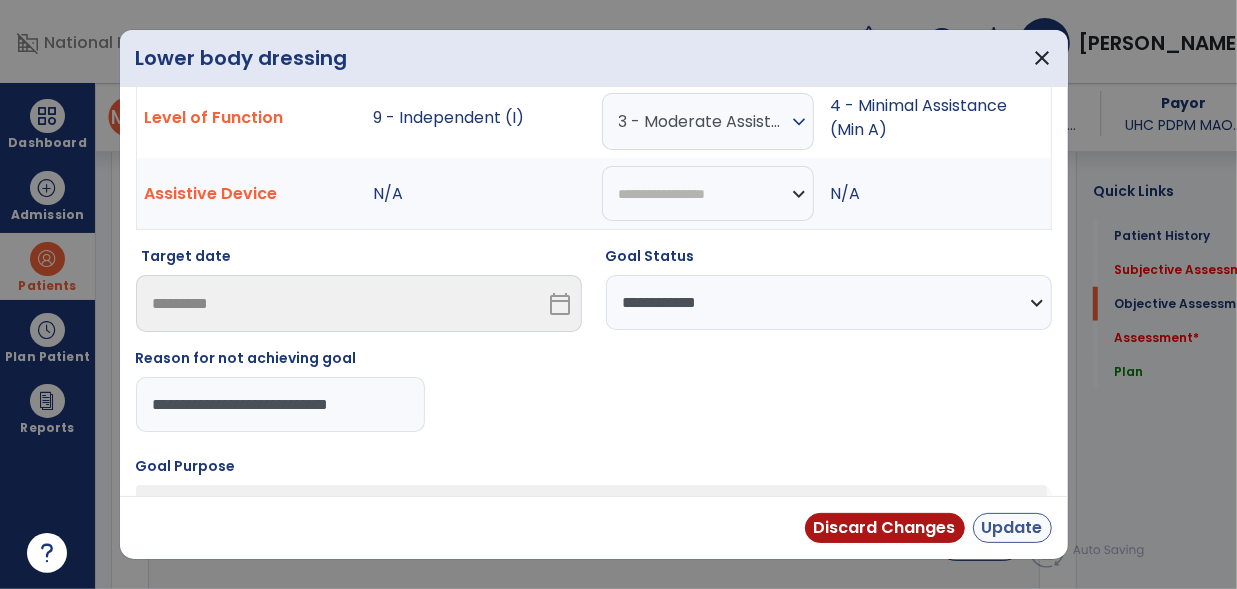 type on "**********" 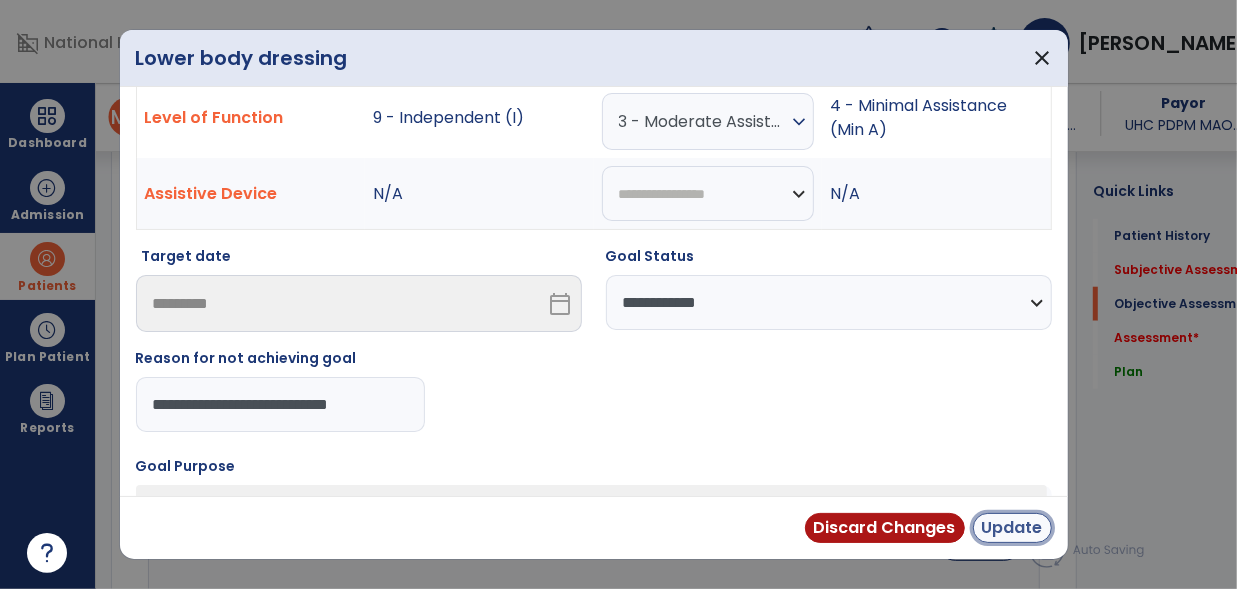 click on "Update" at bounding box center [1012, 528] 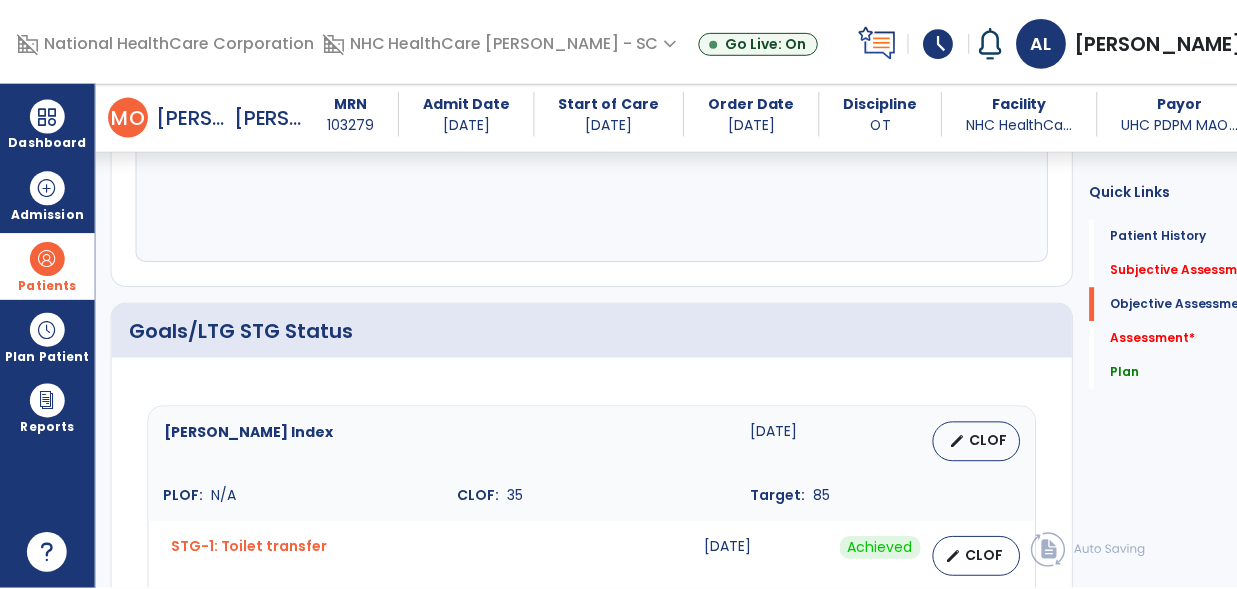 scroll, scrollTop: 508, scrollLeft: 0, axis: vertical 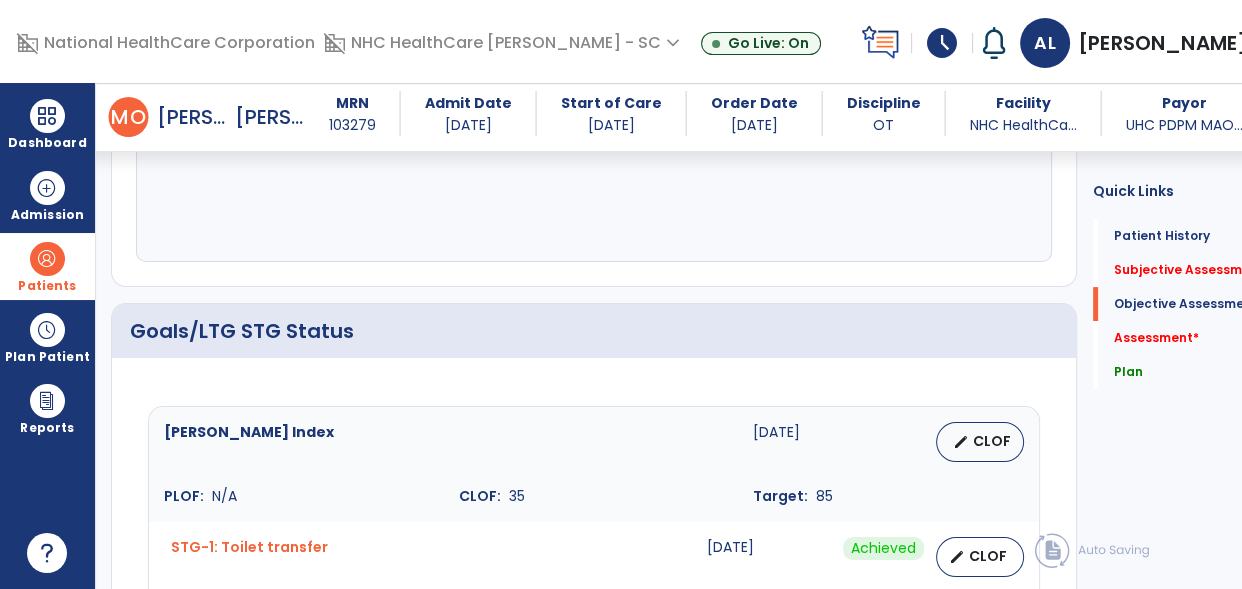 click on "Goals/LTG STG Status" 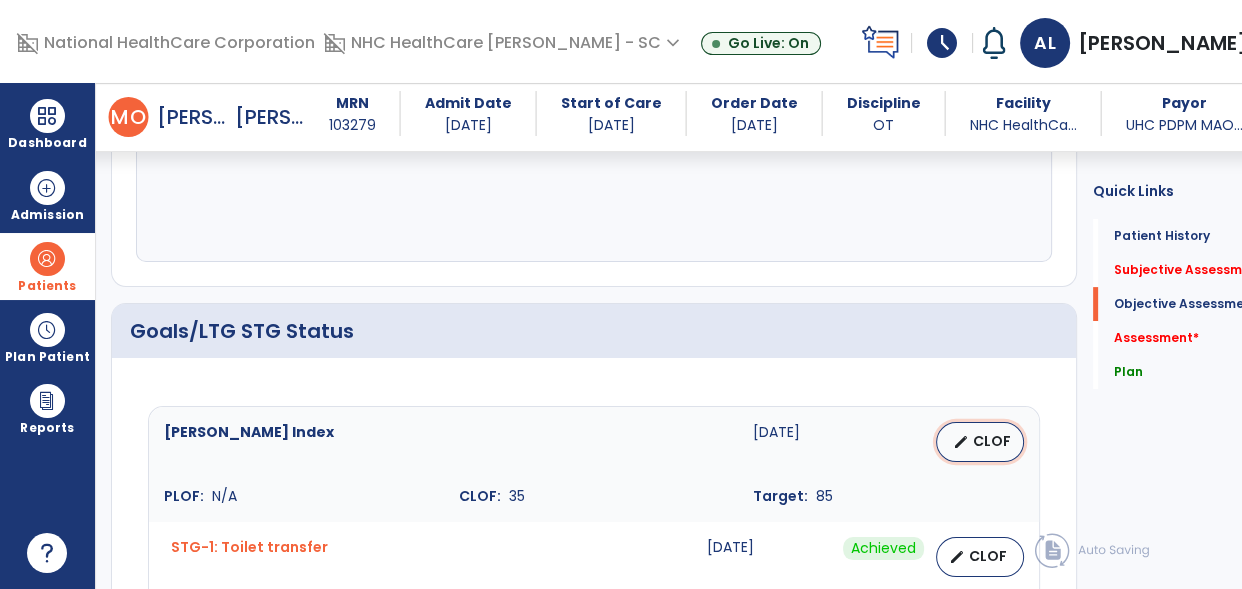 click on "CLOF" at bounding box center [992, 441] 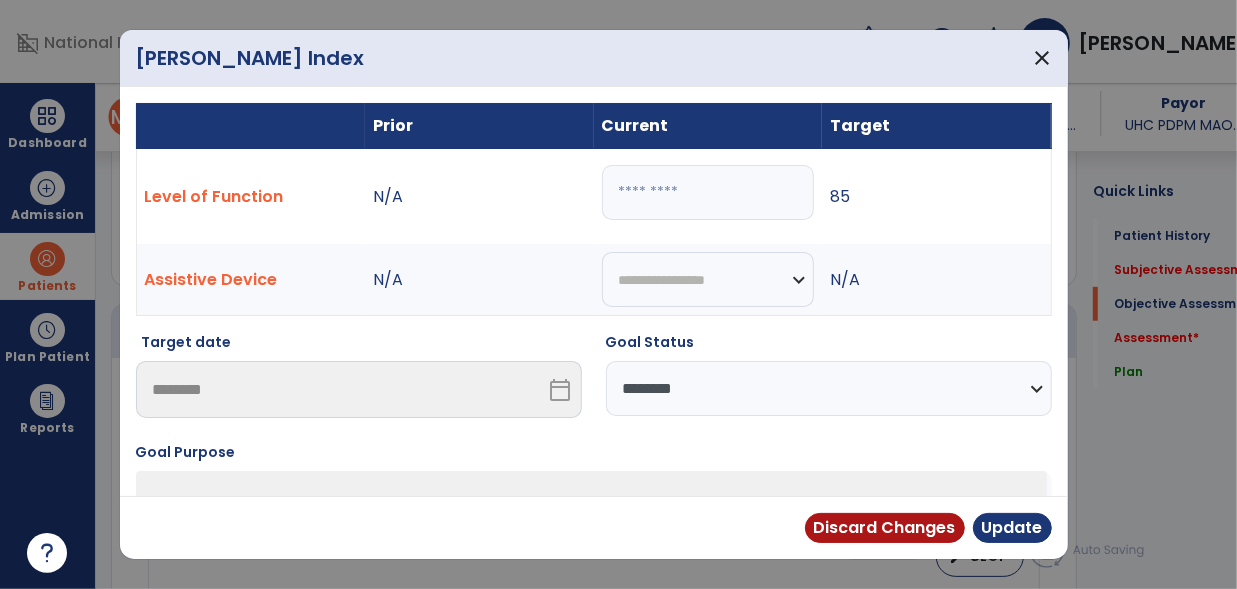 scroll, scrollTop: 508, scrollLeft: 0, axis: vertical 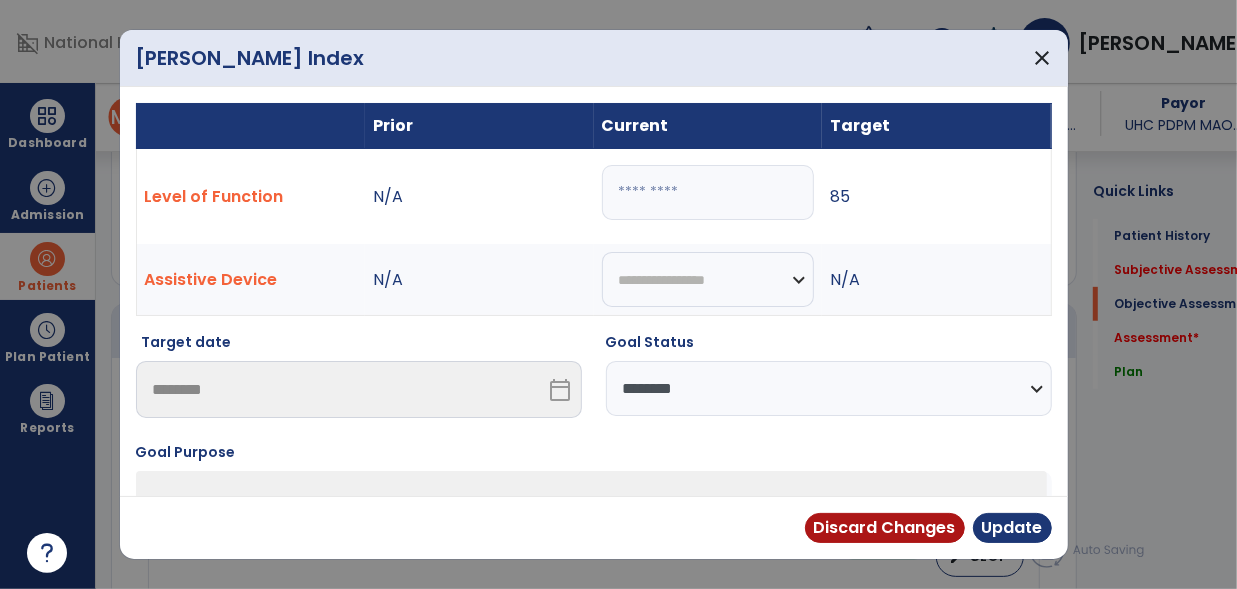 click on "**" at bounding box center [708, 192] 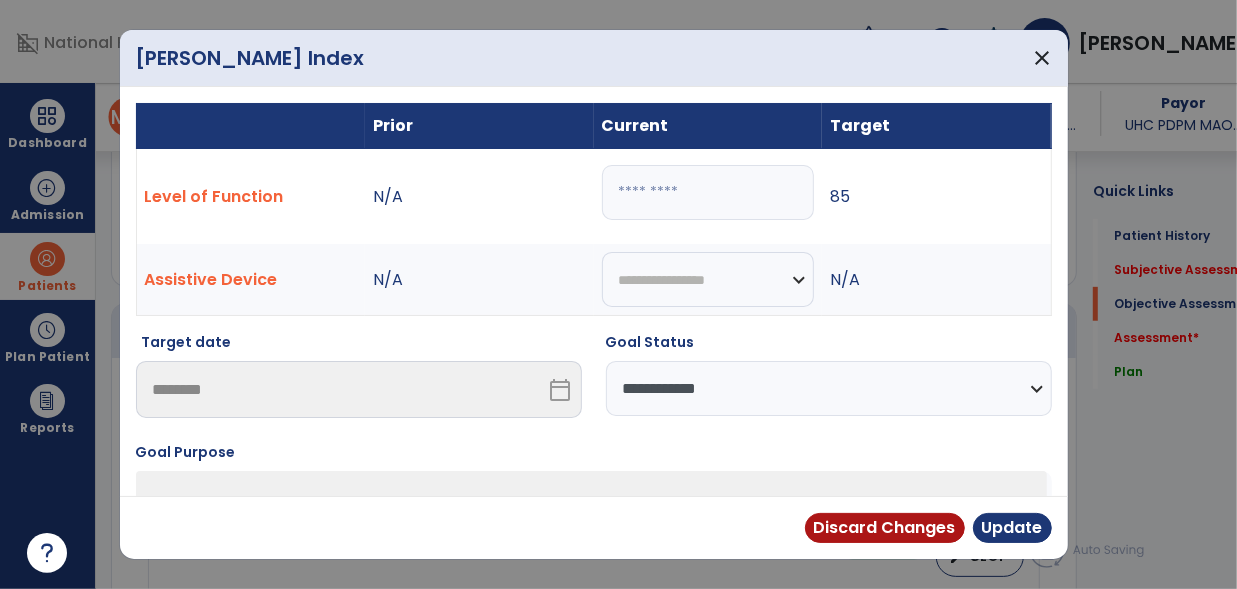 click on "**********" at bounding box center (829, 388) 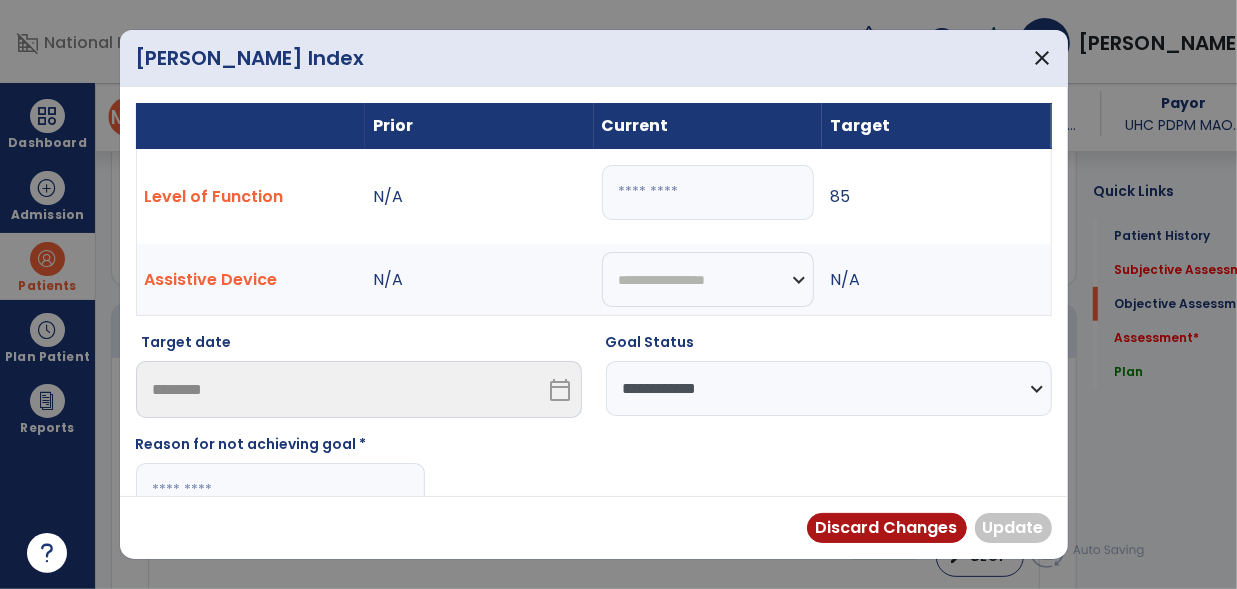 click on "Discard Changes  Update" at bounding box center [594, 527] 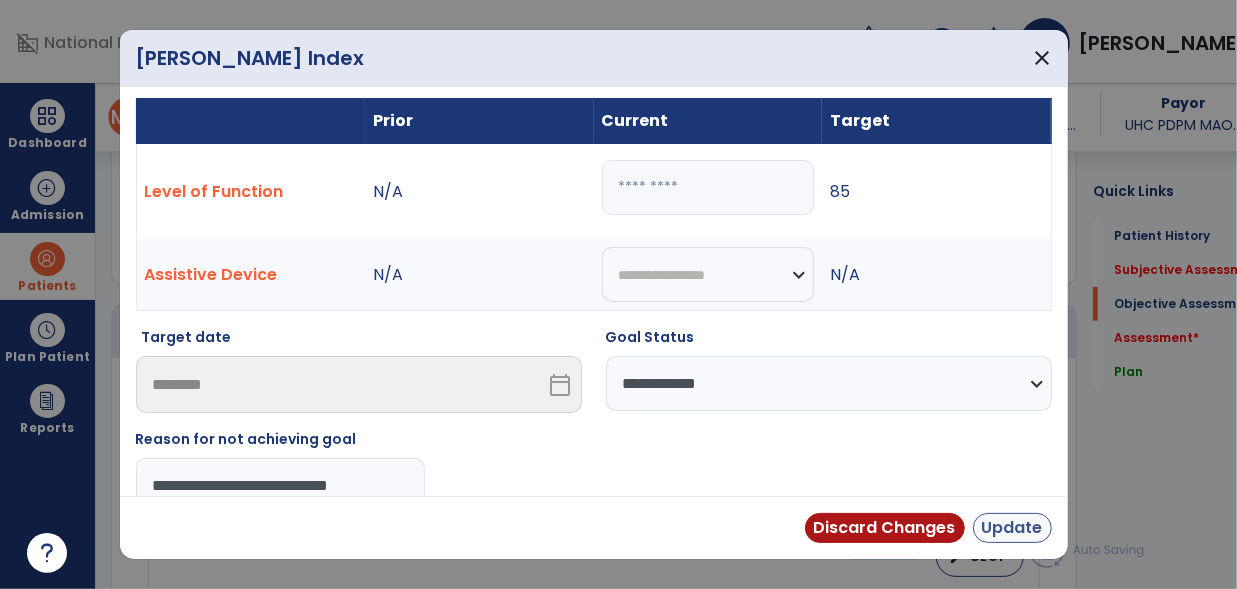 type on "**********" 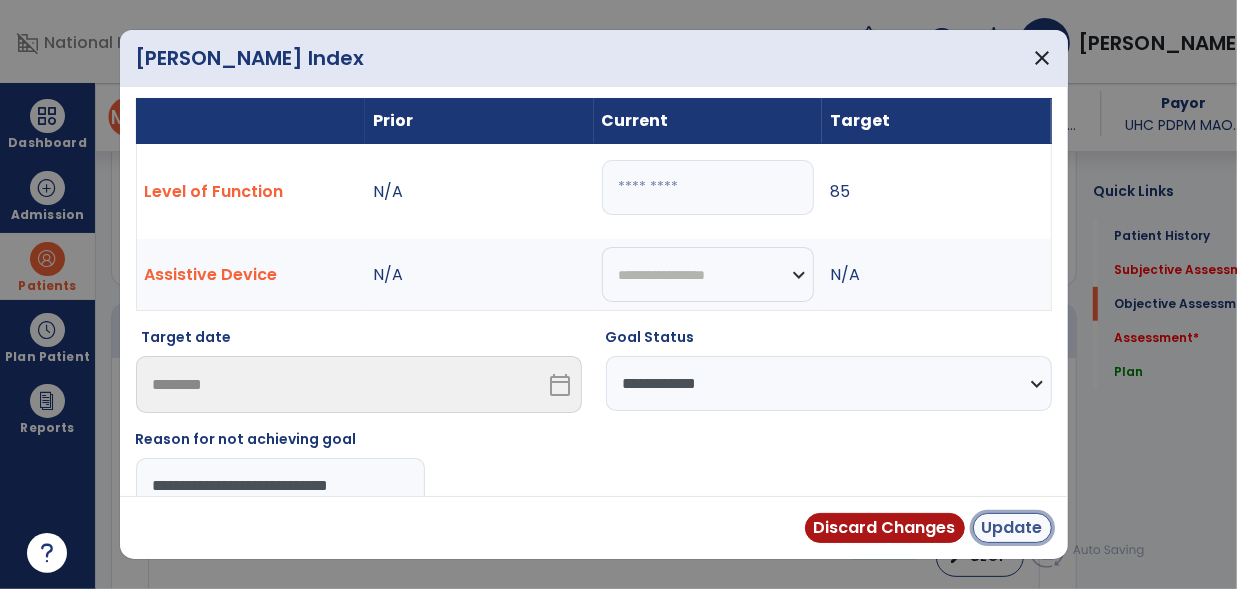 click on "Update" at bounding box center (1012, 528) 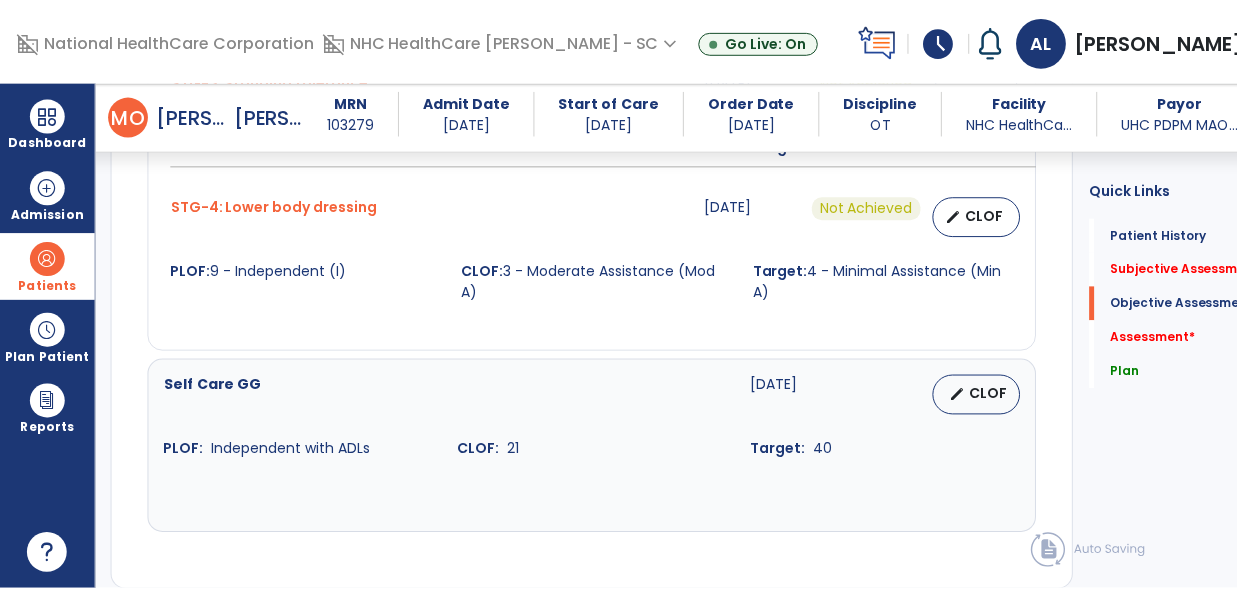 scroll, scrollTop: 1250, scrollLeft: 0, axis: vertical 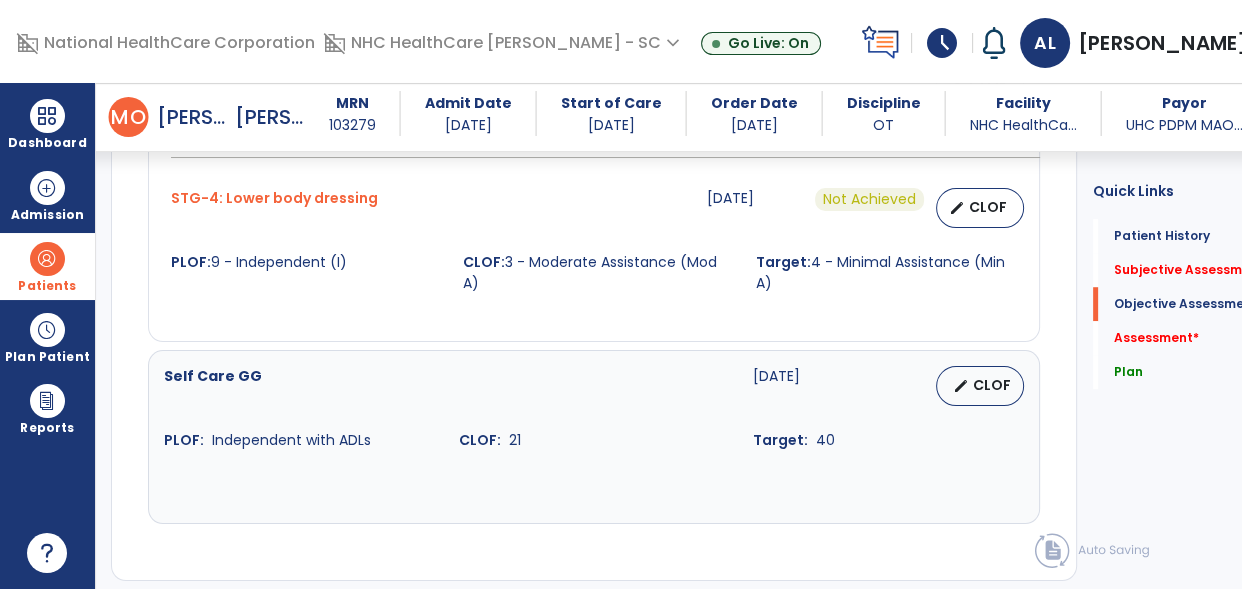 click on "Self Care GG  [DATE]   edit   CLOF PLOF:    Independent with ADLs CLOF:    21 Target:    40" at bounding box center (594, 408) 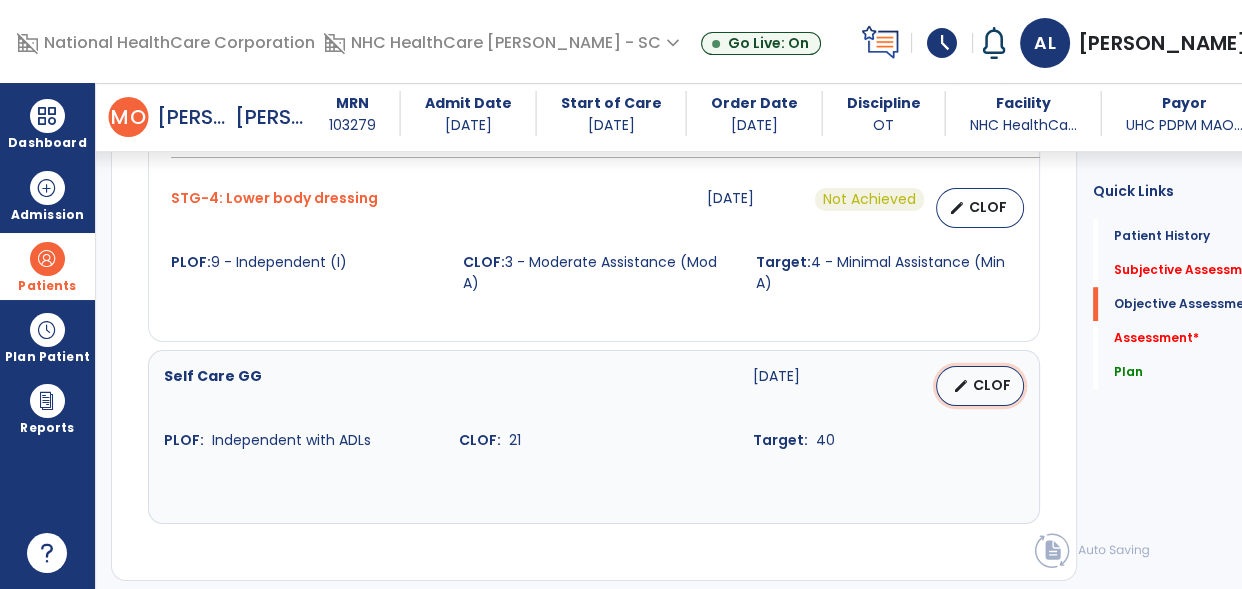 click on "CLOF" at bounding box center (992, 385) 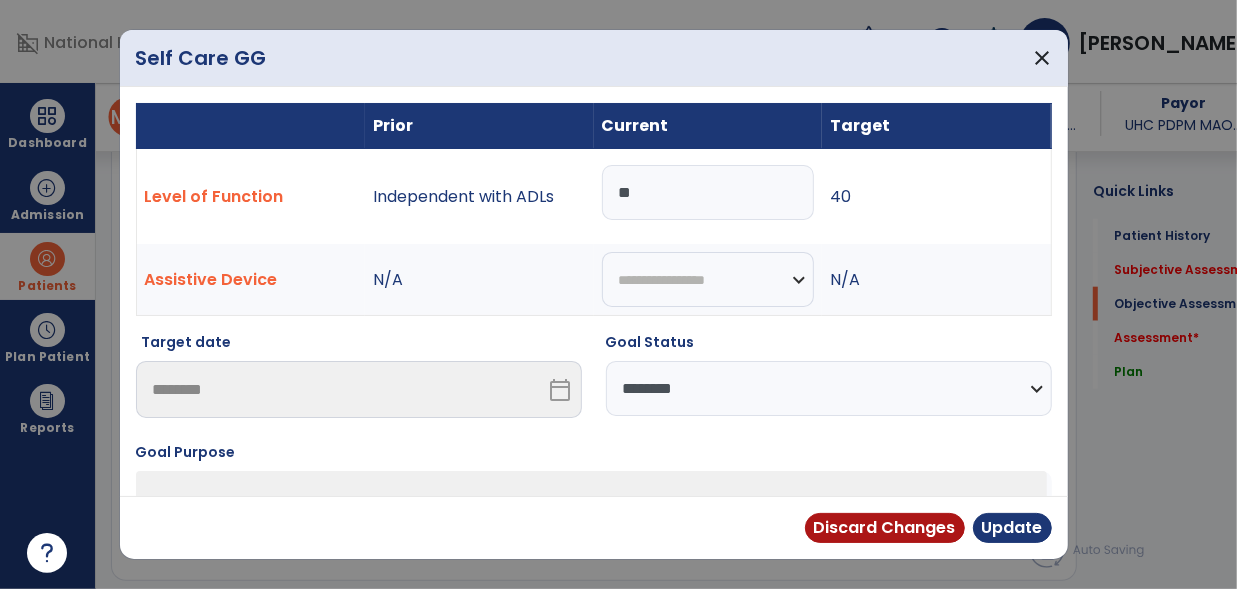 scroll, scrollTop: 1250, scrollLeft: 0, axis: vertical 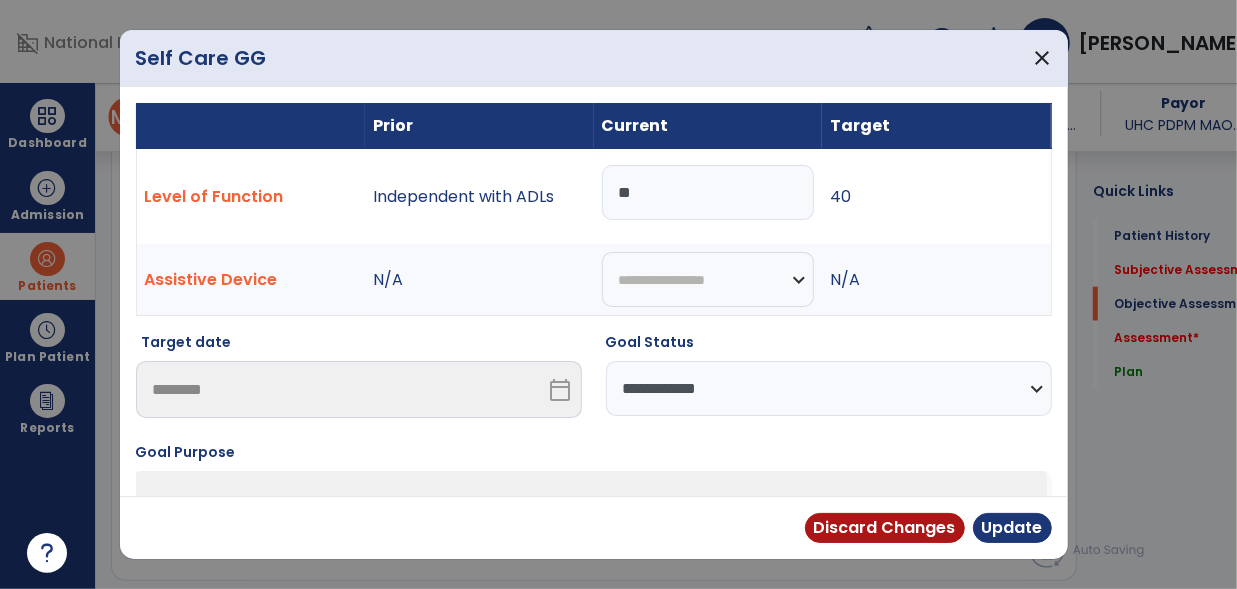 click on "**********" at bounding box center [829, 388] 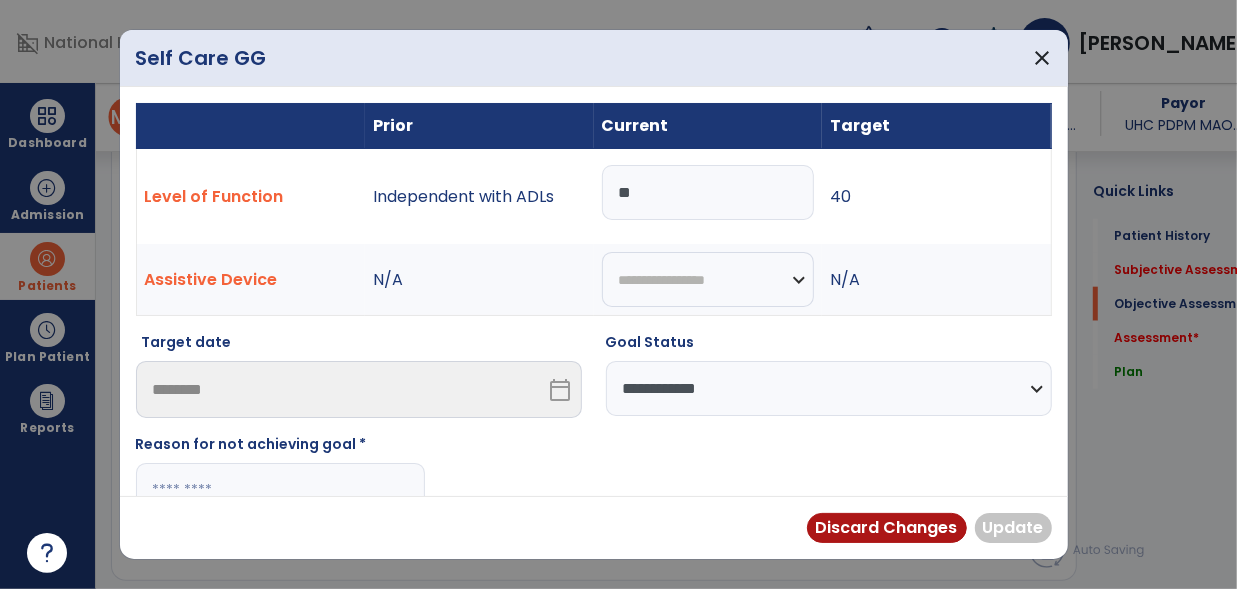 click on "Reason for not achieving goal *" at bounding box center (280, 448) 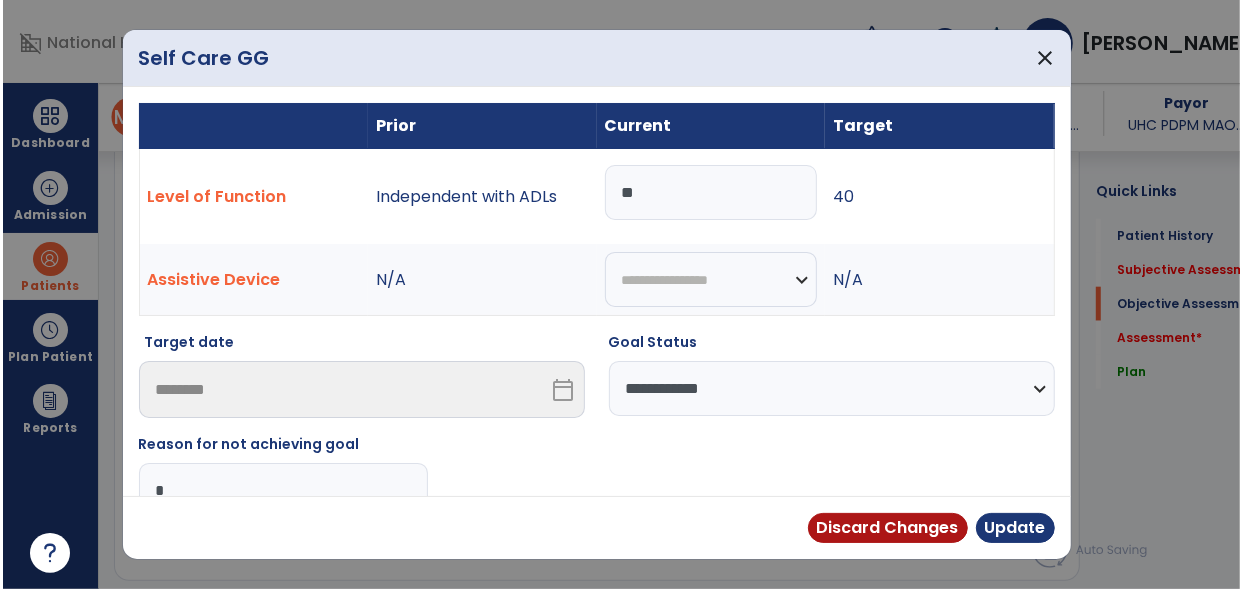 scroll, scrollTop: 5, scrollLeft: 0, axis: vertical 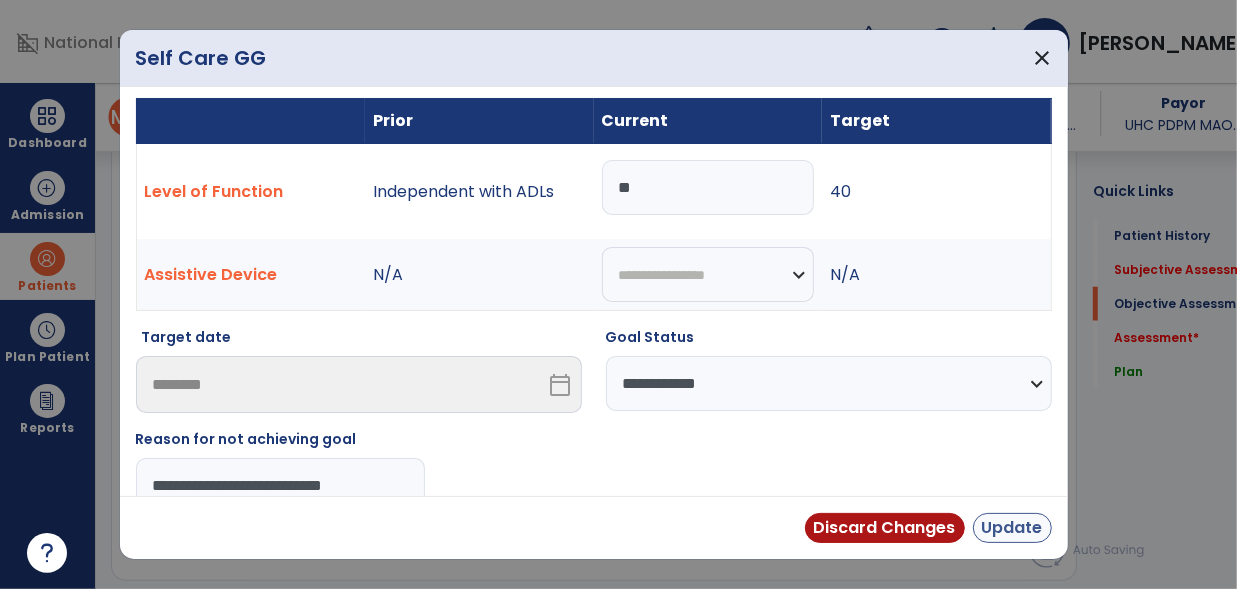 type on "**********" 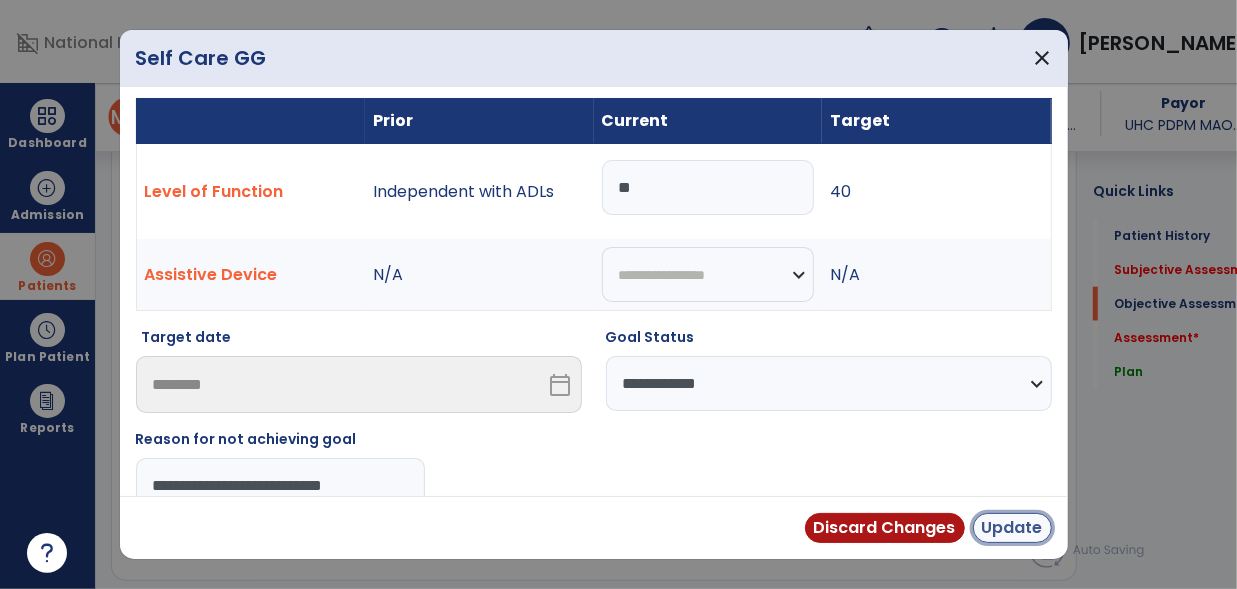 click on "Update" at bounding box center [1012, 528] 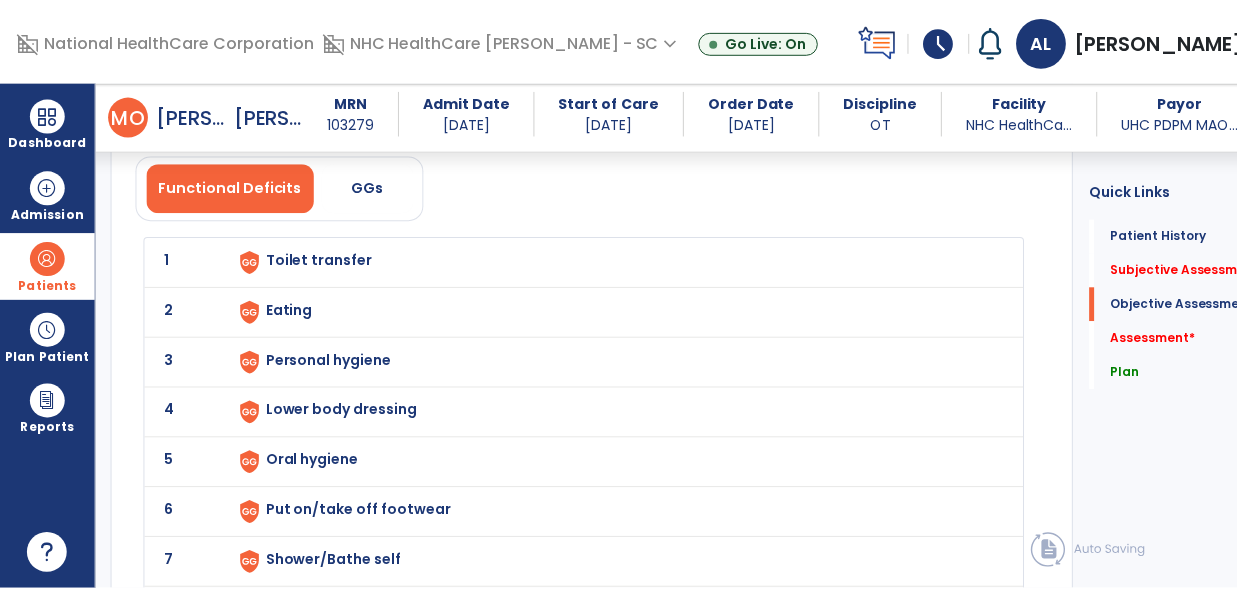 scroll, scrollTop: 1779, scrollLeft: 0, axis: vertical 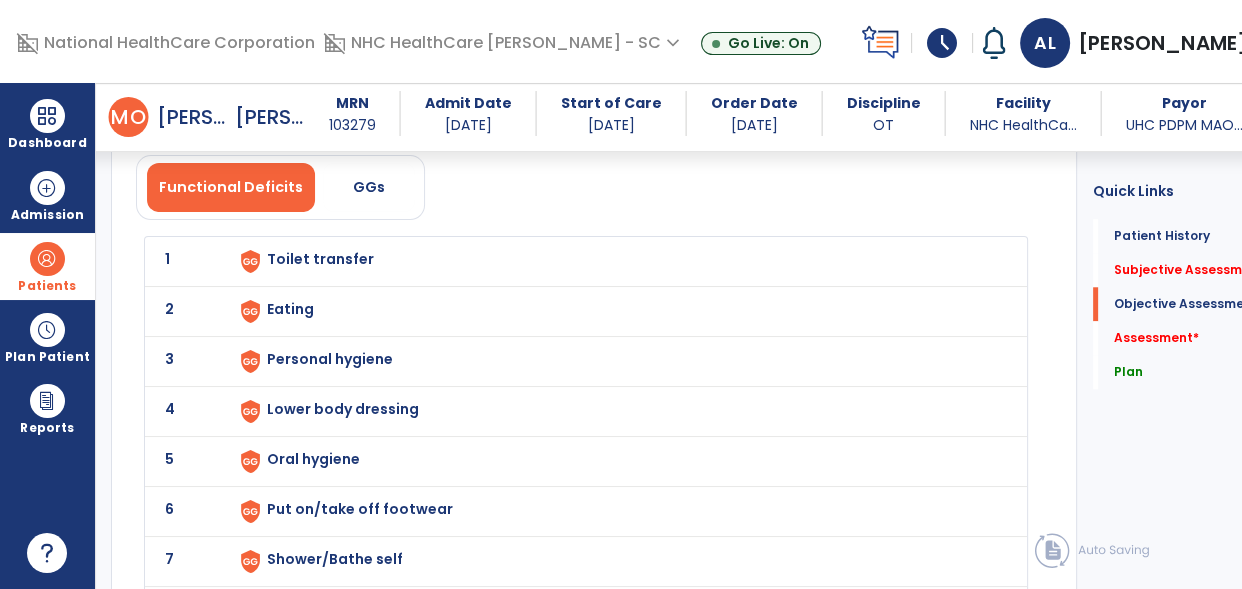 click on "Functional Deficits   GGs" 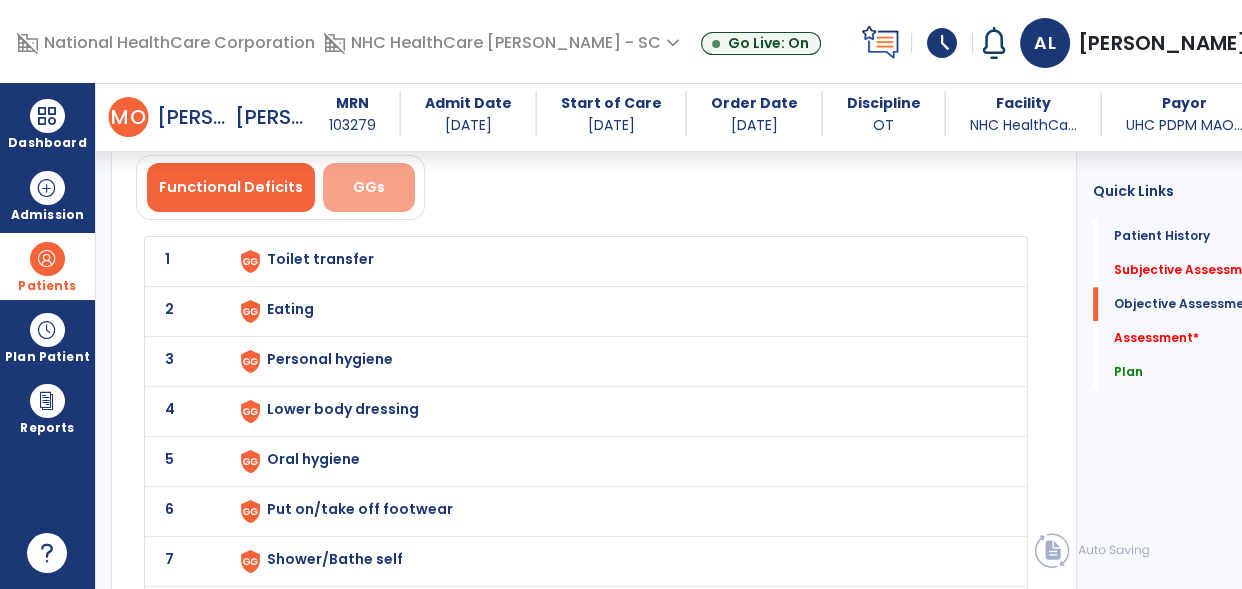 click on "GGs" at bounding box center (369, 187) 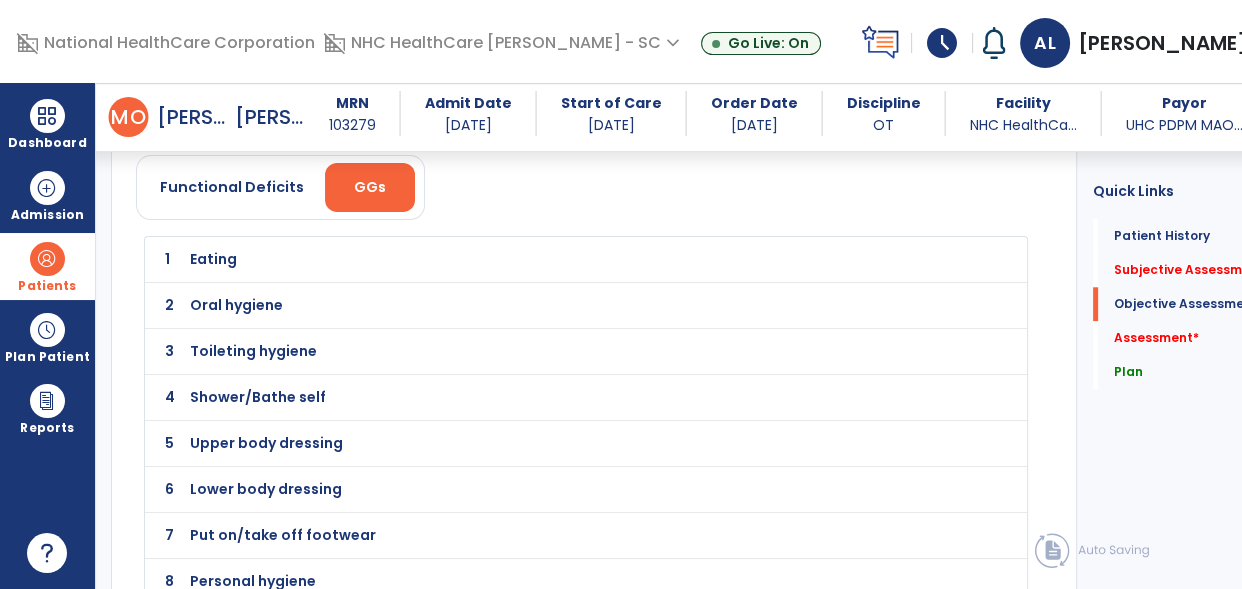 click on "1 Eating" 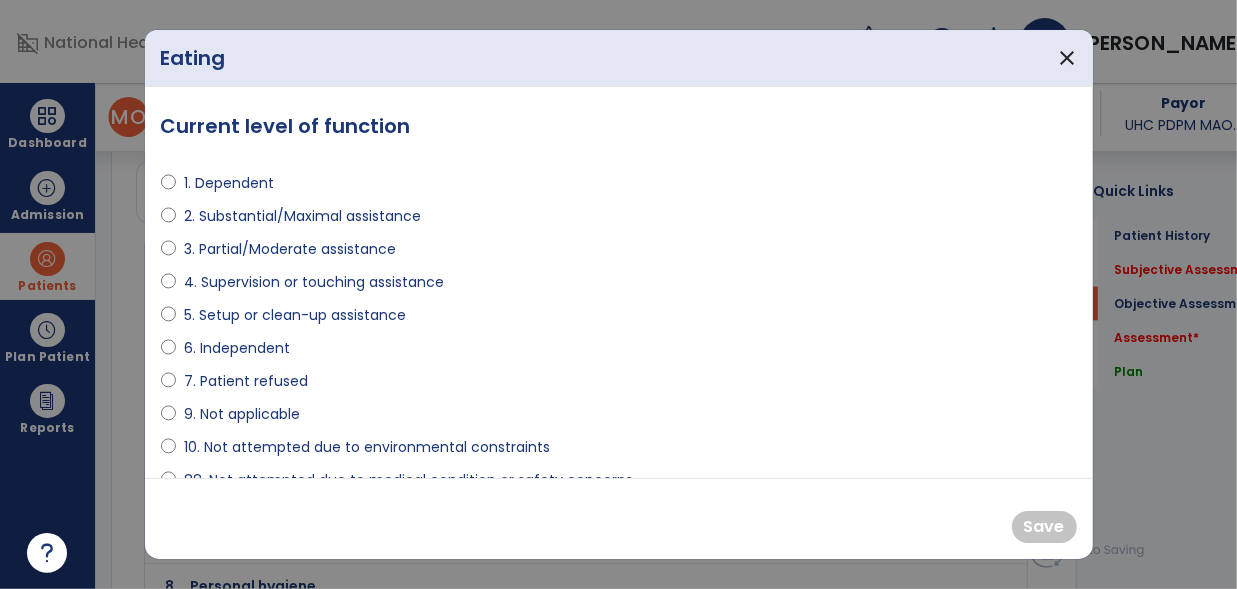 scroll, scrollTop: 1779, scrollLeft: 0, axis: vertical 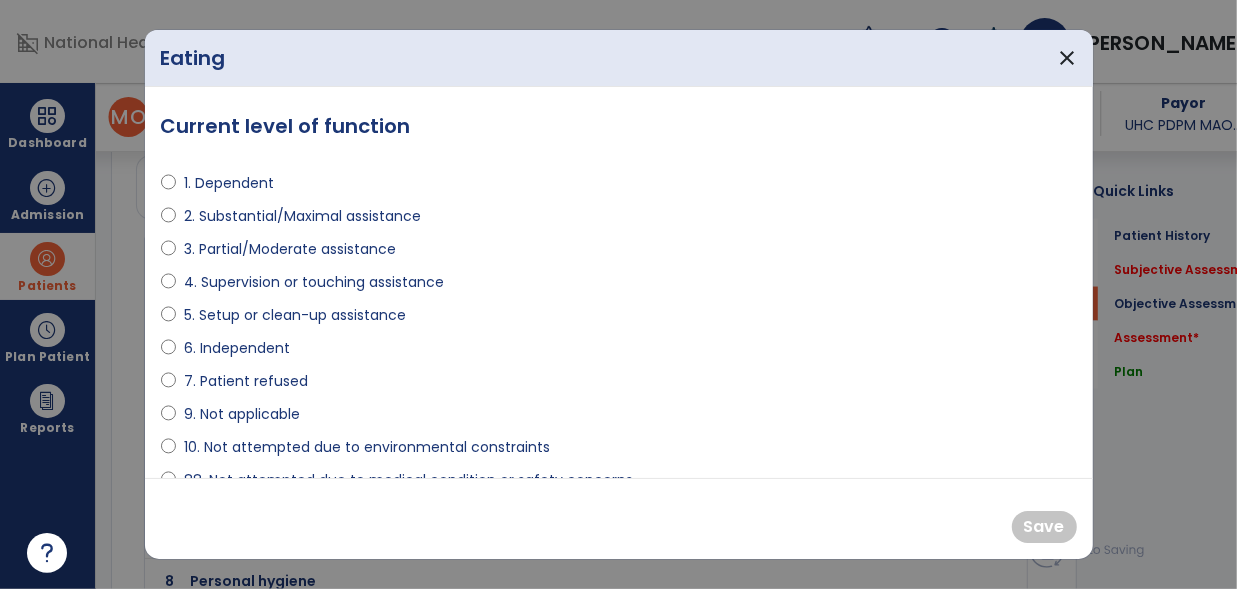 click on "6. Independent" at bounding box center [237, 348] 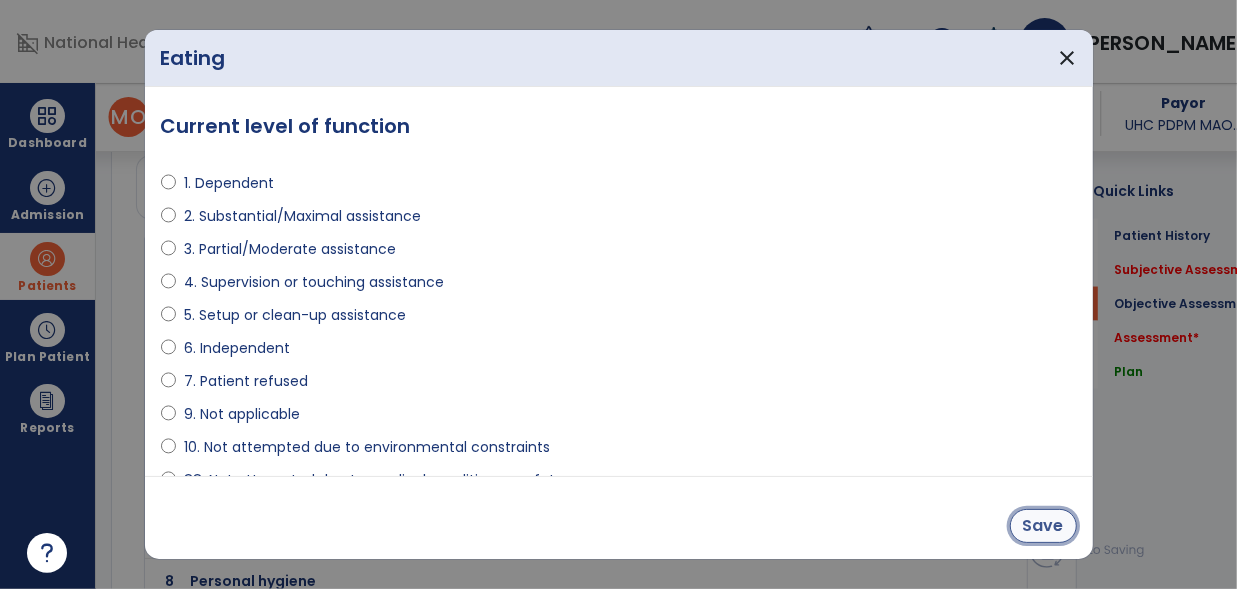 click on "Save" at bounding box center [1043, 526] 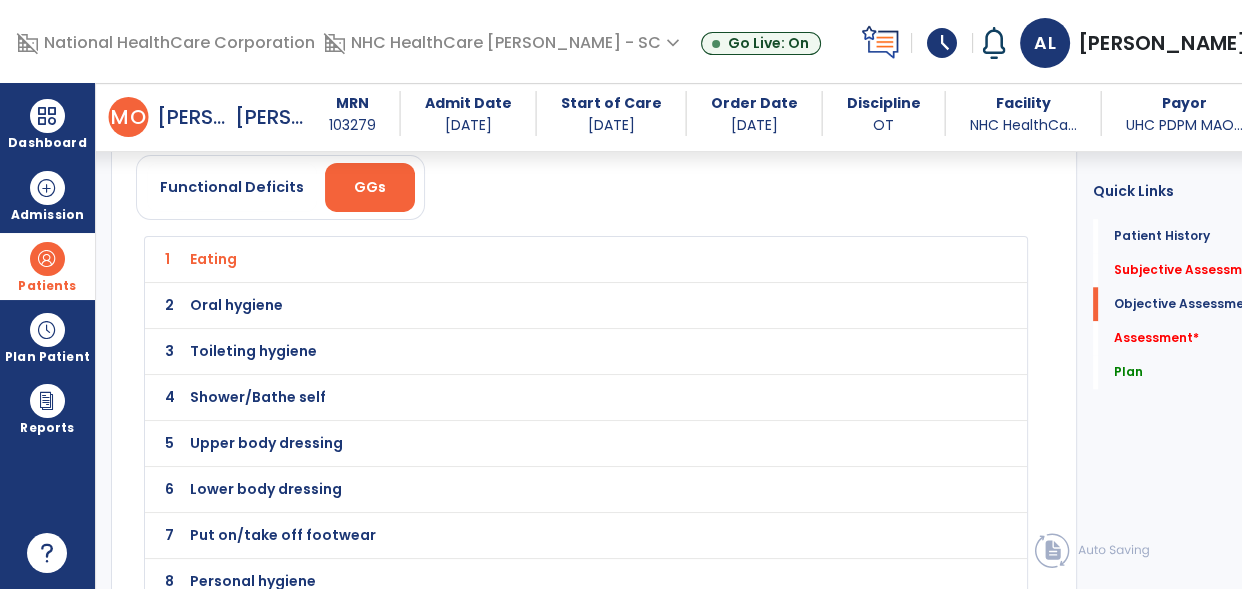 click on "Oral hygiene" at bounding box center (542, 259) 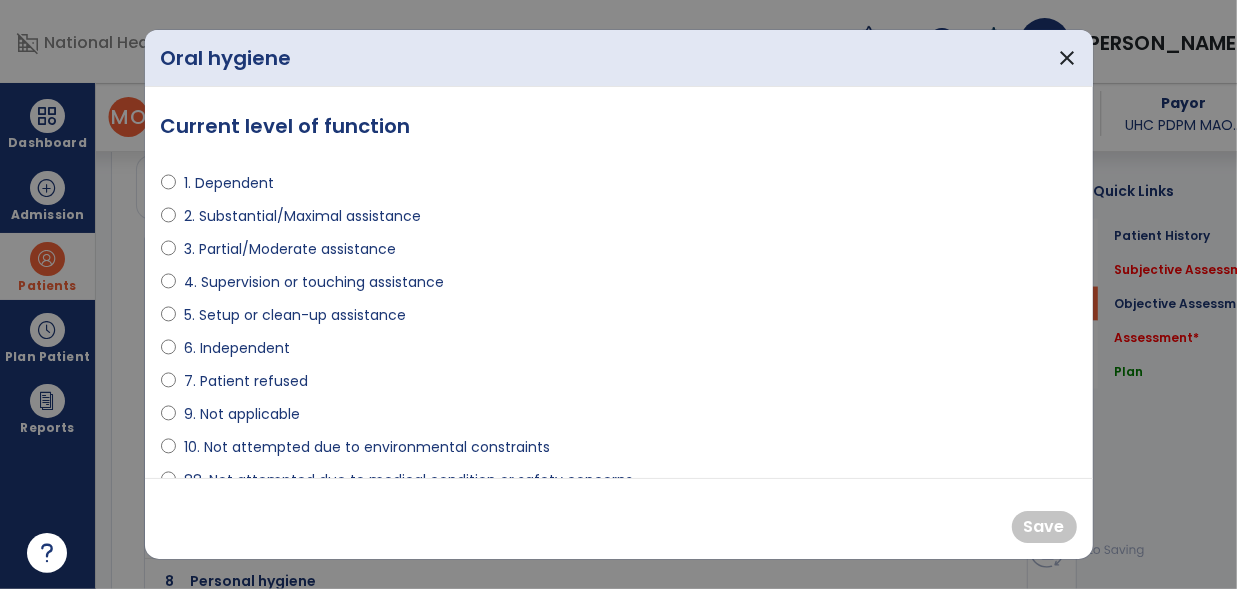 scroll, scrollTop: 1779, scrollLeft: 0, axis: vertical 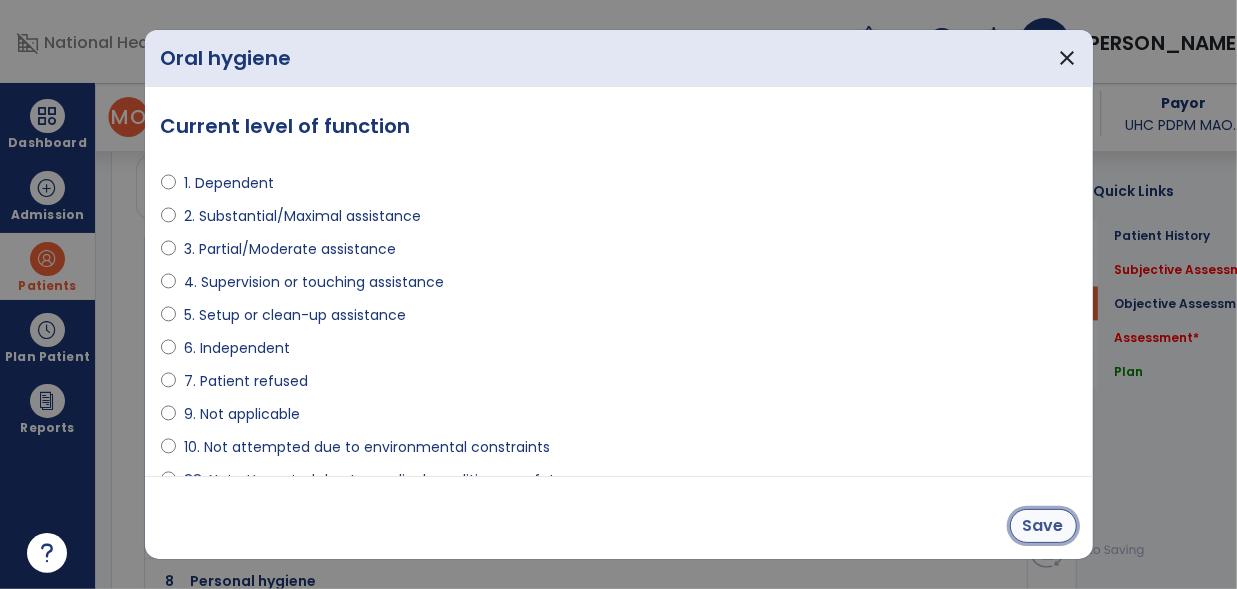 click on "Save" at bounding box center [1043, 526] 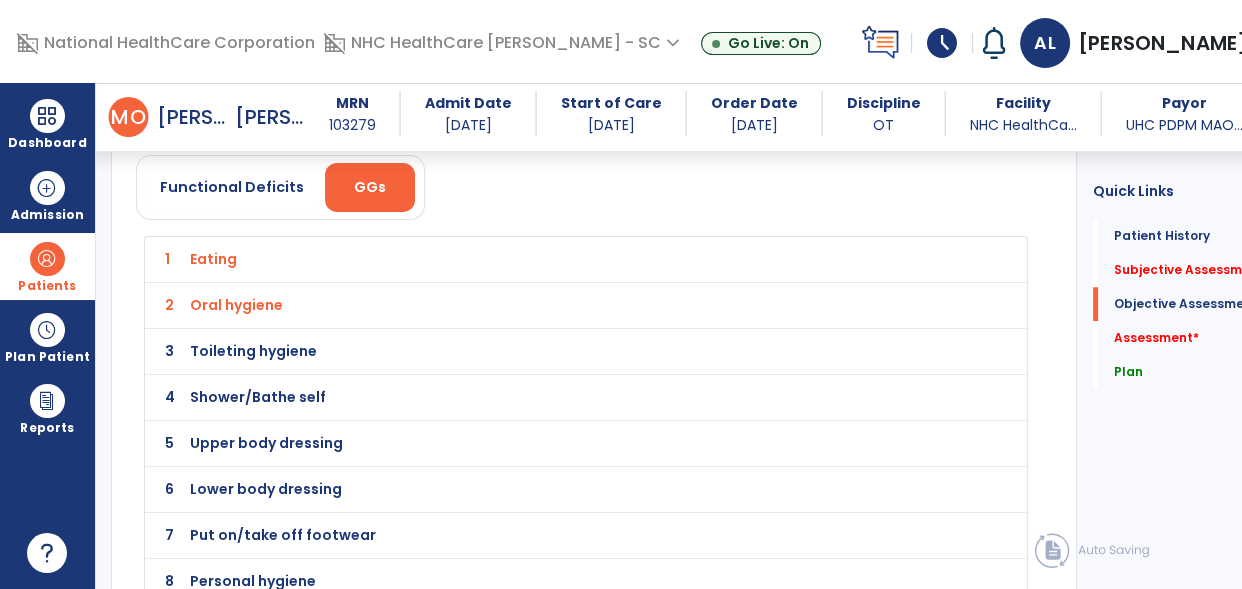 click on "Toileting hygiene" at bounding box center (213, 259) 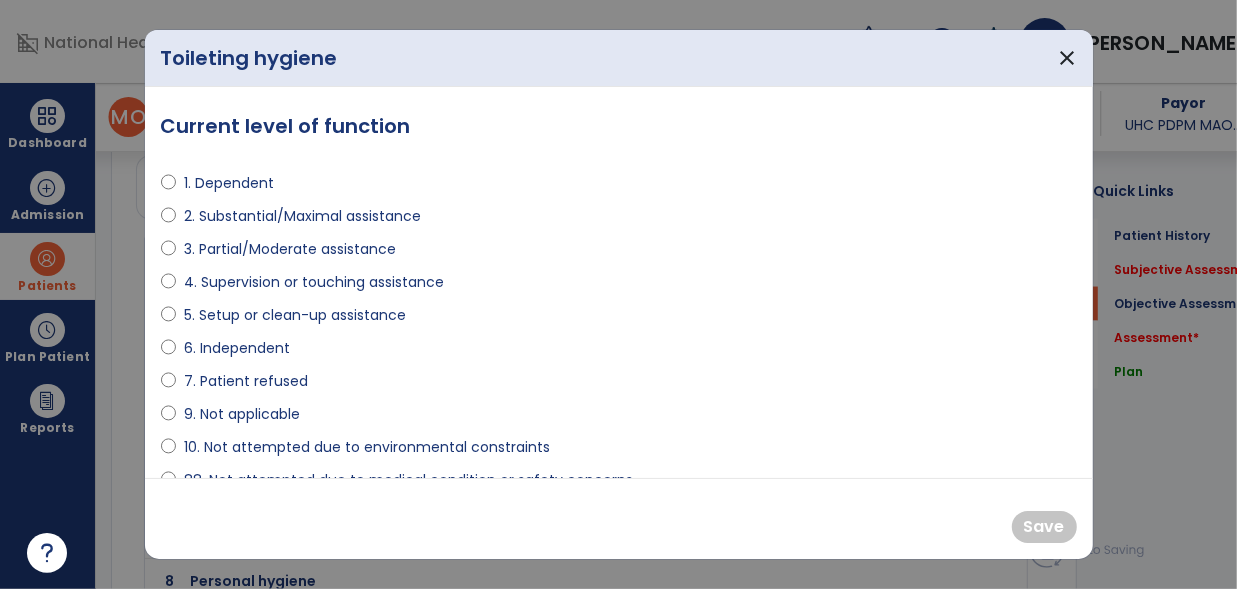 scroll, scrollTop: 1779, scrollLeft: 0, axis: vertical 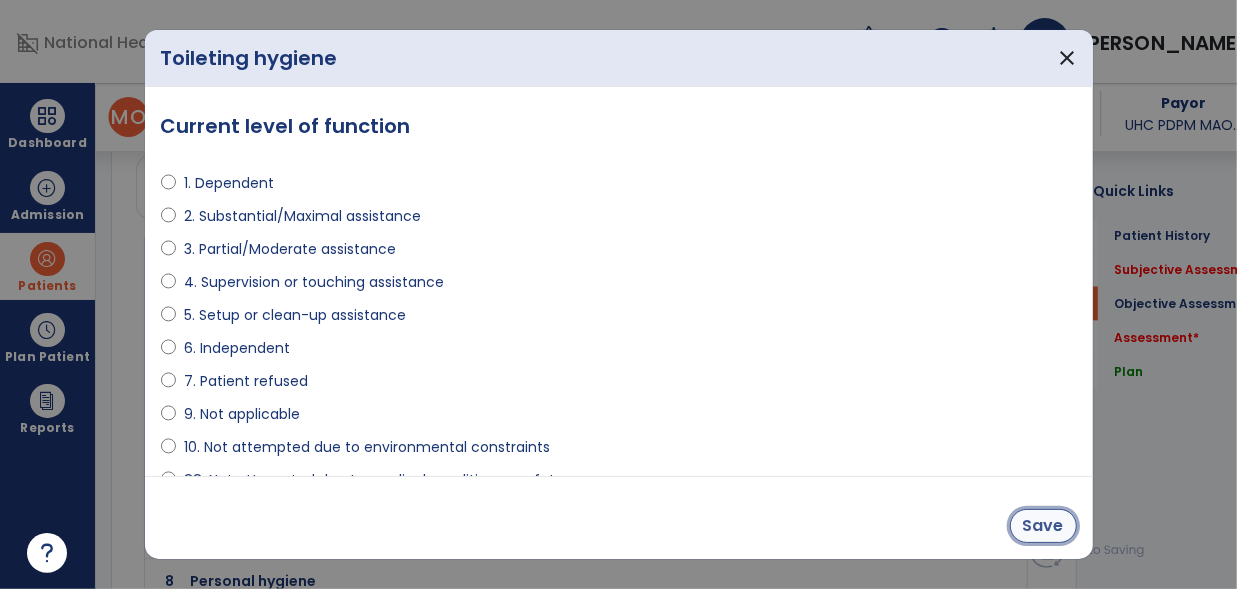 click on "Save" at bounding box center (1043, 526) 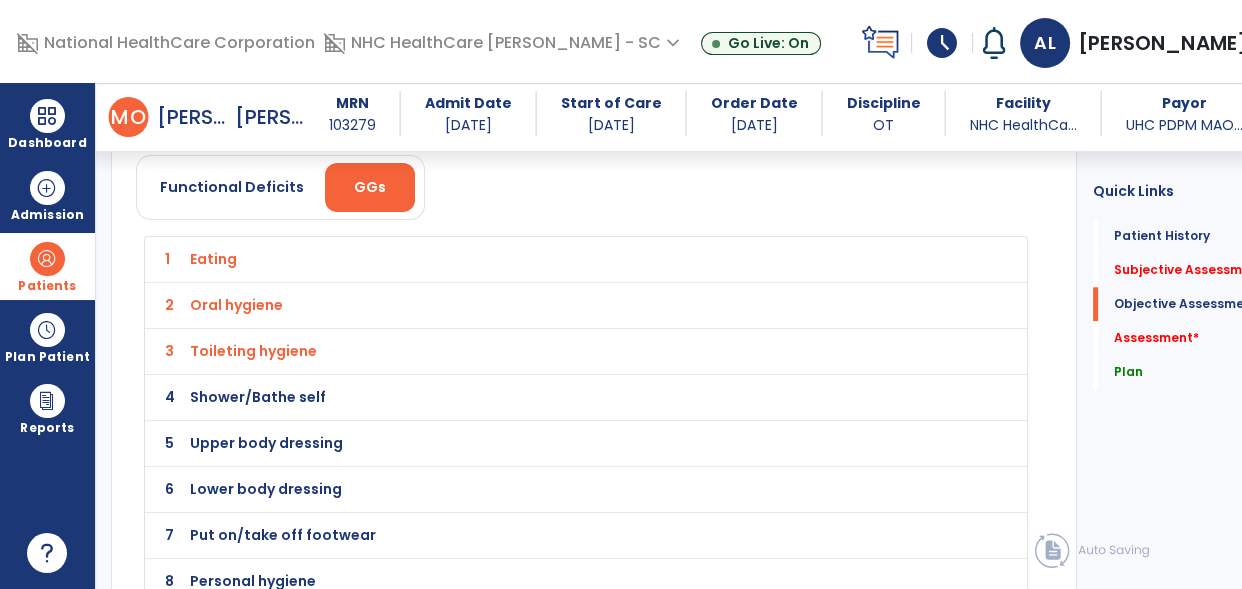 click on "Shower/Bathe self" at bounding box center [213, 259] 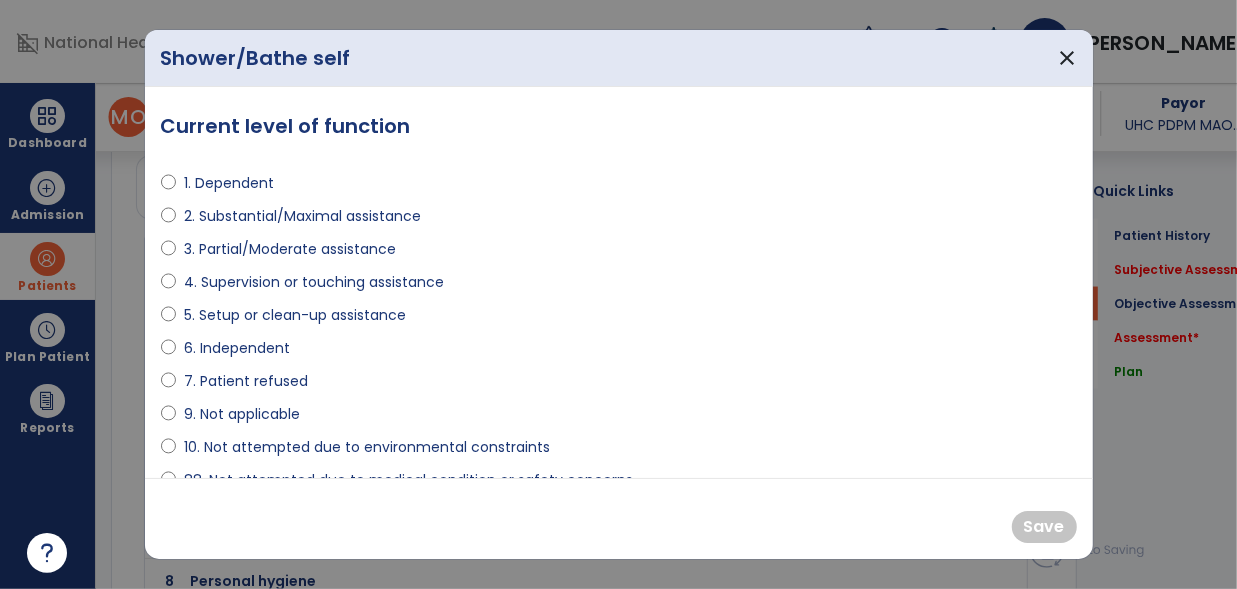 click on "3. Partial/Moderate assistance" at bounding box center [290, 249] 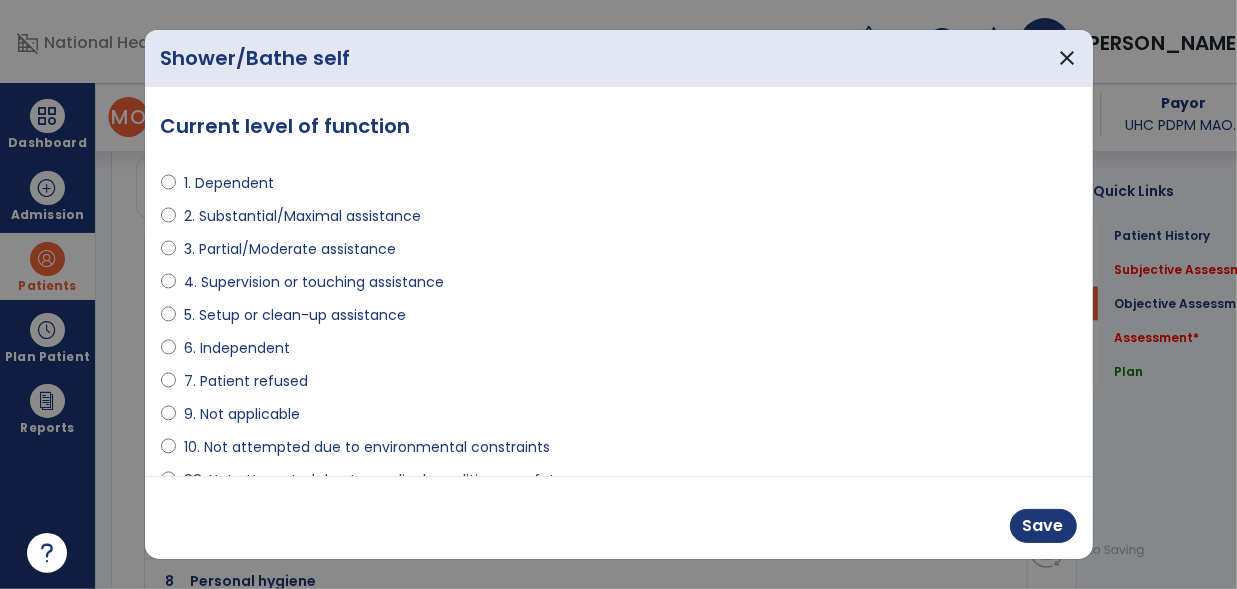 scroll, scrollTop: 1779, scrollLeft: 0, axis: vertical 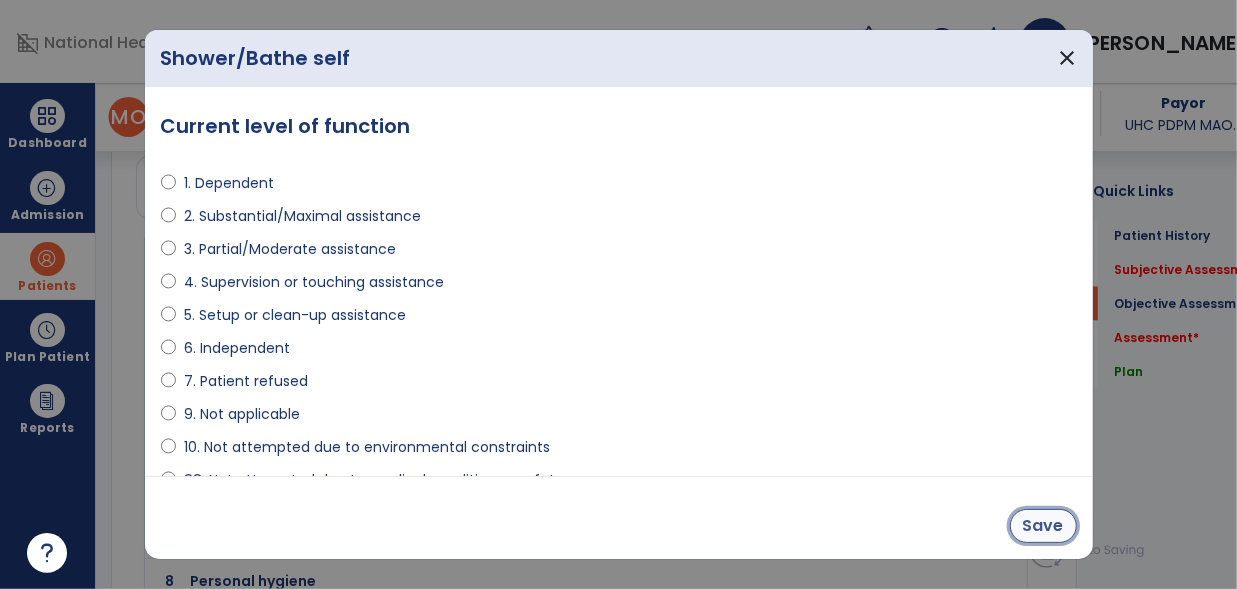 click on "Save" at bounding box center (1043, 526) 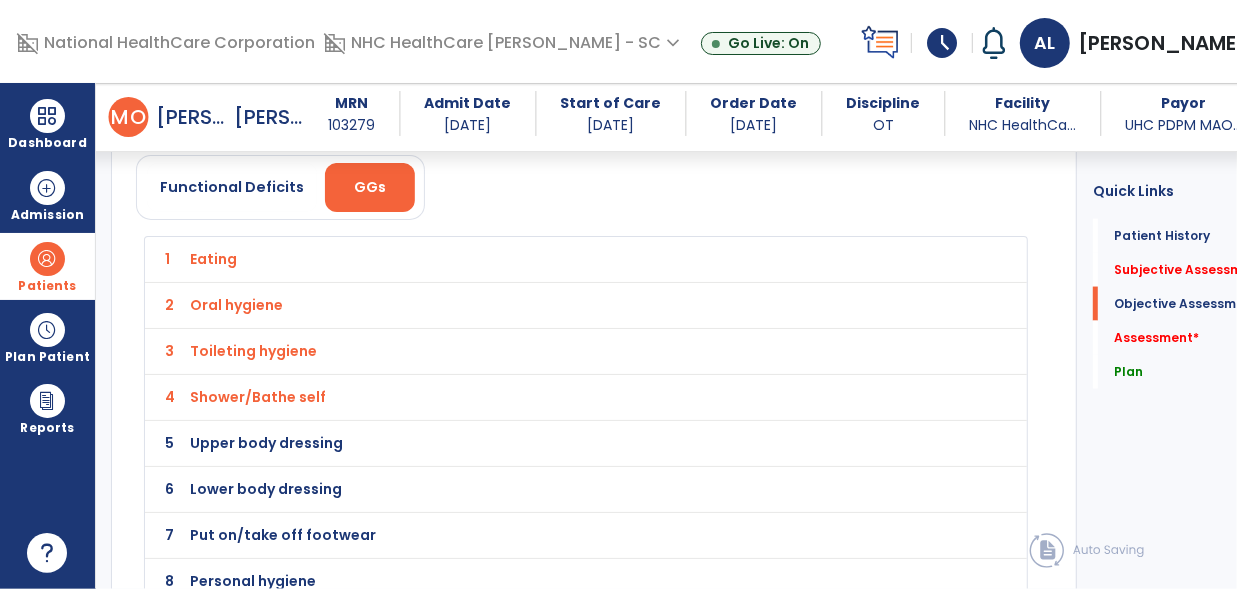 click on "Upper body dressing" at bounding box center (213, 259) 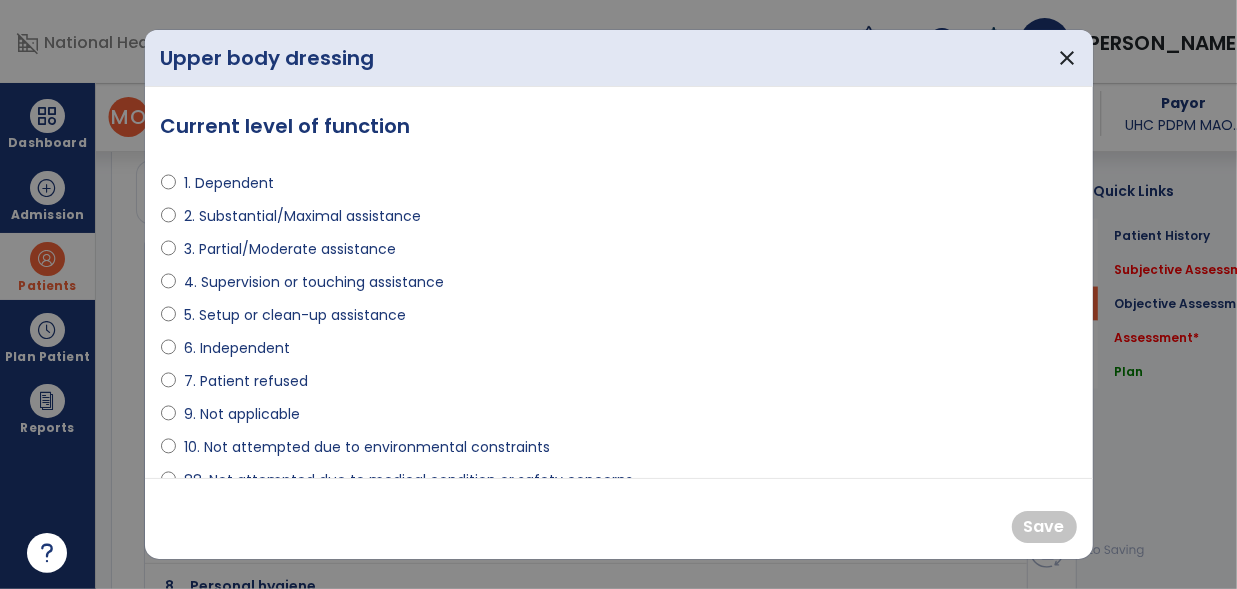 click on "4. Supervision or touching assistance" at bounding box center (314, 282) 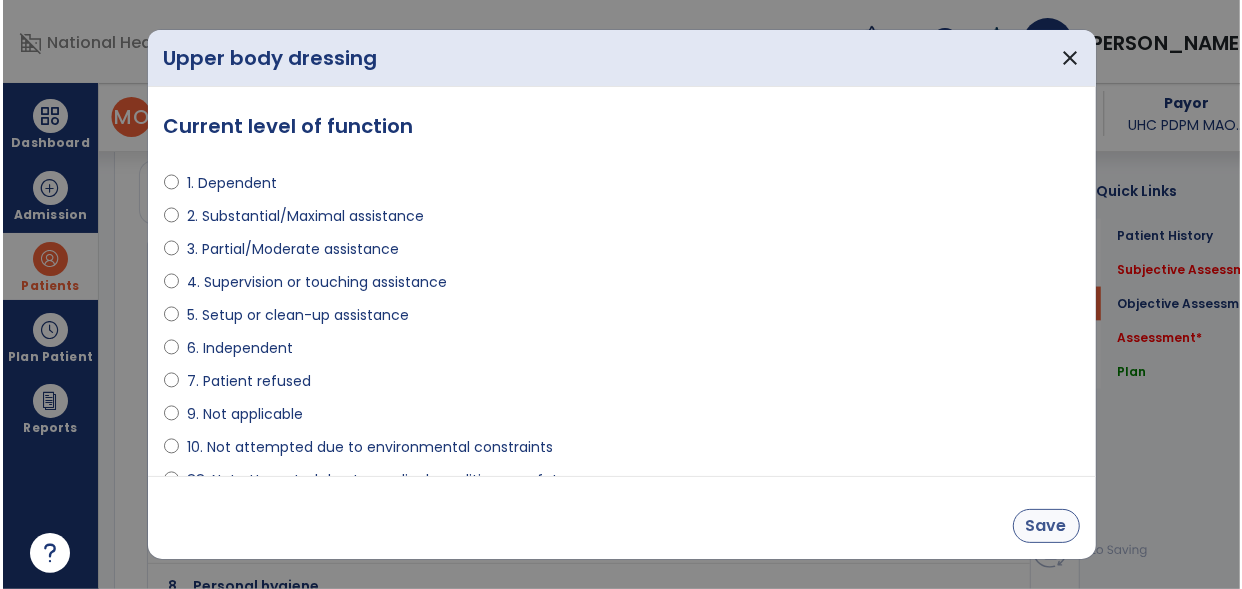scroll, scrollTop: 1783, scrollLeft: 0, axis: vertical 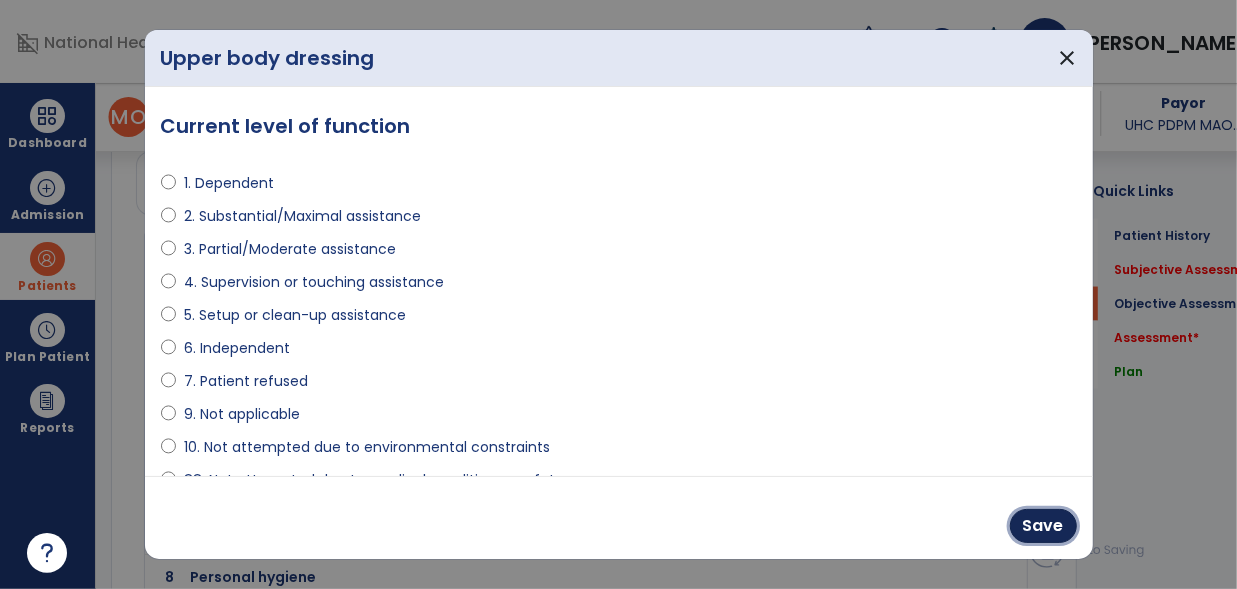 click on "Save" at bounding box center [1043, 526] 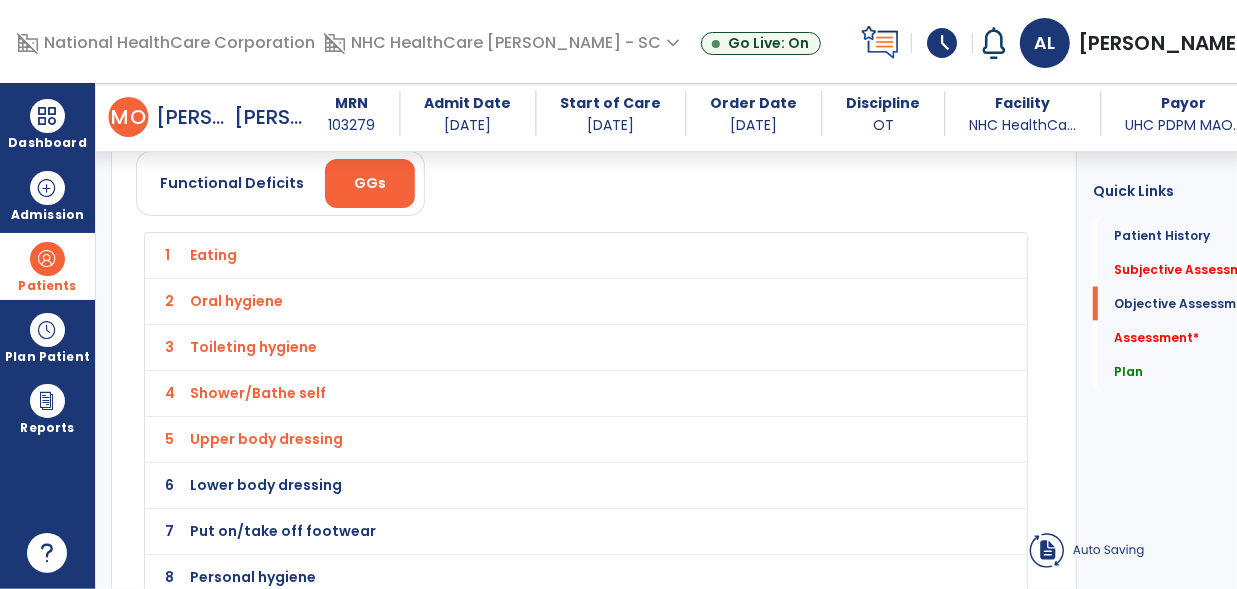 scroll, scrollTop: 1779, scrollLeft: 0, axis: vertical 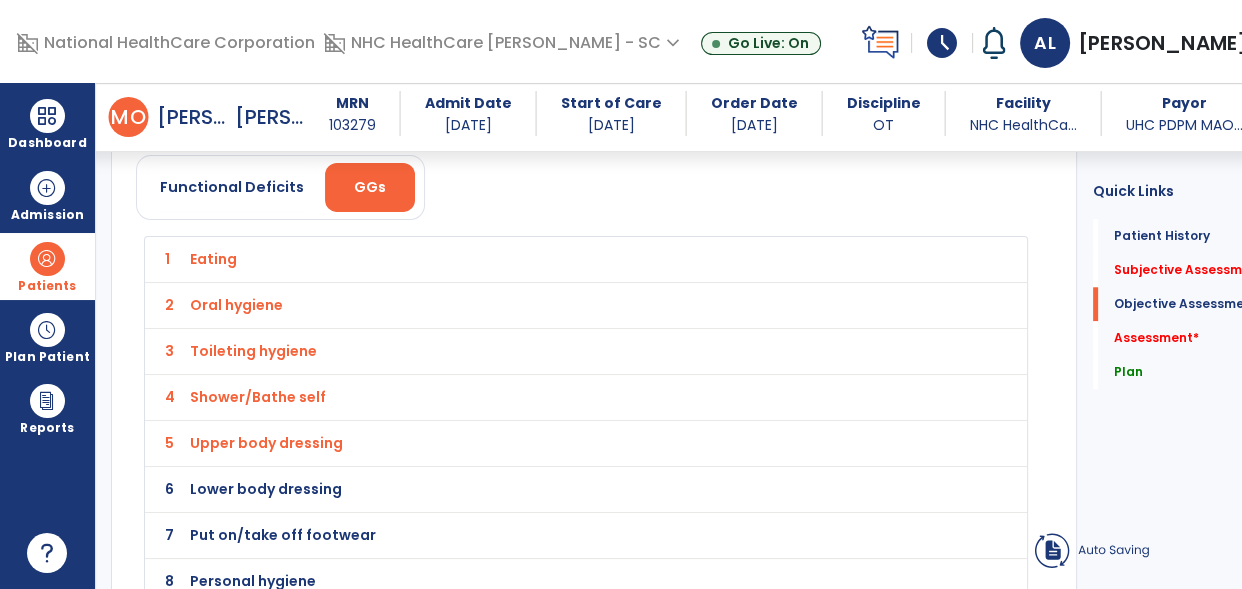 click on "Lower body dressing" at bounding box center [213, 259] 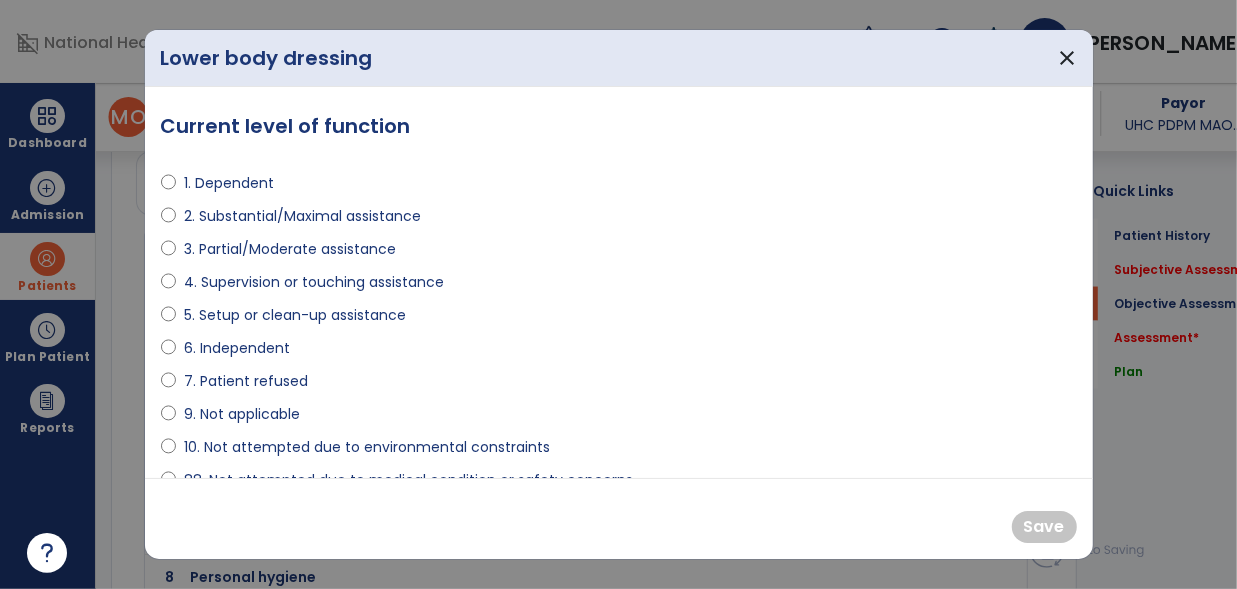 scroll, scrollTop: 1779, scrollLeft: 0, axis: vertical 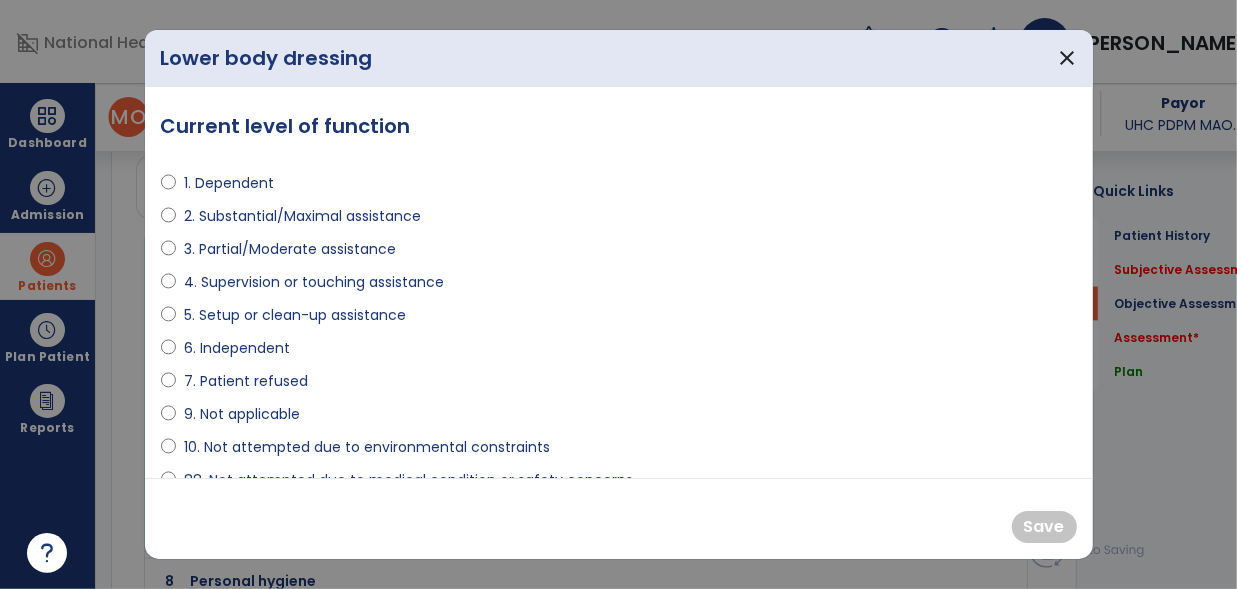 click on "3. Partial/Moderate assistance" at bounding box center [290, 249] 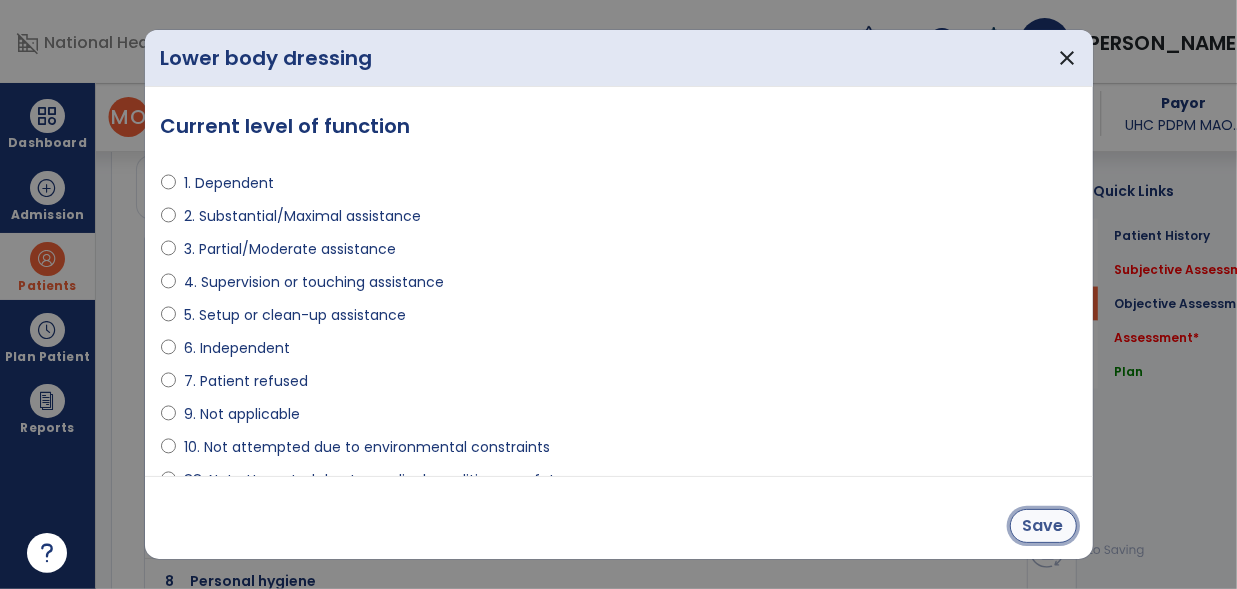 click on "Save" at bounding box center [1043, 526] 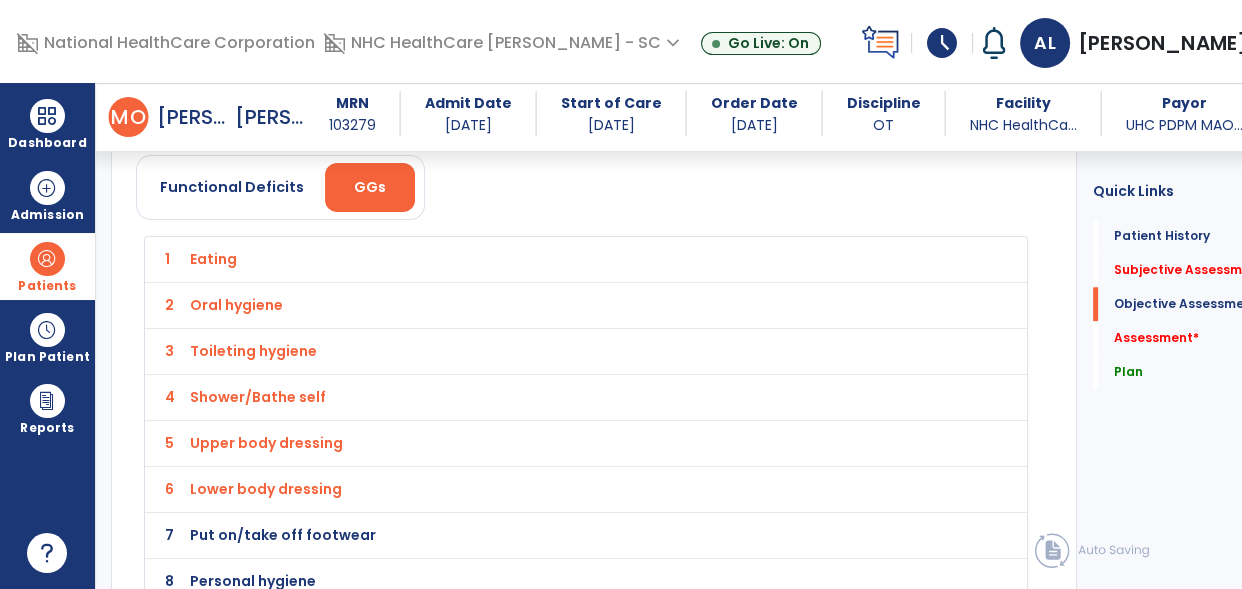 click on "7 Put on/take off footwear" 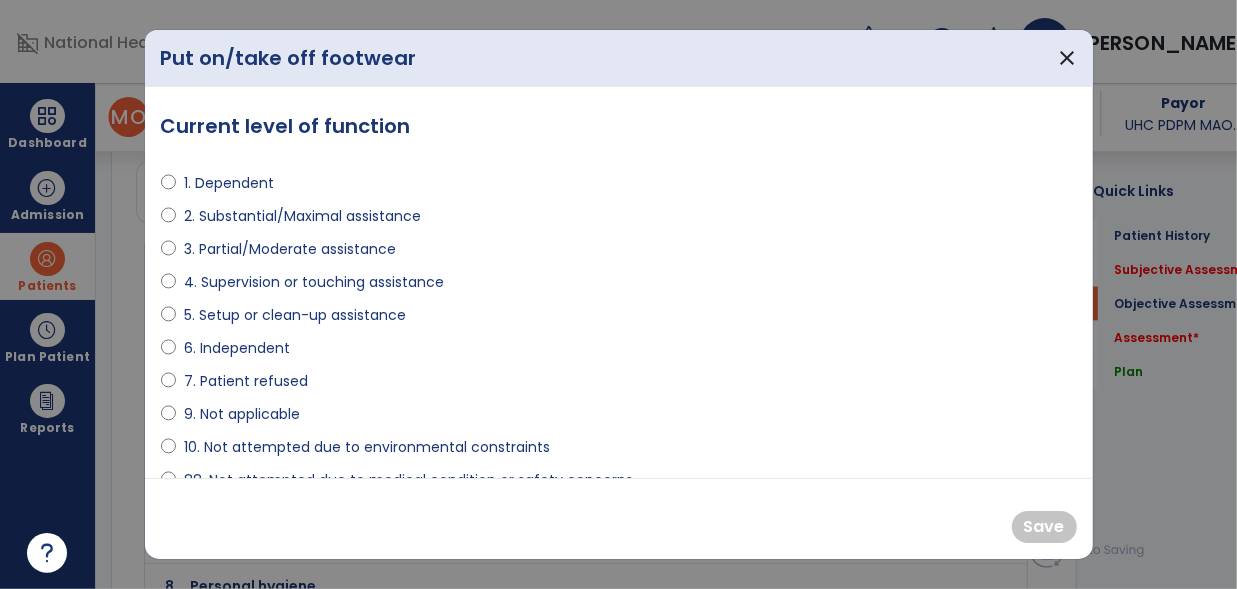 scroll, scrollTop: 1779, scrollLeft: 0, axis: vertical 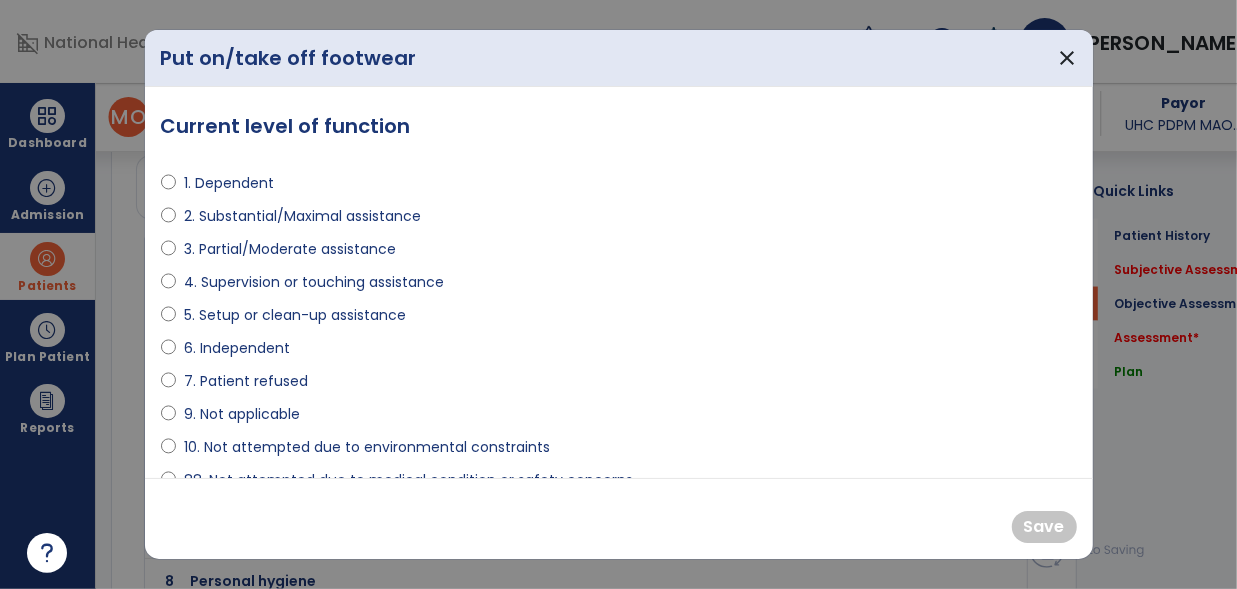 click on "2. Substantial/Maximal assistance" at bounding box center (302, 216) 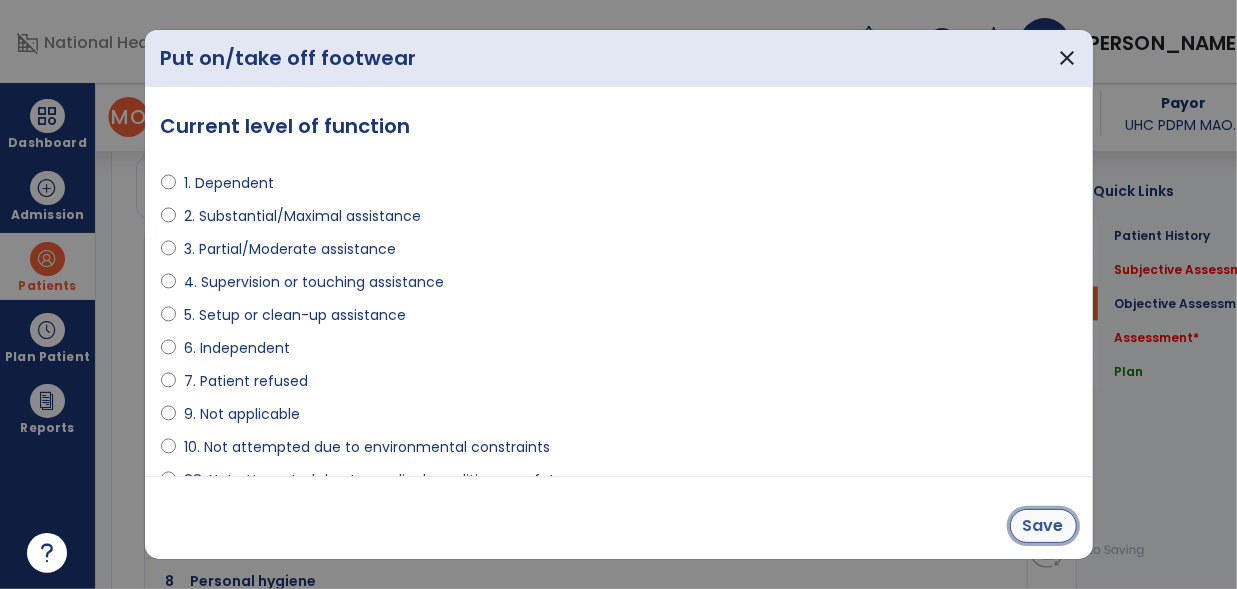 click on "Save" at bounding box center (1043, 526) 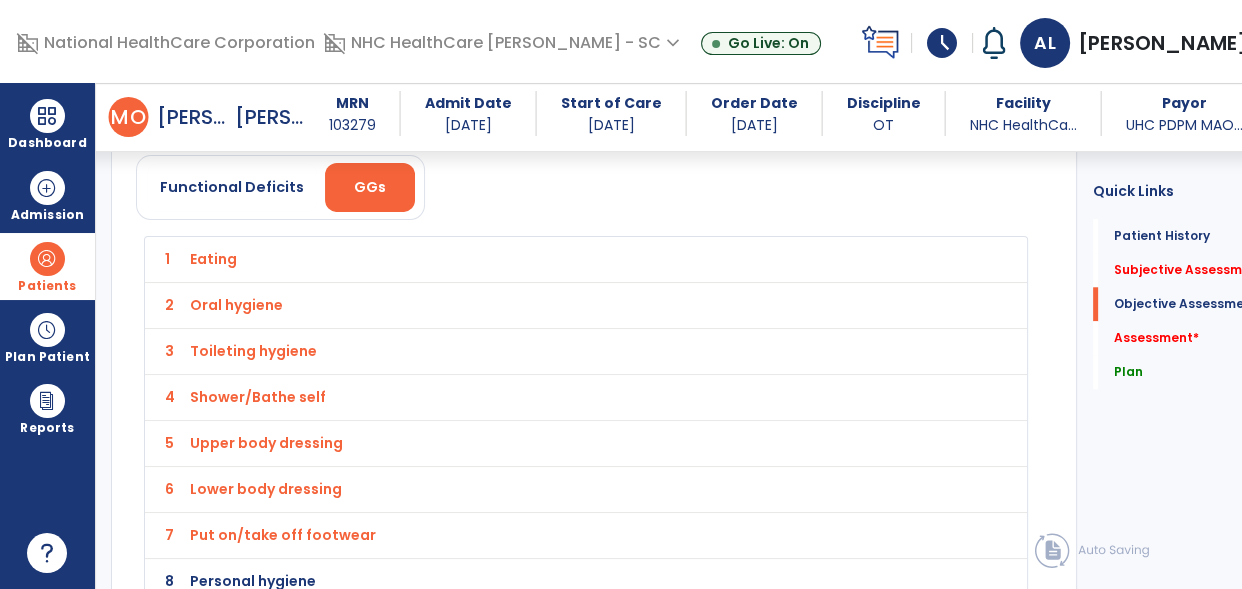 click on "Personal hygiene" at bounding box center [213, 259] 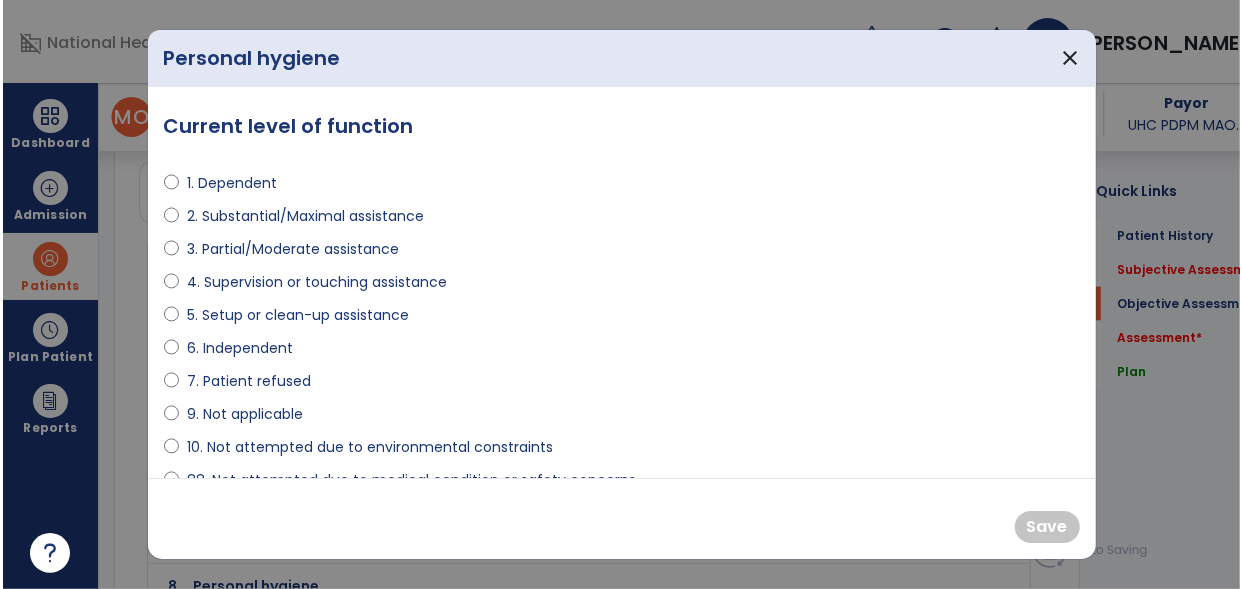 scroll, scrollTop: 1779, scrollLeft: 0, axis: vertical 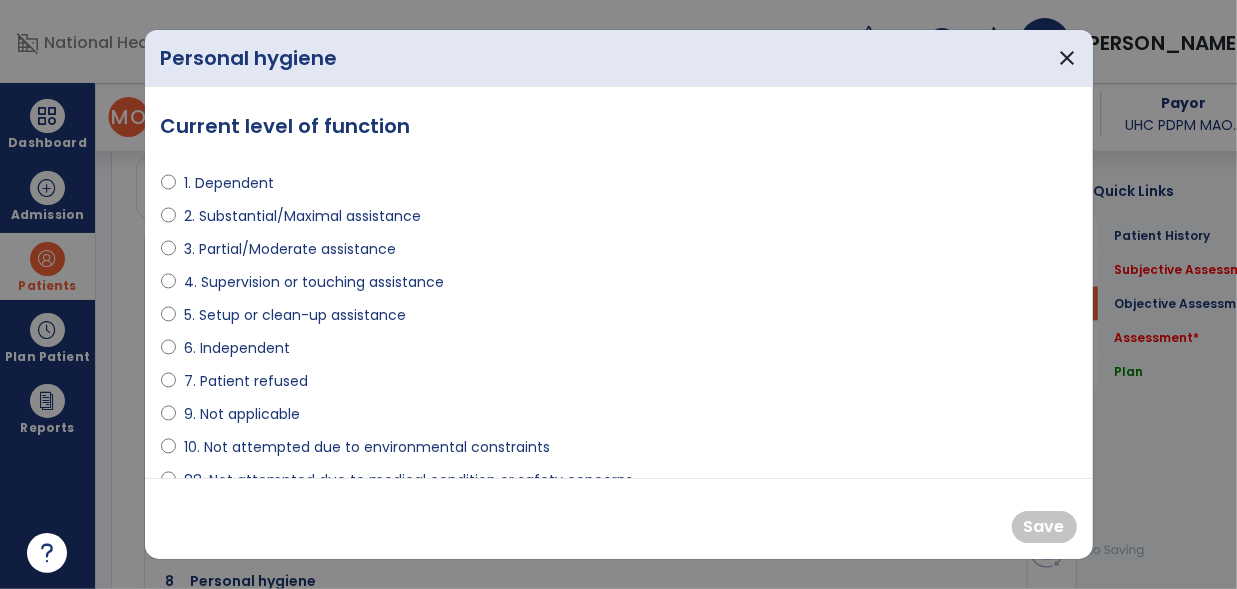 click on "4. Supervision or touching assistance" at bounding box center (314, 282) 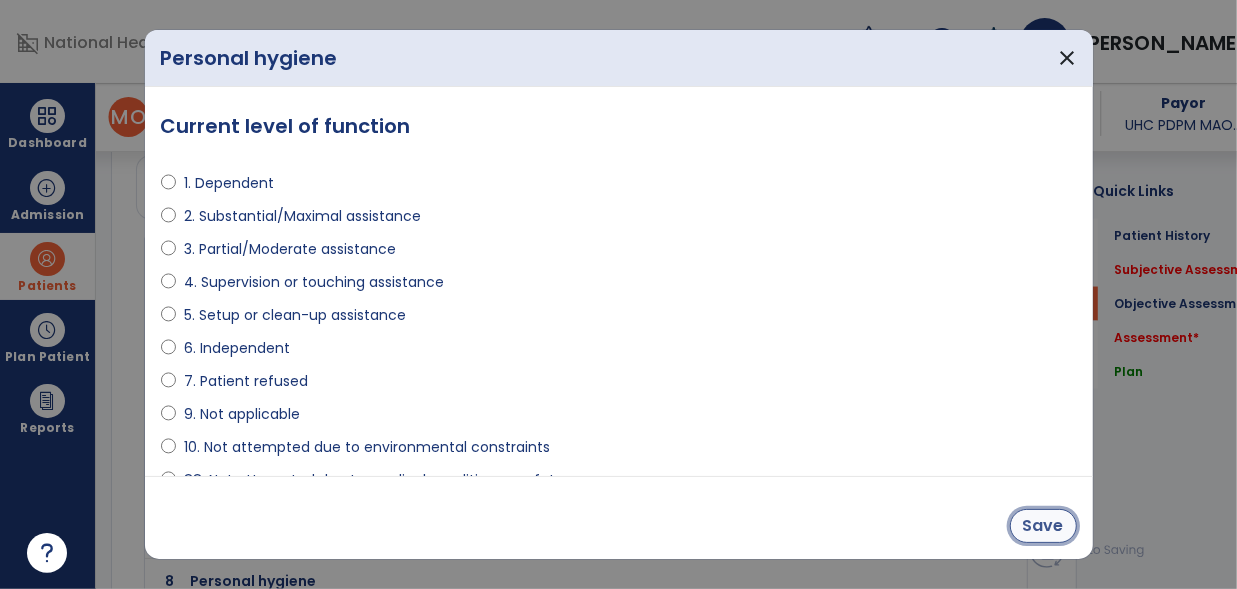 click on "Save" at bounding box center (1043, 526) 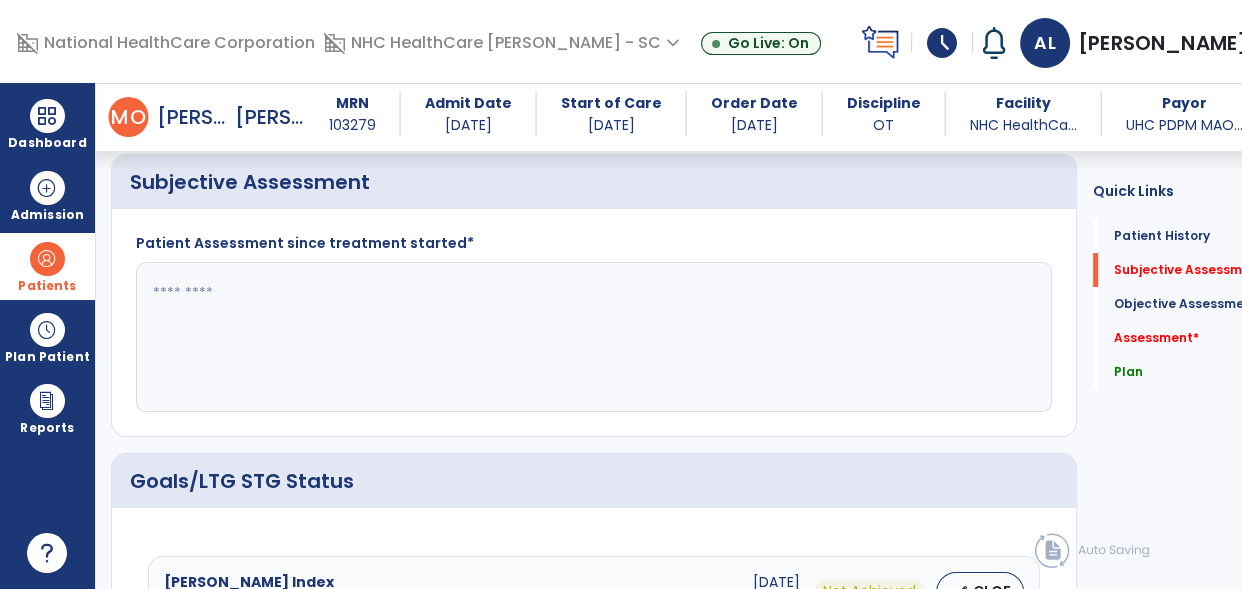 scroll, scrollTop: 362, scrollLeft: 0, axis: vertical 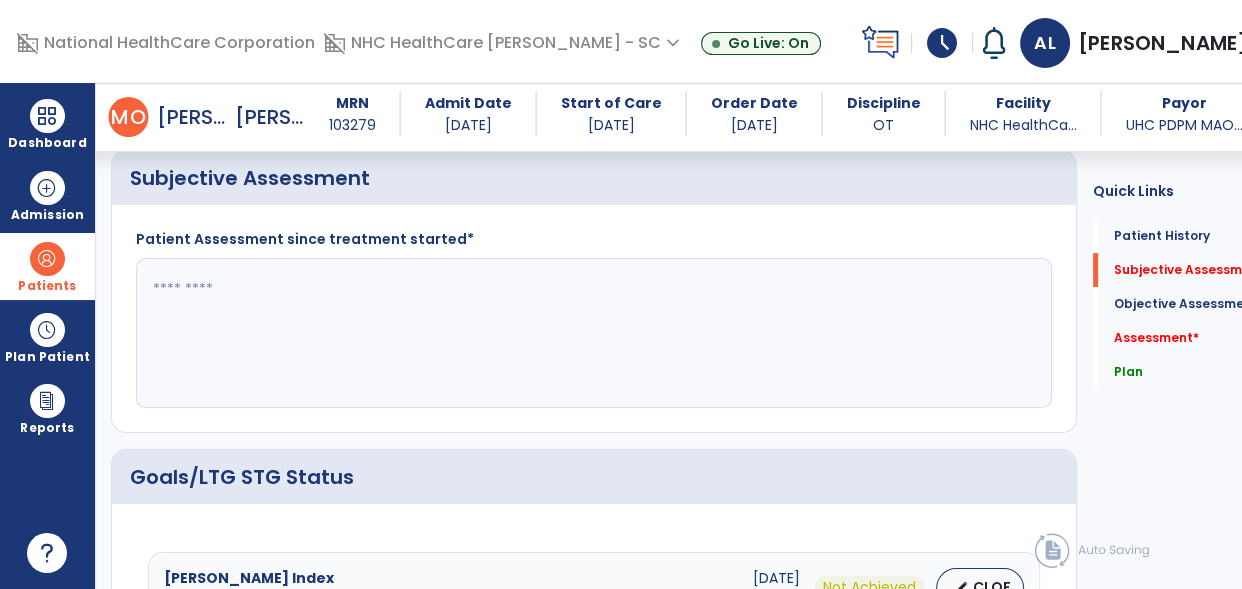 click 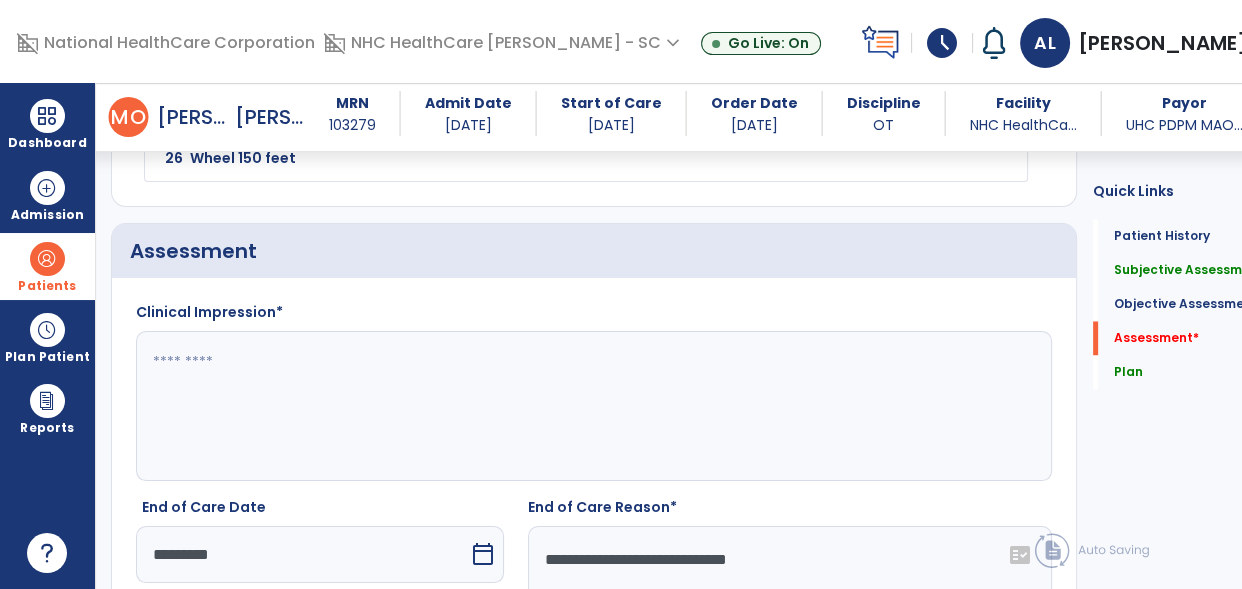 scroll, scrollTop: 3054, scrollLeft: 0, axis: vertical 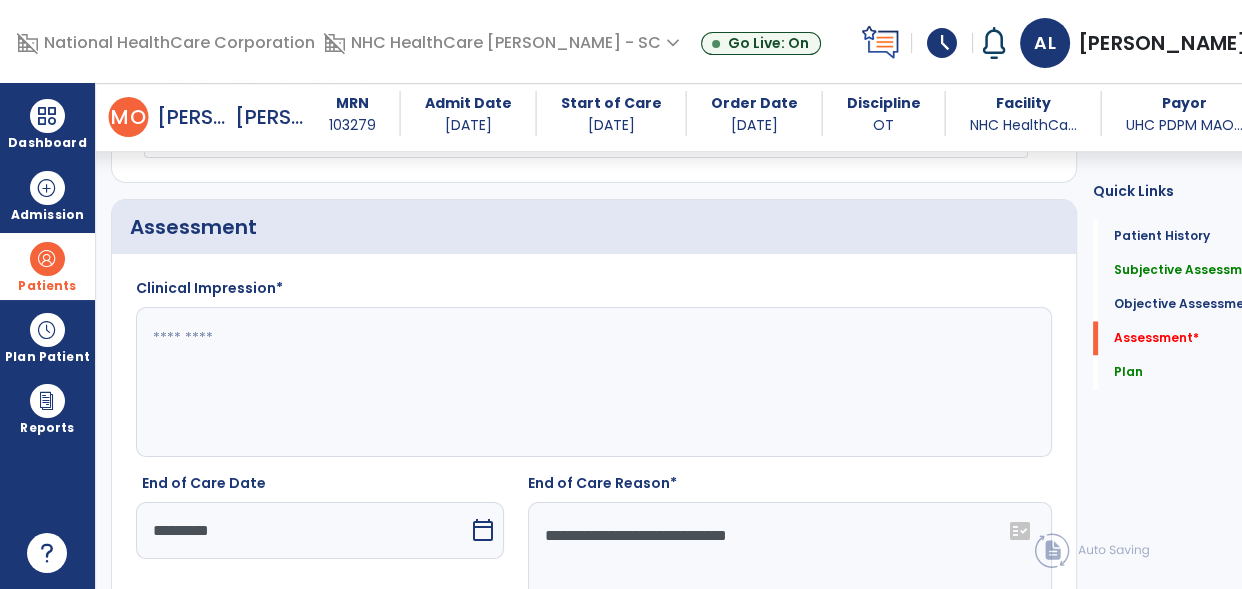 type on "**********" 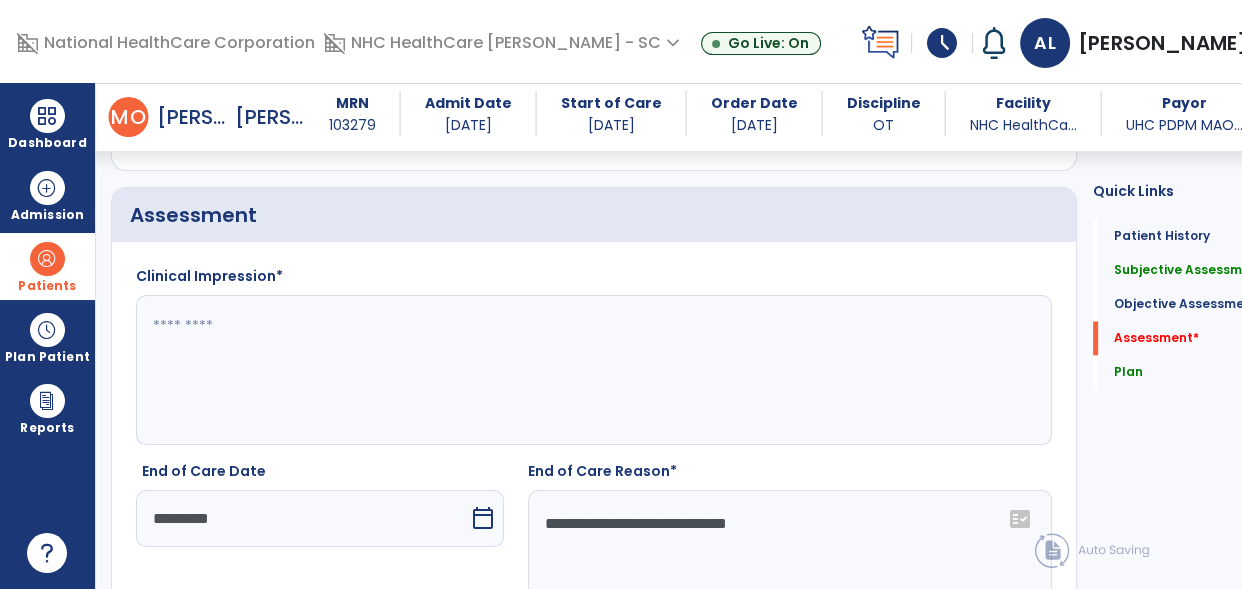 scroll, scrollTop: 3067, scrollLeft: 0, axis: vertical 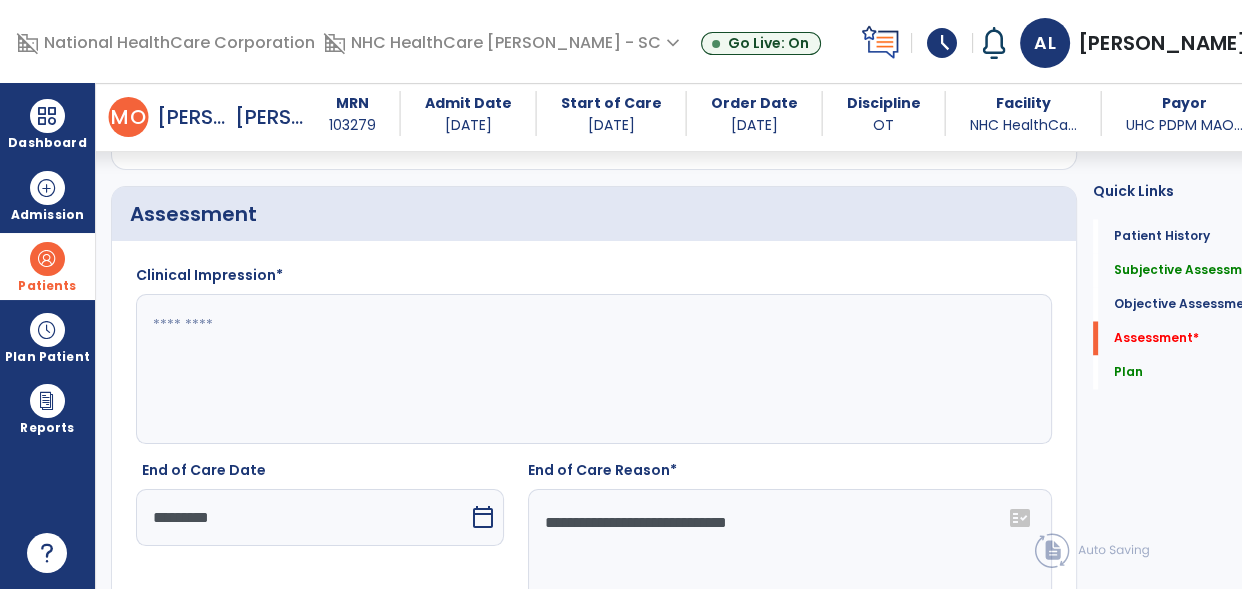 click 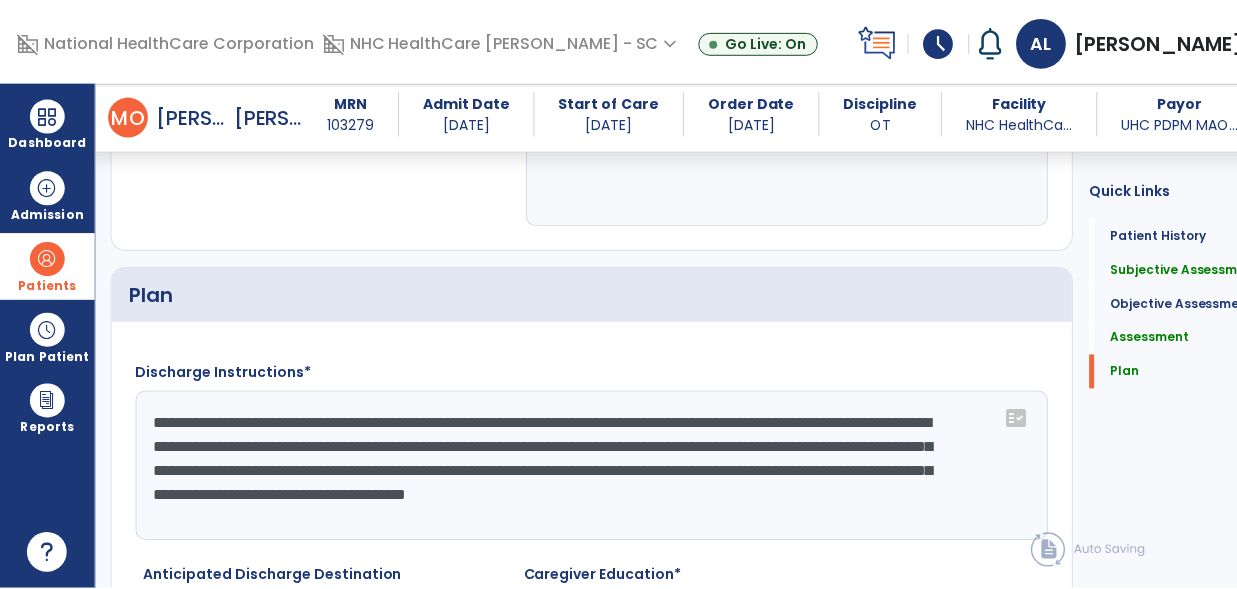 scroll, scrollTop: 3734, scrollLeft: 0, axis: vertical 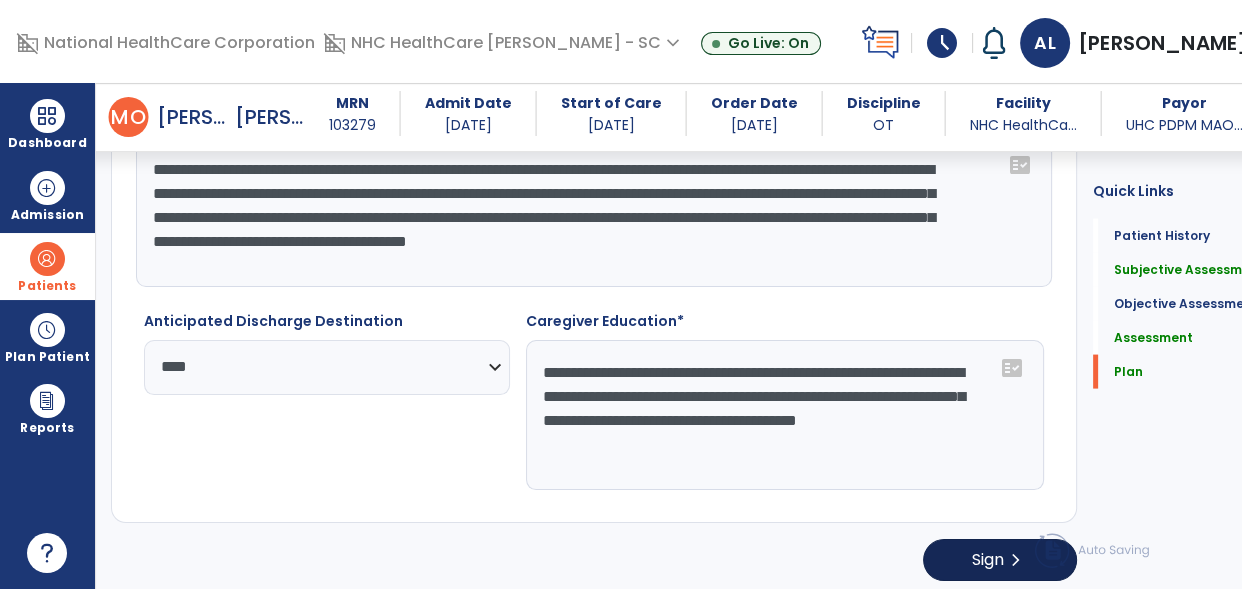 type on "**********" 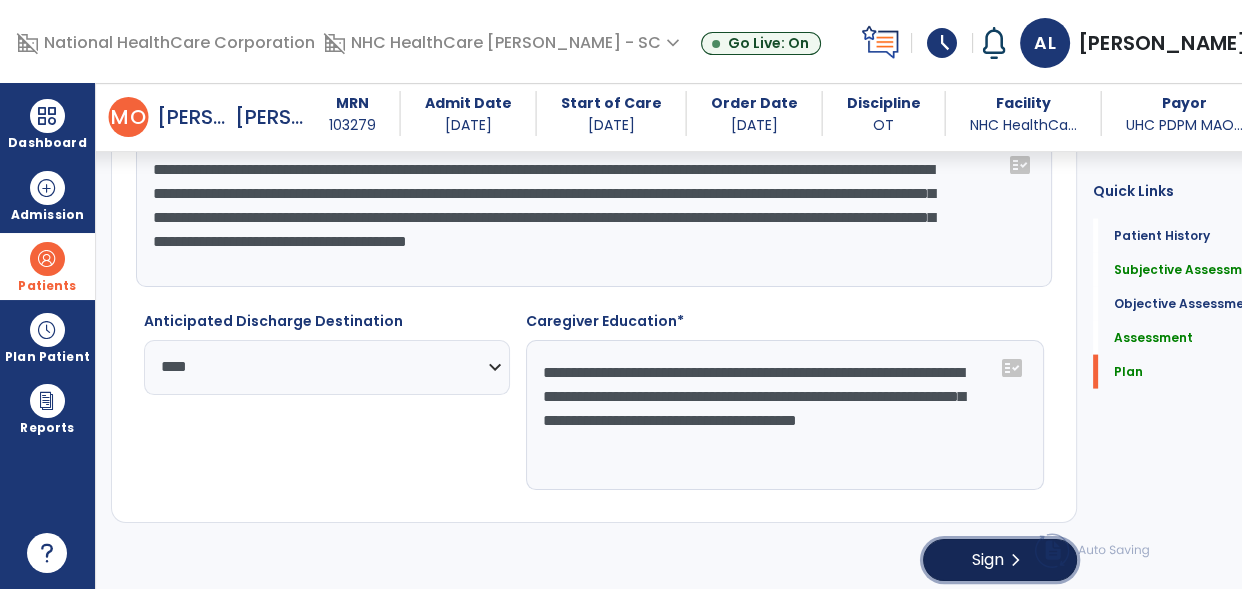 click on "Sign" 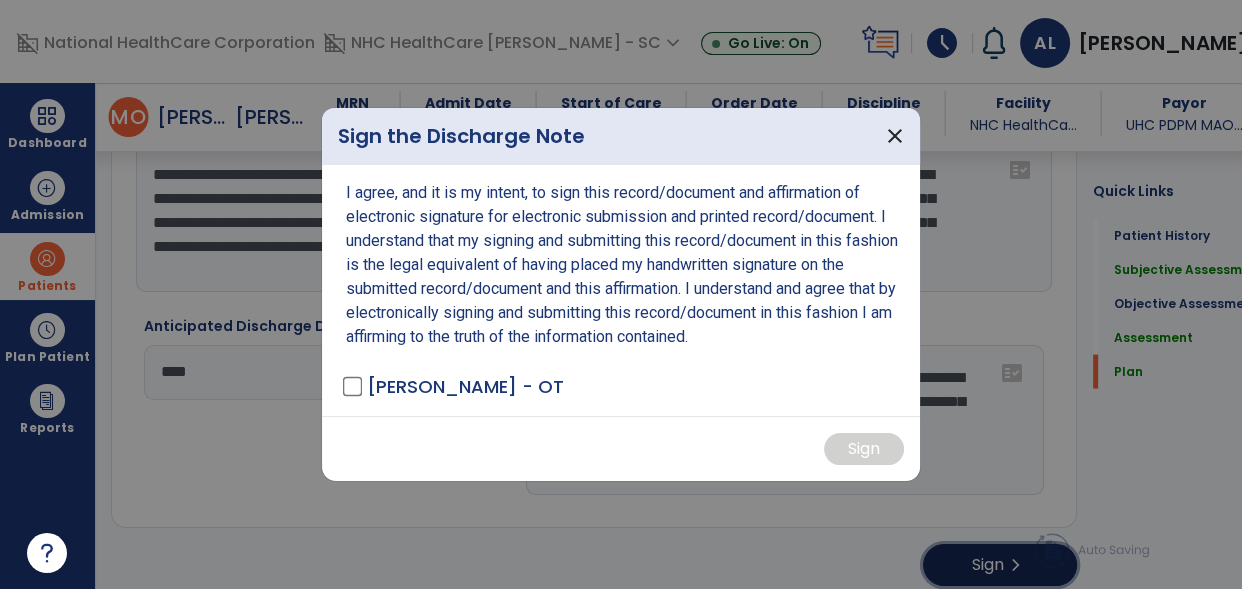 scroll, scrollTop: 3734, scrollLeft: 0, axis: vertical 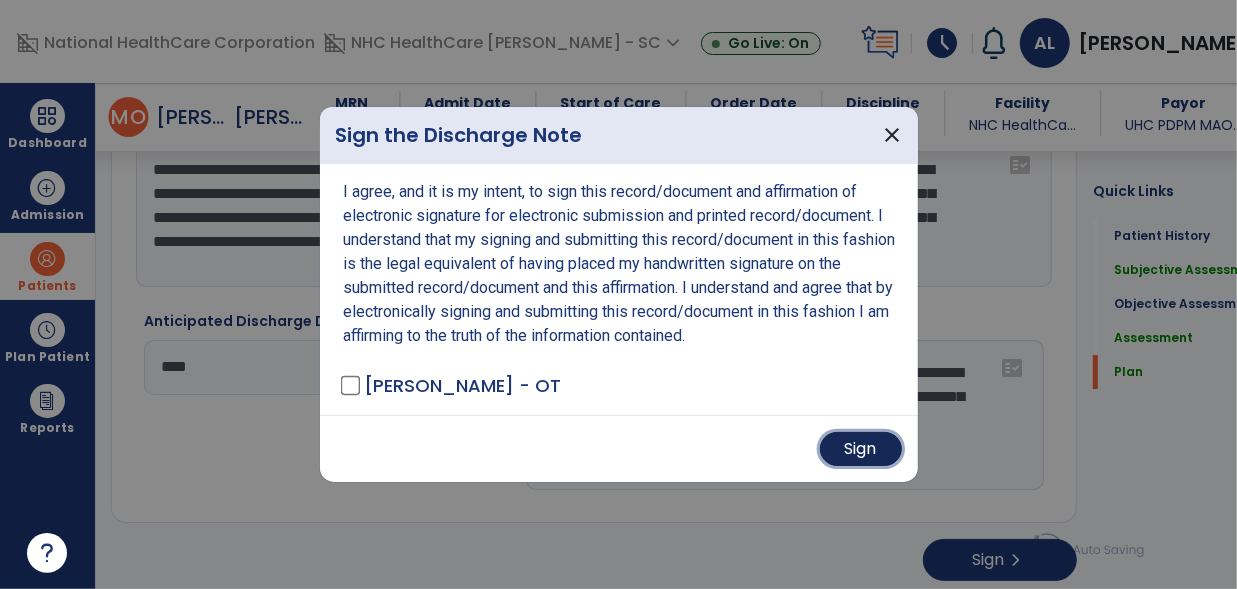 click on "Sign" at bounding box center [861, 449] 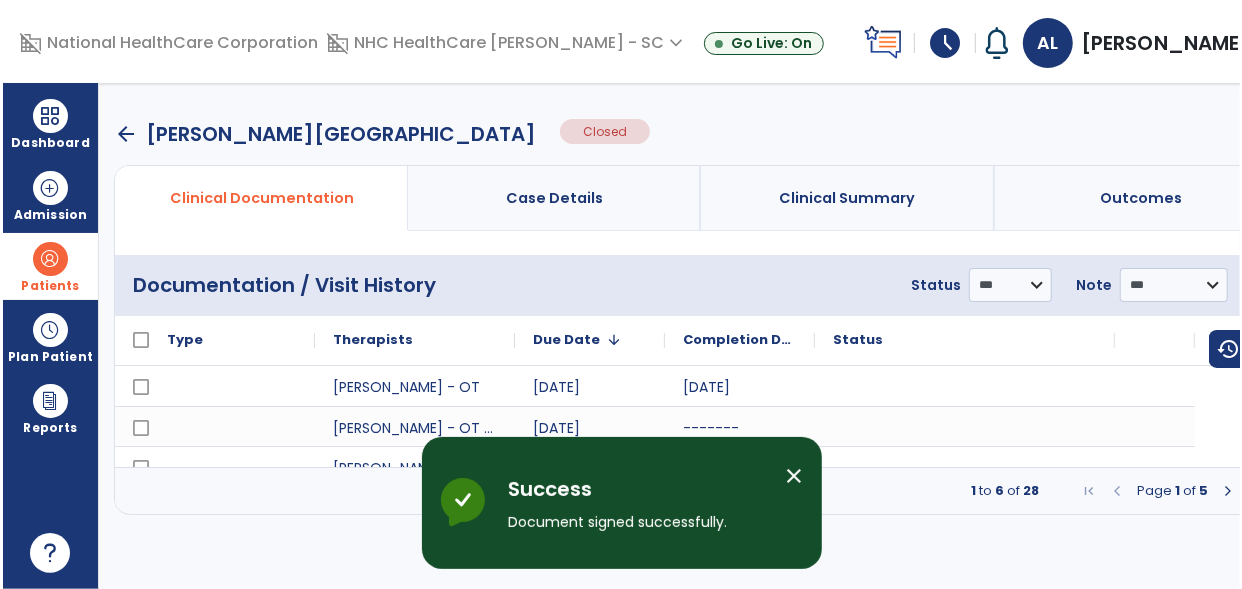 scroll, scrollTop: 0, scrollLeft: 0, axis: both 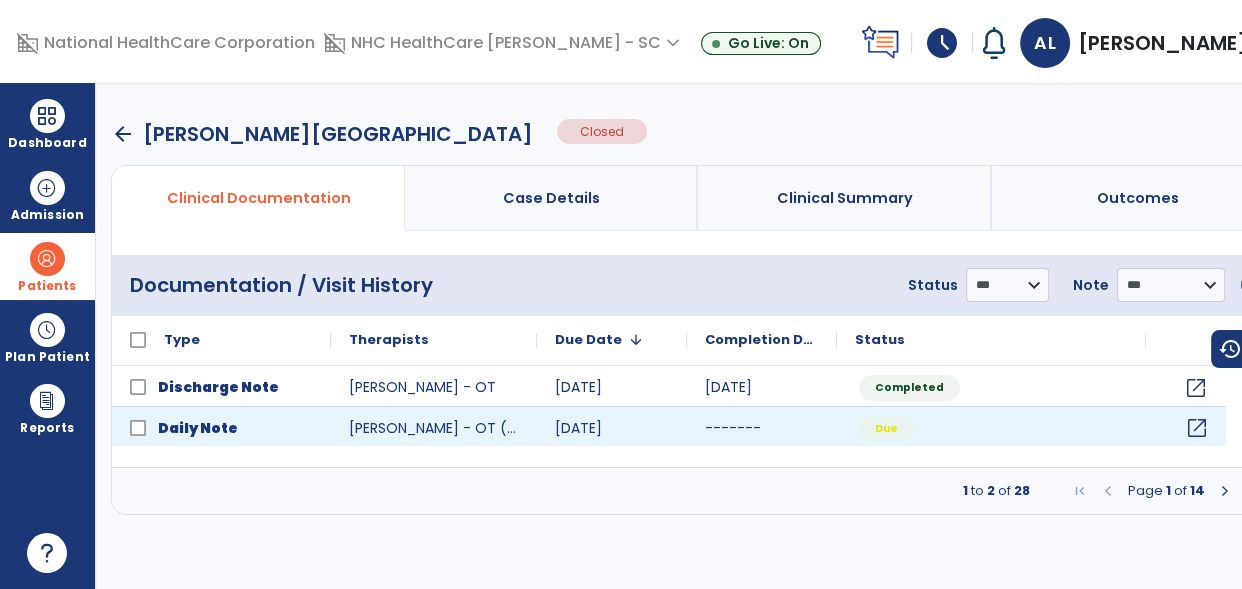 click on "open_in_new" 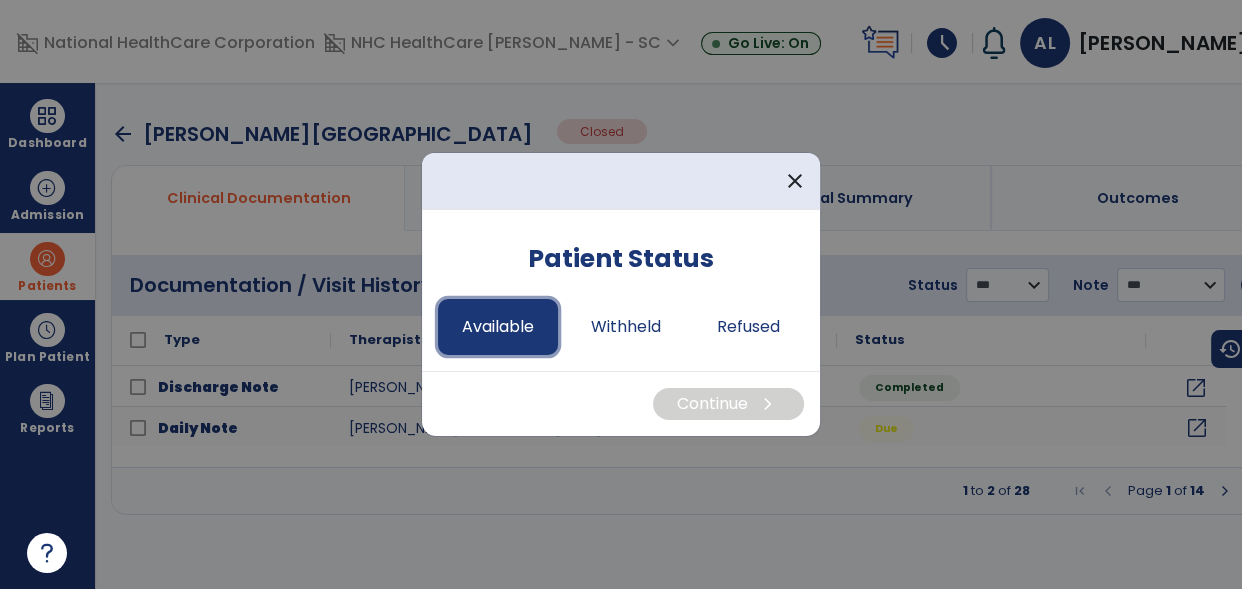 click on "Available" at bounding box center [498, 327] 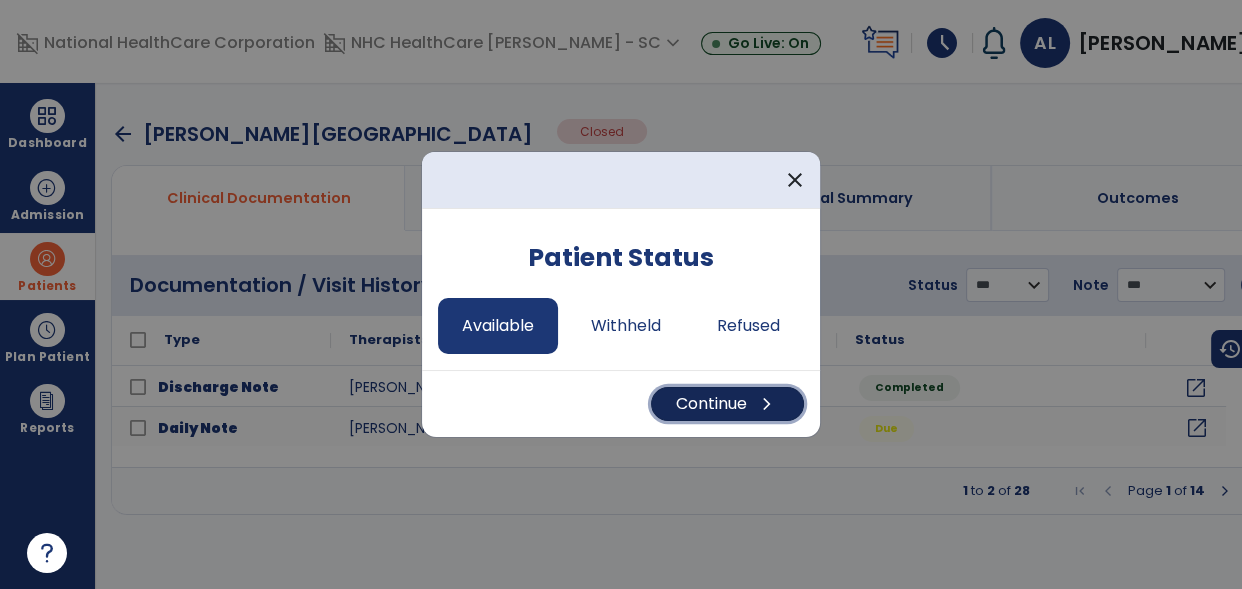click on "Continue   chevron_right" at bounding box center [727, 404] 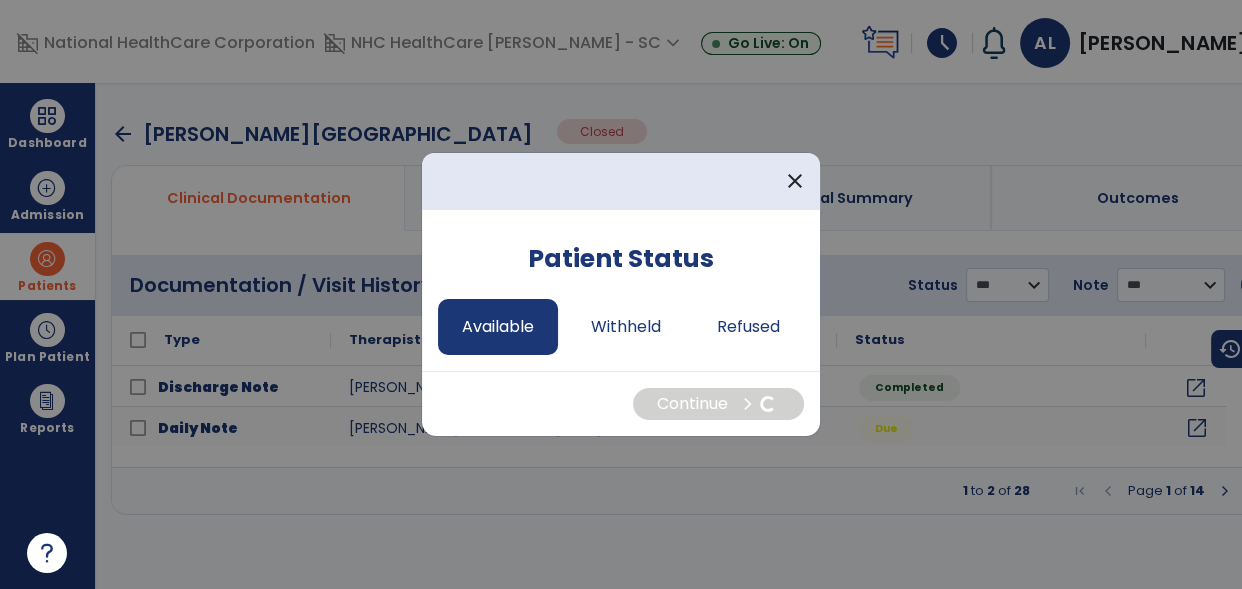 select on "*" 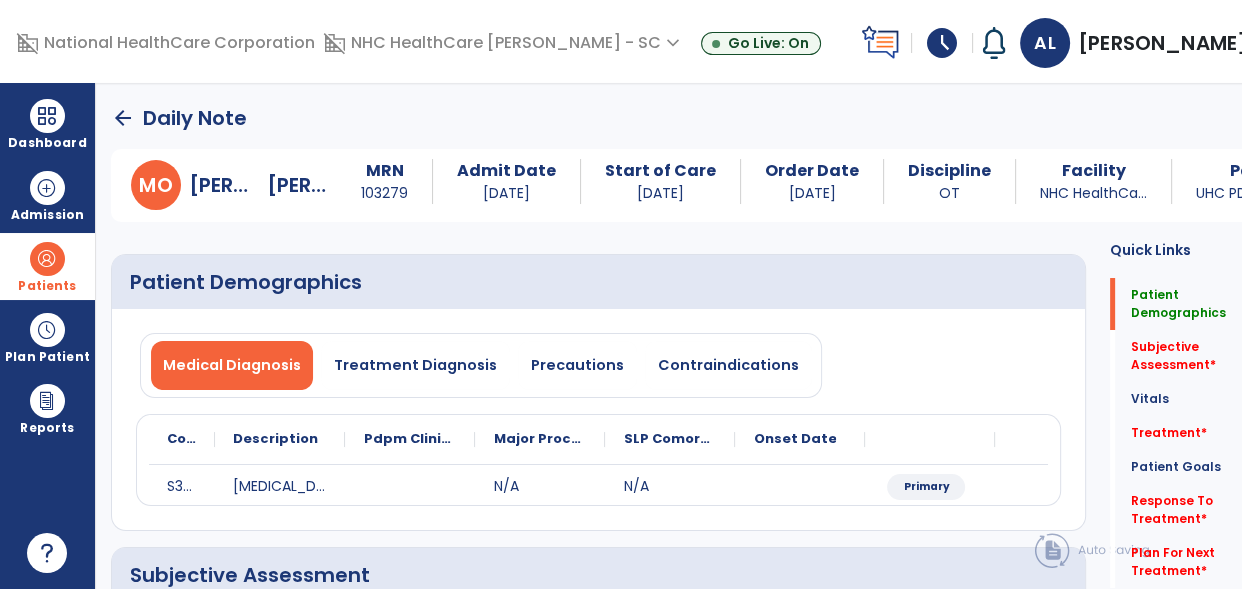 click on "Medical Diagnosis   Treatment Diagnosis   Precautions   Contraindications
Code
Description
Pdpm Clinical Category
N/A" 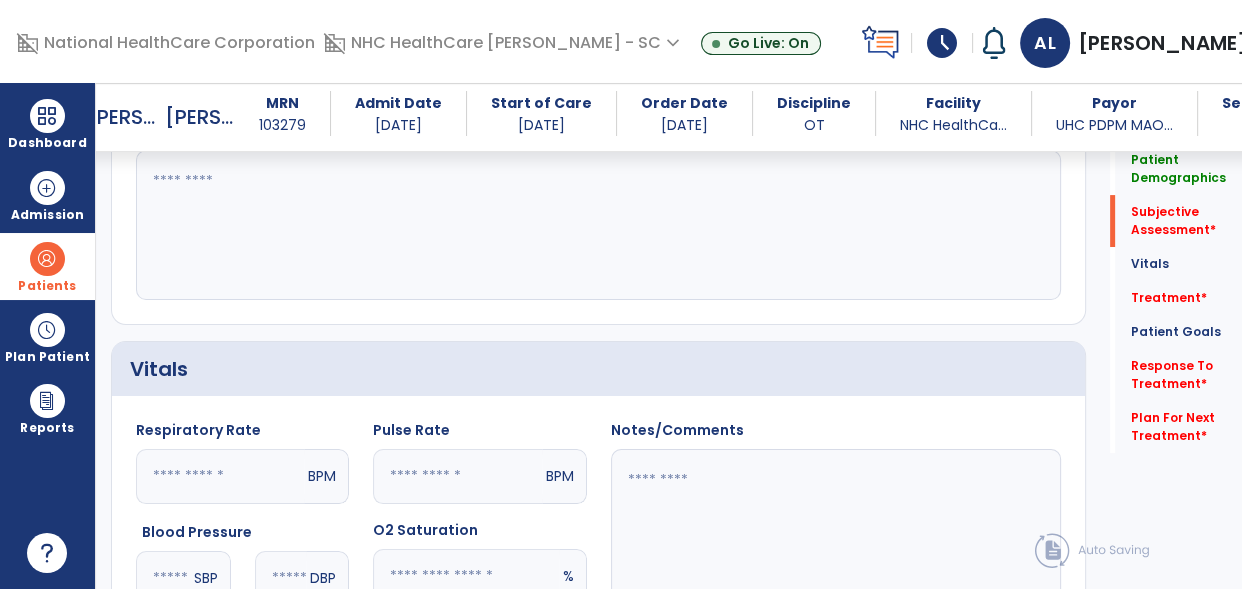 scroll, scrollTop: 487, scrollLeft: 0, axis: vertical 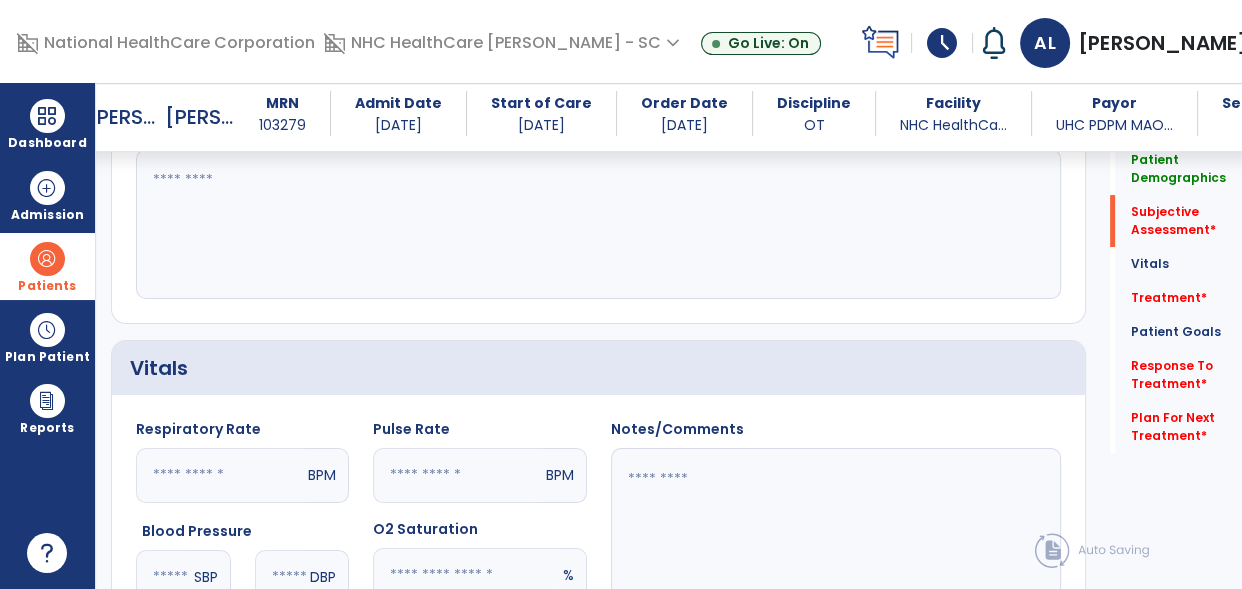 click 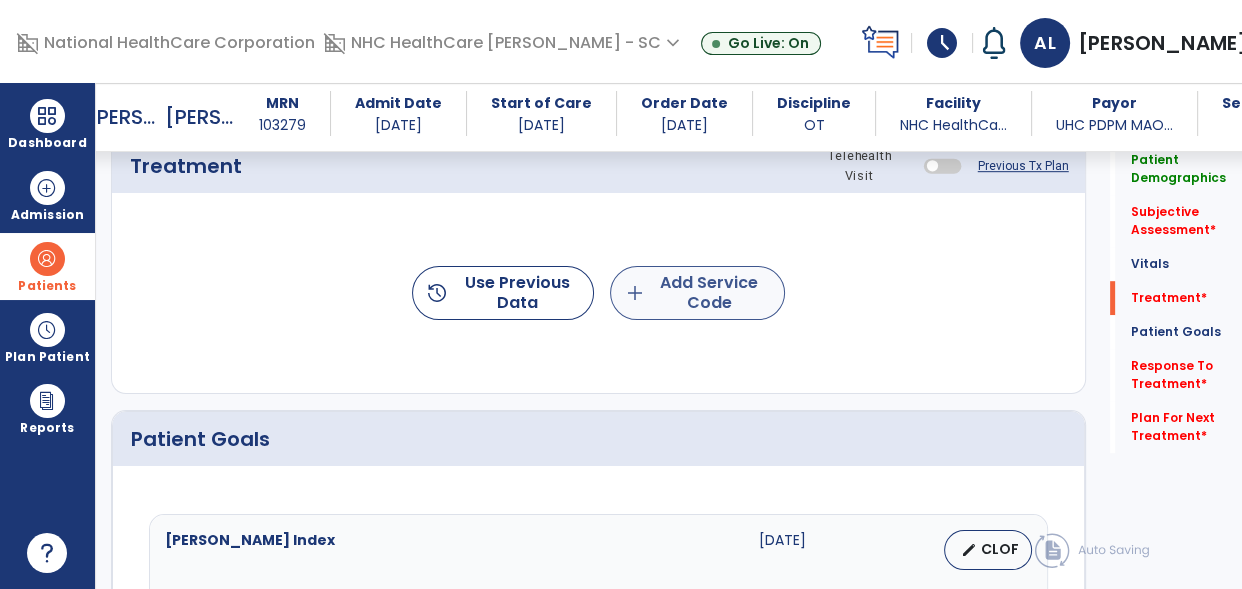 type on "**********" 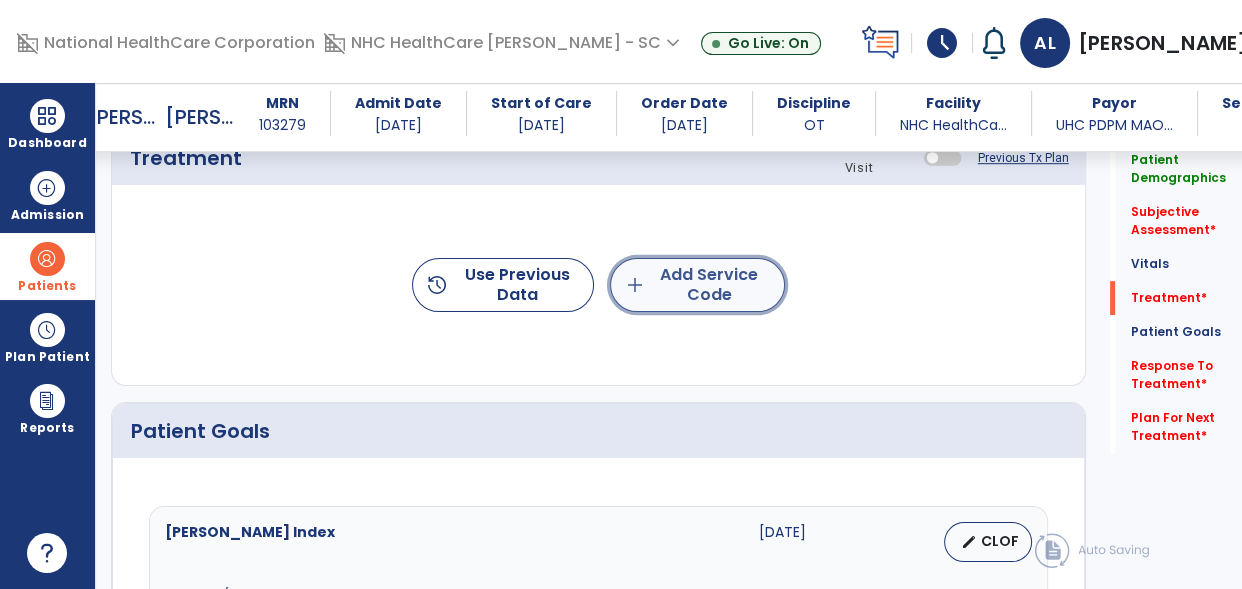 click on "add  Add Service Code" 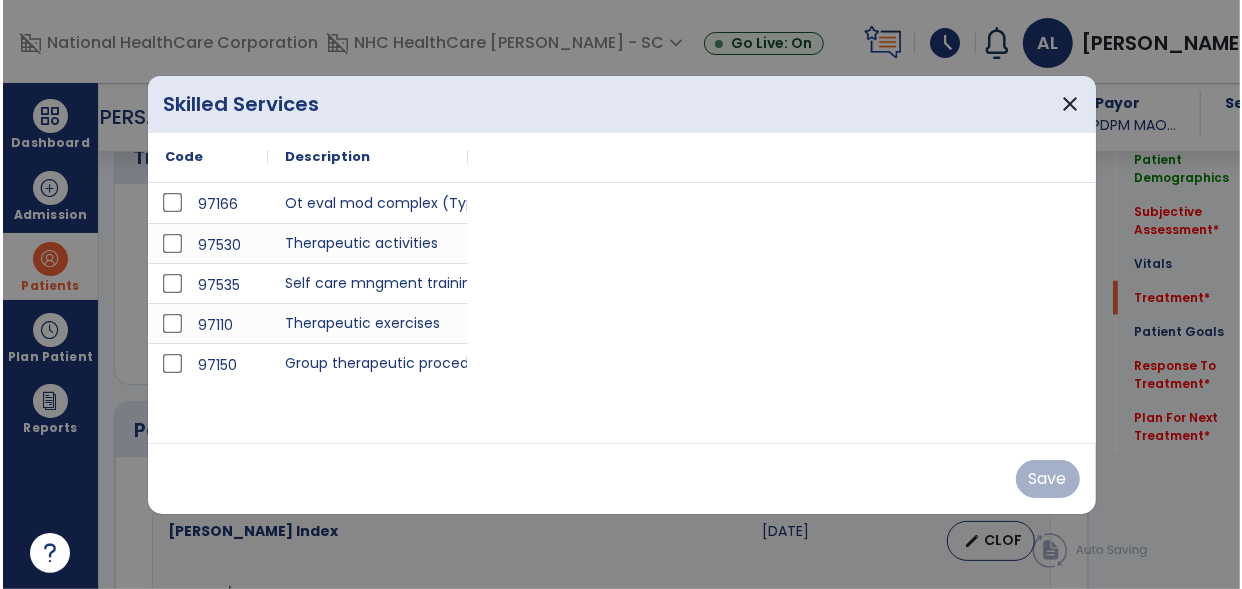 scroll, scrollTop: 1120, scrollLeft: 0, axis: vertical 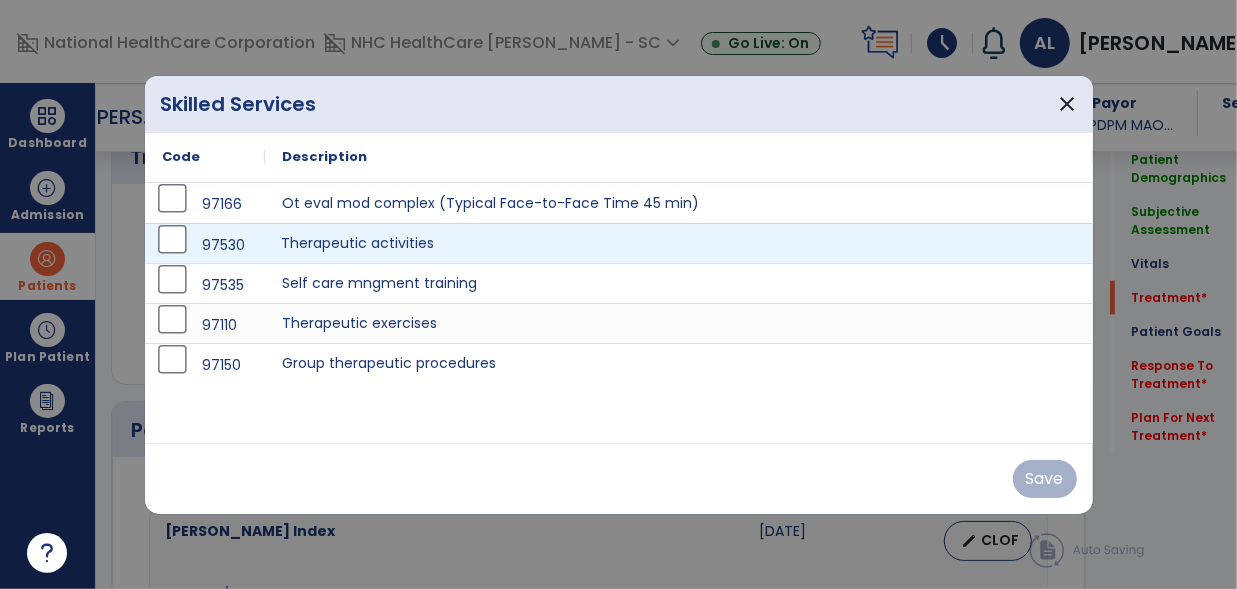 click on "Therapeutic activities" at bounding box center (679, 243) 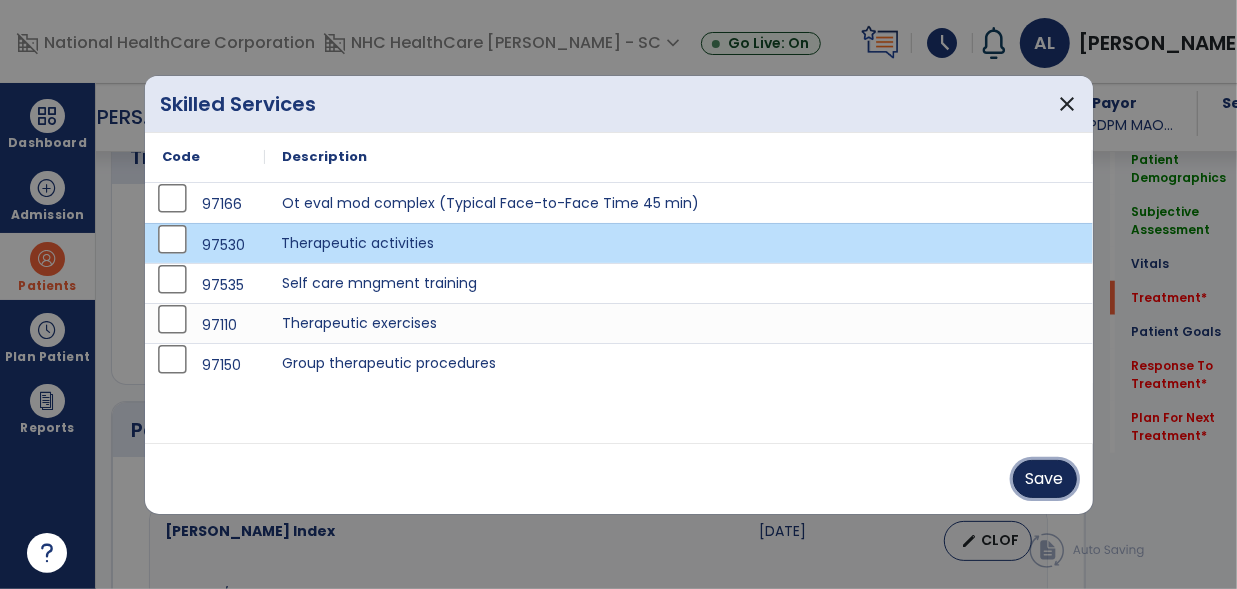 click on "Save" at bounding box center [1045, 479] 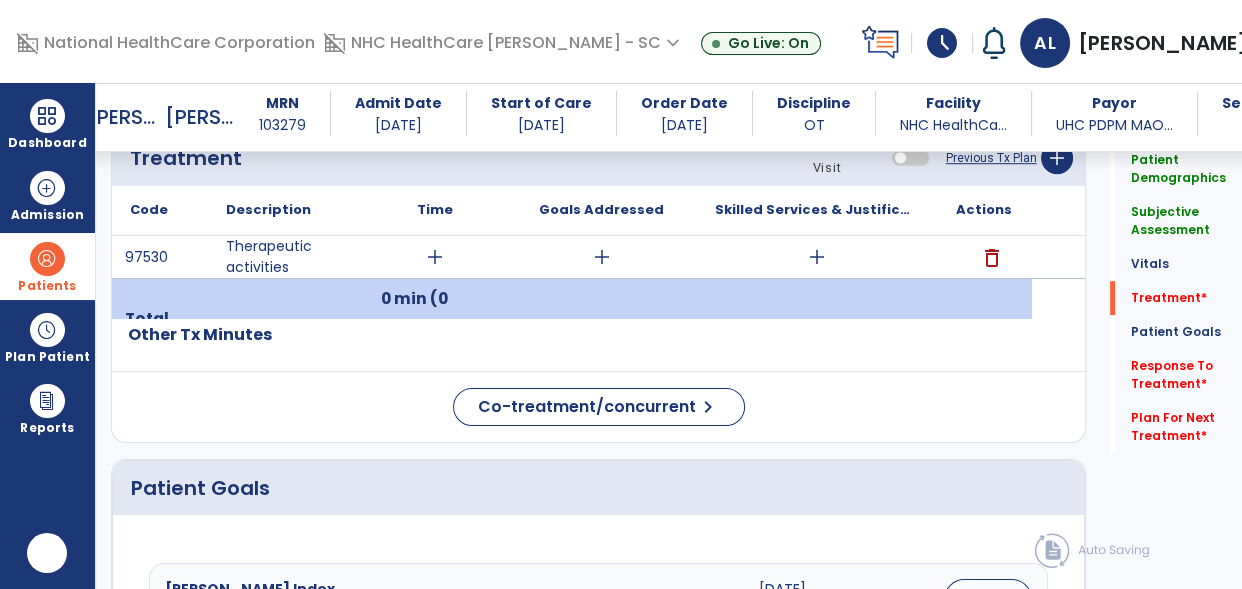 scroll, scrollTop: 0, scrollLeft: 0, axis: both 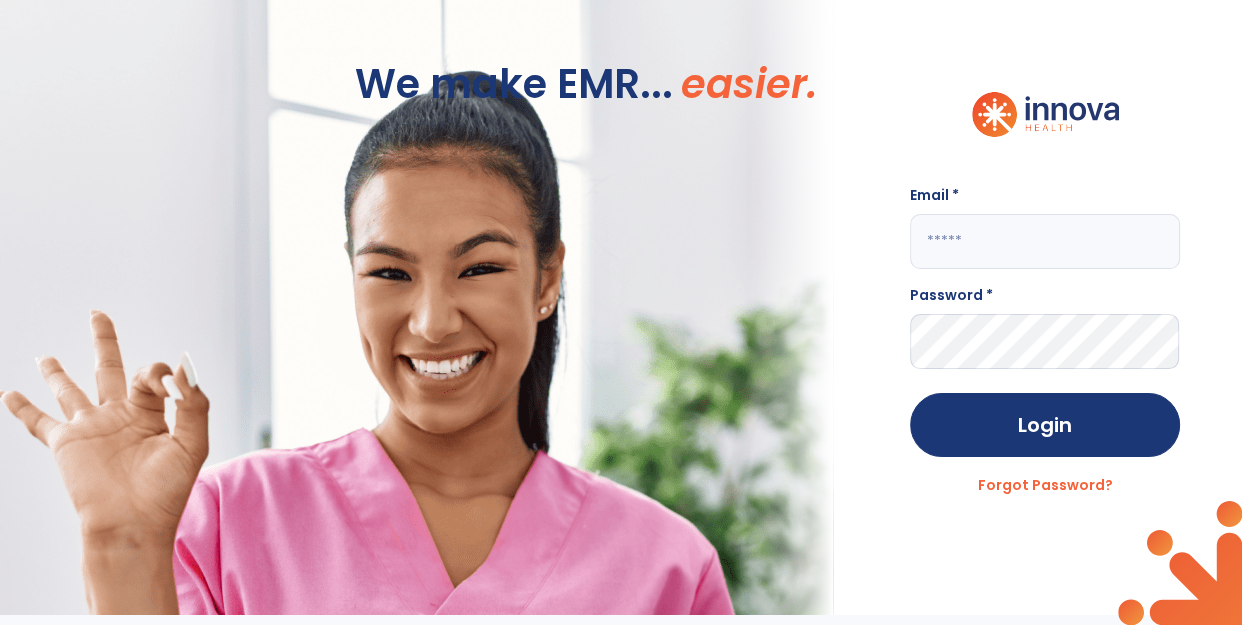 type on "**********" 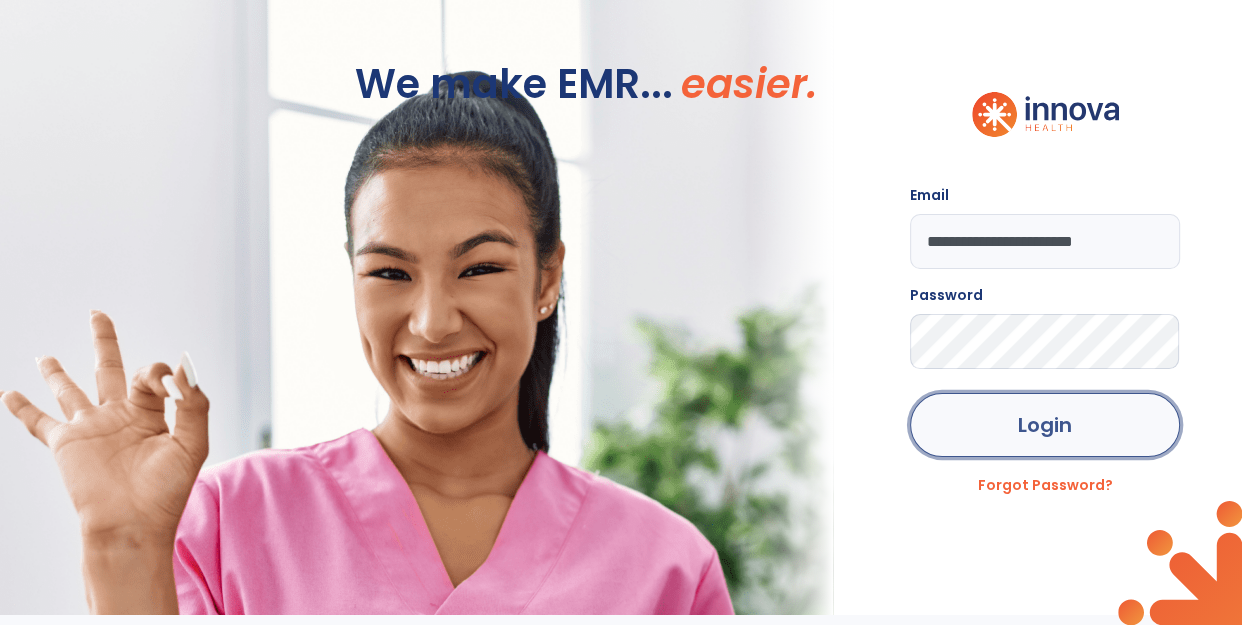 click on "Login" 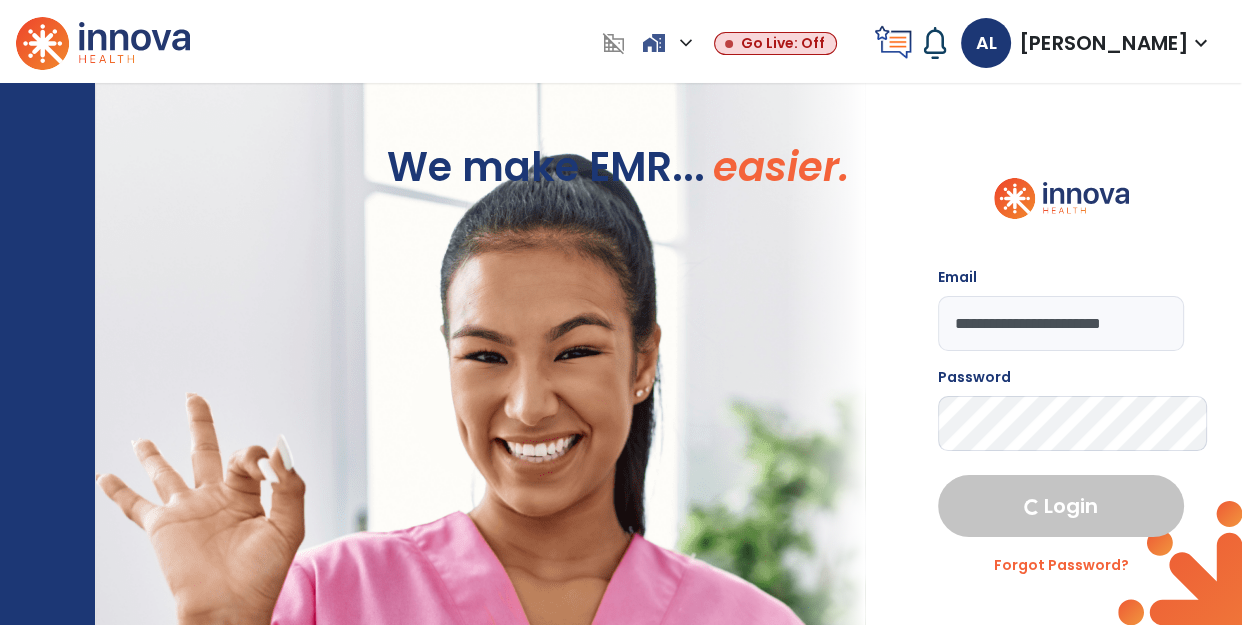 select on "****" 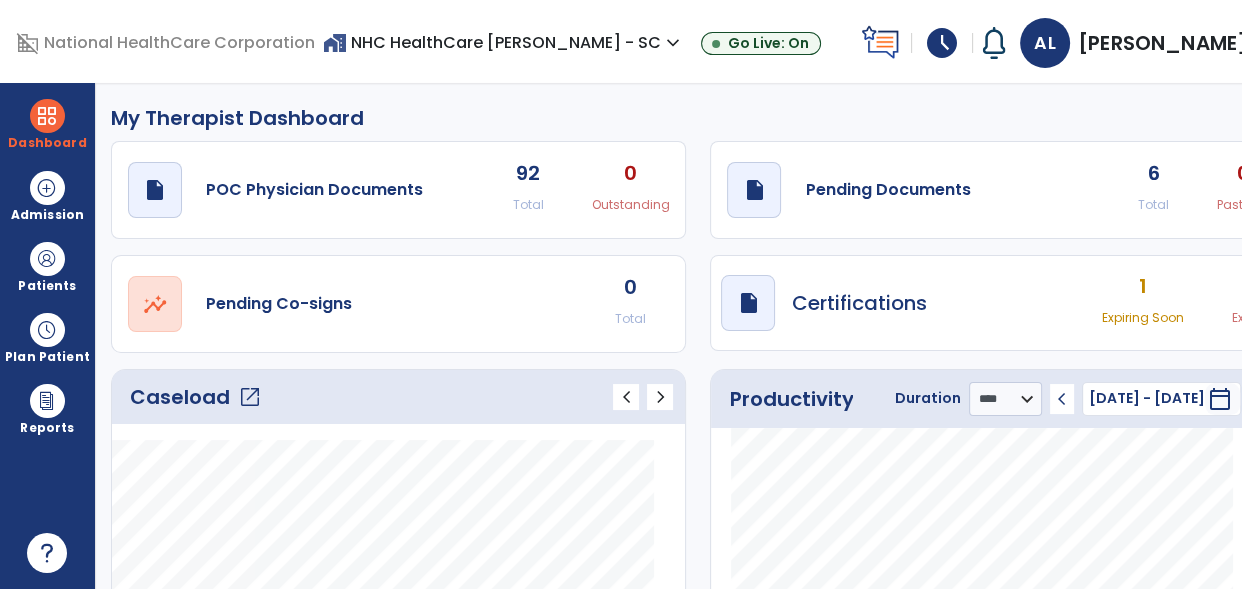 click on "open_in_new" 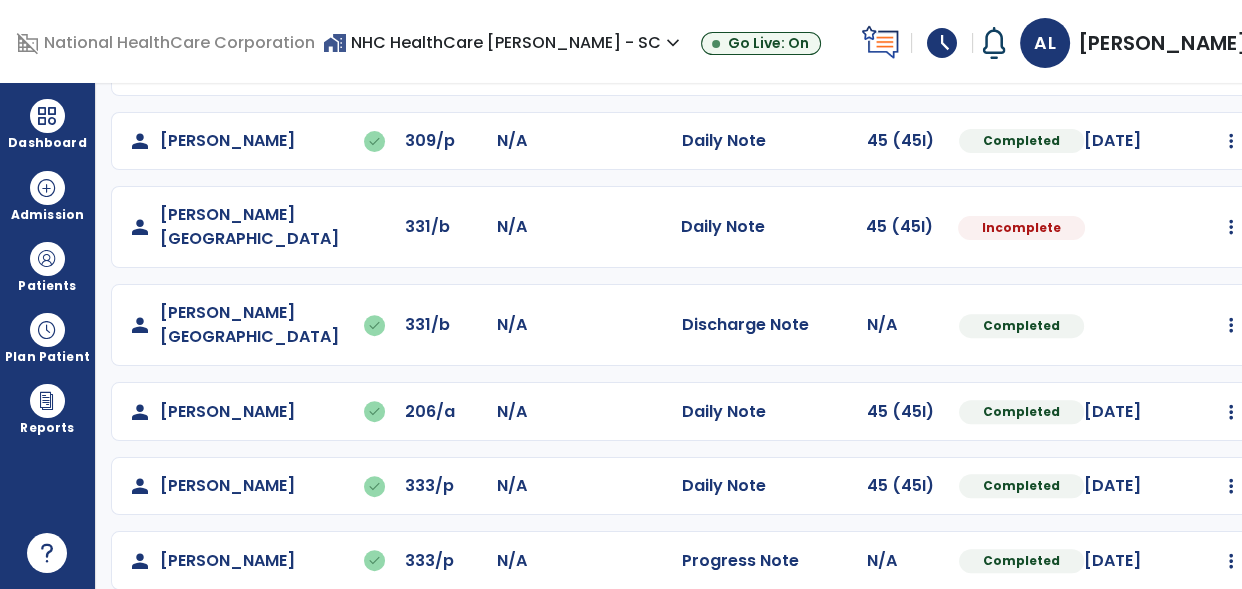 scroll, scrollTop: 670, scrollLeft: 0, axis: vertical 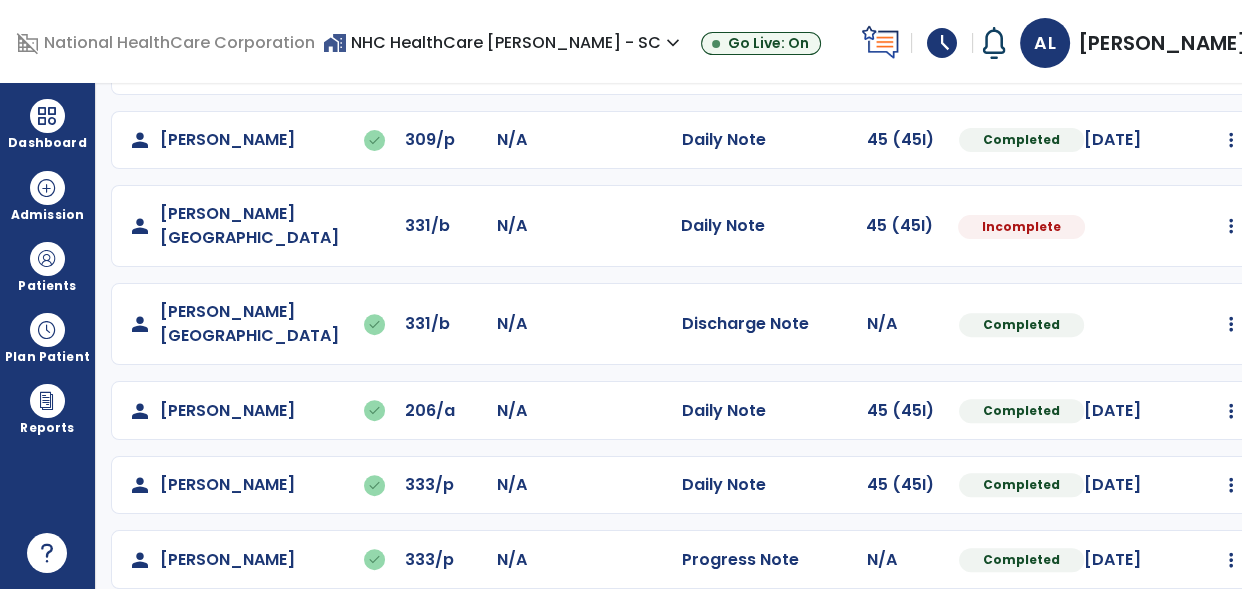 click on "Mark Visit As Complete   Reset Note   Open Document   G + C Mins" 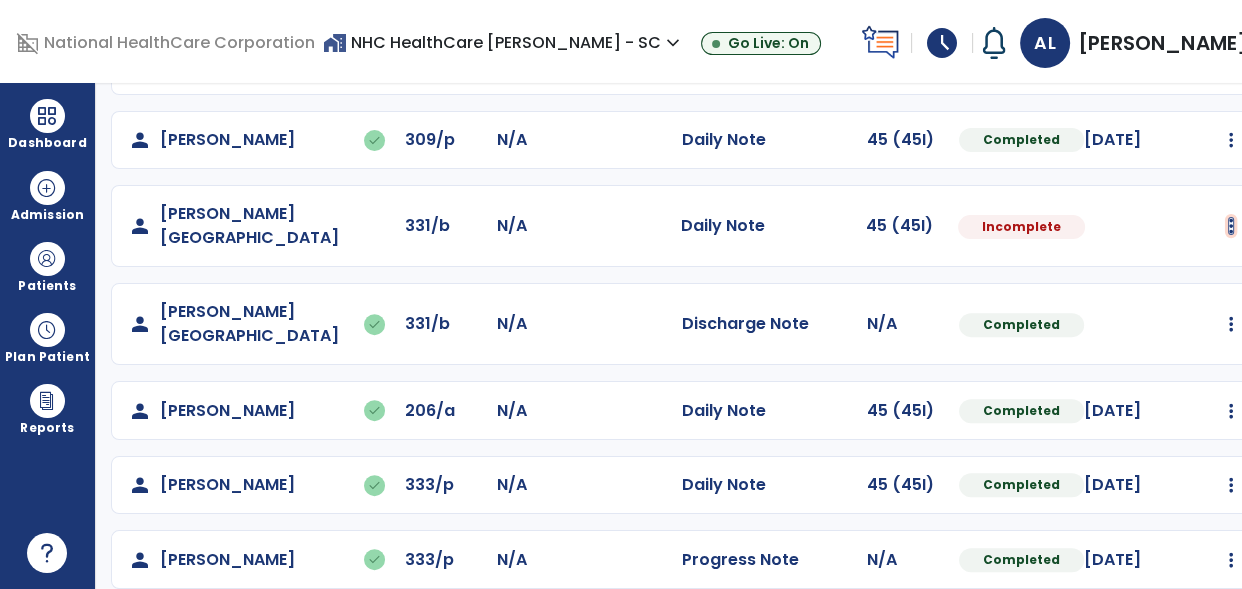 click at bounding box center [1229, -382] 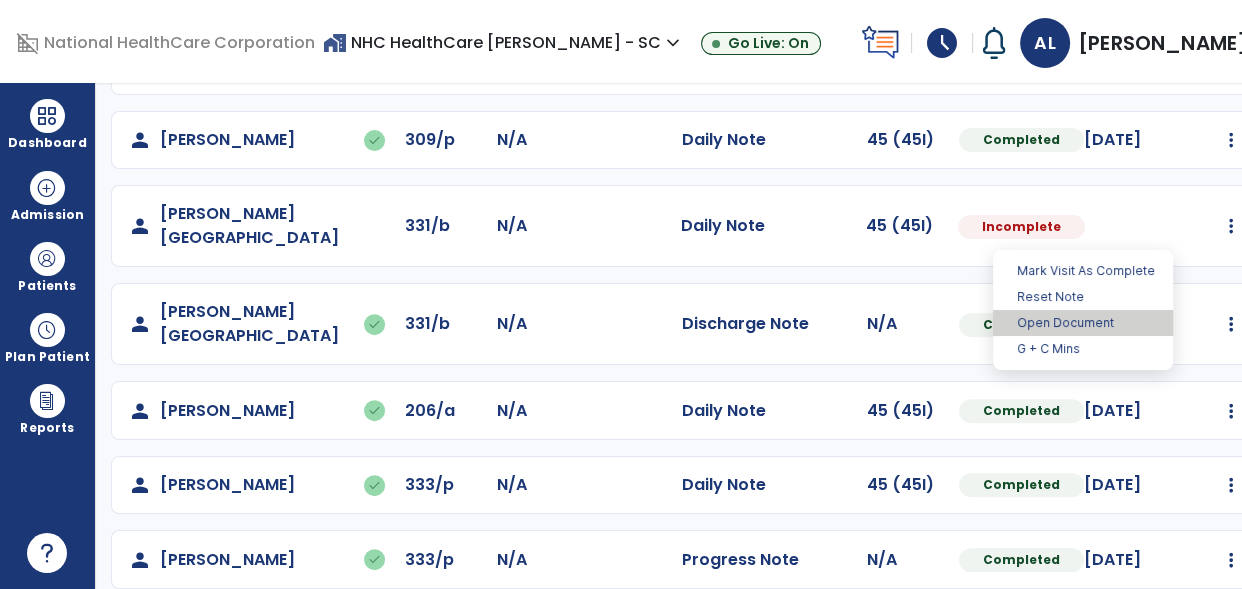 click on "Open Document" at bounding box center (1083, 323) 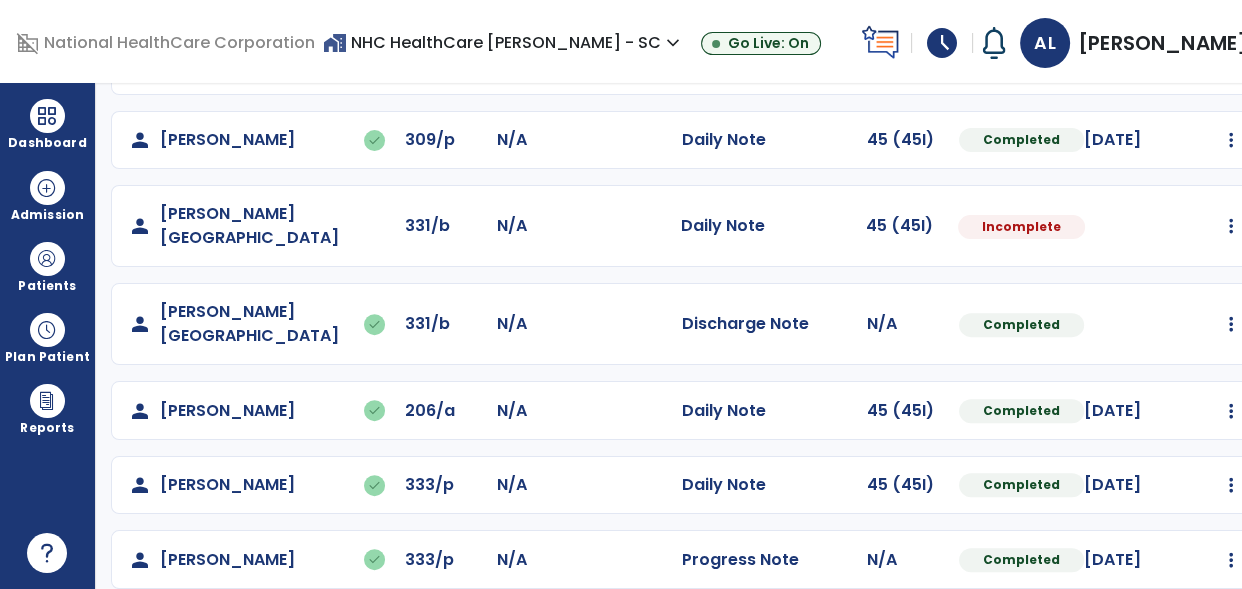 select on "*" 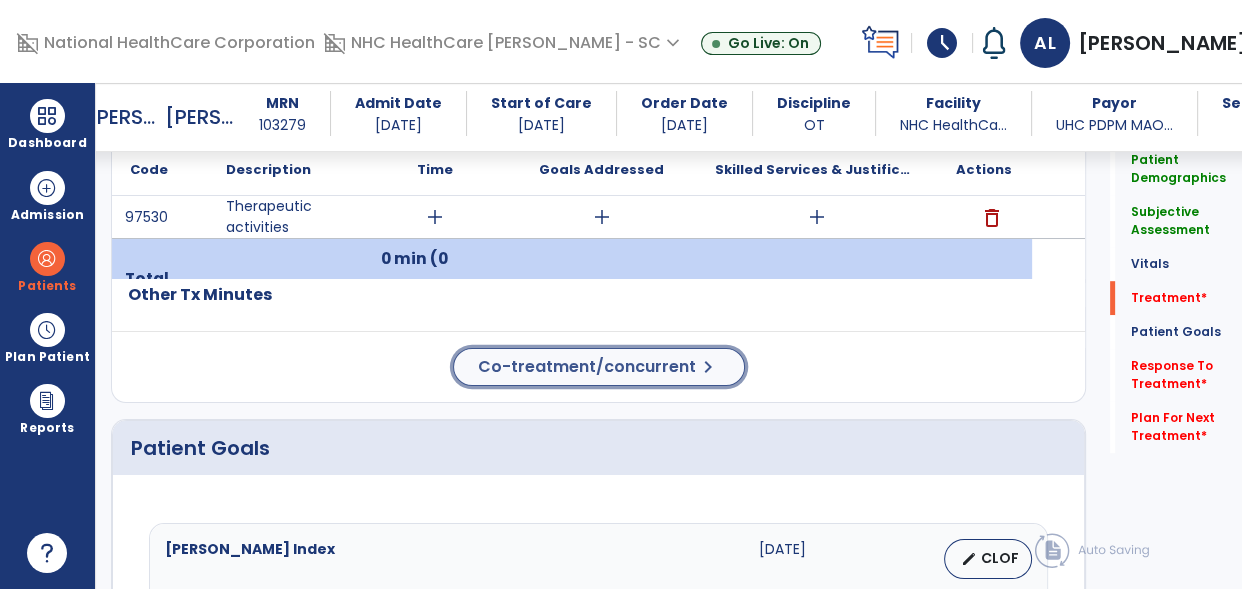click on "Co-treatment/concurrent" 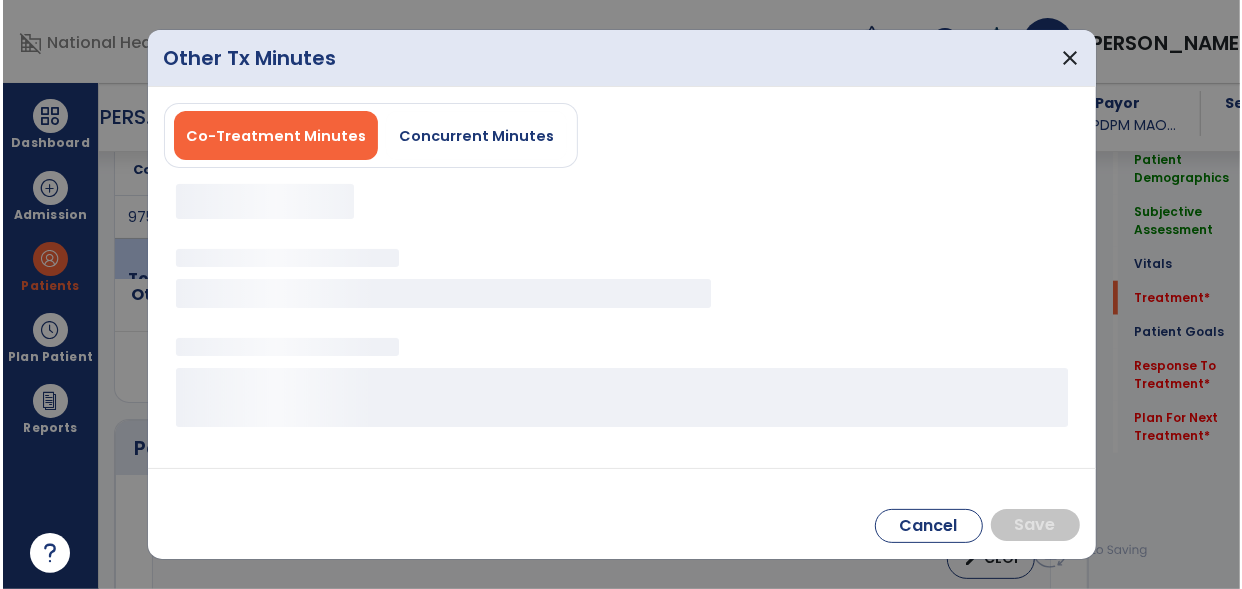 scroll, scrollTop: 1160, scrollLeft: 0, axis: vertical 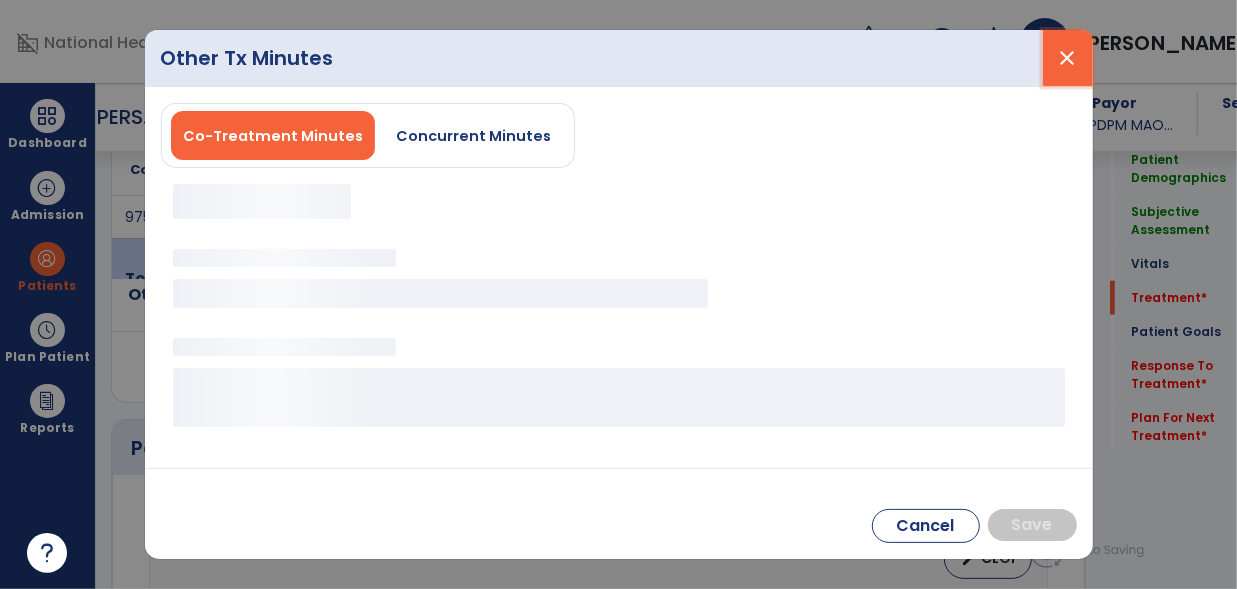 click on "close" at bounding box center [1068, 58] 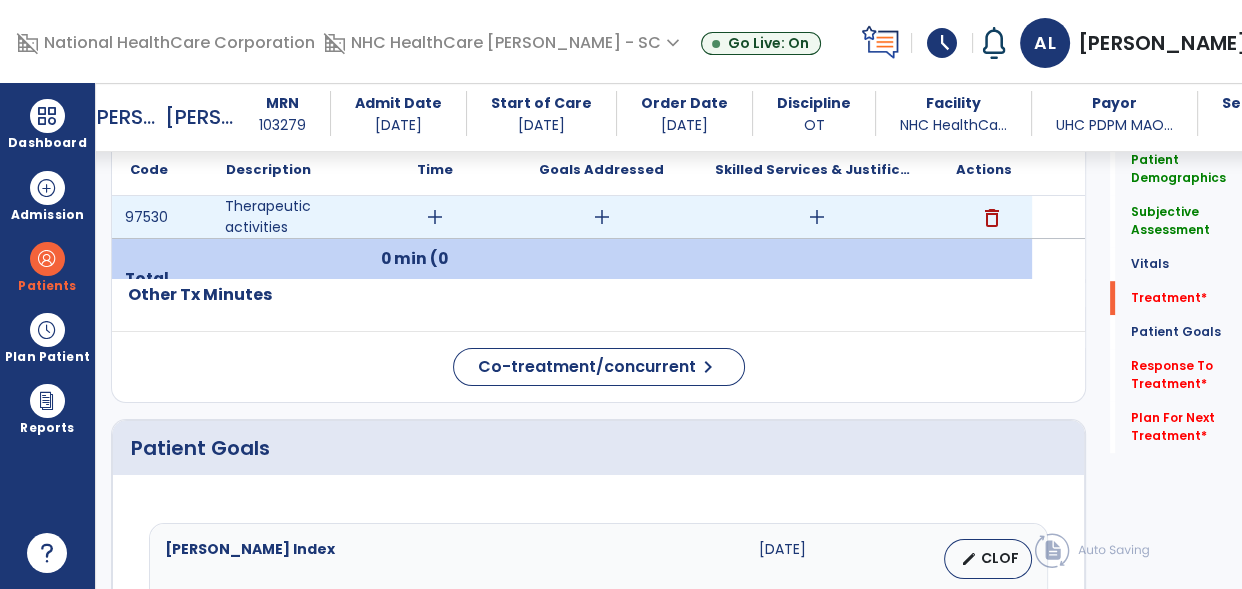 click on "Therapeutic activities" at bounding box center (285, 217) 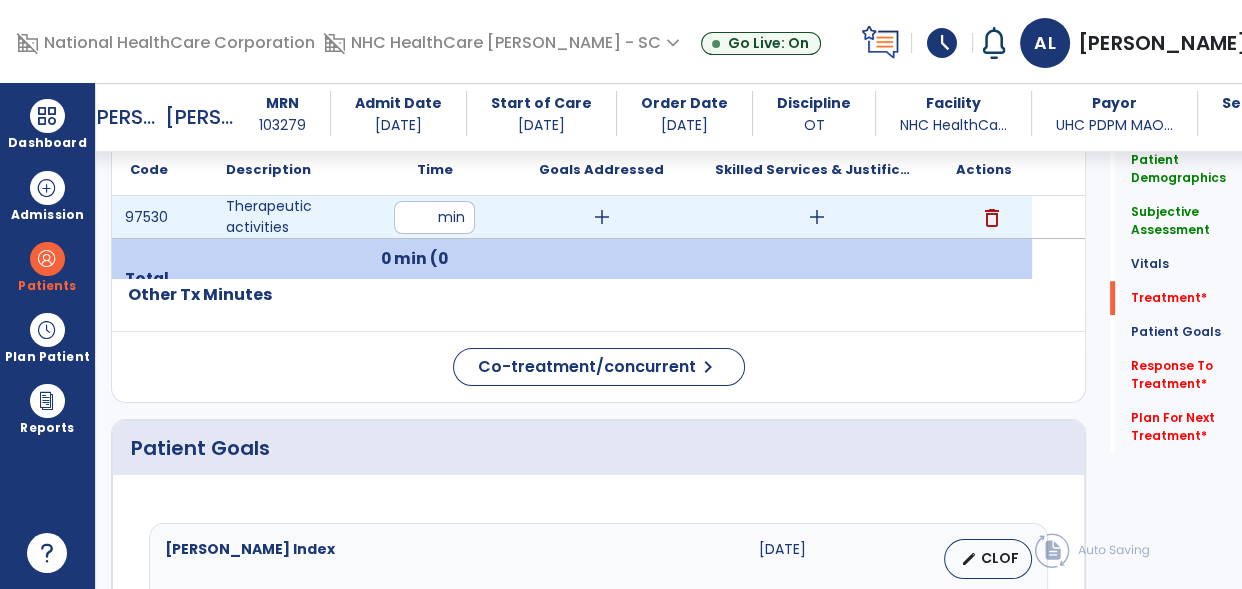 type on "**" 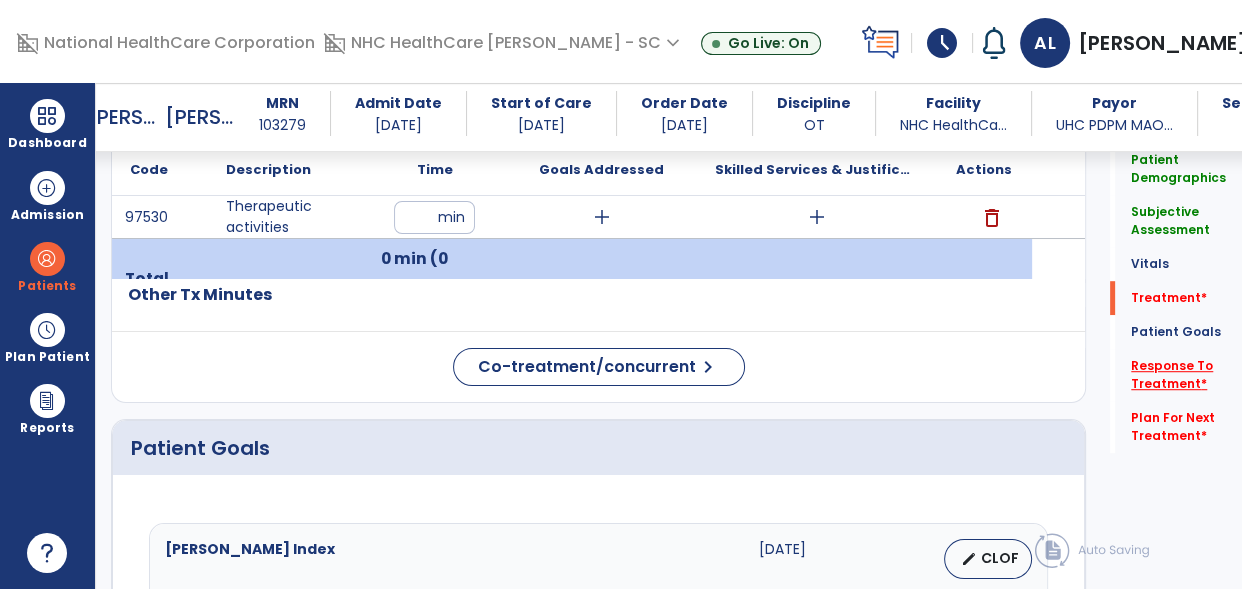 click on "Response To Treatment   *" 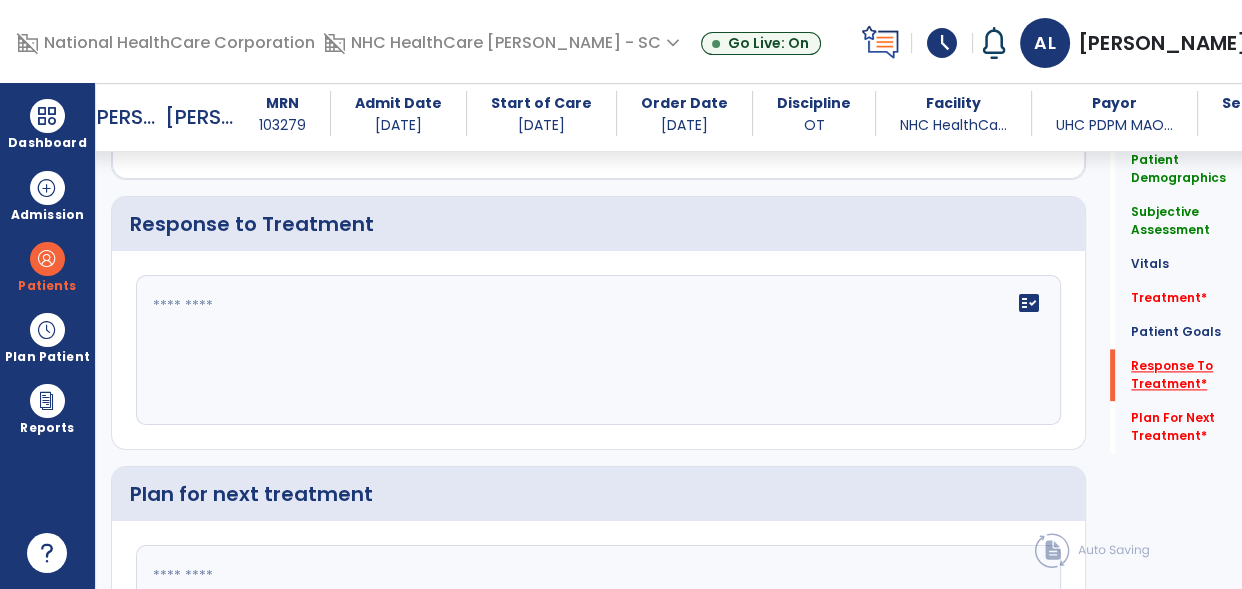 scroll, scrollTop: 2424, scrollLeft: 0, axis: vertical 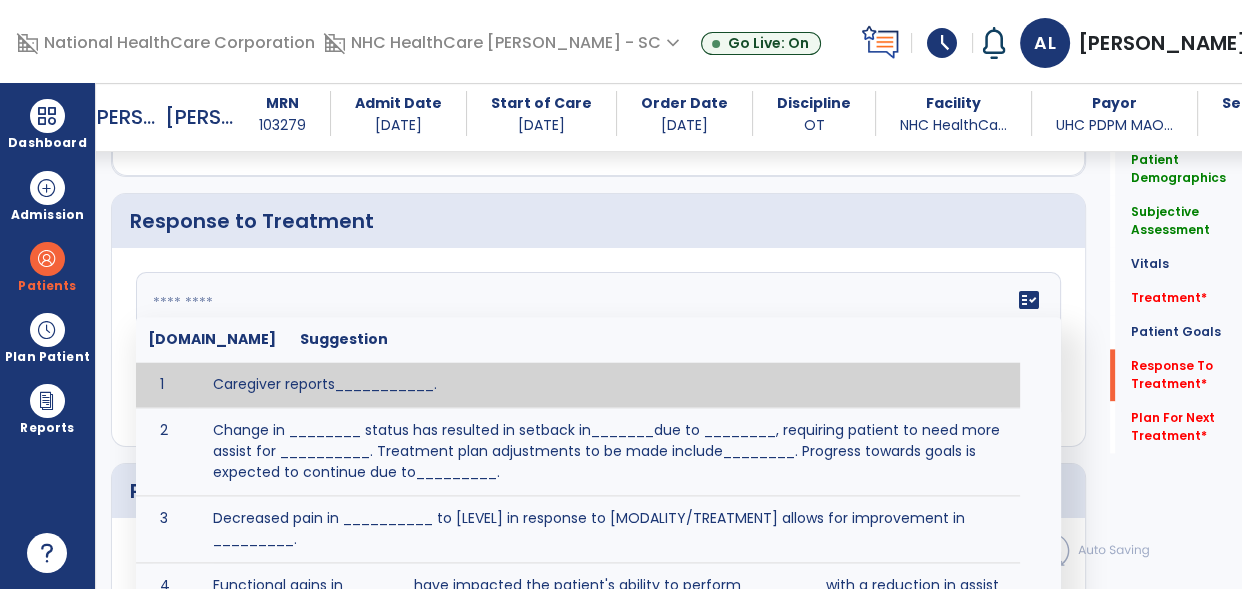 click on "fact_check  [DOMAIN_NAME] Suggestion 1 Caregiver reports___________. 2 Change in ________ status has resulted in setback in_______due to ________, requiring patient to need more assist for __________.   Treatment plan adjustments to be made include________.  Progress towards goals is expected to continue due to_________. 3 Decreased pain in __________ to [LEVEL] in response to [MODALITY/TREATMENT] allows for improvement in _________. 4 Functional gains in _______ have impacted the patient's ability to perform_________ with a reduction in assist levels to_________. 5 Functional progress this week has been significant due to__________. 6 Gains in ________ have improved the patient's ability to perform ______with decreased levels of assist to___________. 7 Improvement in ________allows patient to tolerate higher levels of challenges in_________. 8 Pain in [AREA] has decreased to [LEVEL] in response to [TREATMENT/MODALITY], allowing fore ease in completing__________. 9 10 11 12 13 14 15 16 17 18 19 20 21" 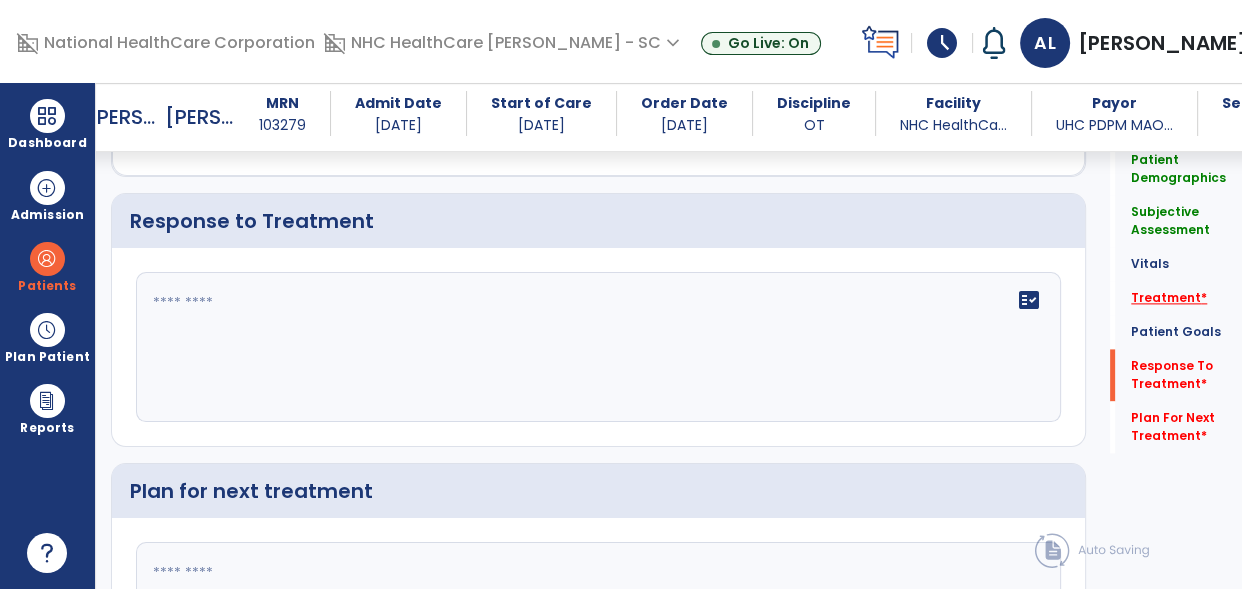 click on "Treatment   *" 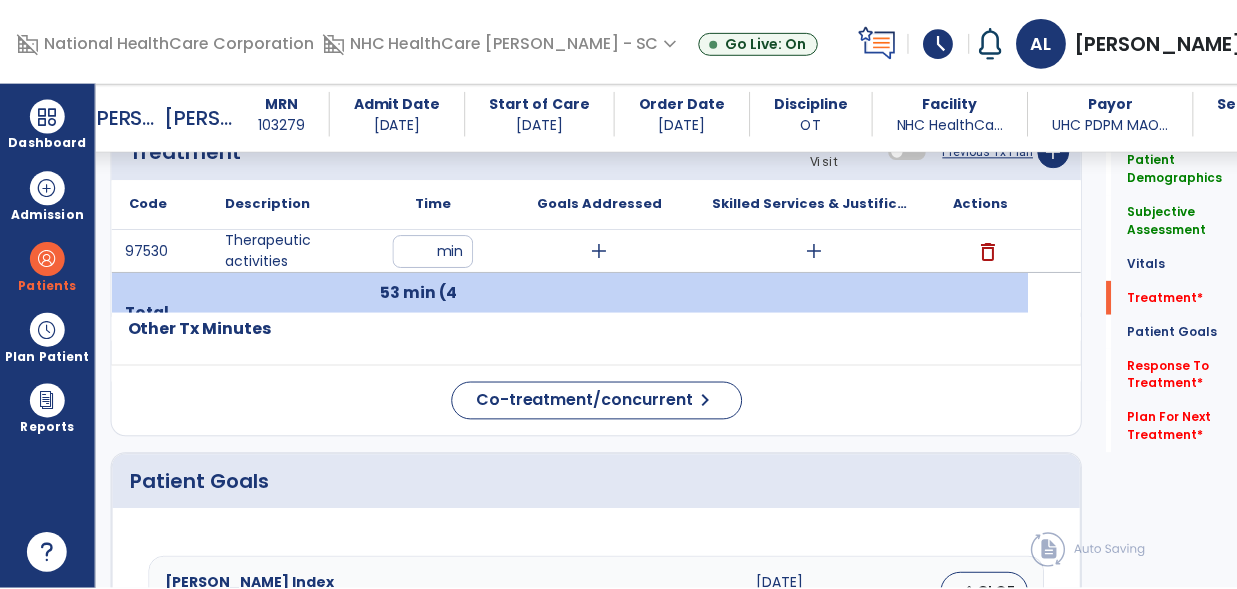 scroll, scrollTop: 1069, scrollLeft: 0, axis: vertical 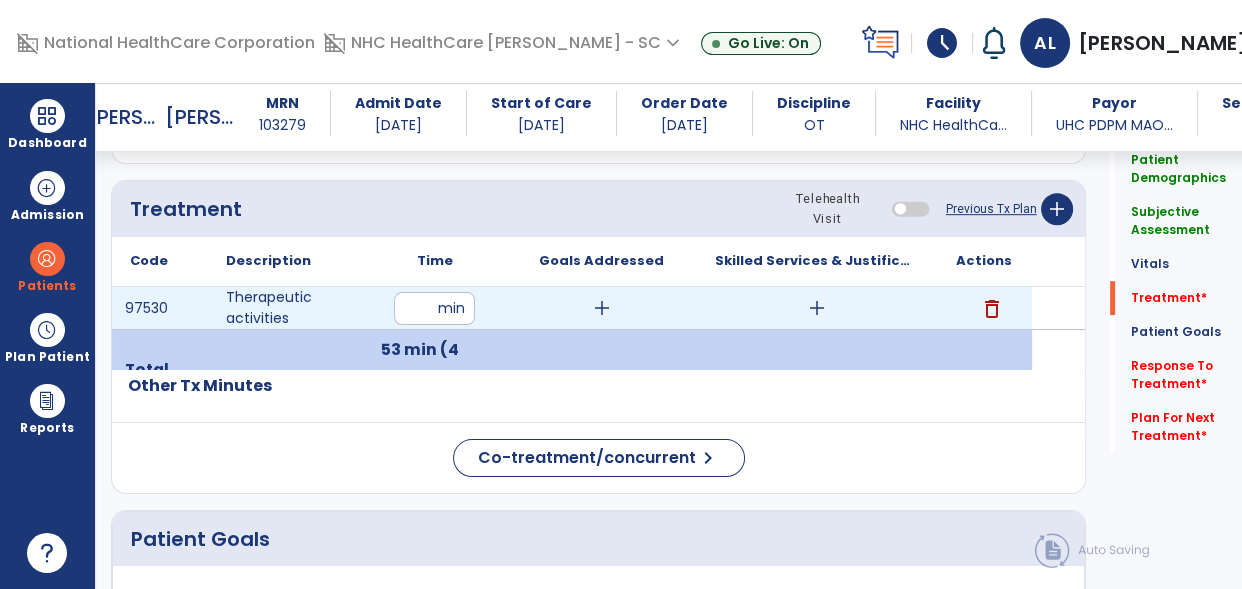 click on "add" at bounding box center (817, 308) 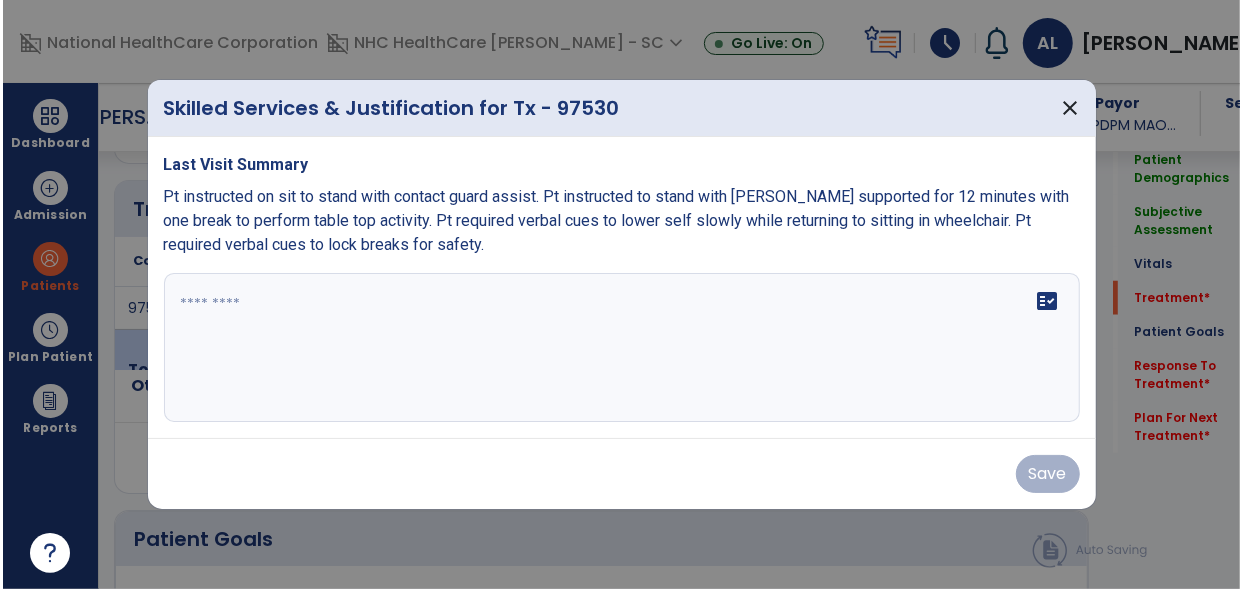 scroll, scrollTop: 1069, scrollLeft: 0, axis: vertical 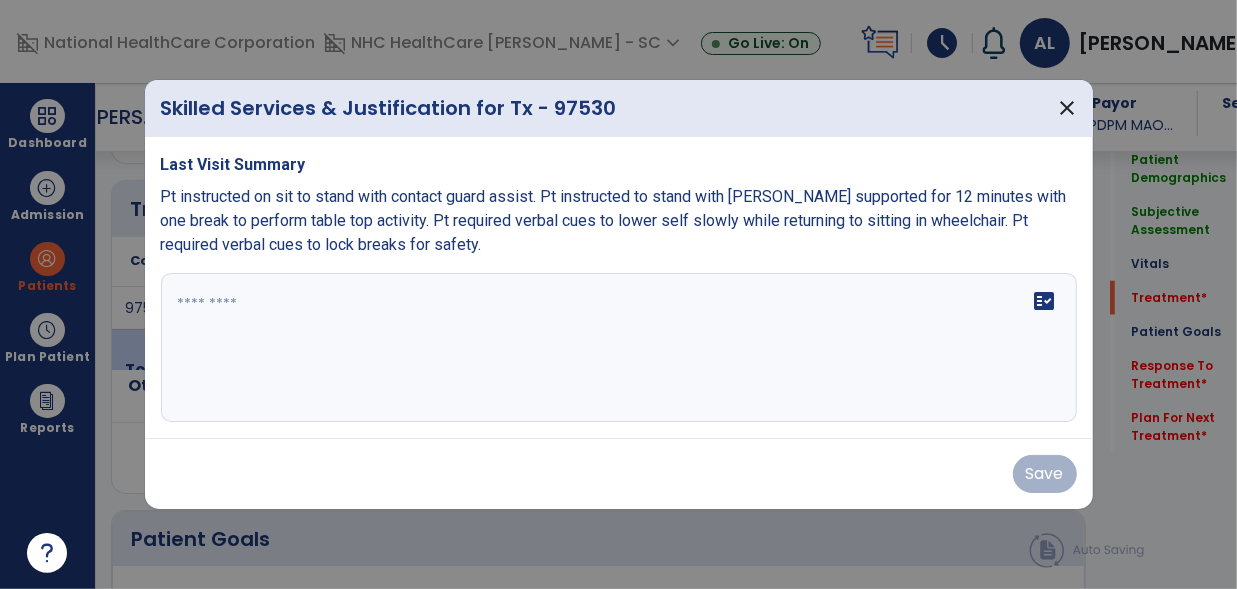 click on "fact_check" at bounding box center (619, 348) 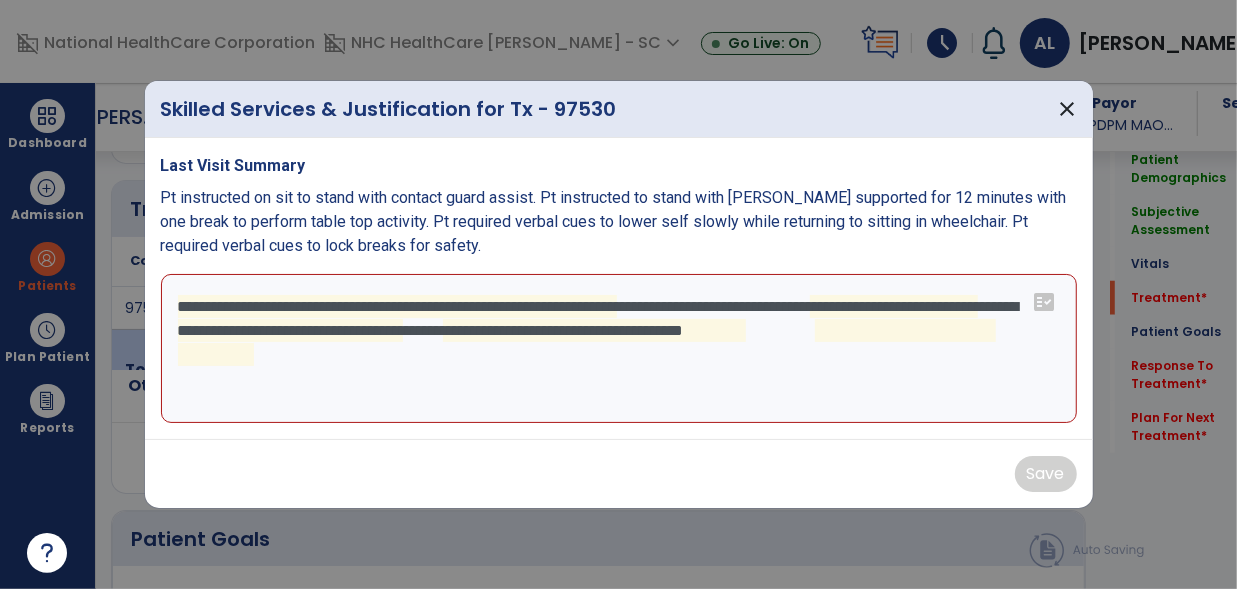 drag, startPoint x: 876, startPoint y: 318, endPoint x: 373, endPoint y: 380, distance: 506.80667 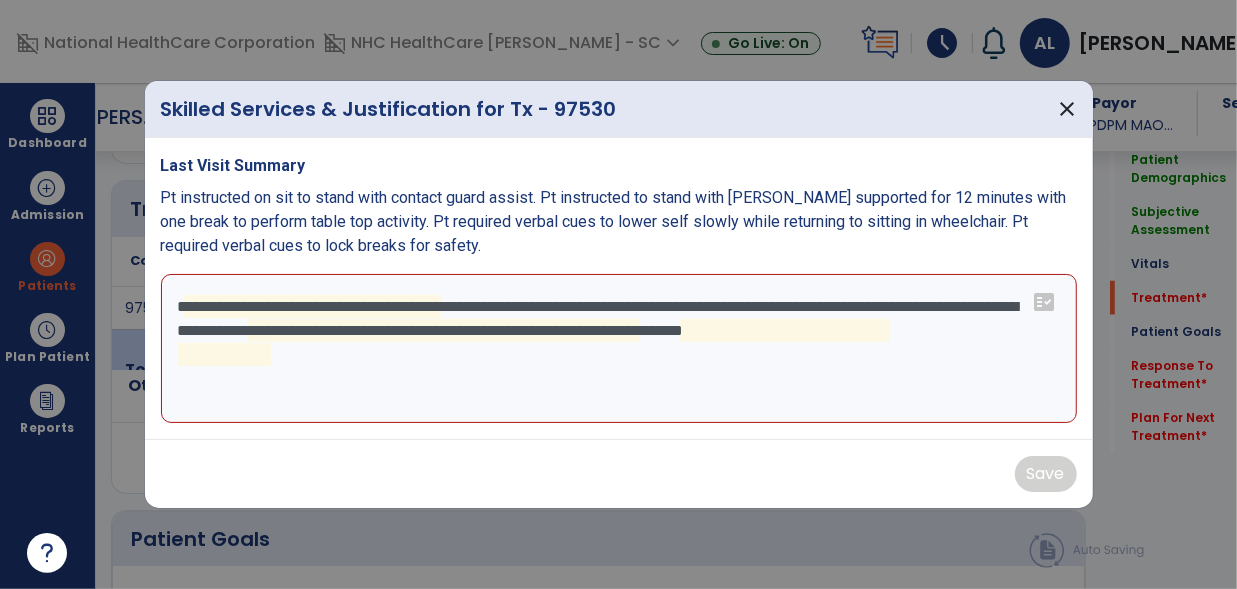 drag, startPoint x: 271, startPoint y: 374, endPoint x: 143, endPoint y: 303, distance: 146.37282 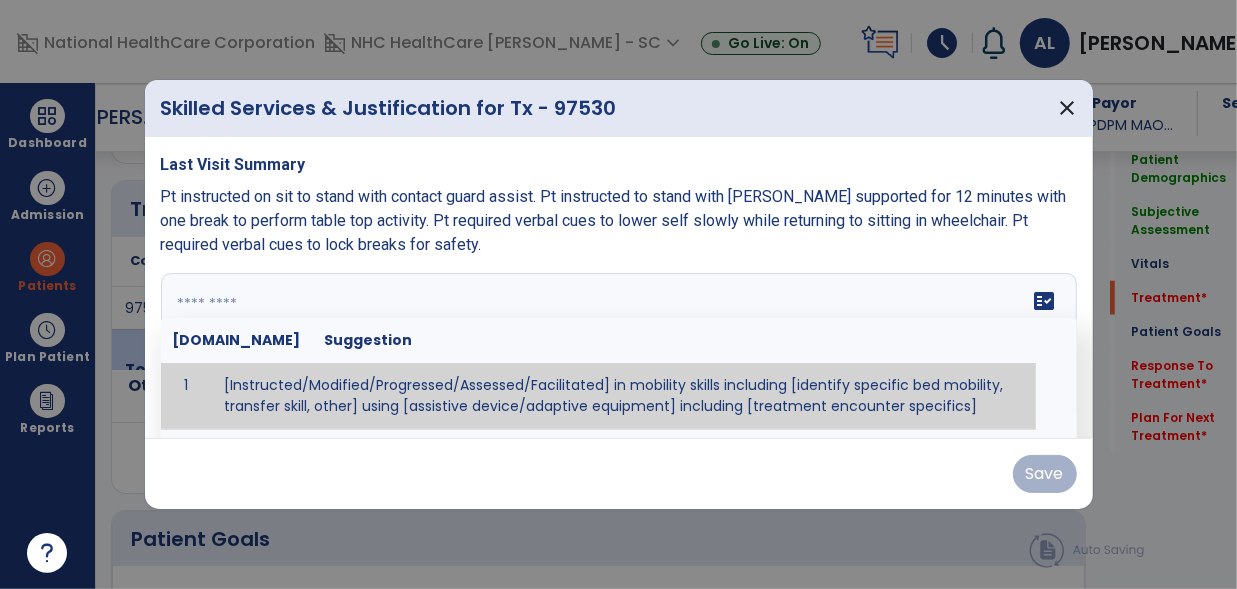 paste on "**********" 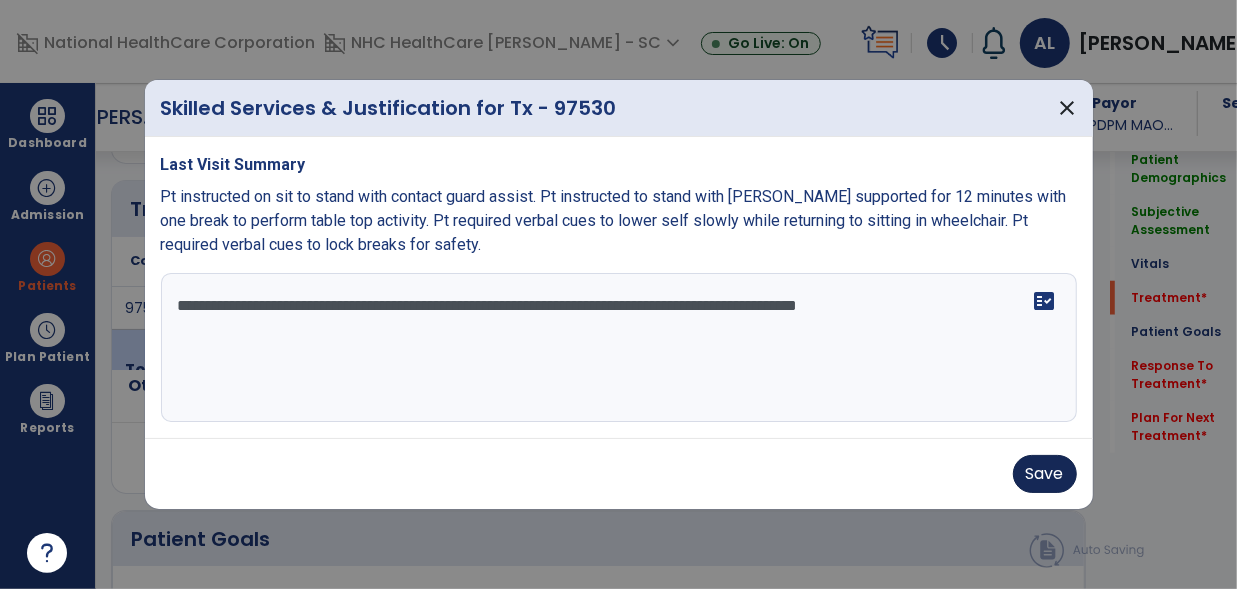 type on "**********" 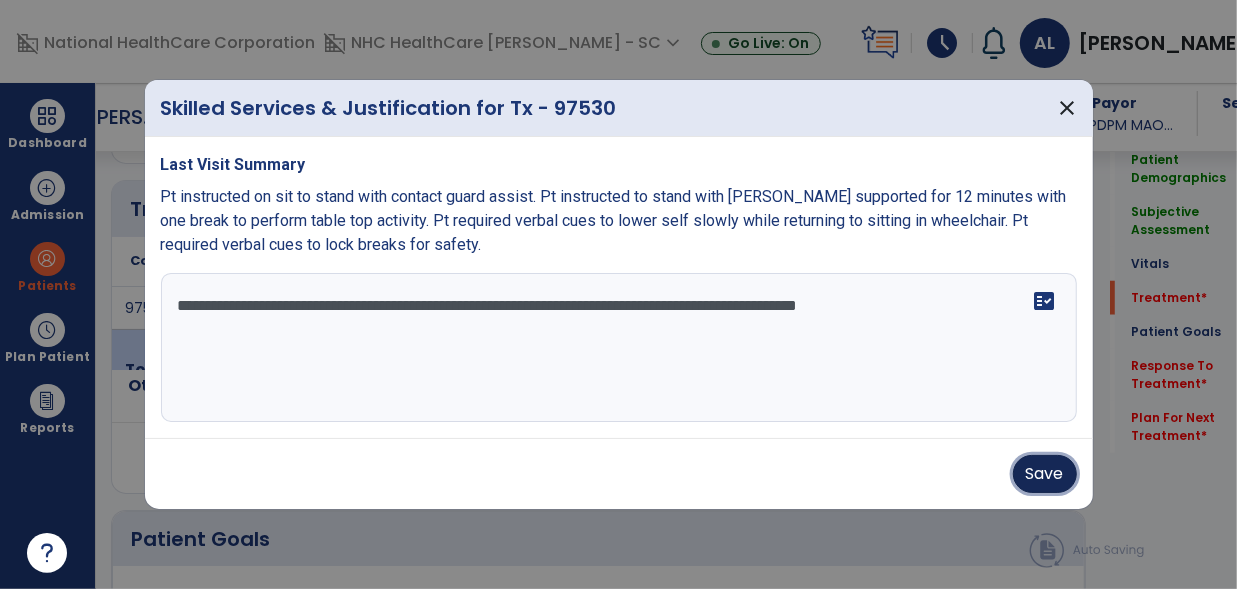 click on "Save" at bounding box center (1045, 474) 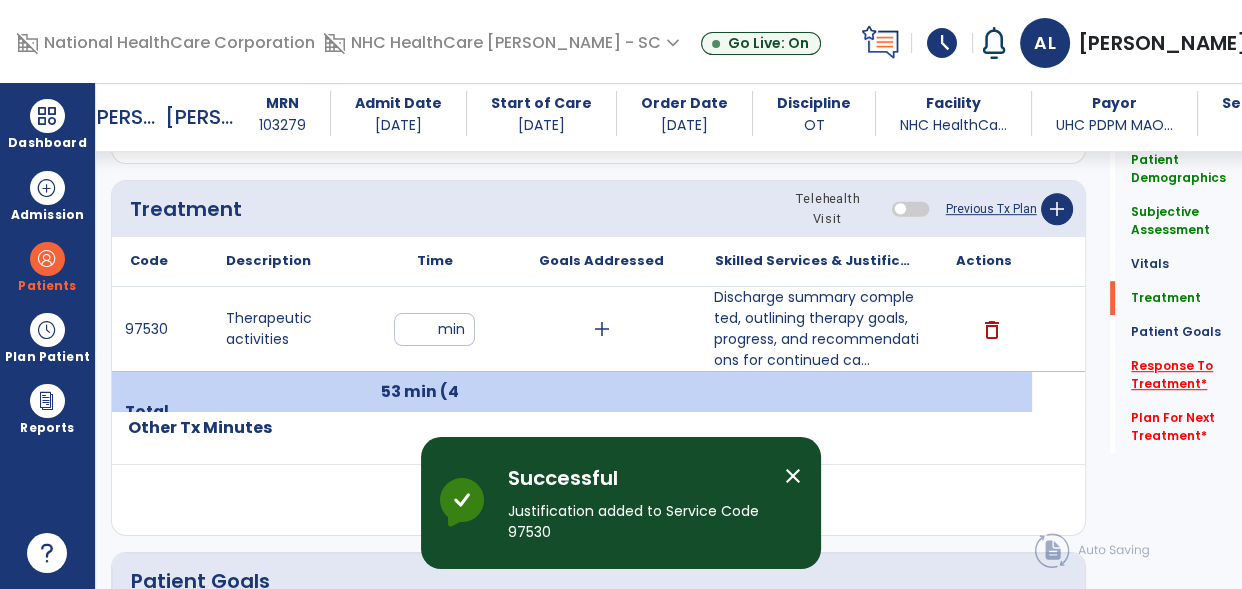 click on "Response To Treatment   *" 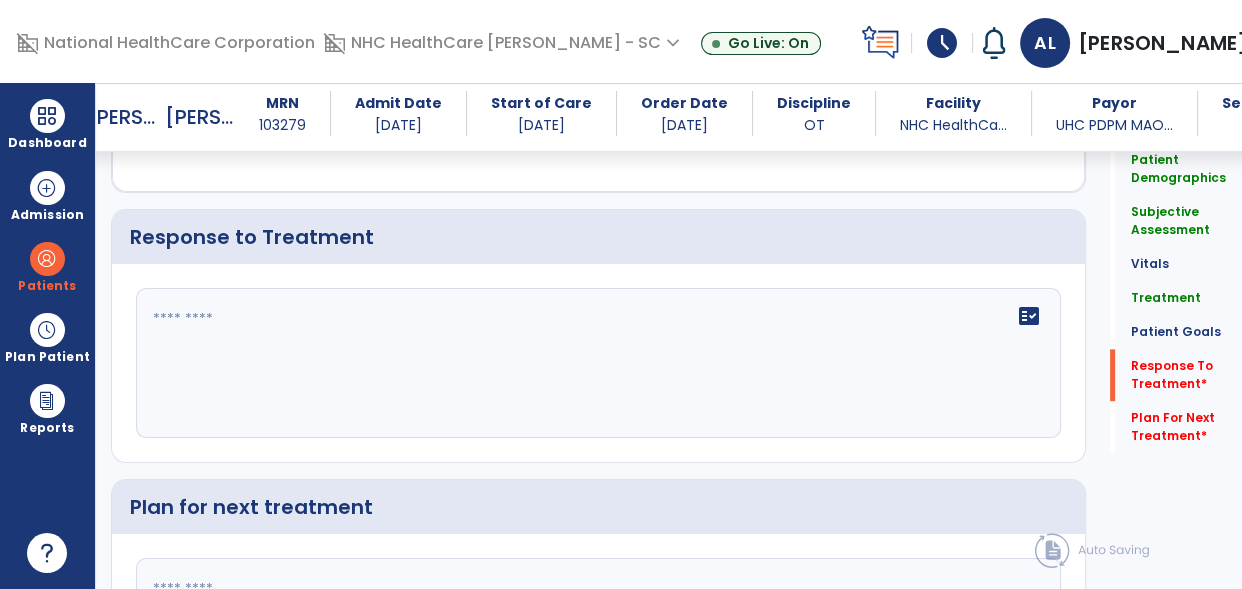 scroll, scrollTop: 2468, scrollLeft: 0, axis: vertical 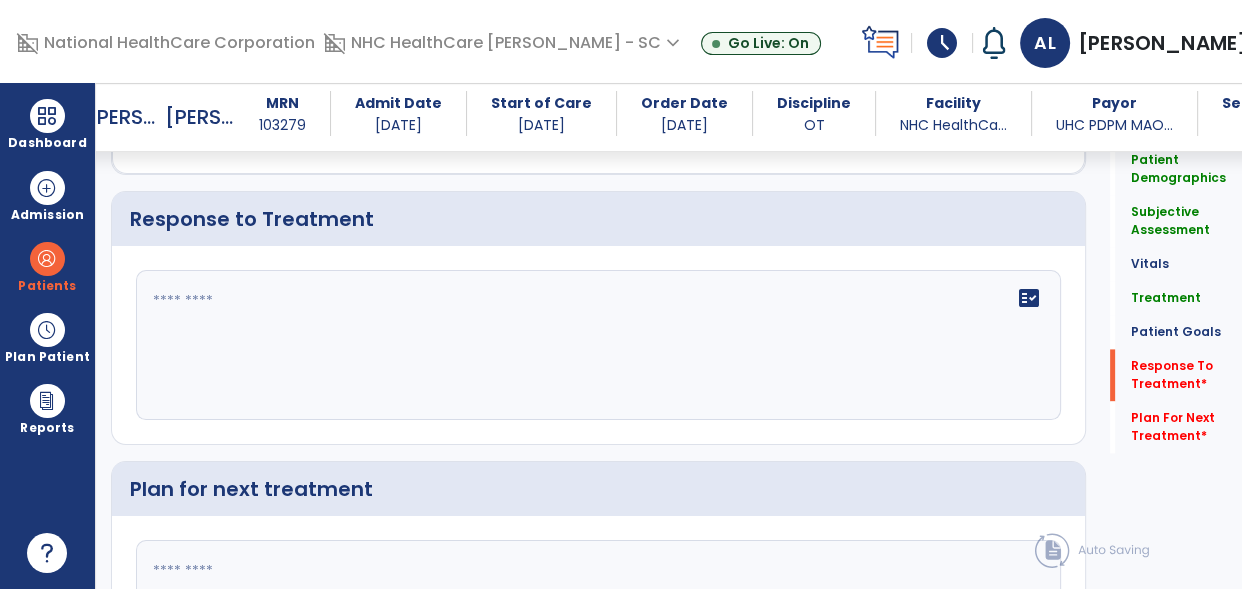 click on "fact_check" 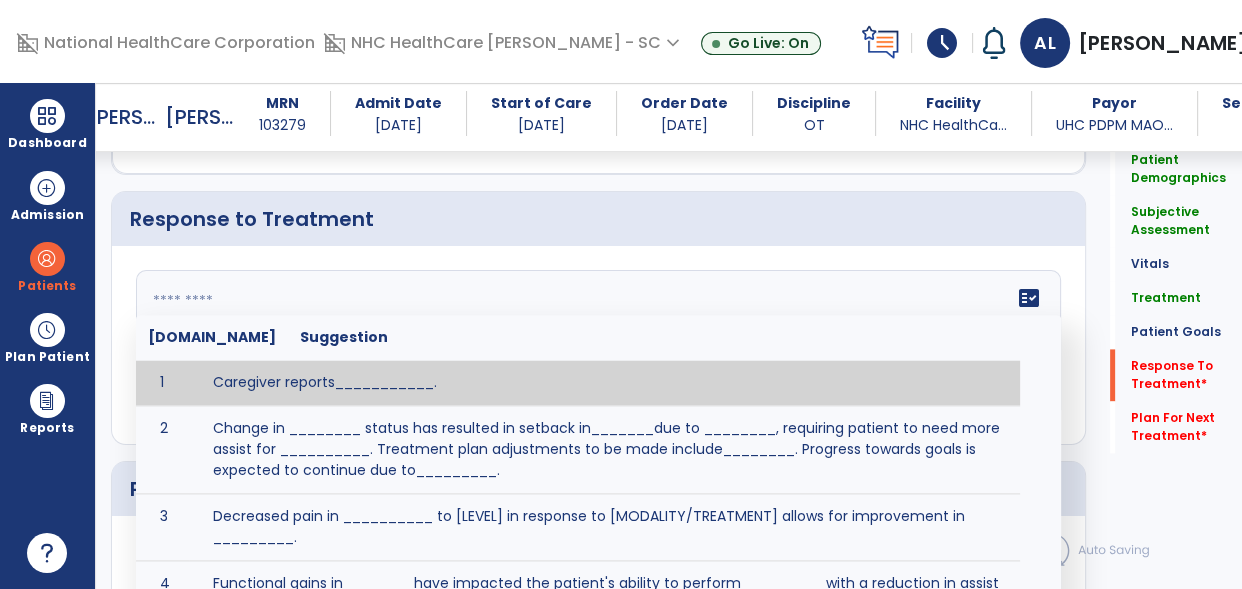 paste on "**********" 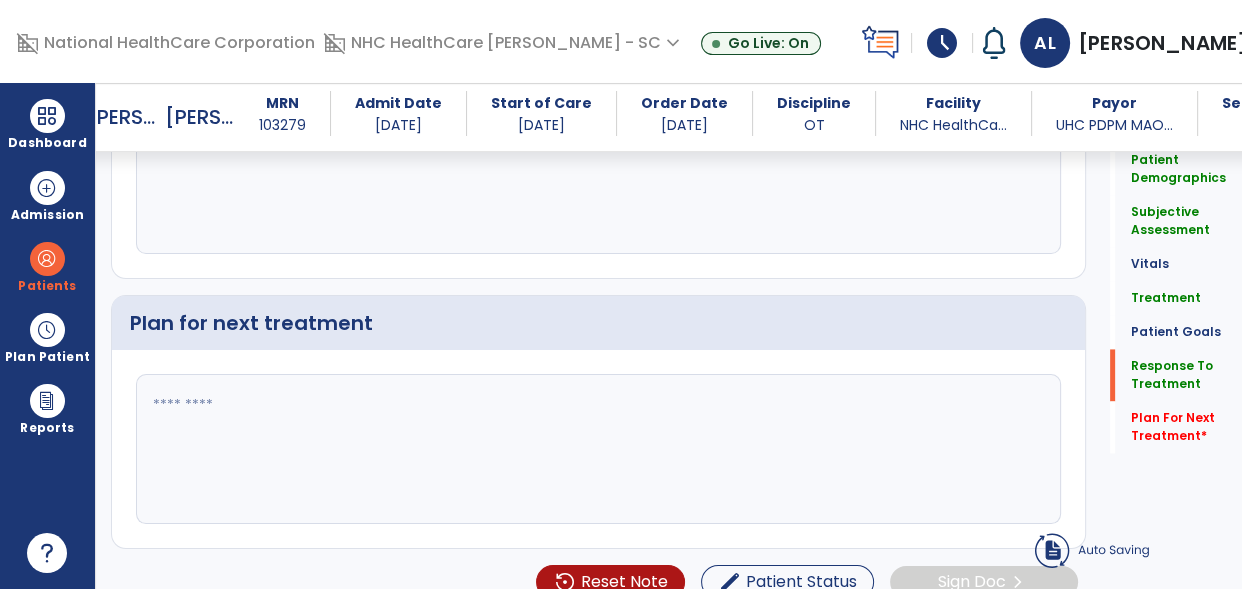 type on "**********" 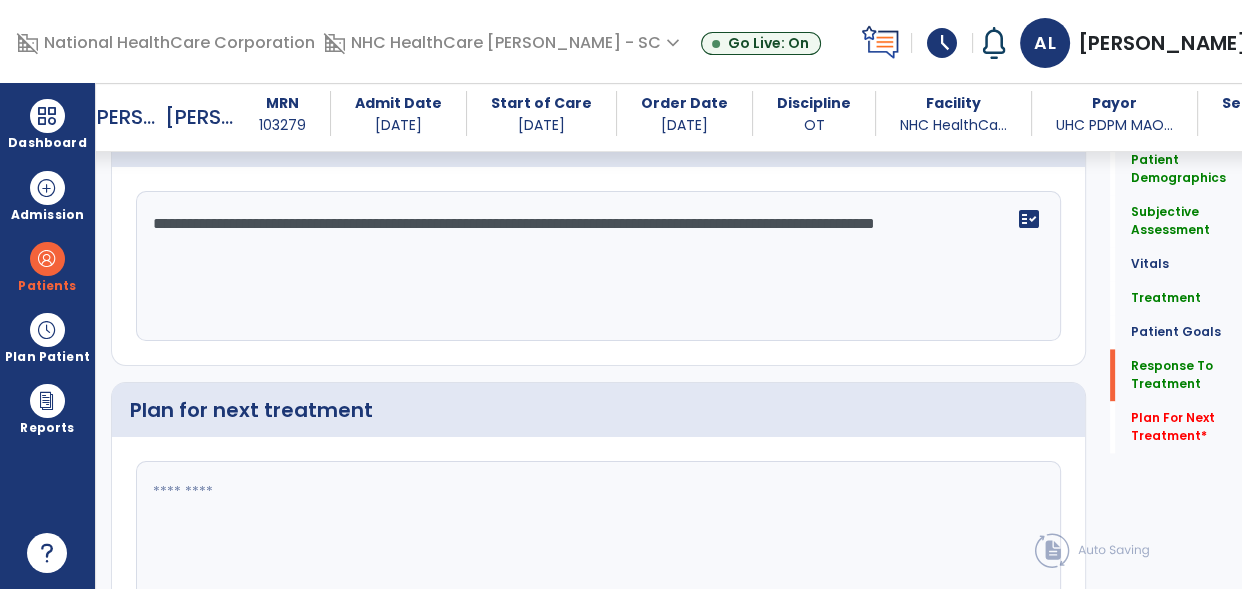 scroll, scrollTop: 2590, scrollLeft: 0, axis: vertical 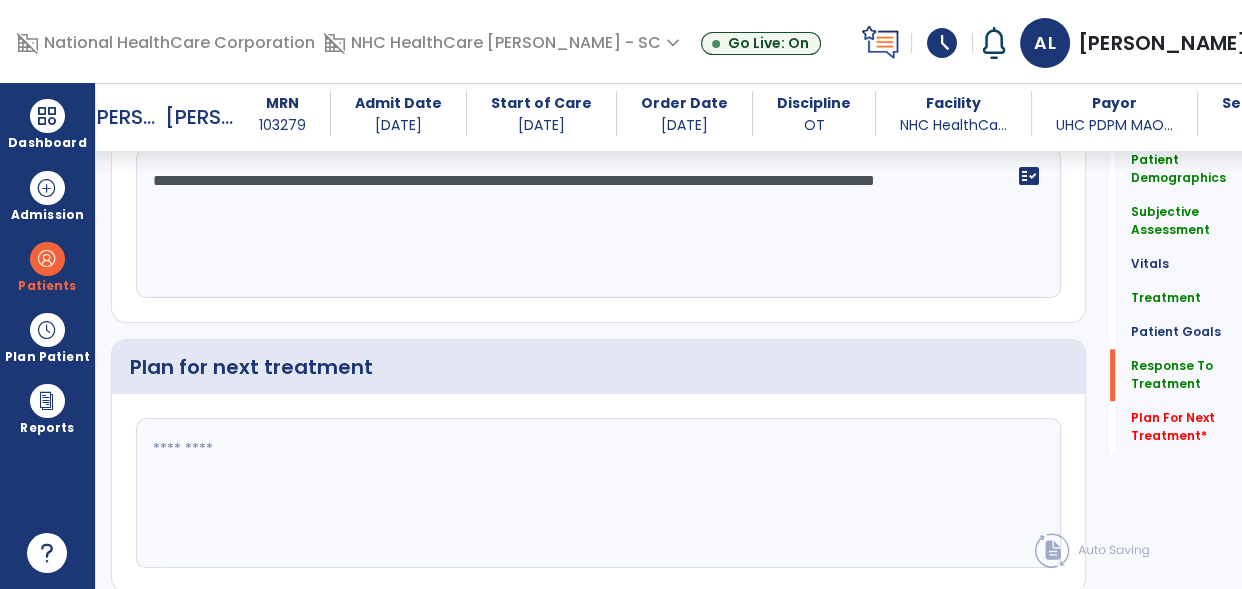 click 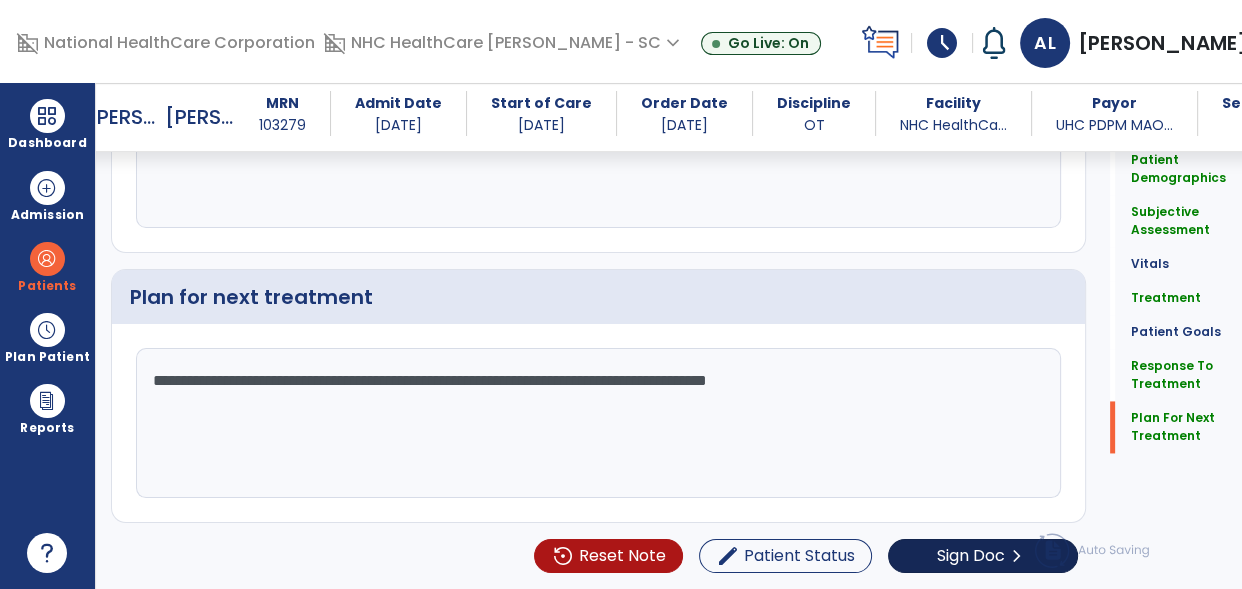 type on "**********" 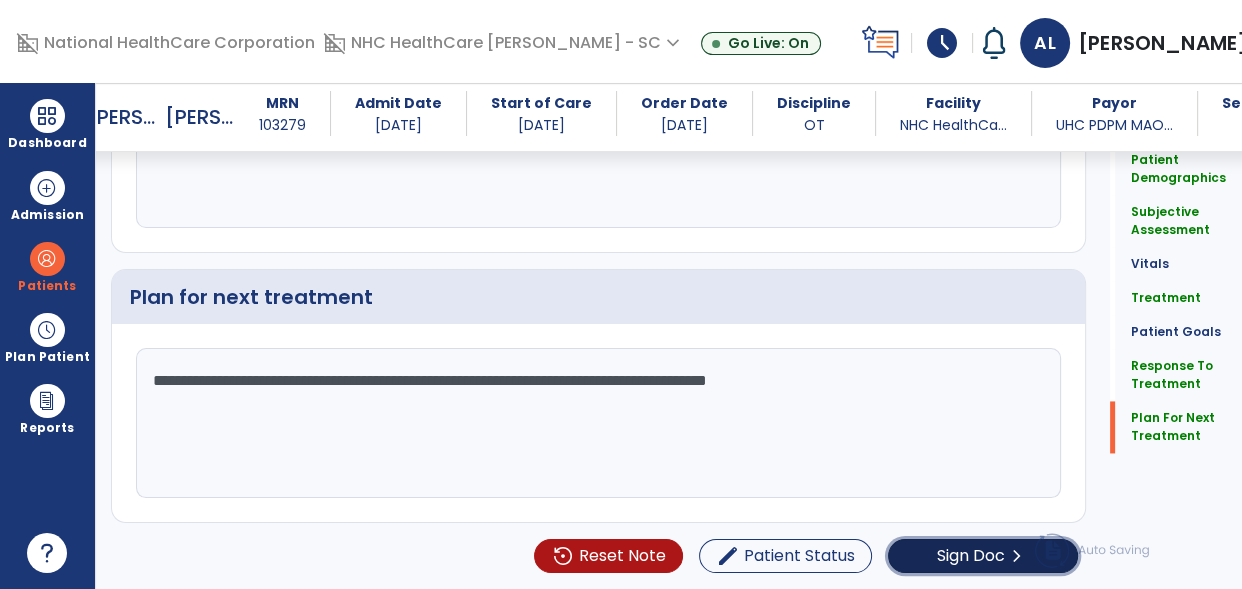 click on "Sign Doc  chevron_right" 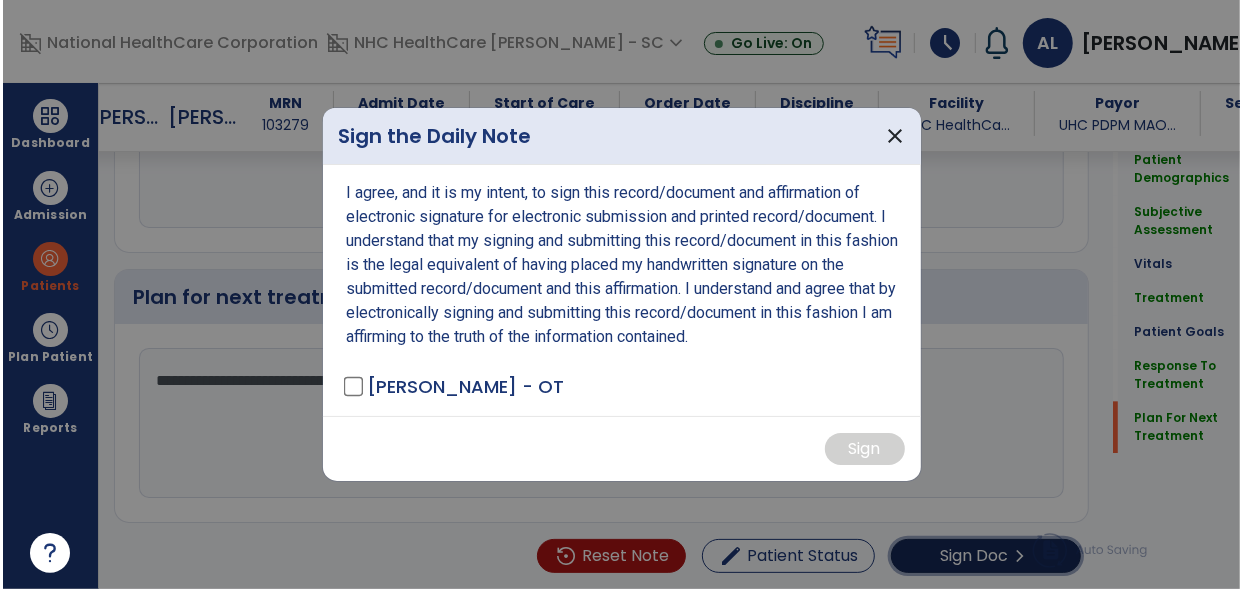 scroll, scrollTop: 2677, scrollLeft: 0, axis: vertical 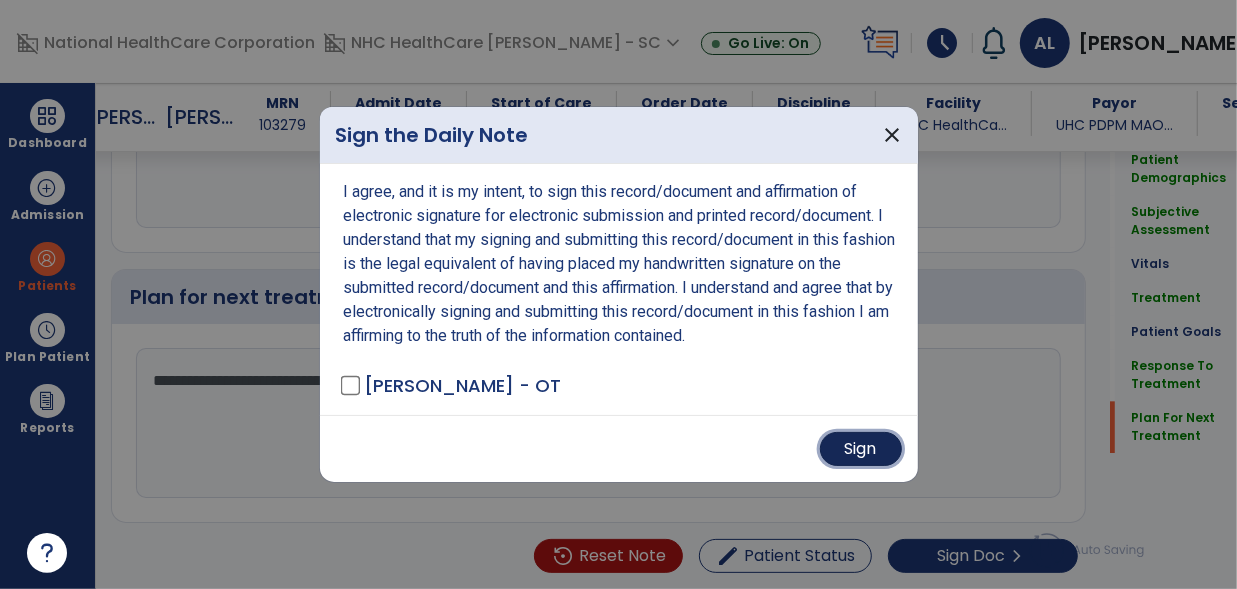 click on "Sign" at bounding box center [861, 449] 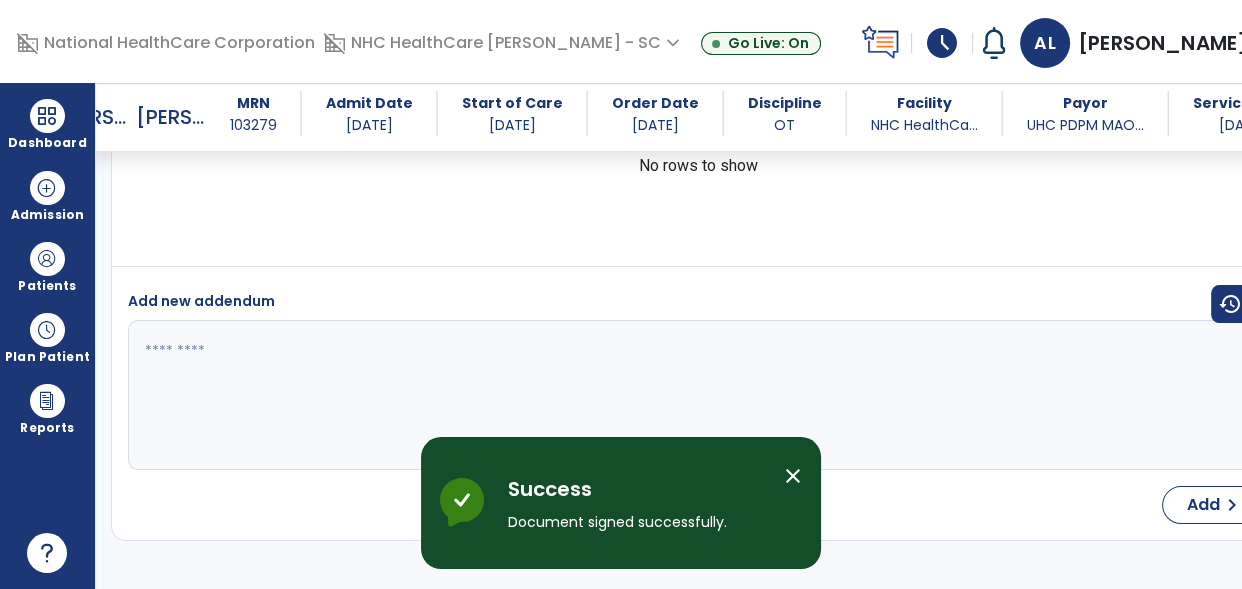 scroll, scrollTop: 3926, scrollLeft: 0, axis: vertical 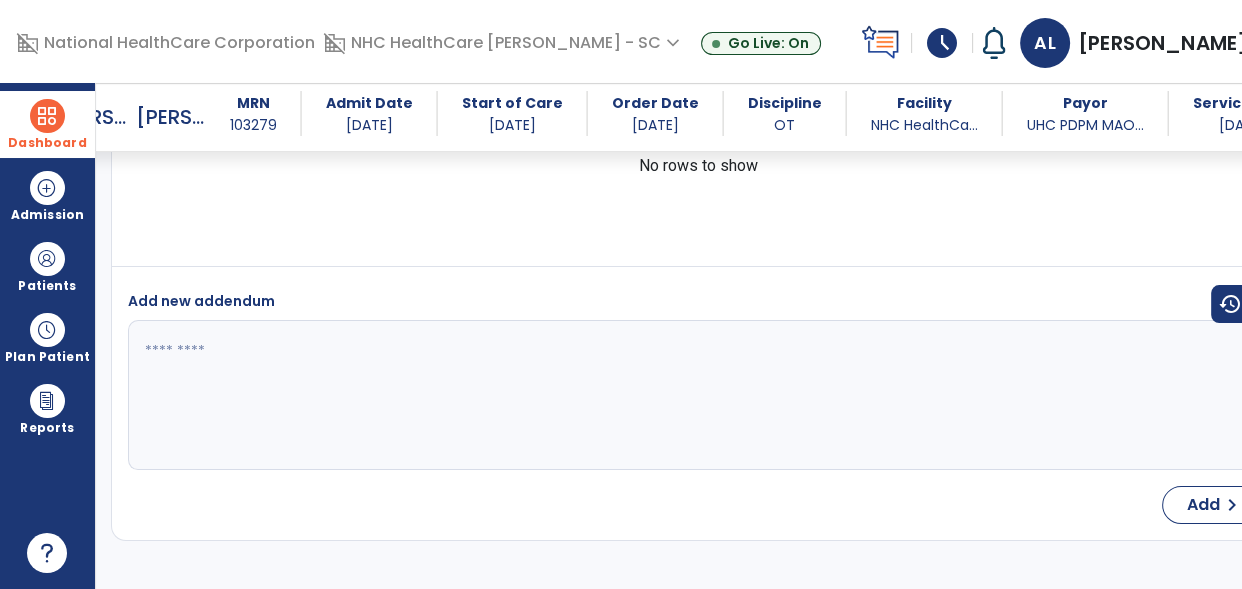 click at bounding box center [47, 116] 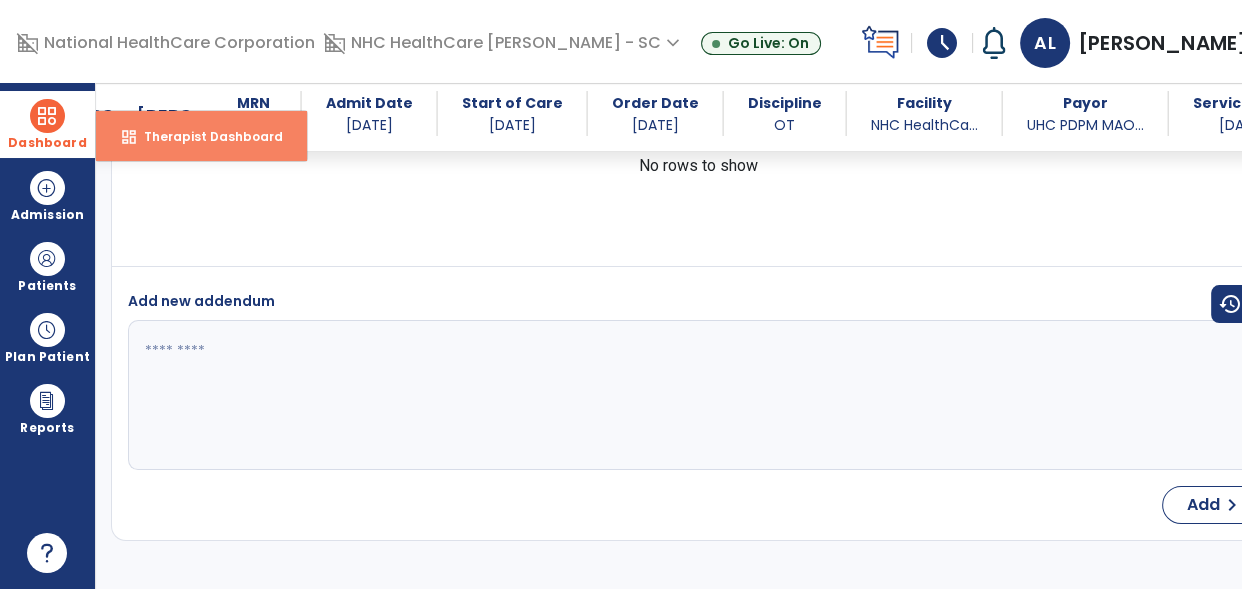 click on "dashboard  Therapist Dashboard" at bounding box center [201, 136] 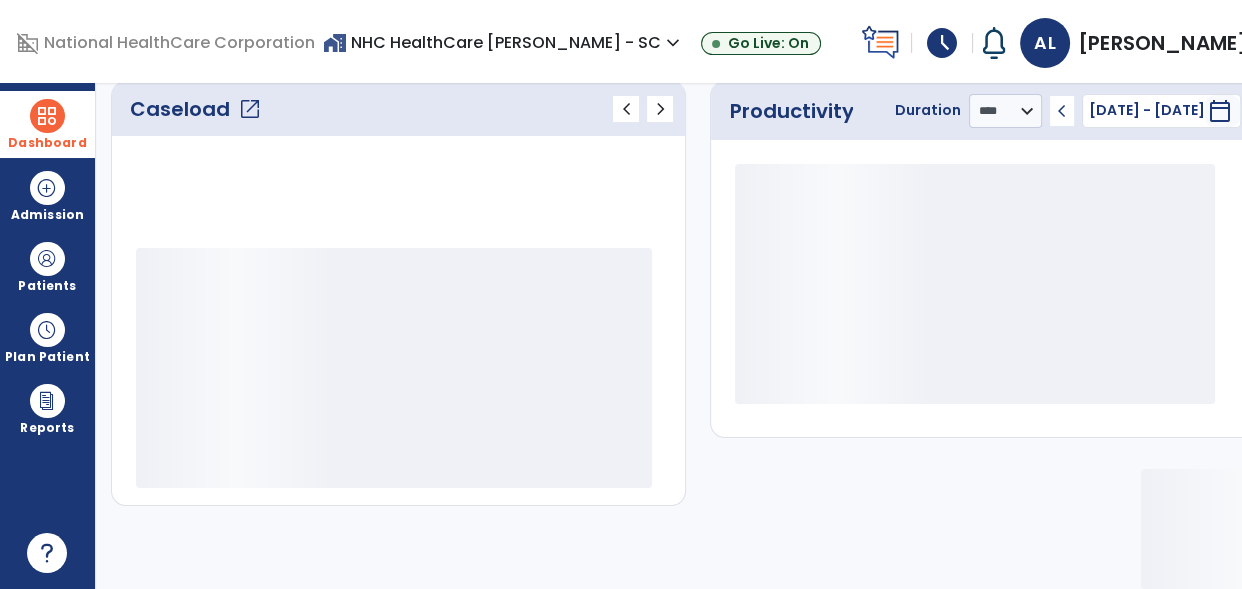 scroll, scrollTop: 315, scrollLeft: 0, axis: vertical 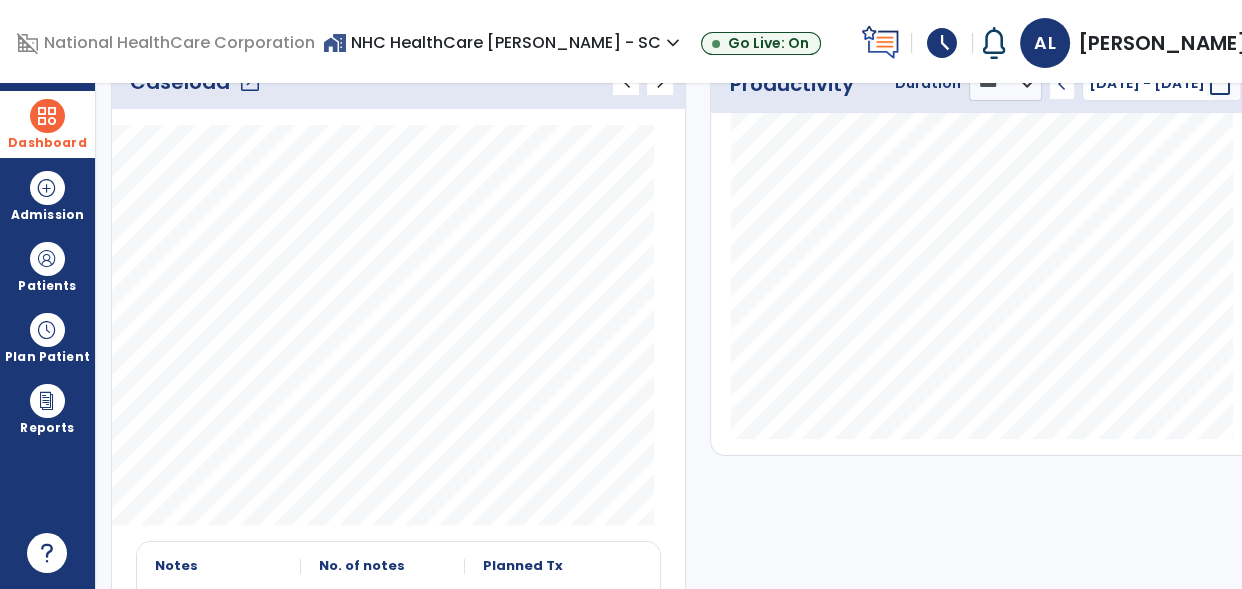 click on "Dashboard" at bounding box center [47, 143] 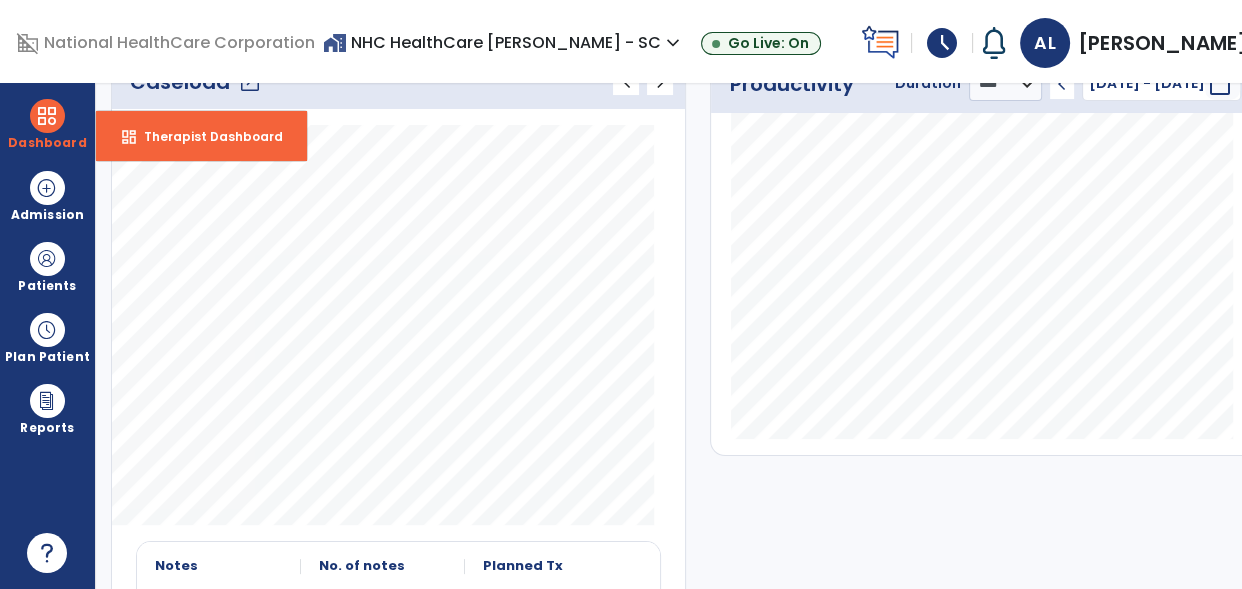 click on "Caseload   open_in_new" 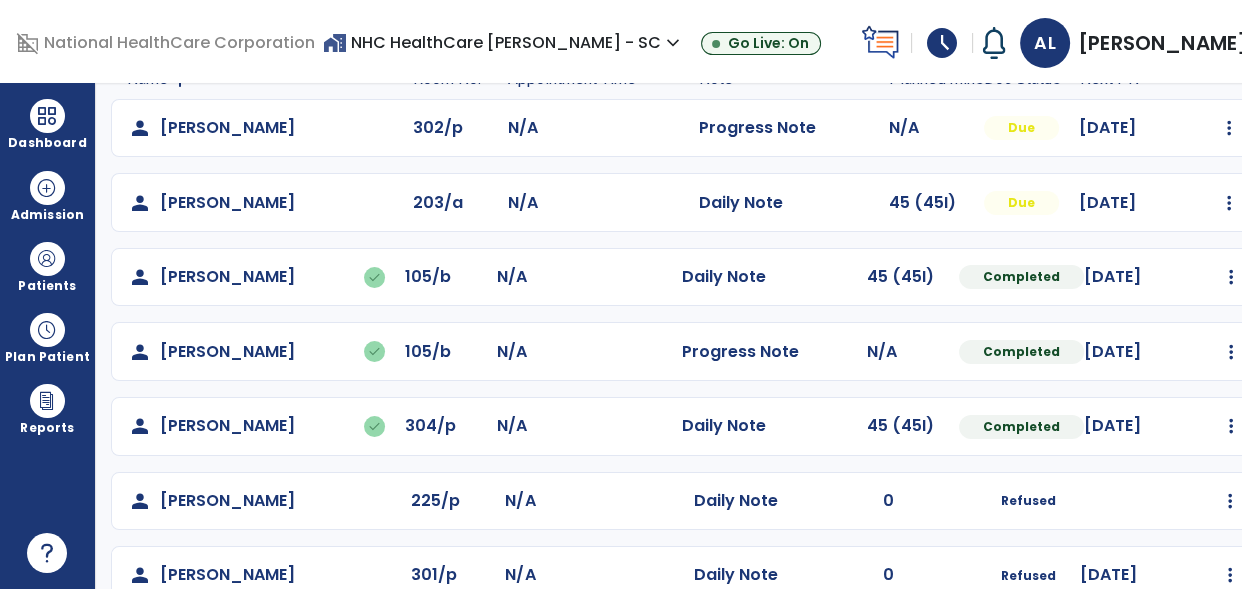 scroll, scrollTop: 161, scrollLeft: 0, axis: vertical 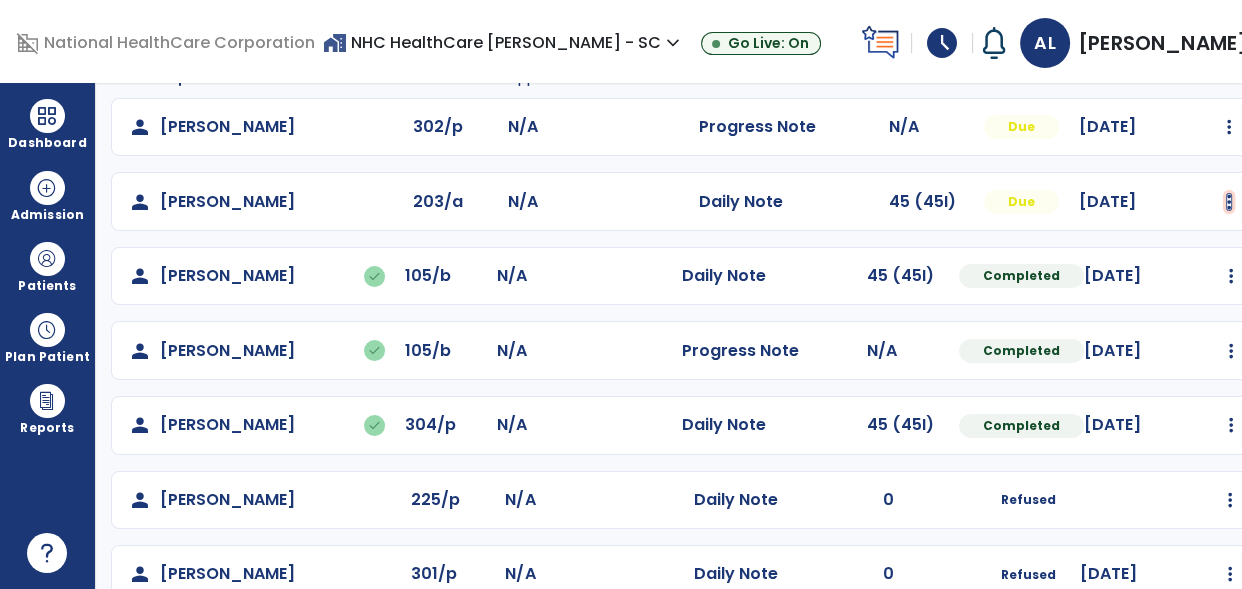 click at bounding box center (1229, 127) 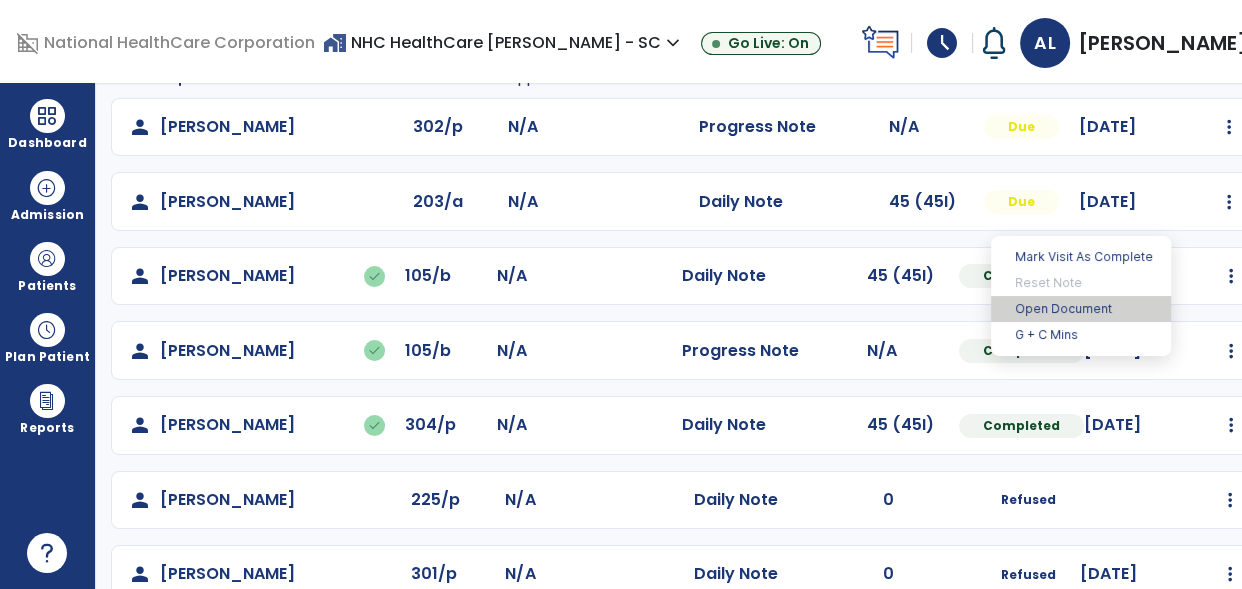 click on "Open Document" at bounding box center (1081, 309) 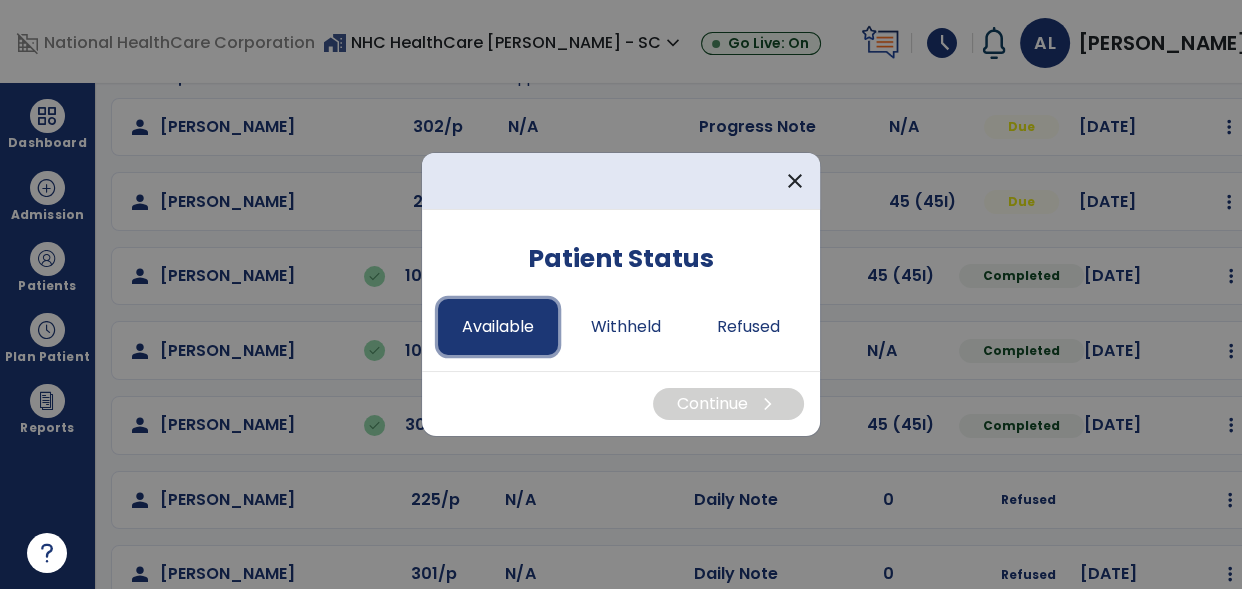 click on "Available" at bounding box center (498, 327) 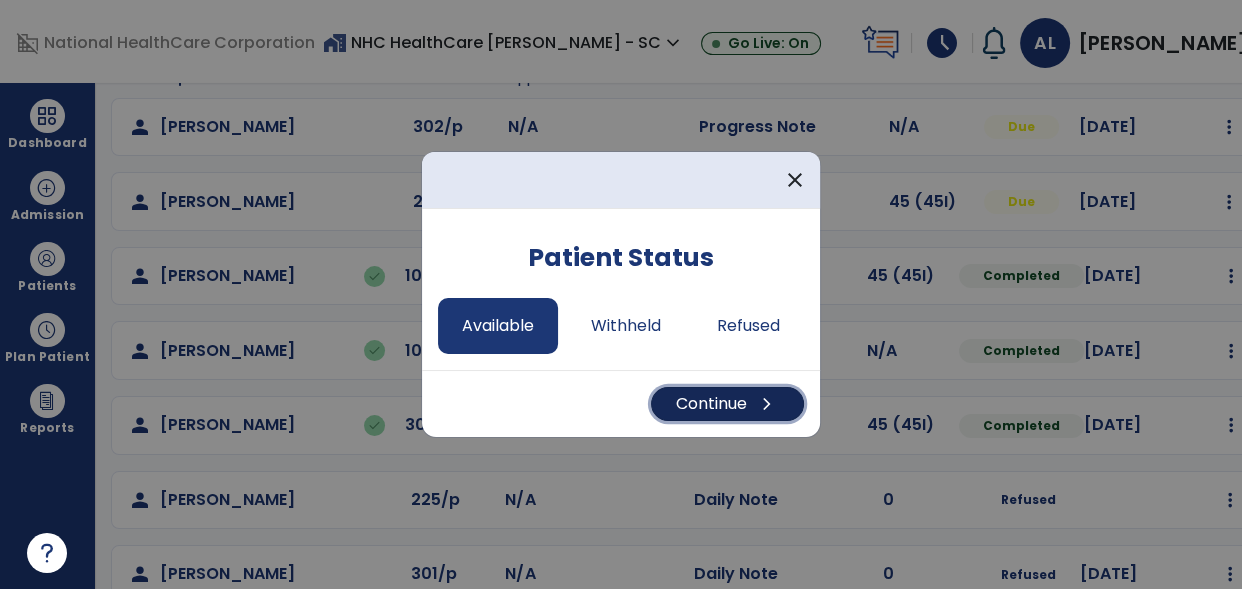 click on "Continue   chevron_right" at bounding box center [727, 404] 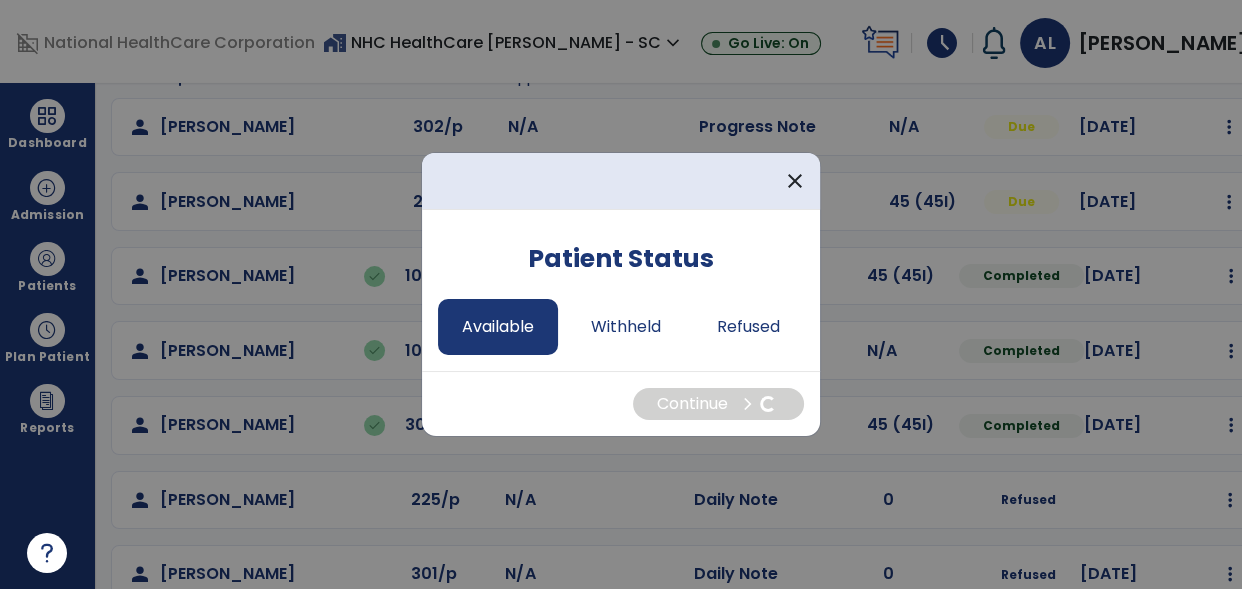 select on "*" 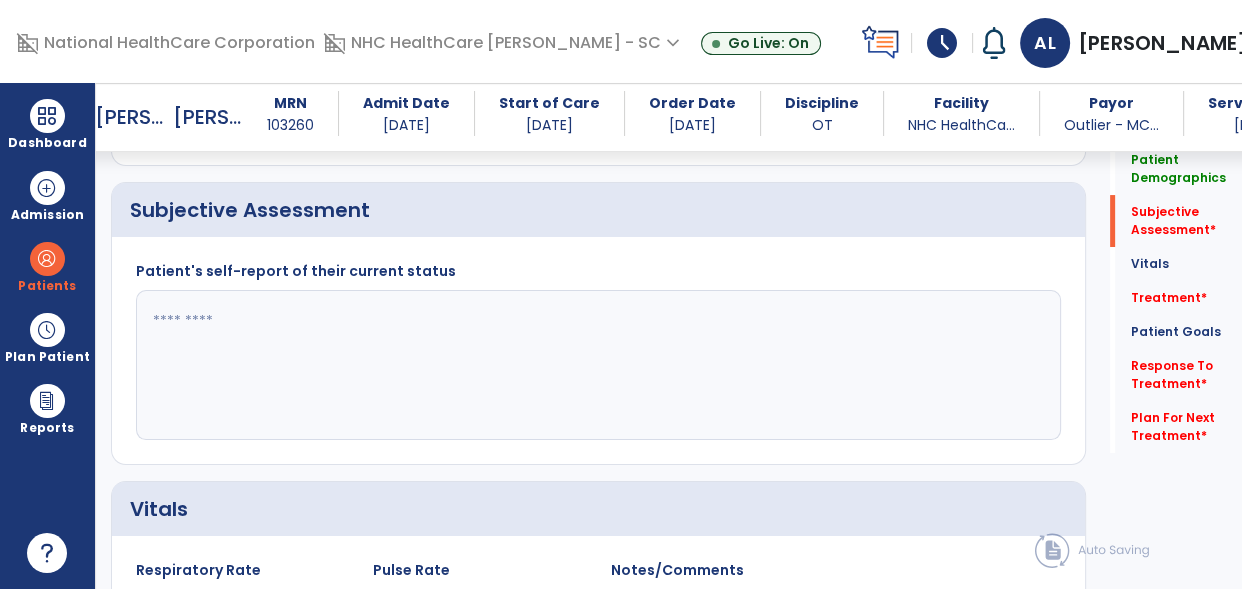 scroll, scrollTop: 347, scrollLeft: 0, axis: vertical 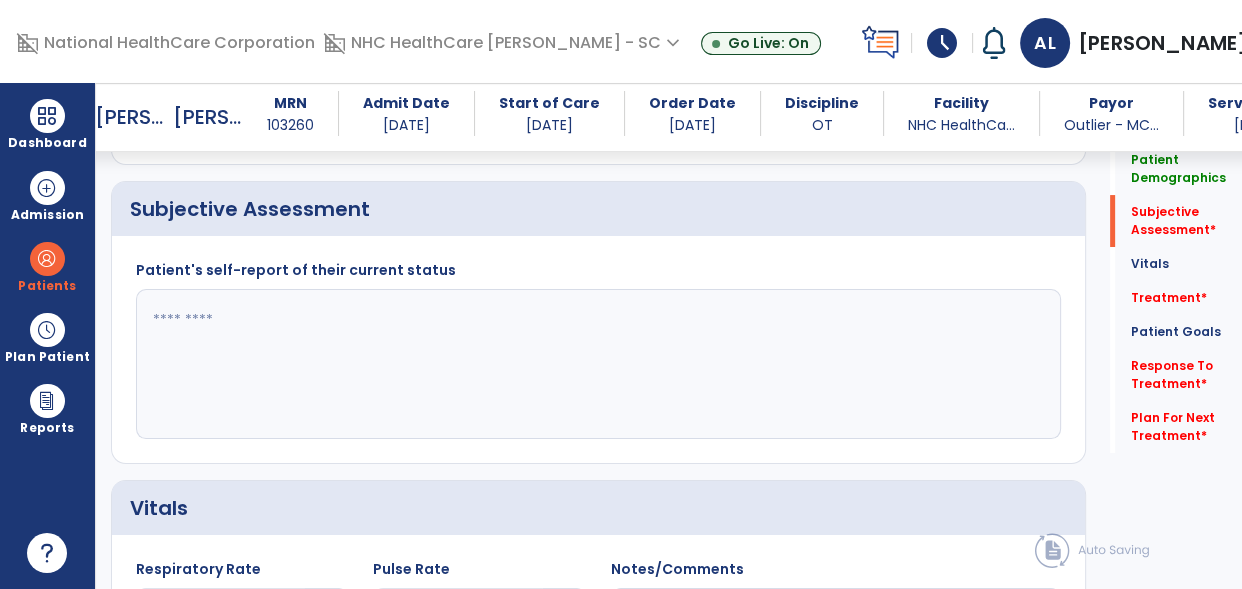 click 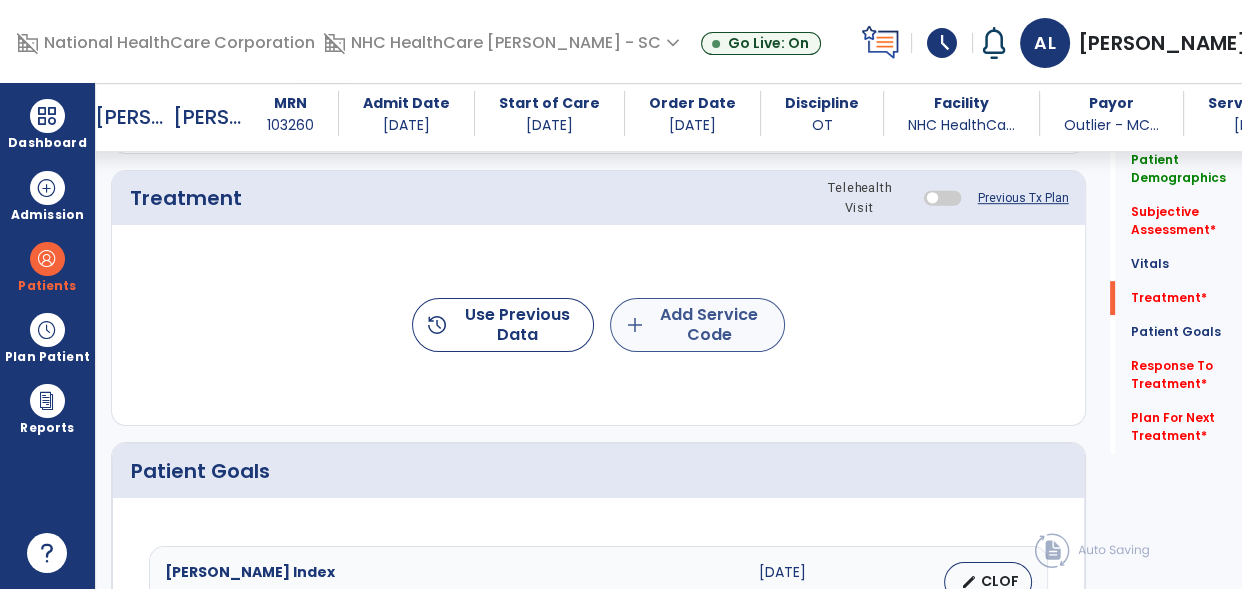 type on "**********" 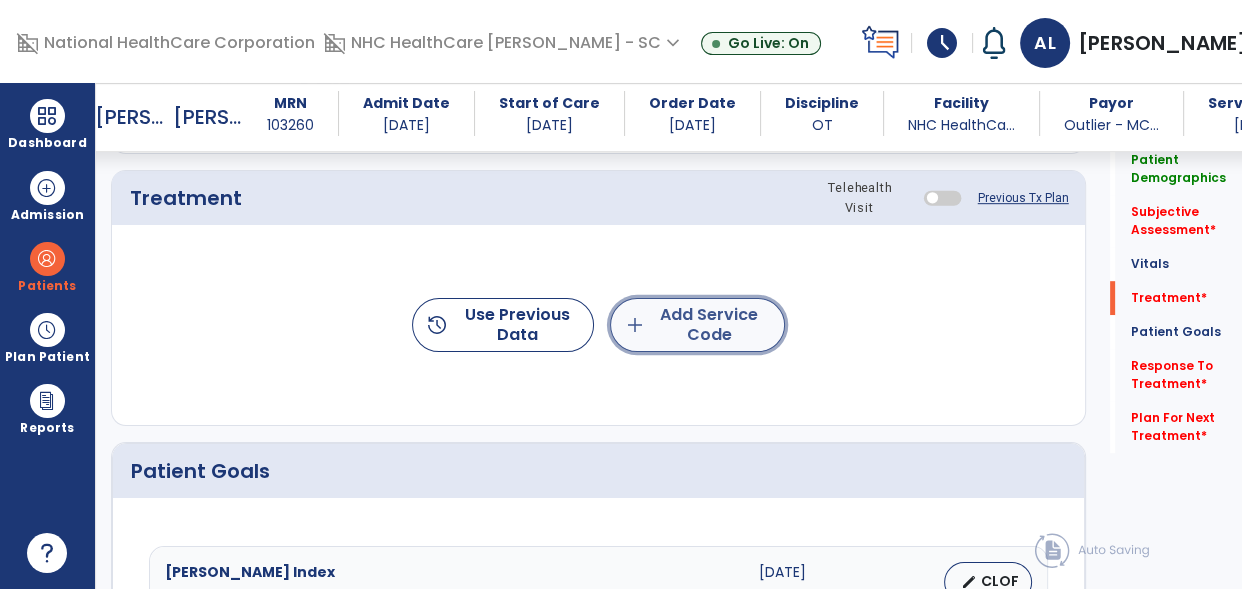 click on "add  Add Service Code" 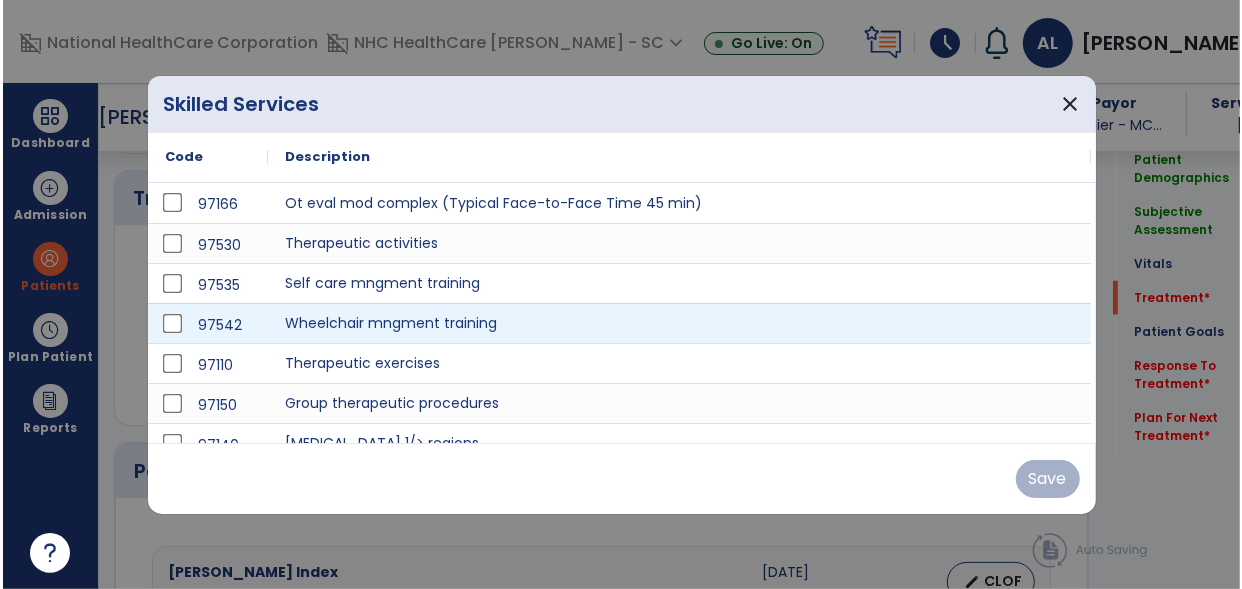 scroll, scrollTop: 1079, scrollLeft: 0, axis: vertical 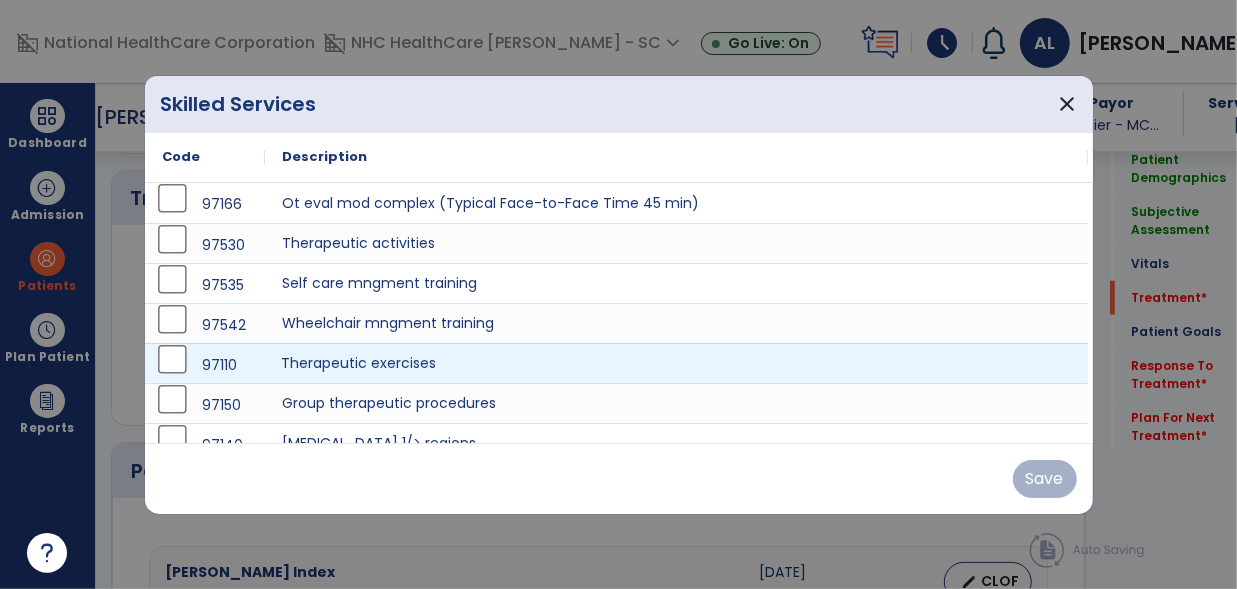 click on "Therapeutic exercises" at bounding box center (676, 363) 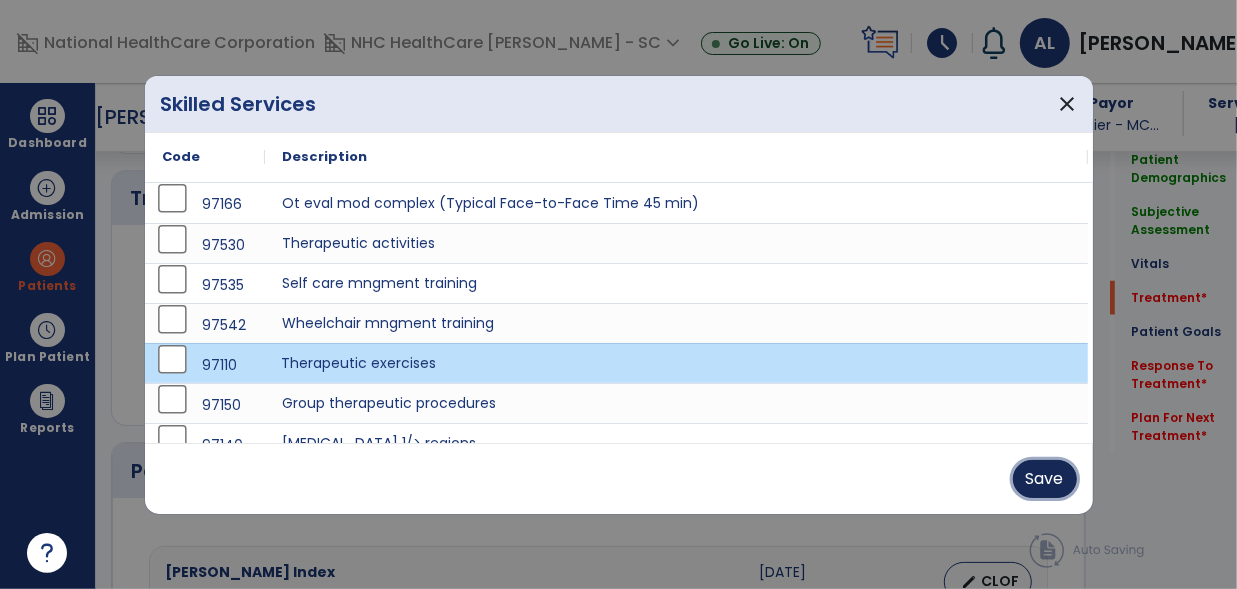 click on "Save" at bounding box center (1045, 479) 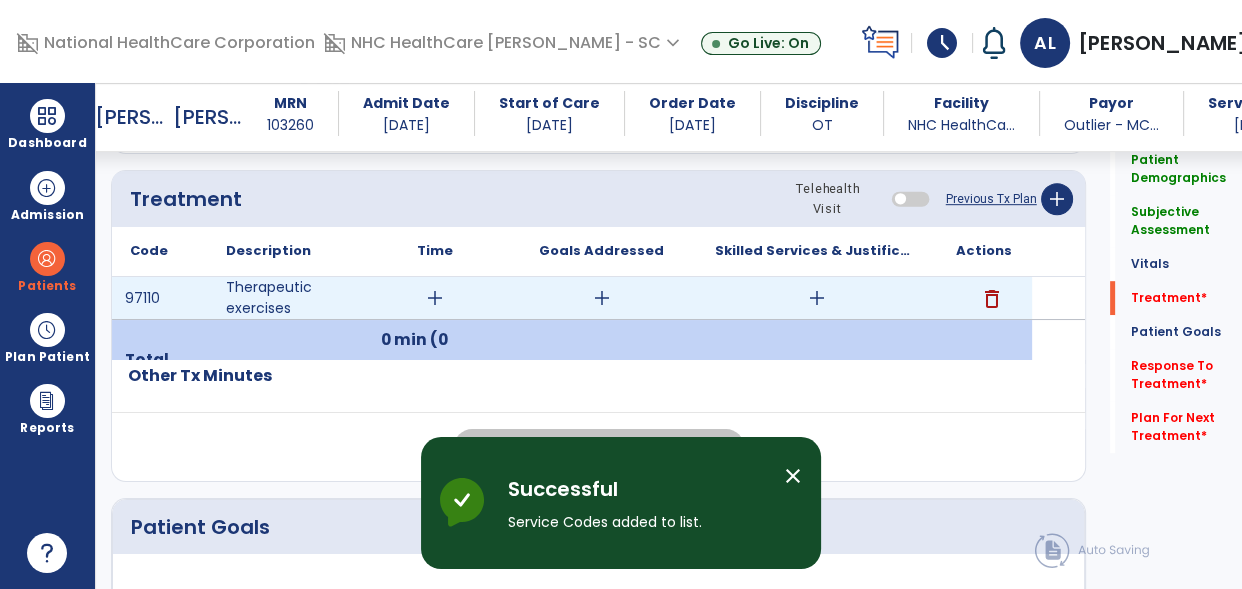 click on "add" at bounding box center (817, 298) 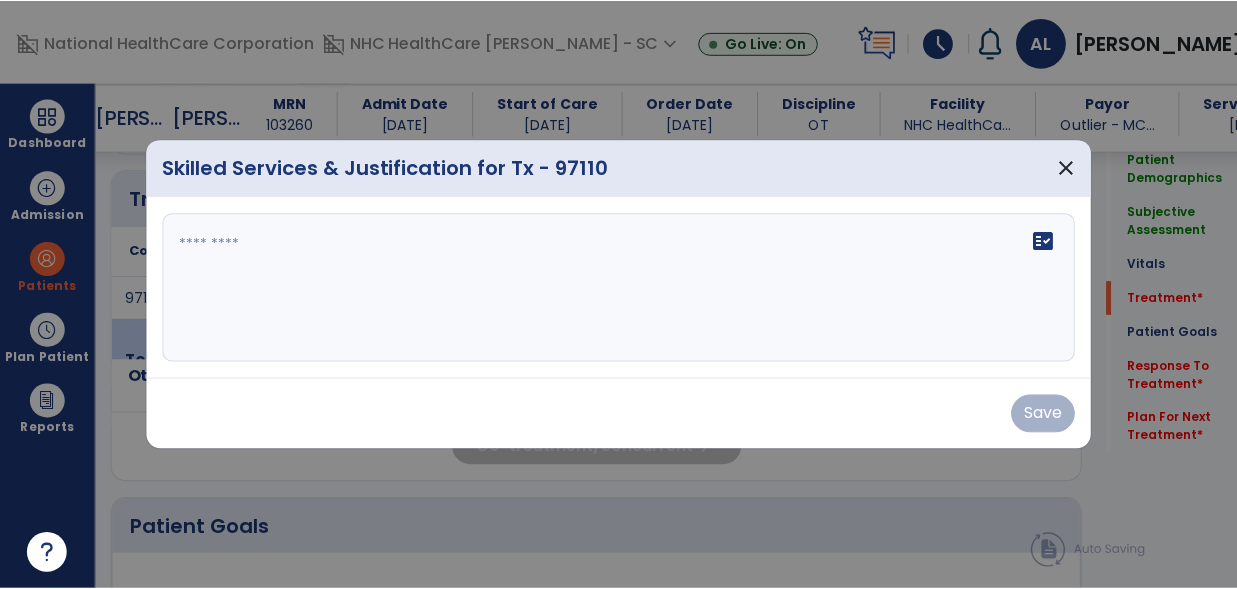scroll, scrollTop: 1079, scrollLeft: 0, axis: vertical 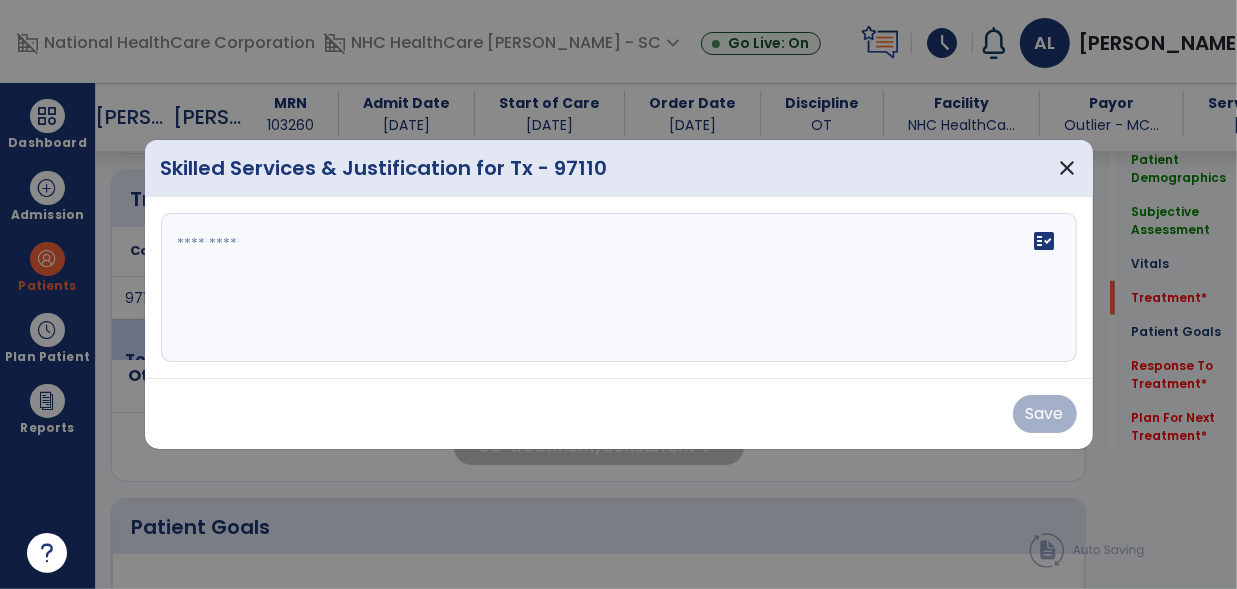 click on "fact_check" at bounding box center (619, 288) 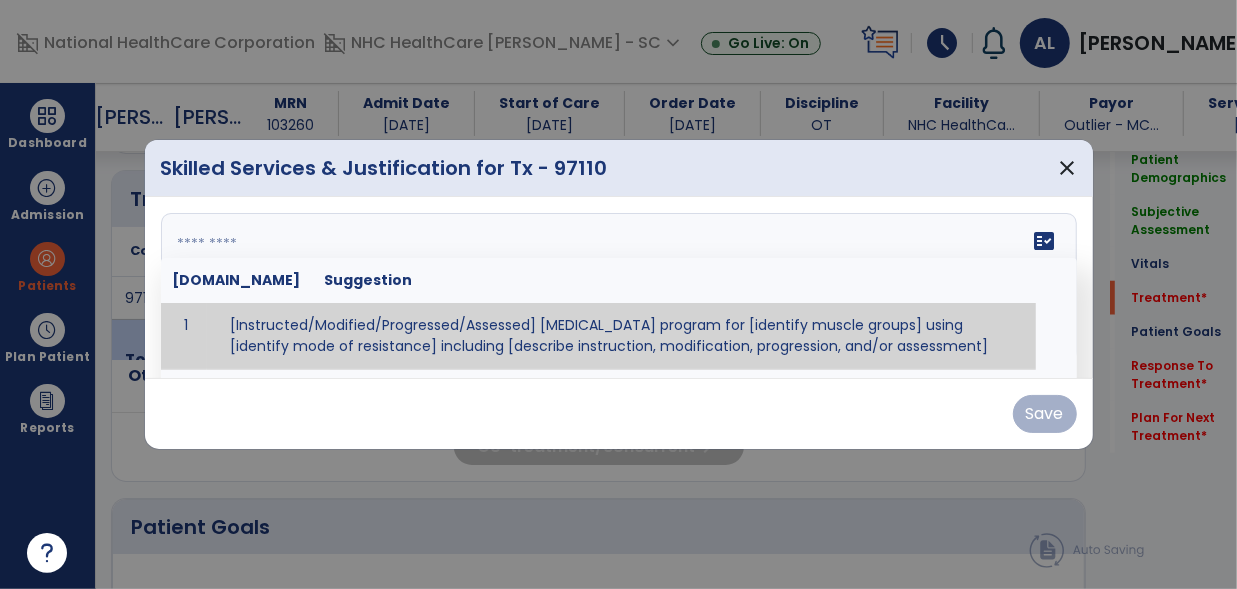 paste on "**********" 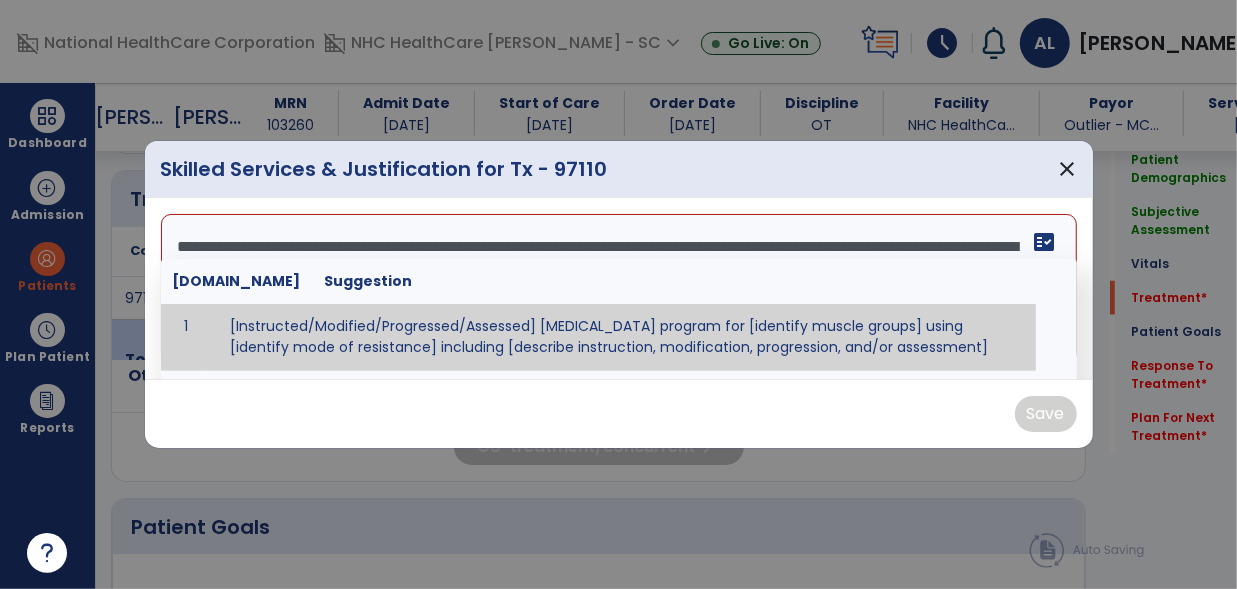 scroll, scrollTop: 39, scrollLeft: 0, axis: vertical 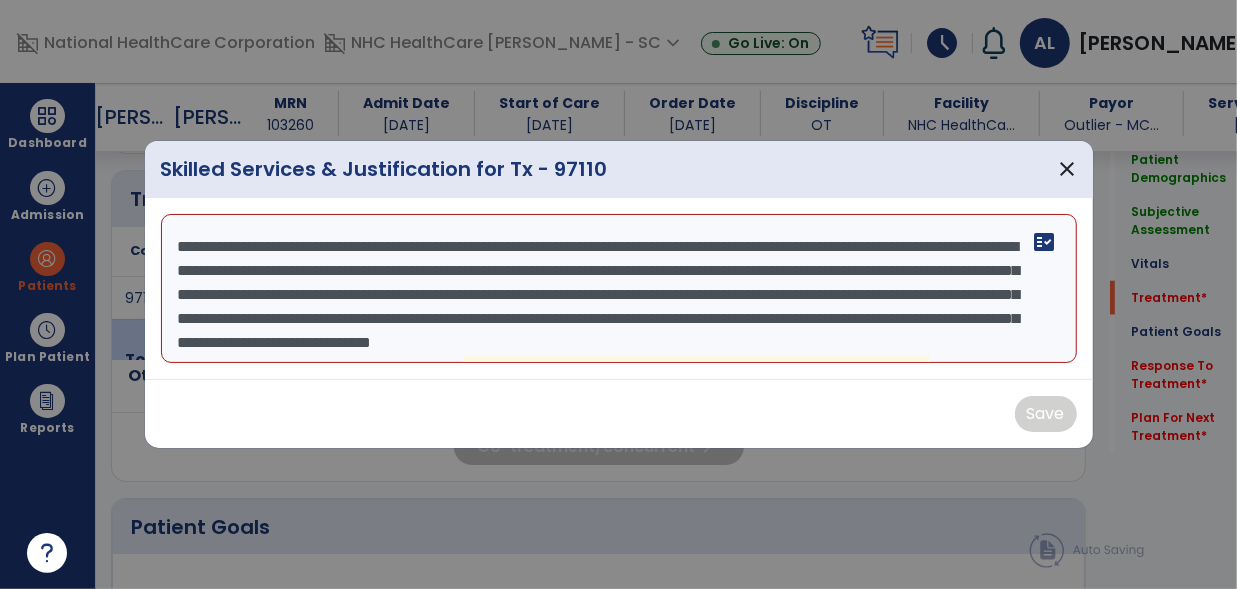 drag, startPoint x: 529, startPoint y: 263, endPoint x: 262, endPoint y: 266, distance: 267.01685 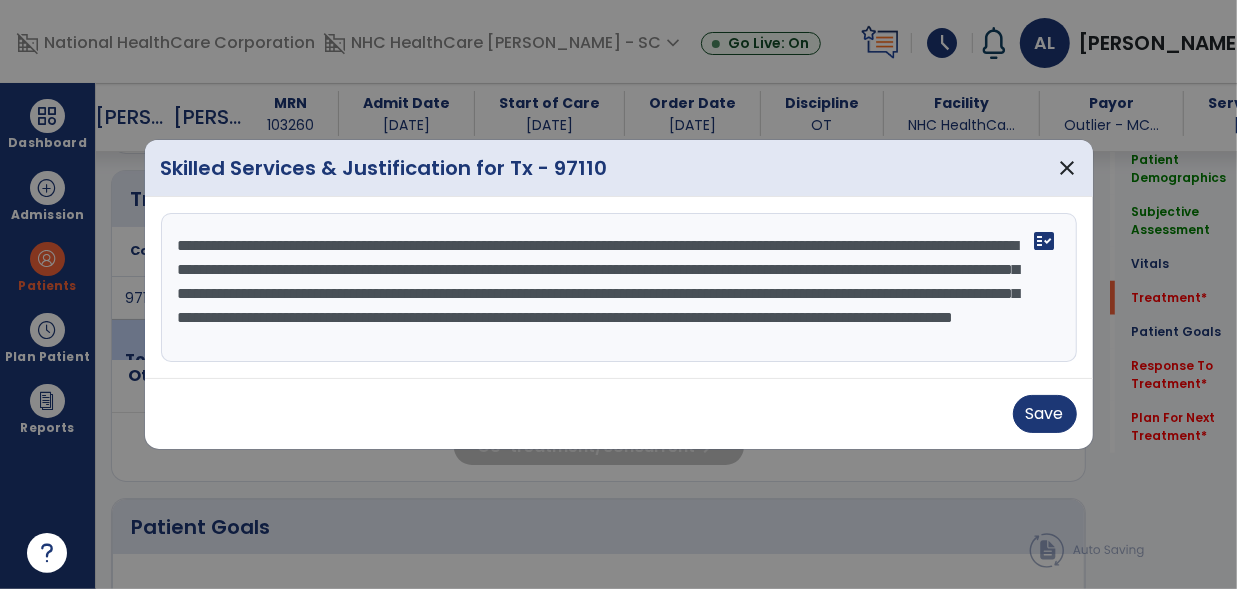 click on "**********" at bounding box center [619, 288] 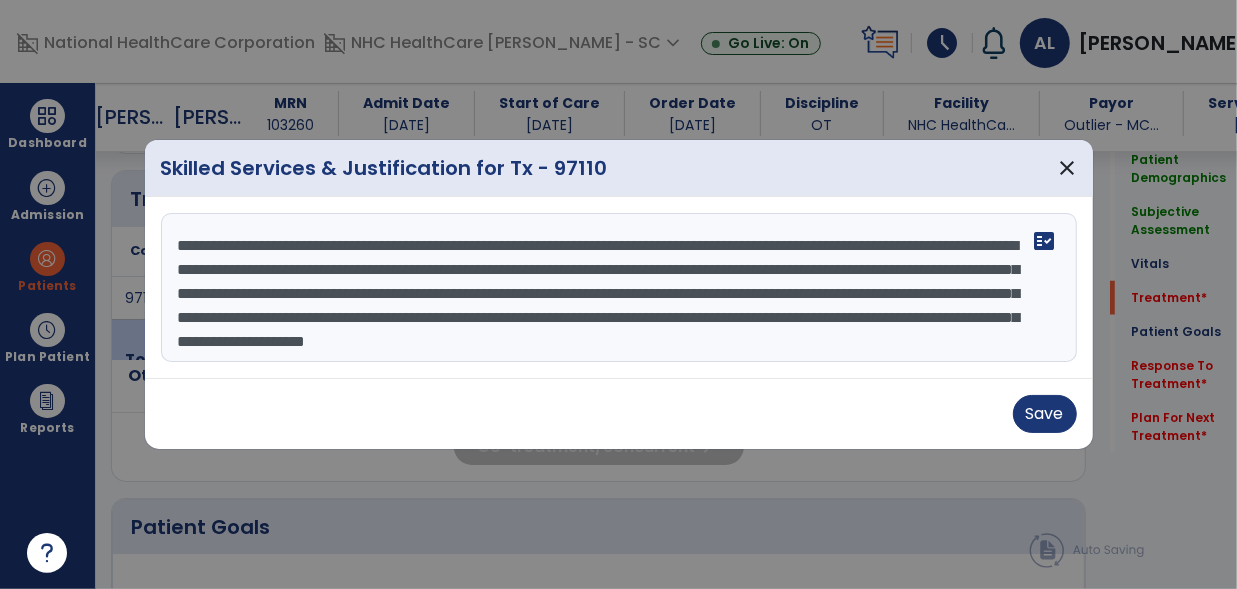 scroll, scrollTop: 0, scrollLeft: 0, axis: both 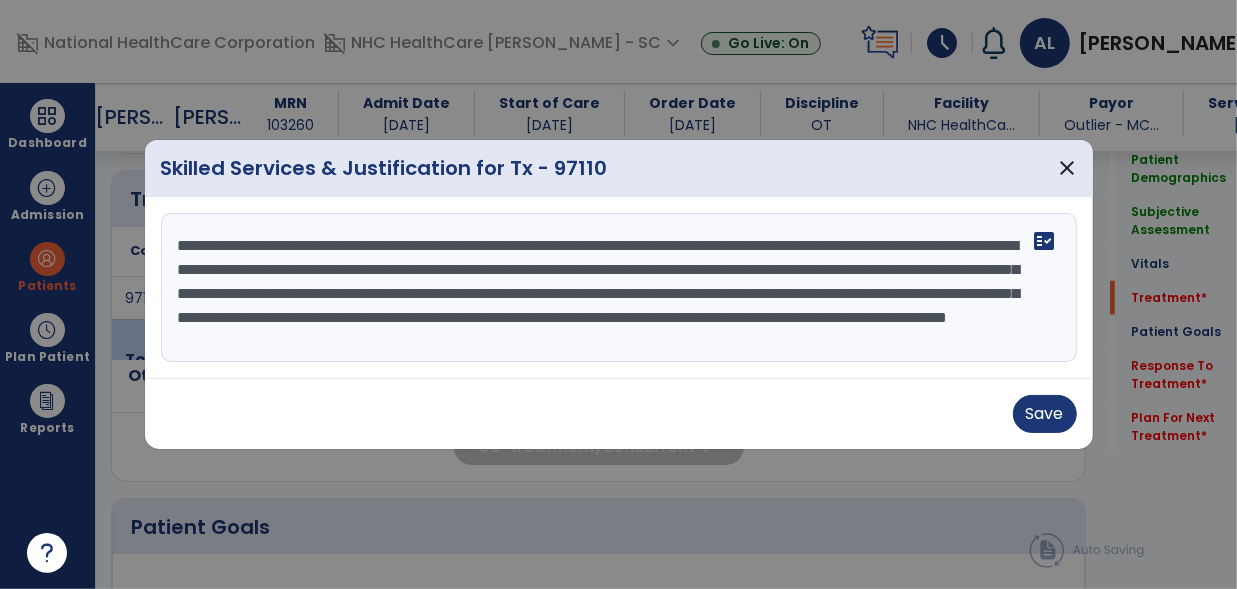 click on "**********" at bounding box center (619, 288) 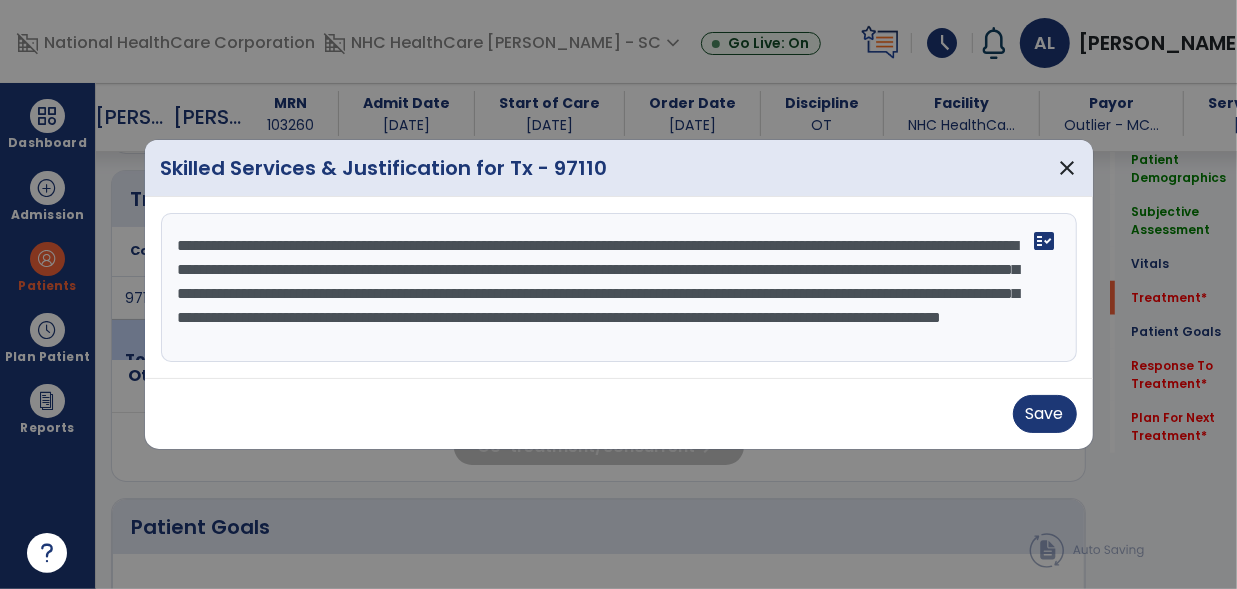 drag, startPoint x: 698, startPoint y: 295, endPoint x: 493, endPoint y: 300, distance: 205.06097 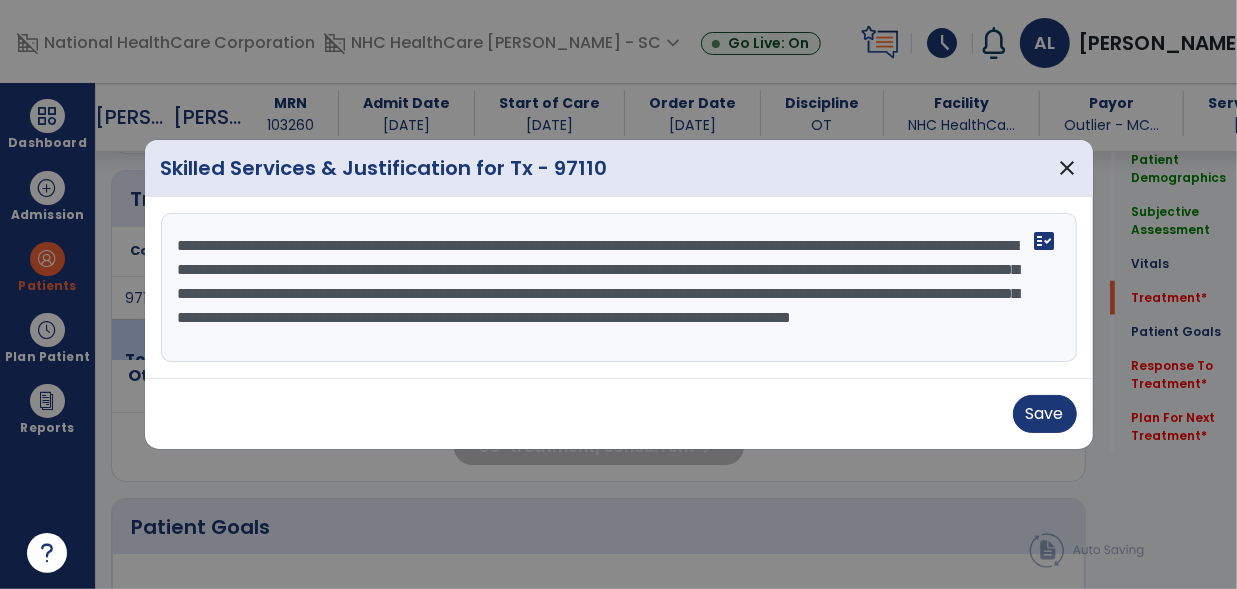 click on "**********" at bounding box center [619, 288] 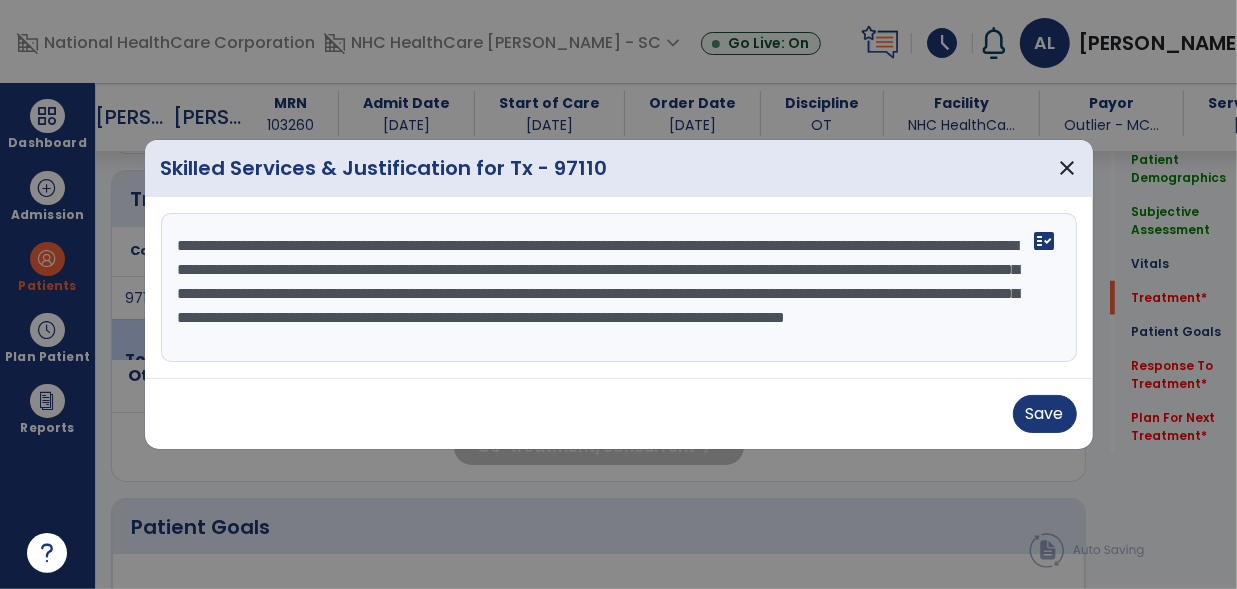 drag, startPoint x: 930, startPoint y: 247, endPoint x: 799, endPoint y: 240, distance: 131.18689 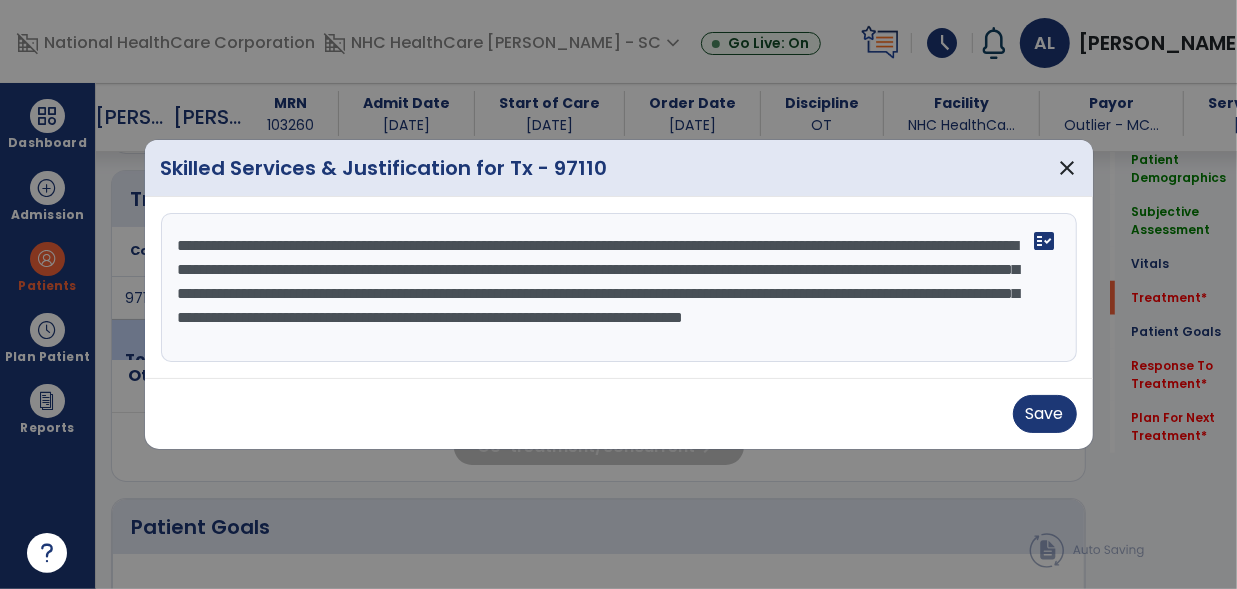 click on "**********" at bounding box center [619, 288] 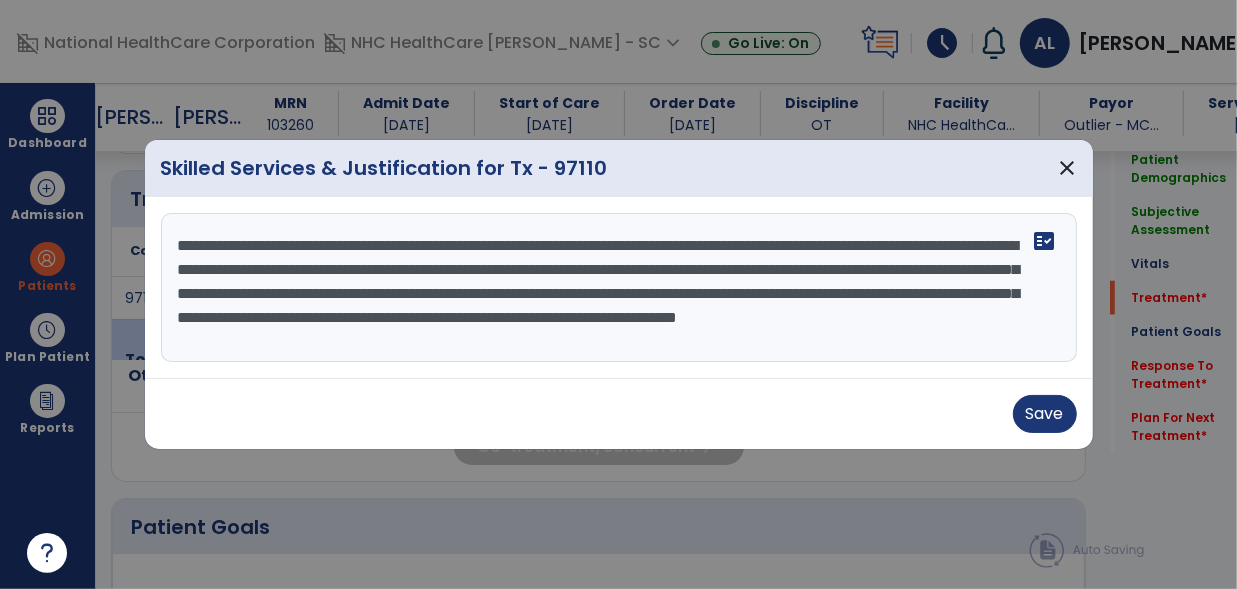 scroll, scrollTop: 23, scrollLeft: 0, axis: vertical 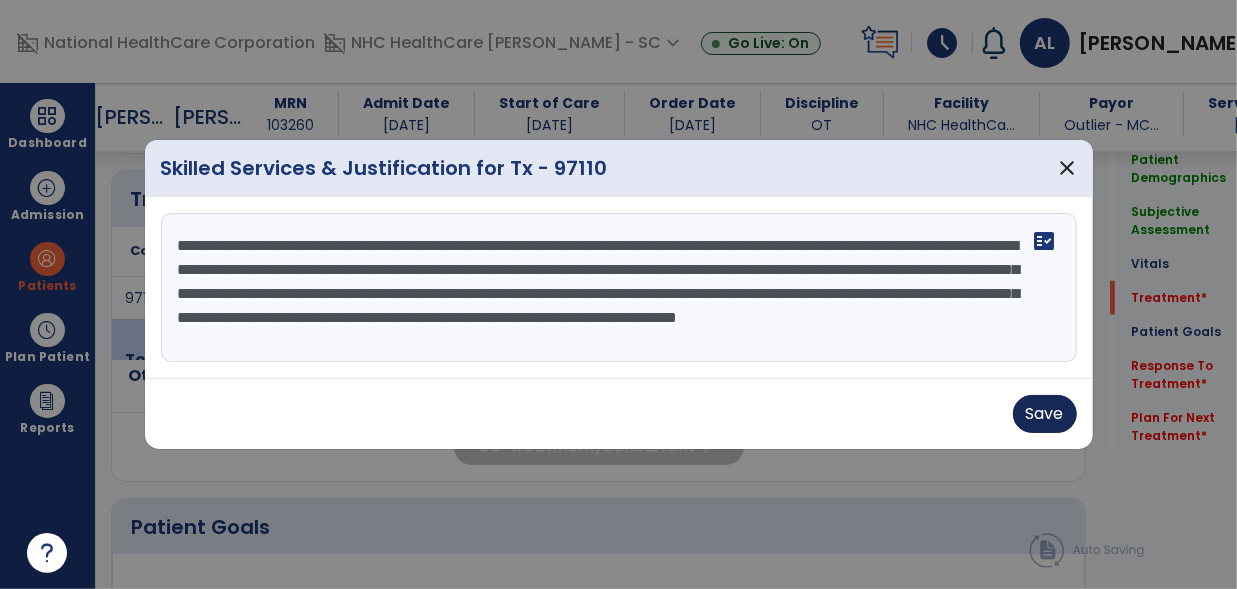 type on "**********" 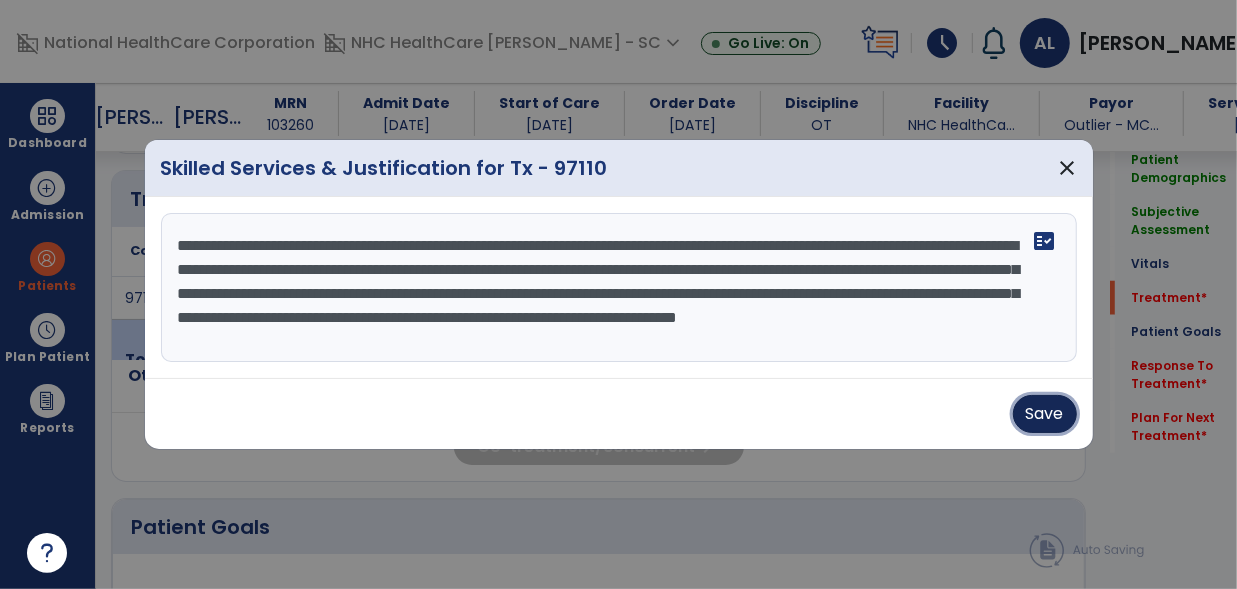 click on "Save" at bounding box center [1045, 414] 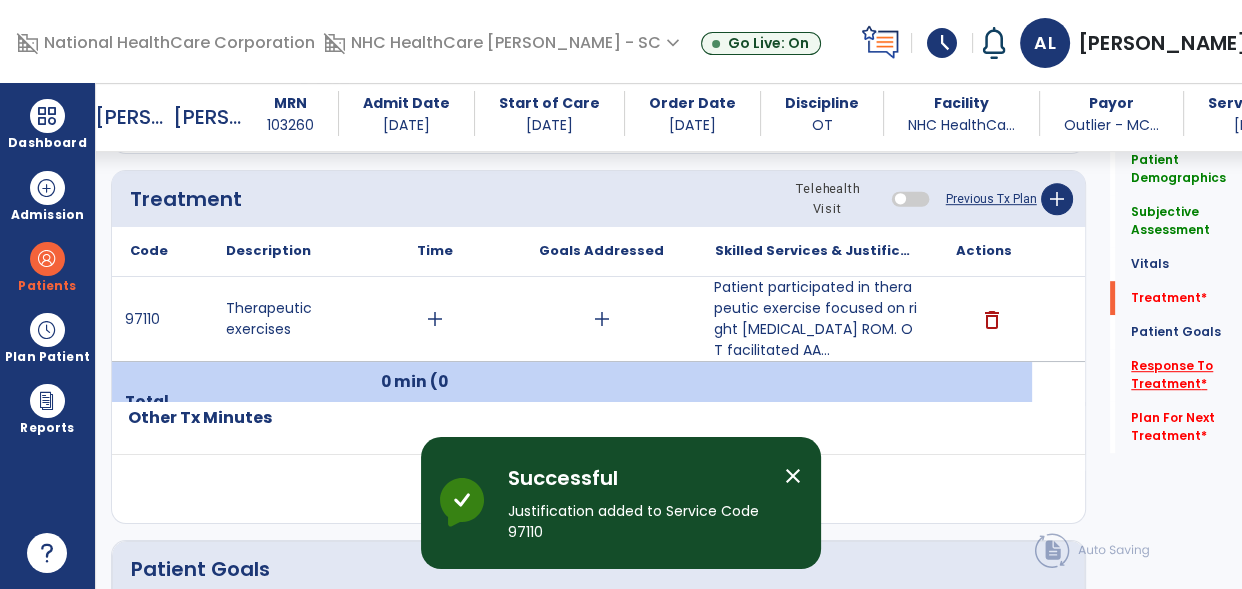 click on "Response To Treatment   *" 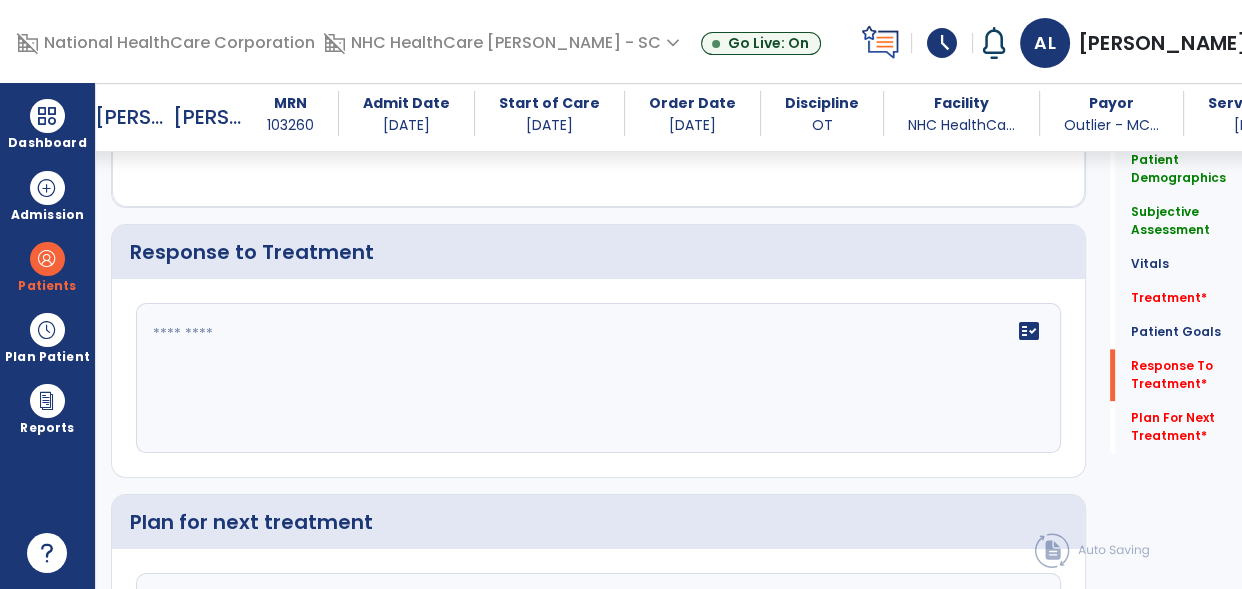scroll, scrollTop: 2370, scrollLeft: 0, axis: vertical 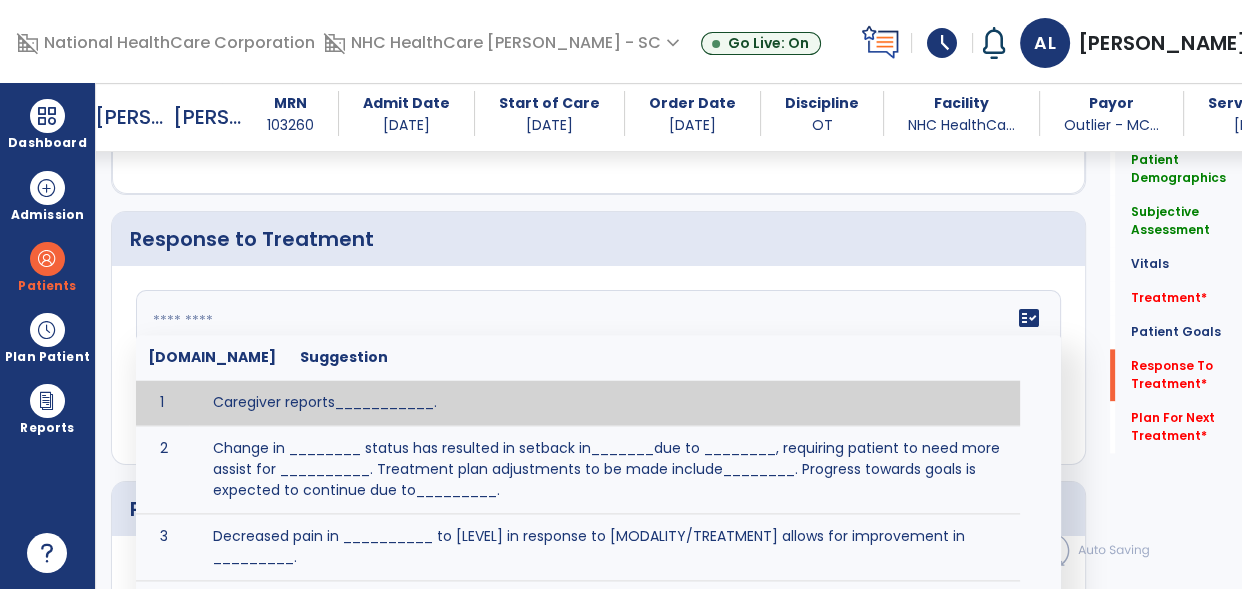 click on "fact_check  [DOMAIN_NAME] Suggestion 1 Caregiver reports___________. 2 Change in ________ status has resulted in setback in_______due to ________, requiring patient to need more assist for __________.   Treatment plan adjustments to be made include________.  Progress towards goals is expected to continue due to_________. 3 Decreased pain in __________ to [LEVEL] in response to [MODALITY/TREATMENT] allows for improvement in _________. 4 Functional gains in _______ have impacted the patient's ability to perform_________ with a reduction in assist levels to_________. 5 Functional progress this week has been significant due to__________. 6 Gains in ________ have improved the patient's ability to perform ______with decreased levels of assist to___________. 7 Improvement in ________allows patient to tolerate higher levels of challenges in_________. 8 Pain in [AREA] has decreased to [LEVEL] in response to [TREATMENT/MODALITY], allowing fore ease in completing__________. 9 10 11 12 13 14 15 16 17 18 19 20 21" 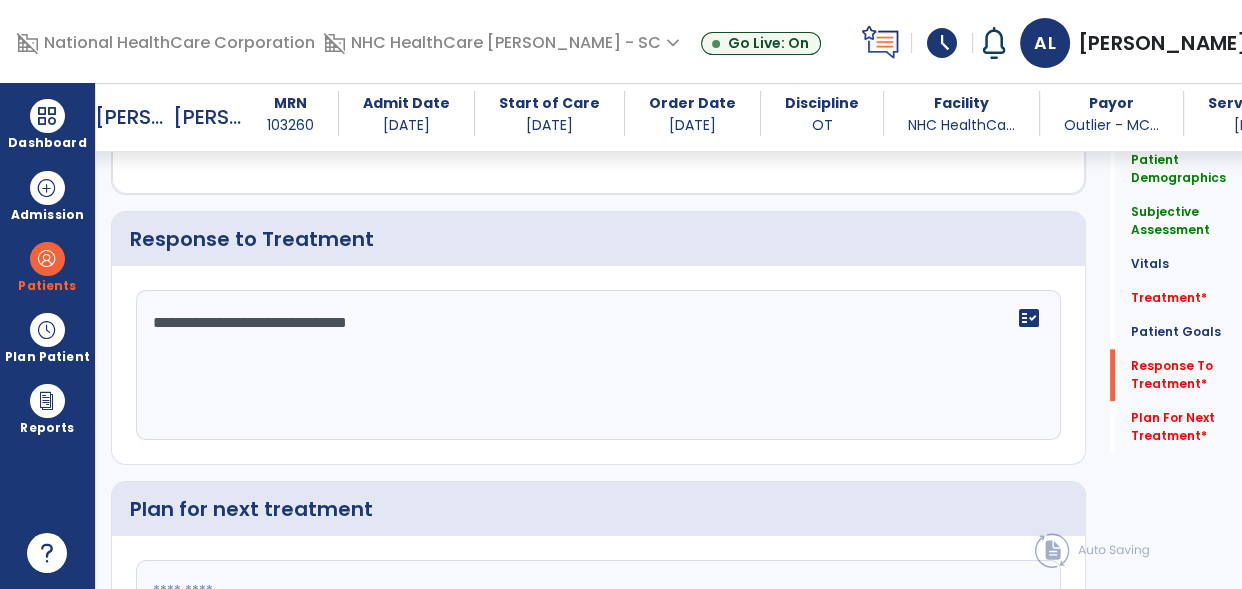 scroll, scrollTop: 2579, scrollLeft: 0, axis: vertical 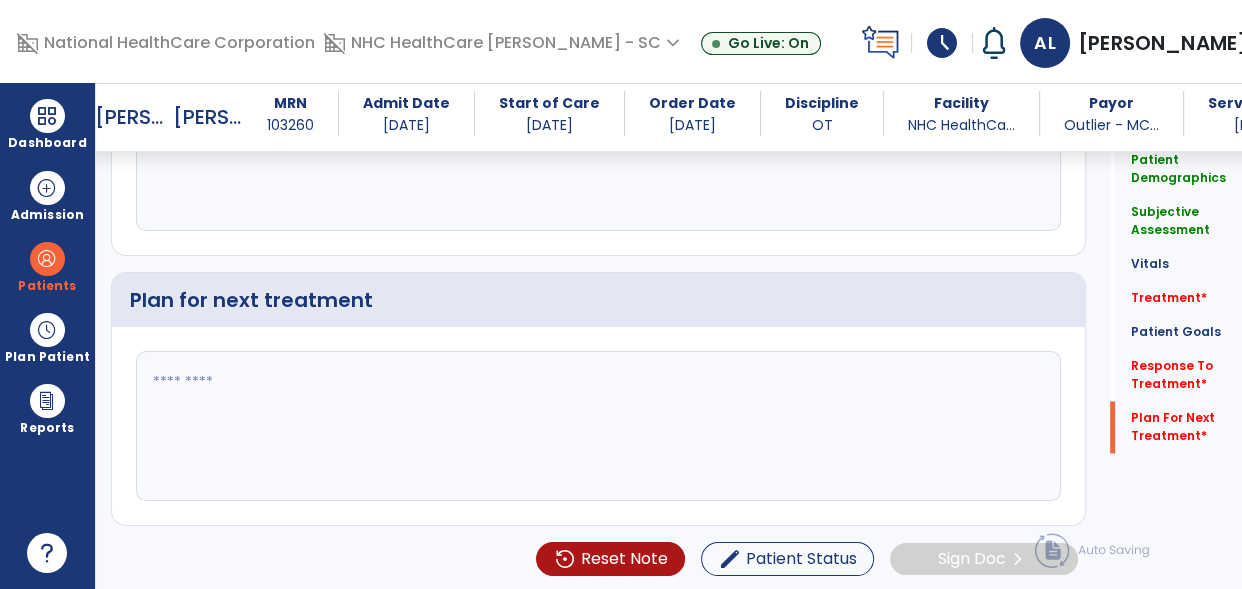 type on "**********" 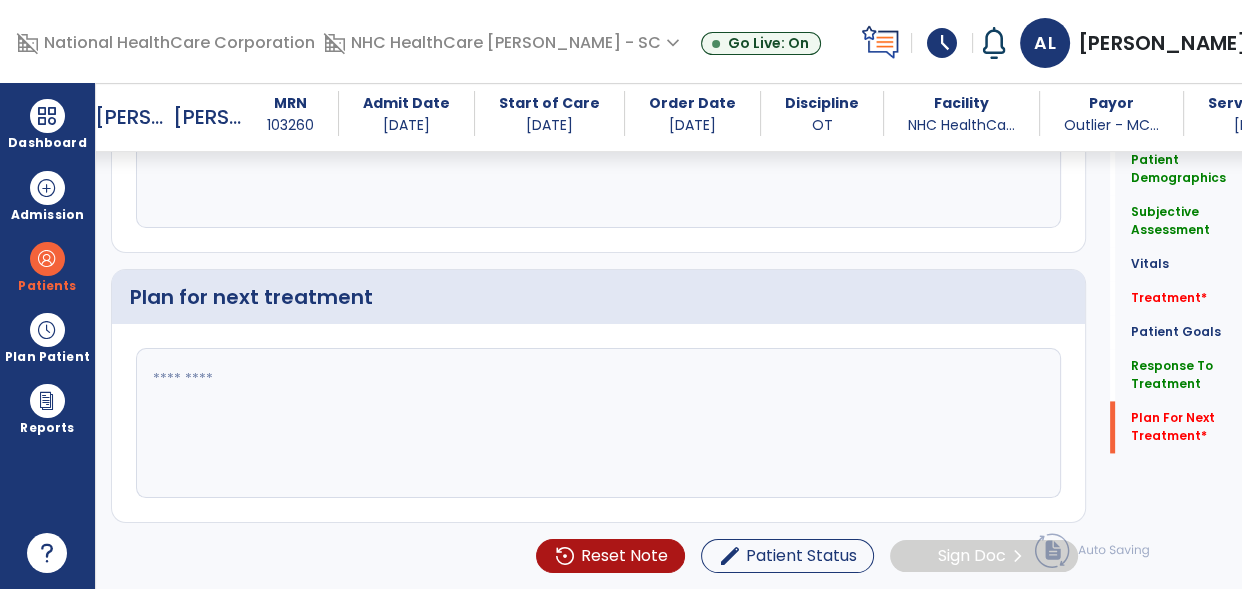 scroll, scrollTop: 2579, scrollLeft: 0, axis: vertical 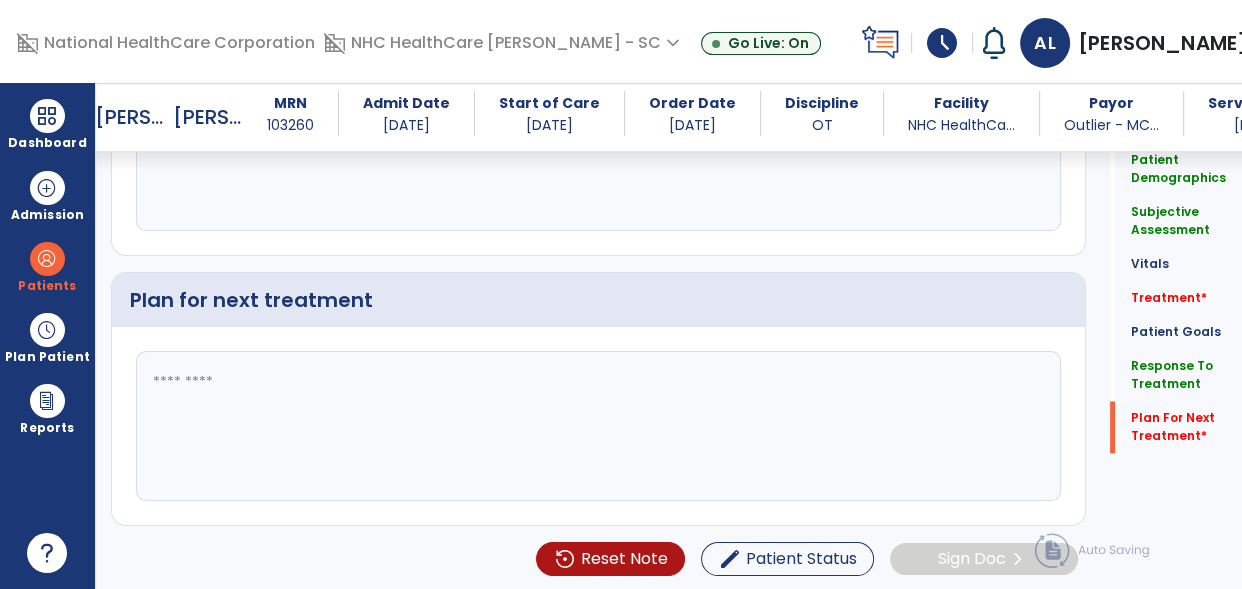 click 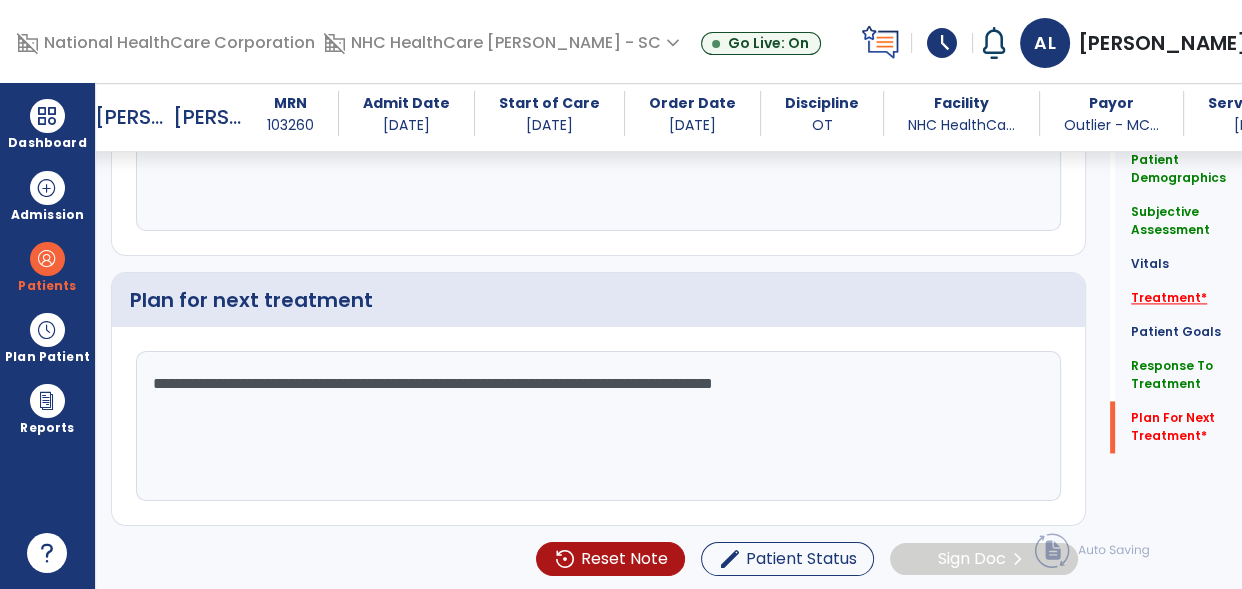 type on "**********" 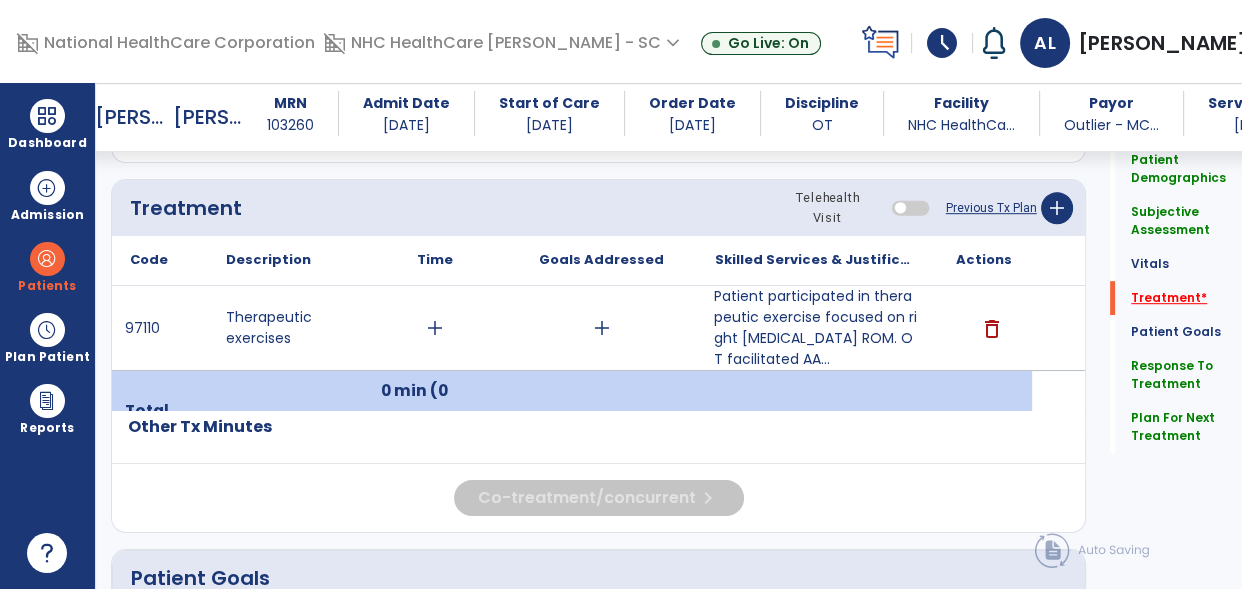 scroll, scrollTop: 1067, scrollLeft: 0, axis: vertical 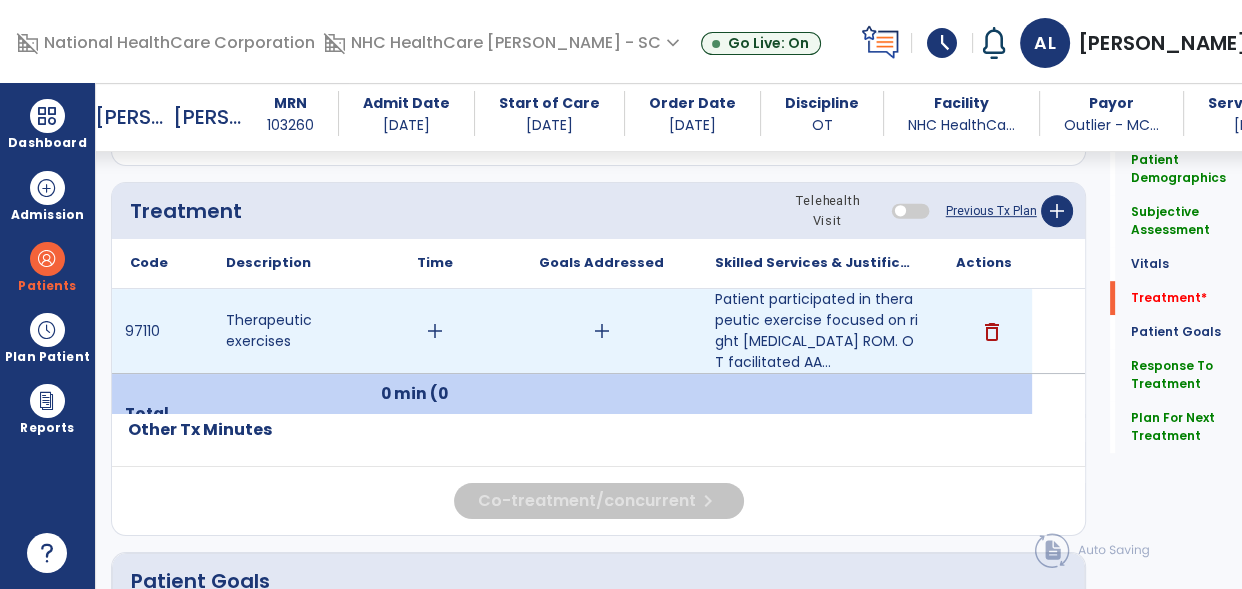 click on "add" at bounding box center [435, 331] 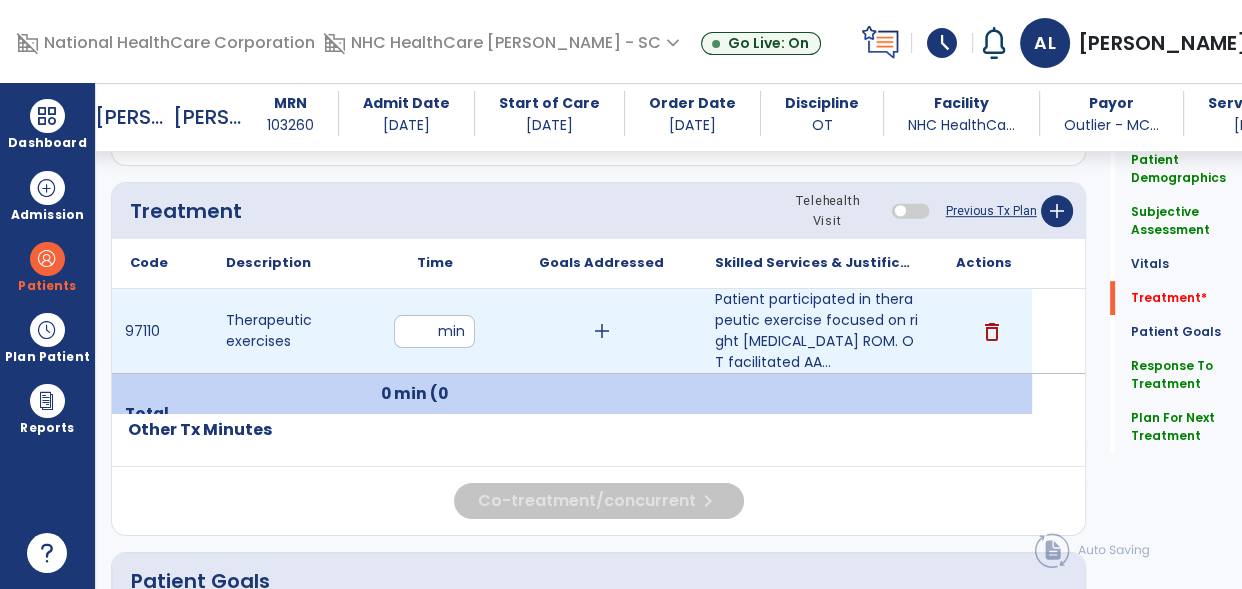 type on "**" 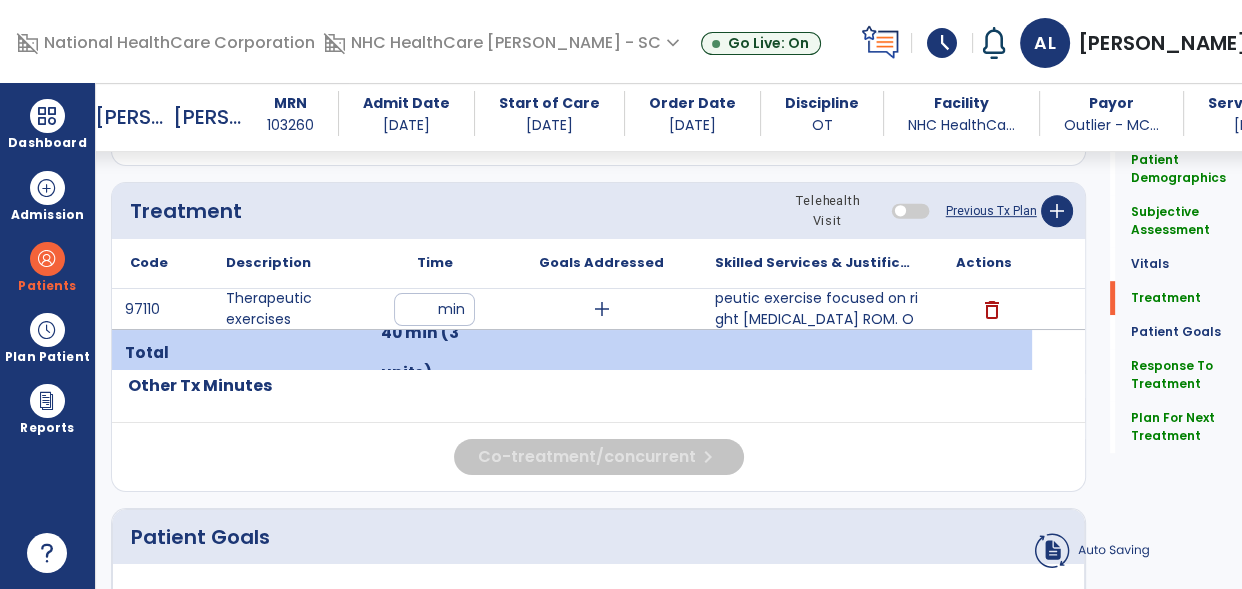 click on "Patient Demographics  Medical Diagnosis   Treatment Diagnosis   Precautions   Contraindications
Code
Description
Pdpm Clinical Category
M84.621D" 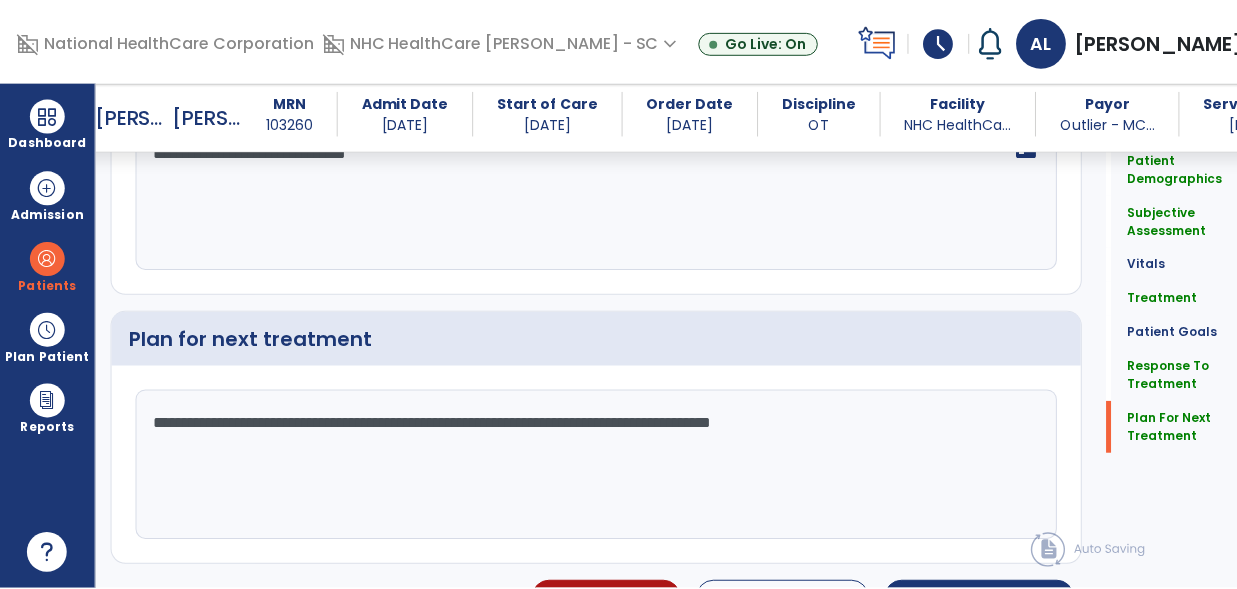 scroll, scrollTop: 2579, scrollLeft: 0, axis: vertical 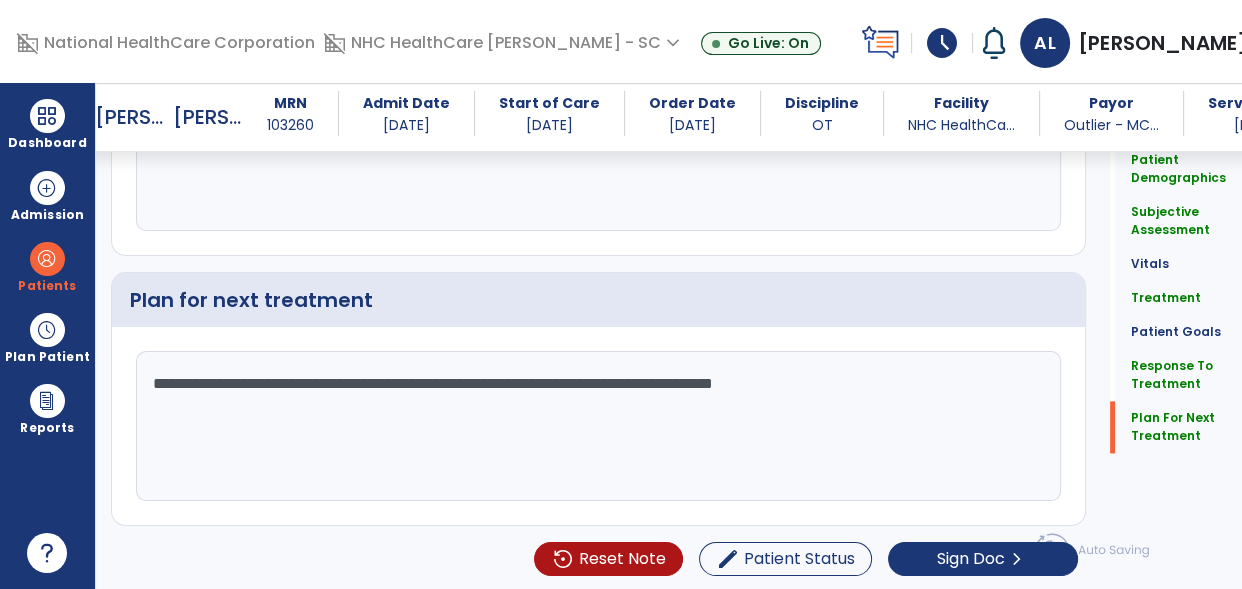 click on "Patient Demographics  Medical Diagnosis   Treatment Diagnosis   Precautions   Contraindications
Code
Description
Pdpm Clinical Category
M84.621D" 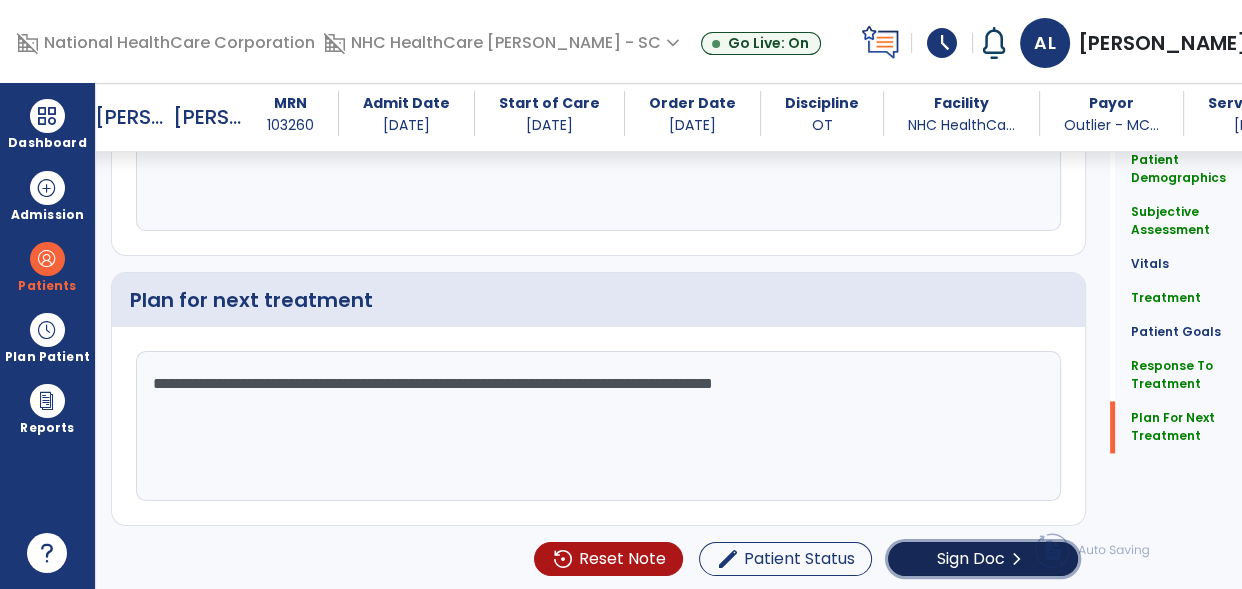 click on "Sign Doc" 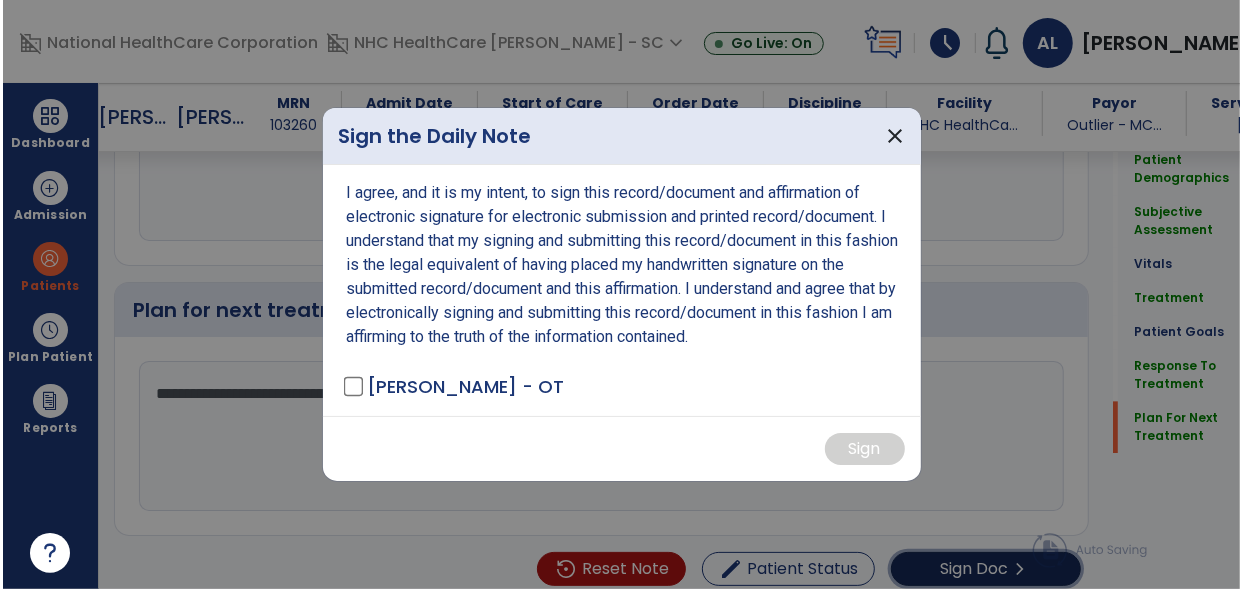 scroll, scrollTop: 2579, scrollLeft: 0, axis: vertical 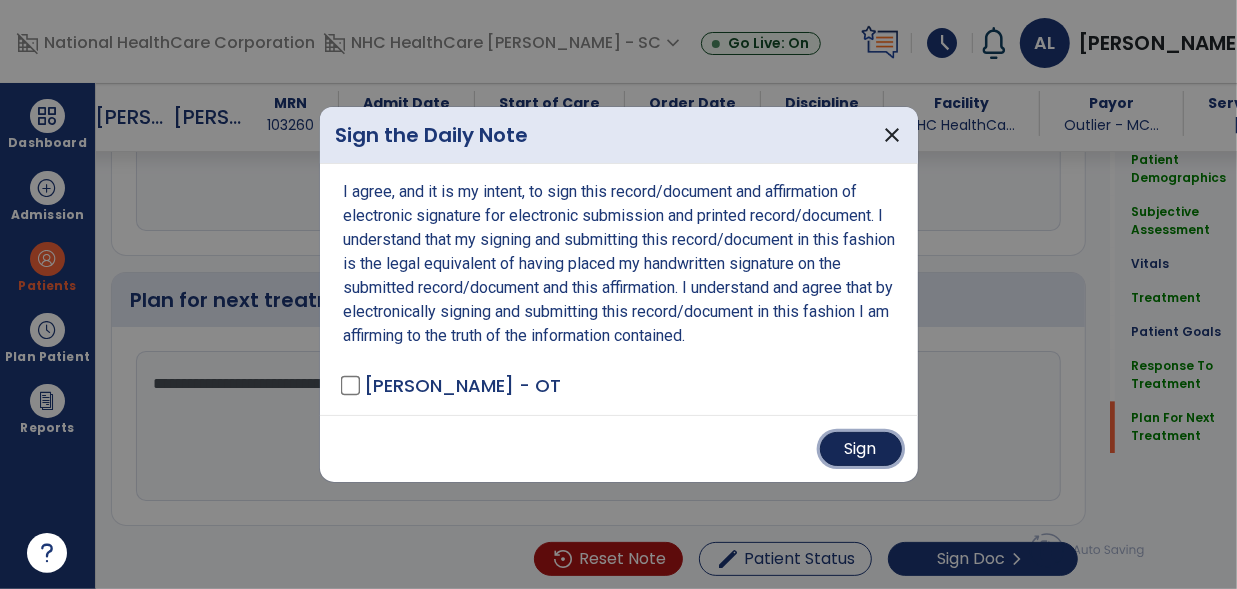 click on "Sign" at bounding box center (861, 449) 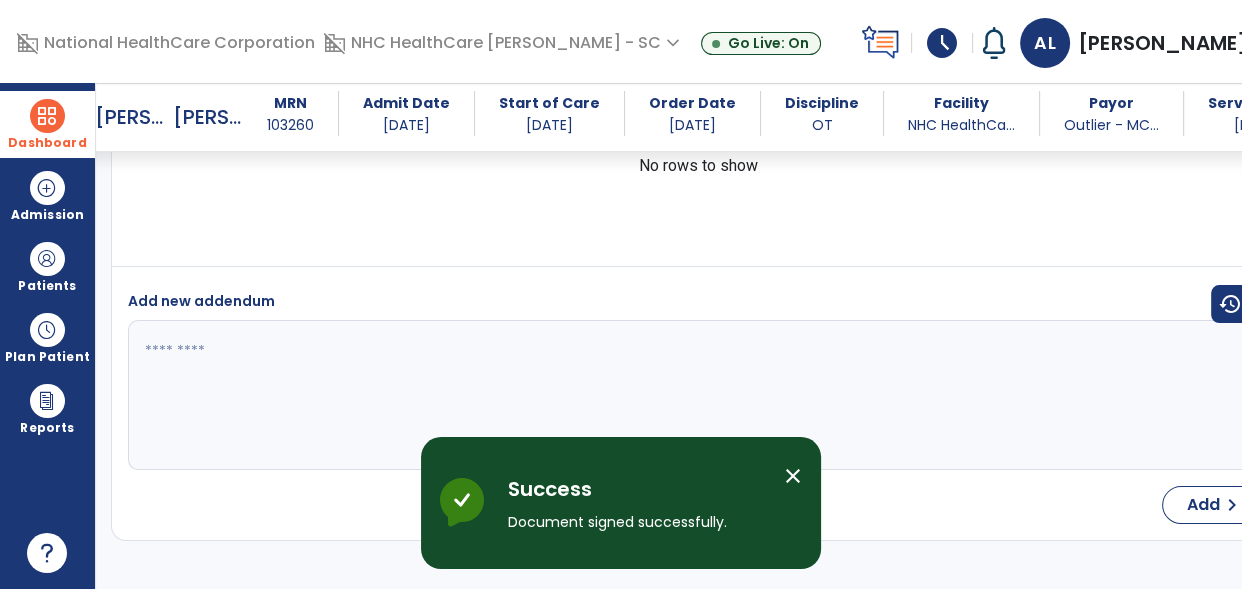 click at bounding box center (47, 116) 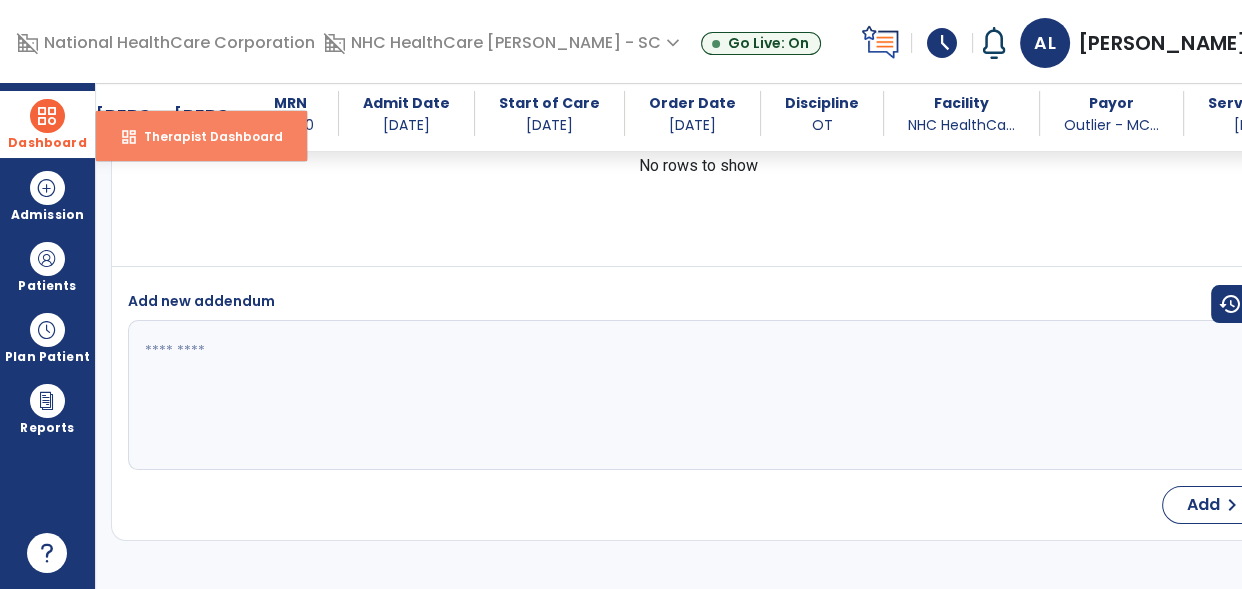 click on "dashboard  Therapist Dashboard" at bounding box center (201, 136) 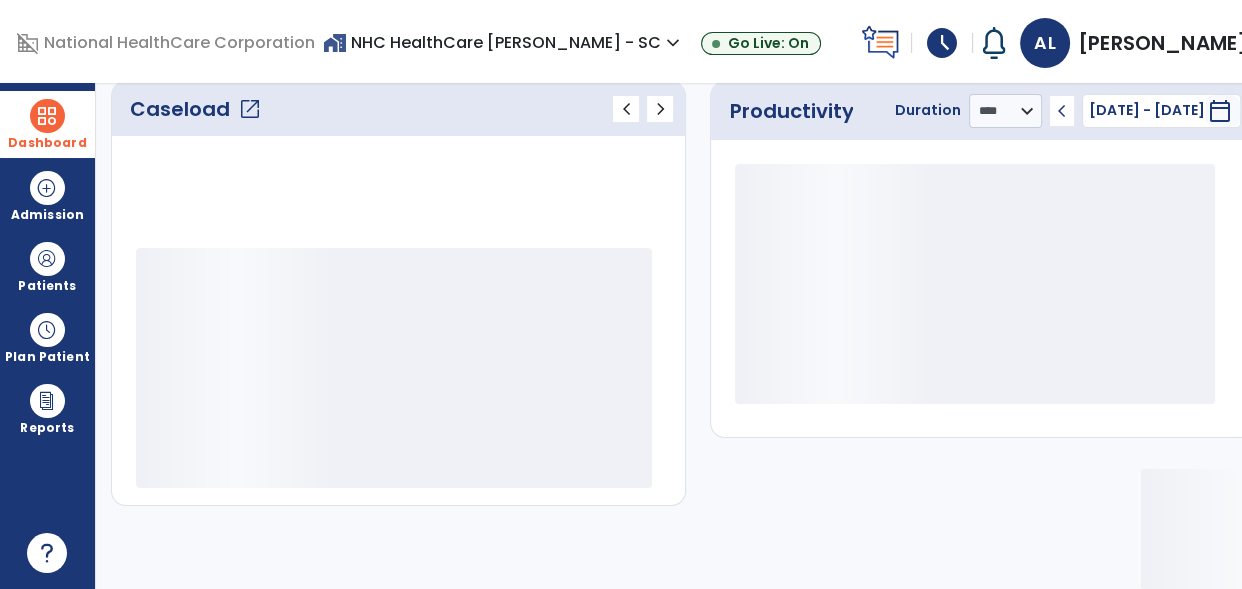 scroll, scrollTop: 315, scrollLeft: 0, axis: vertical 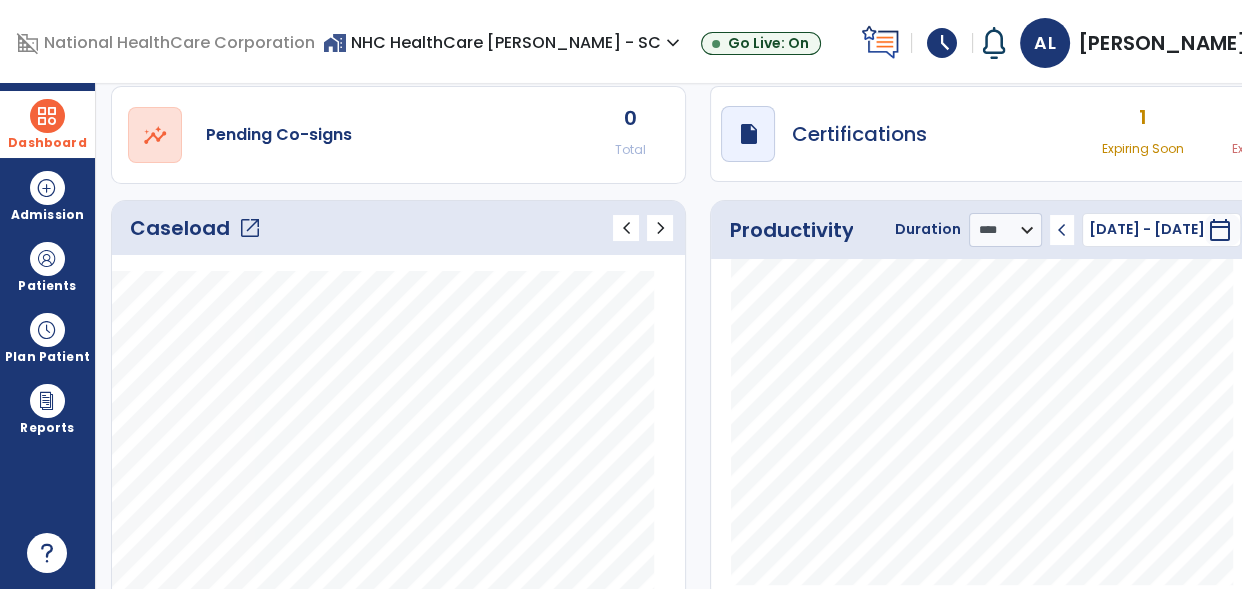 click on "open_in_new" 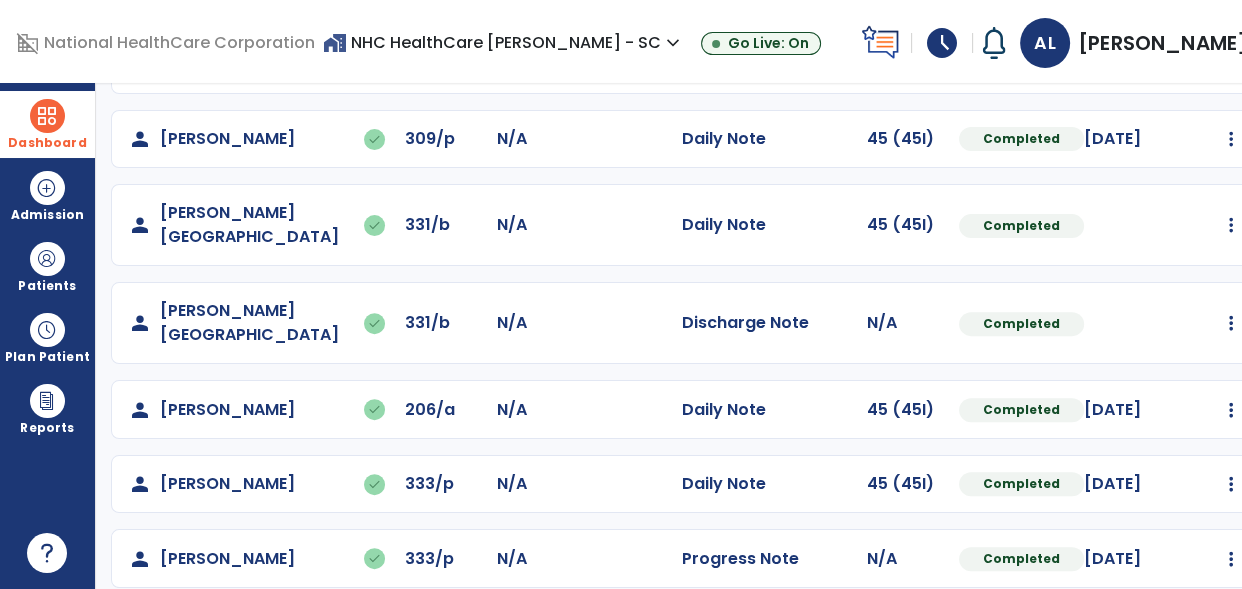 scroll, scrollTop: 0, scrollLeft: 0, axis: both 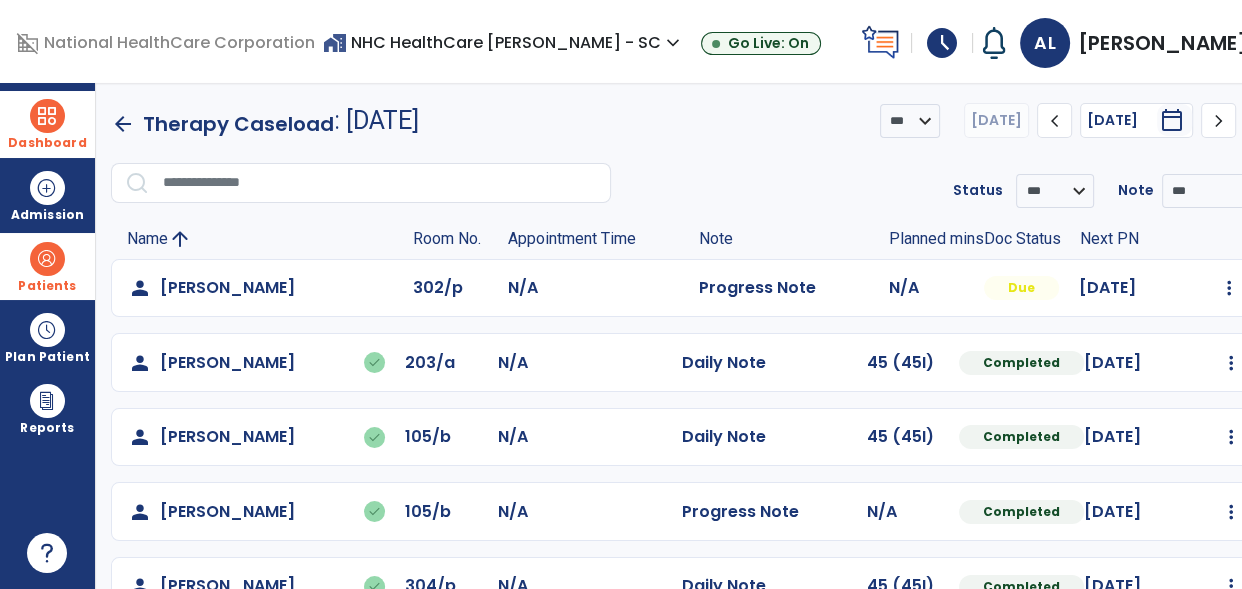 click on "Patients" at bounding box center [47, 286] 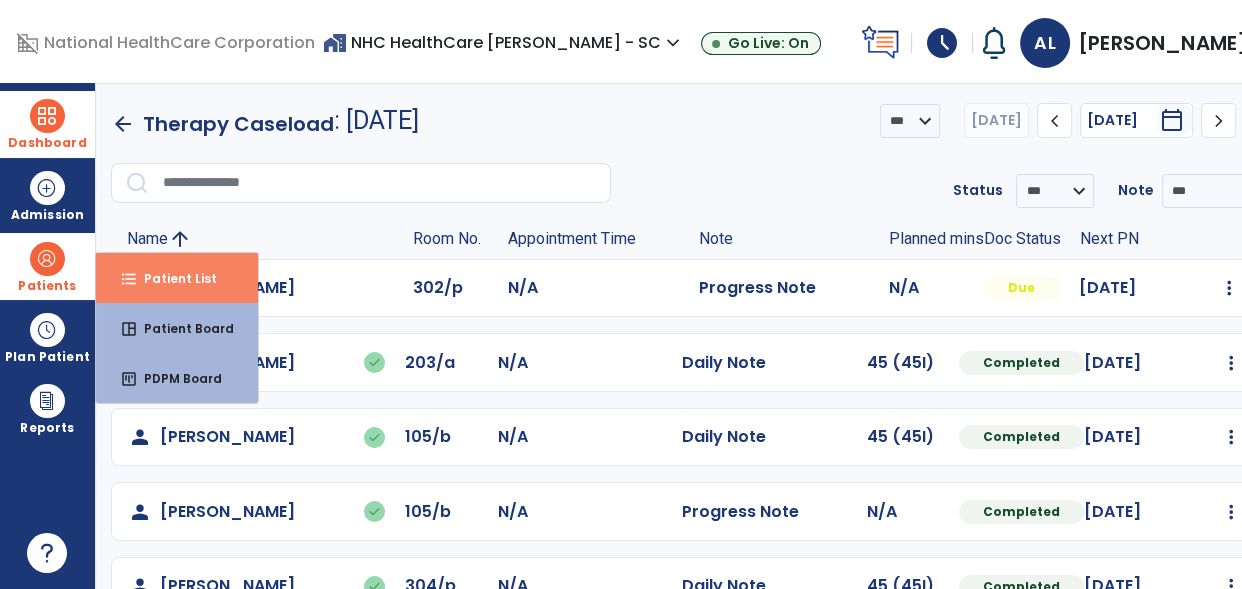 click on "Patient List" at bounding box center (172, 278) 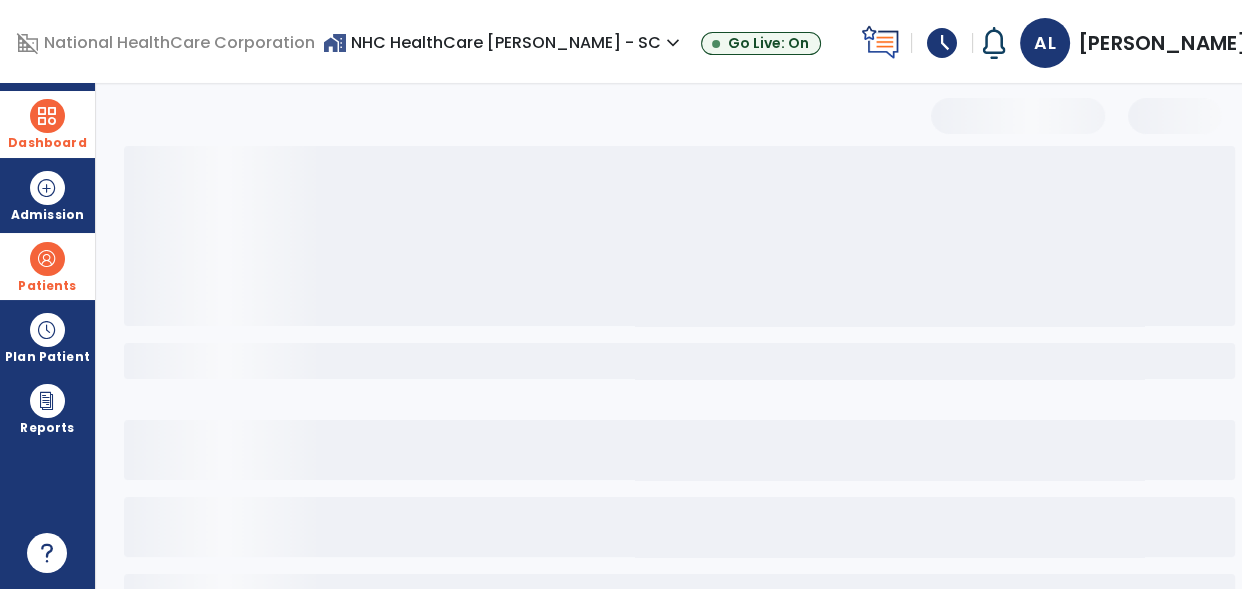select on "***" 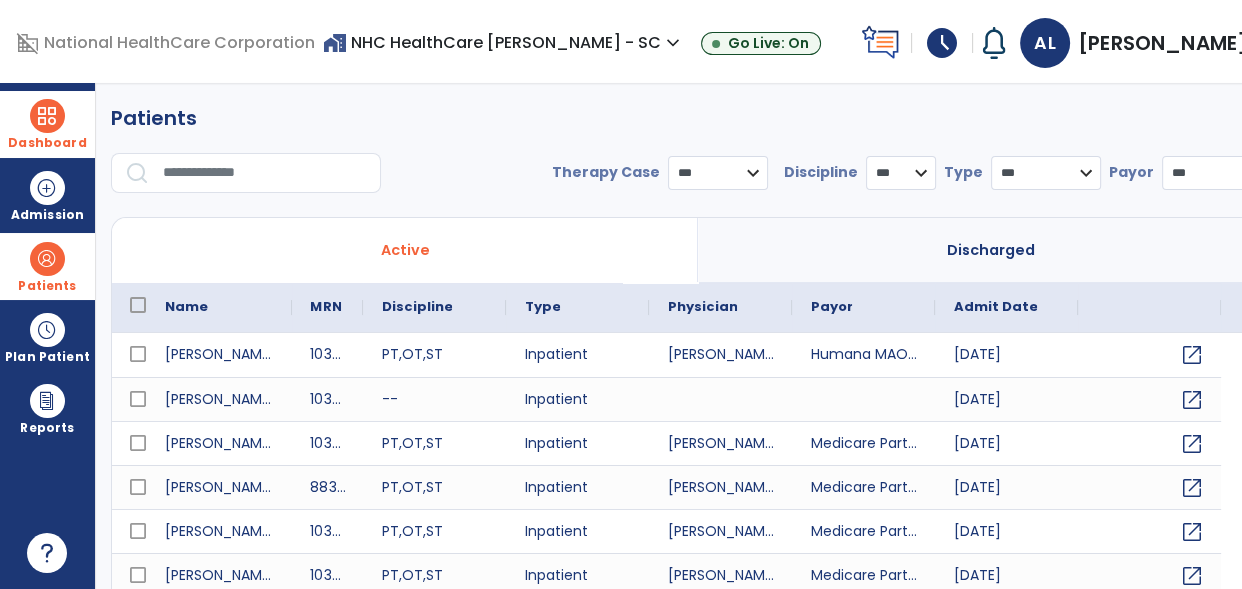 click at bounding box center [265, 173] 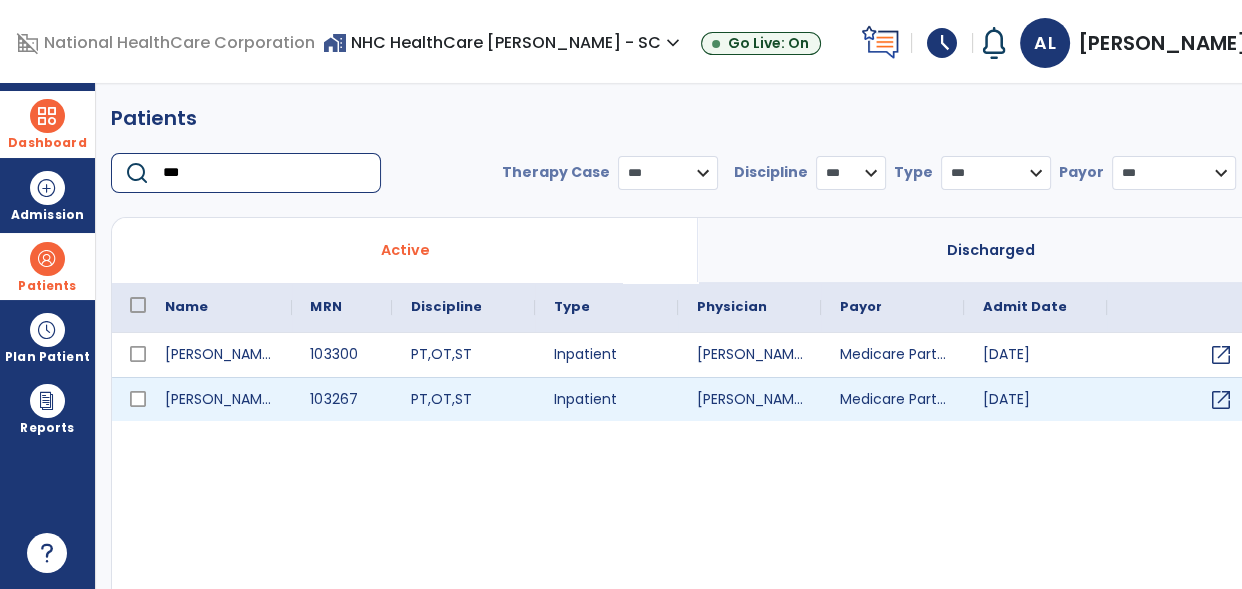 type on "***" 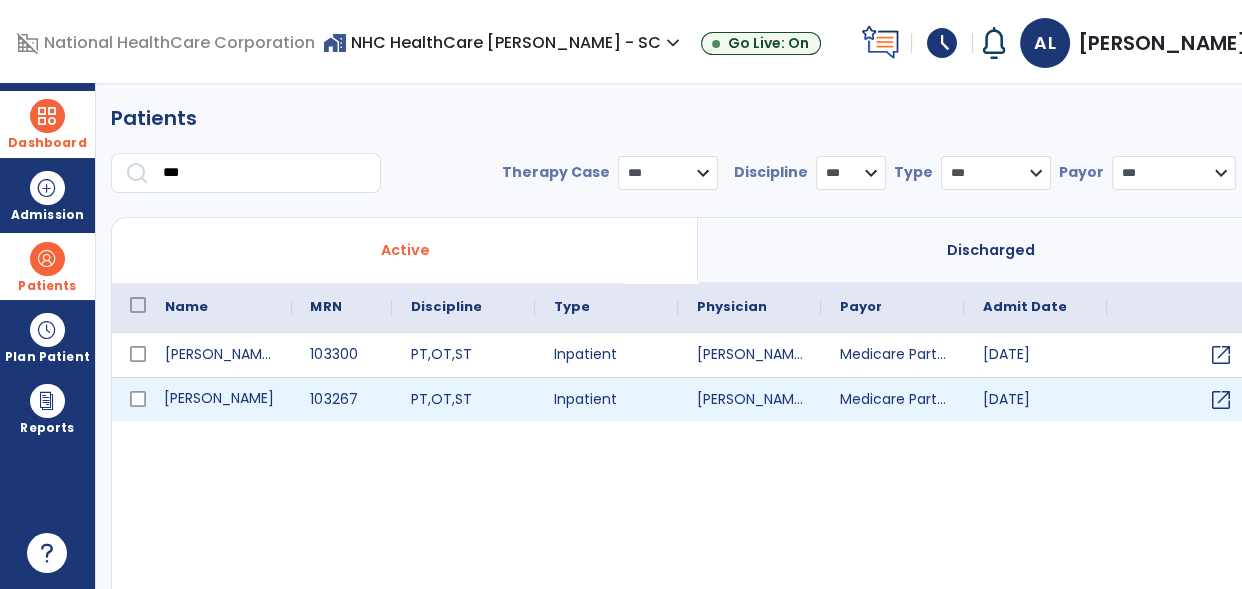 click on "[PERSON_NAME]" at bounding box center [219, 399] 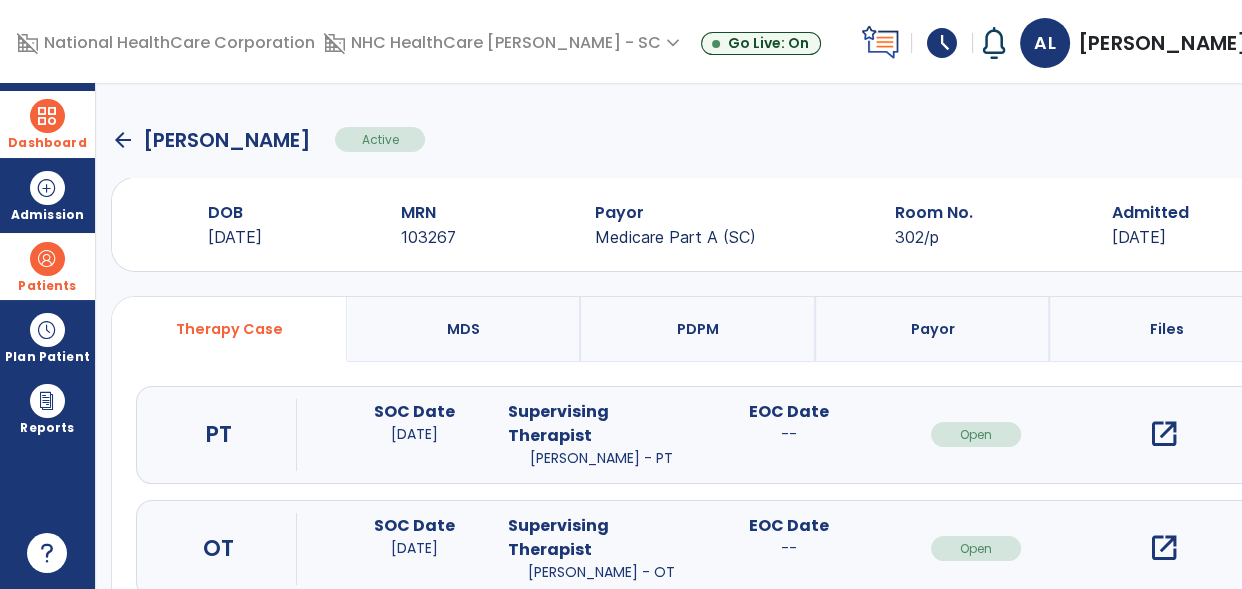 click on "open_in_new" at bounding box center (1163, 548) 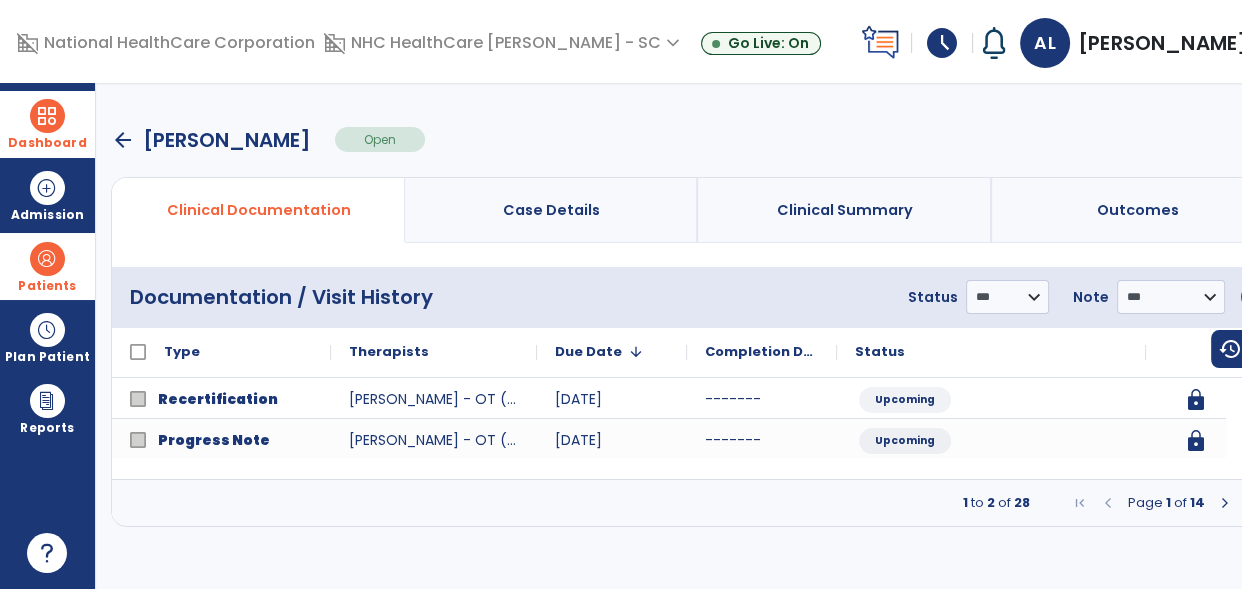 click at bounding box center (1225, 503) 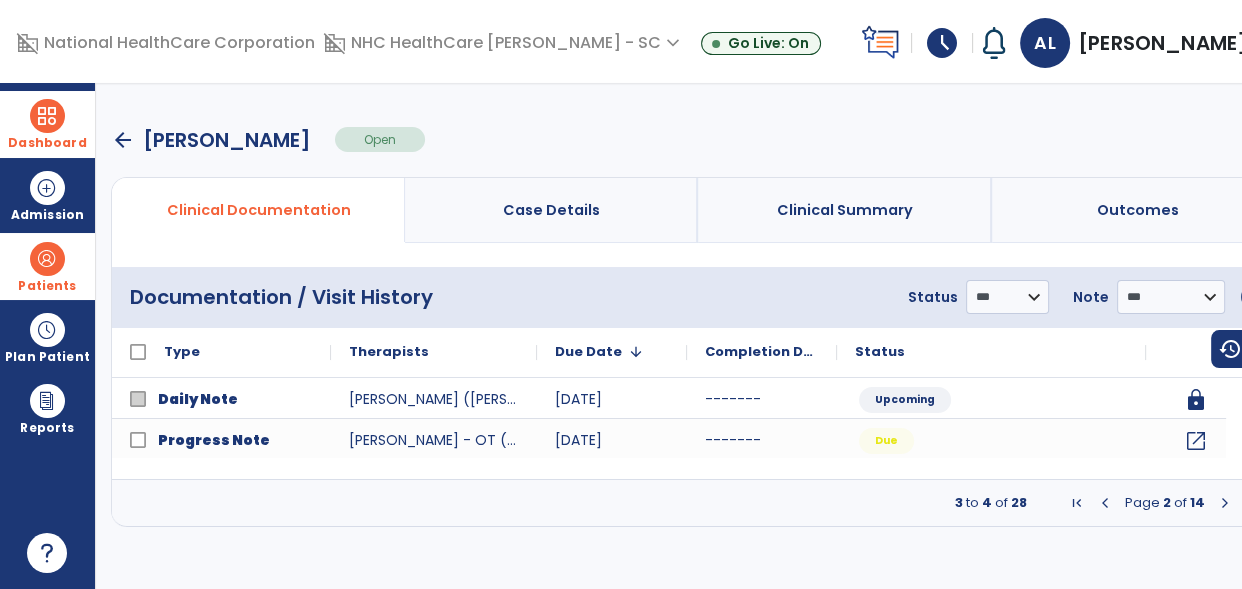 click at bounding box center [1225, 503] 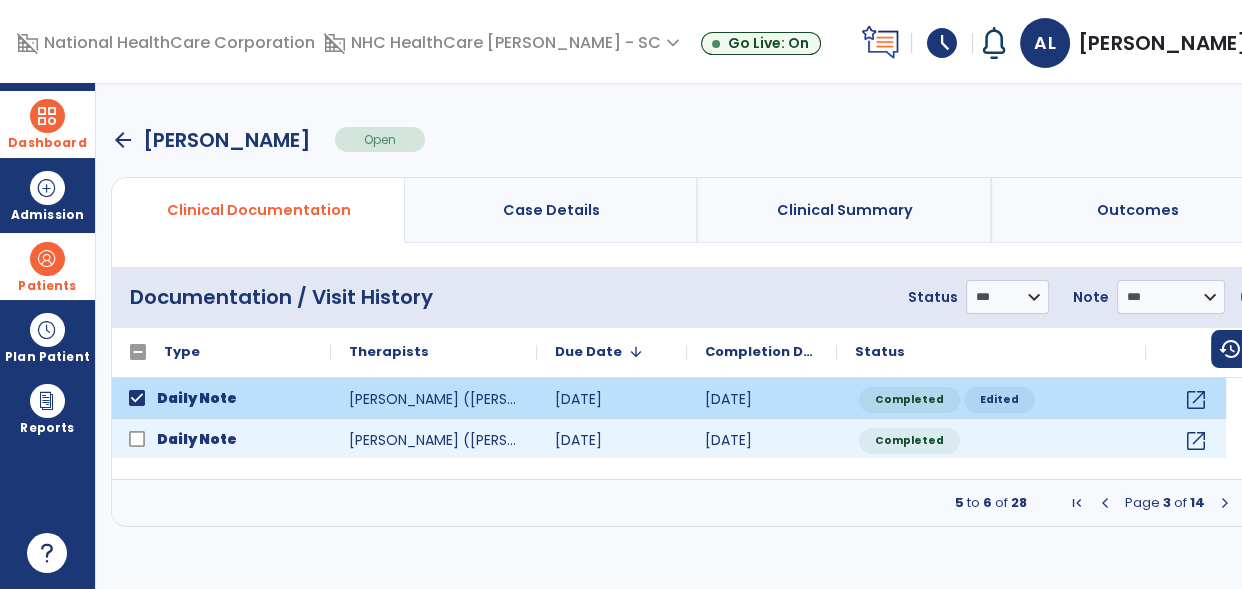 click 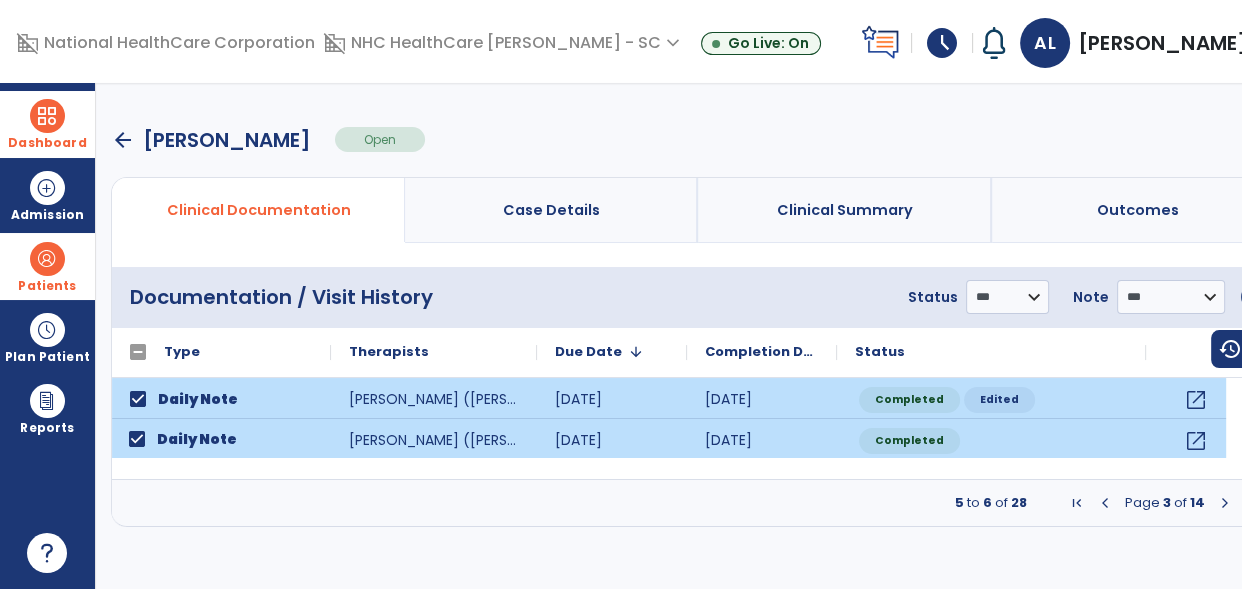 click at bounding box center [1225, 503] 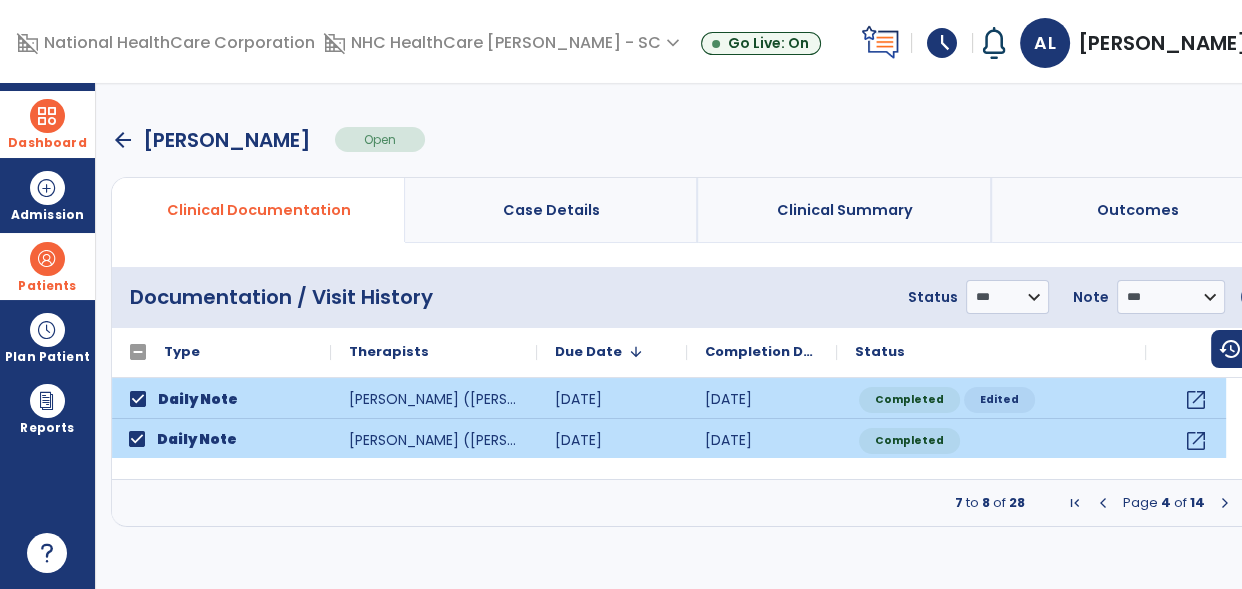 click at bounding box center [1225, 503] 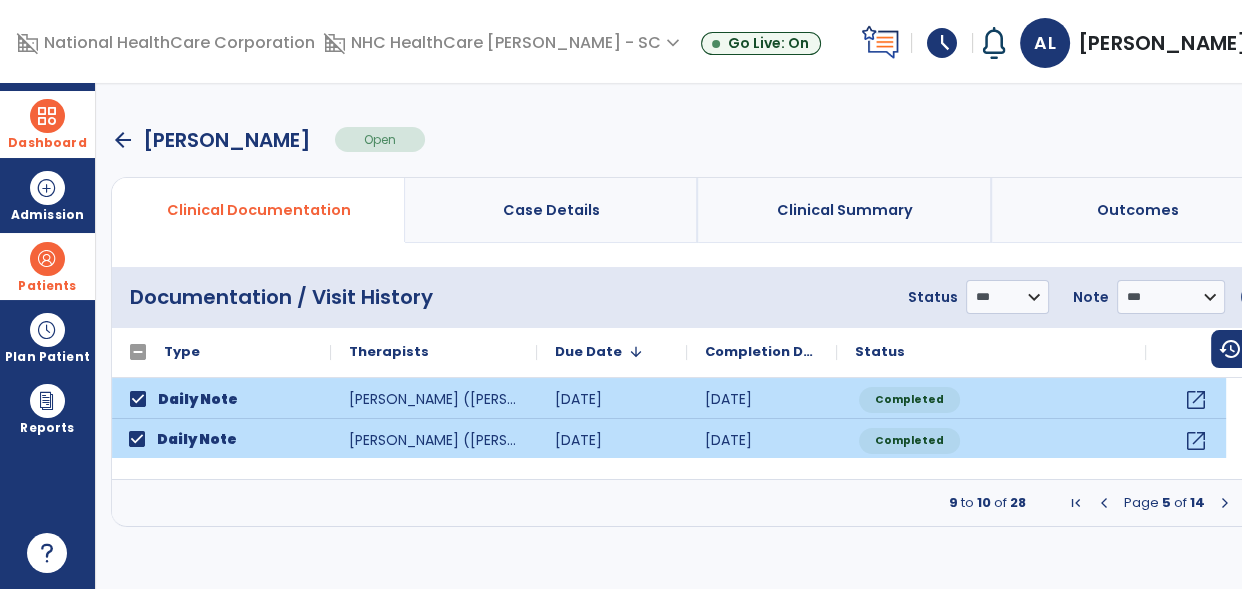 click at bounding box center (1225, 503) 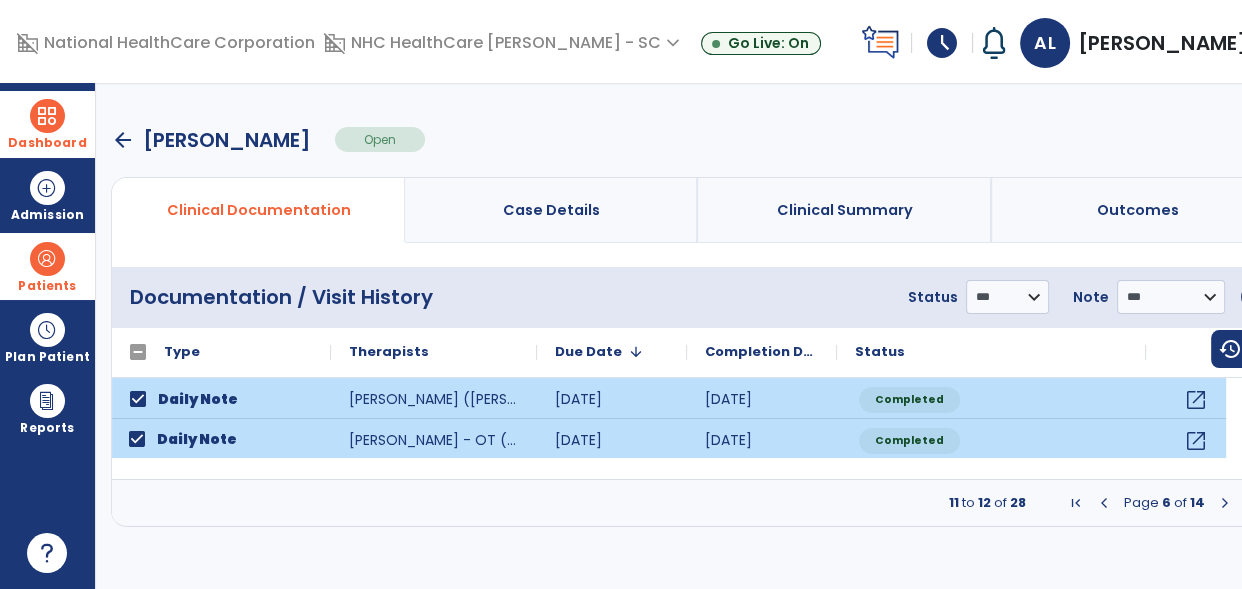 click at bounding box center (1225, 503) 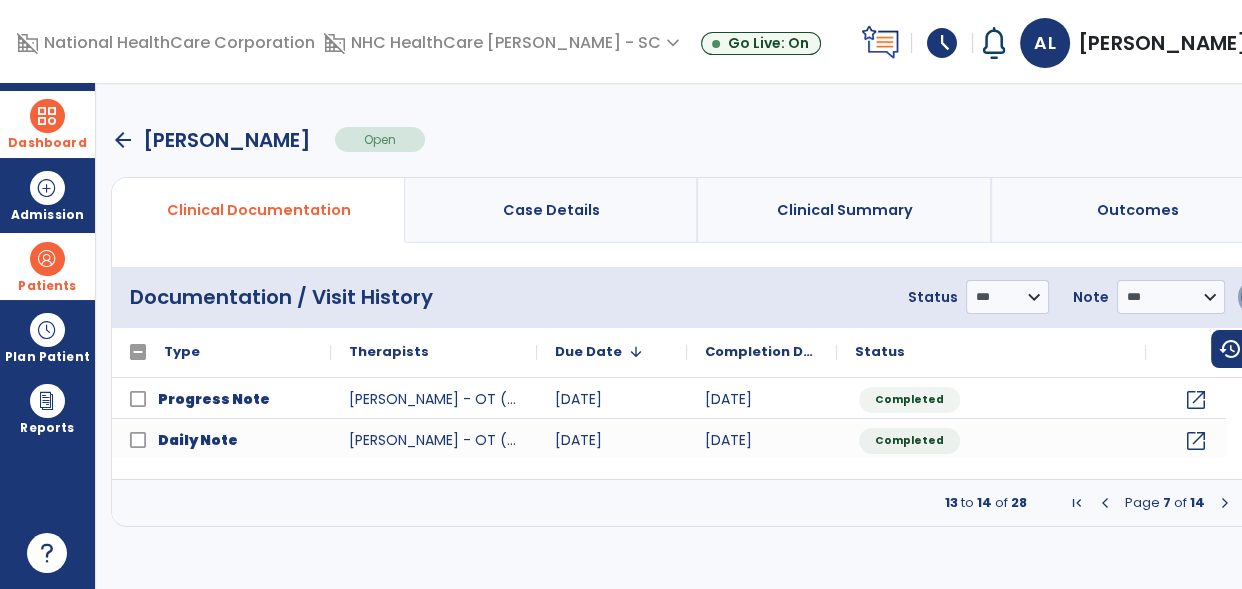 click on "menu" at bounding box center [1257, 297] 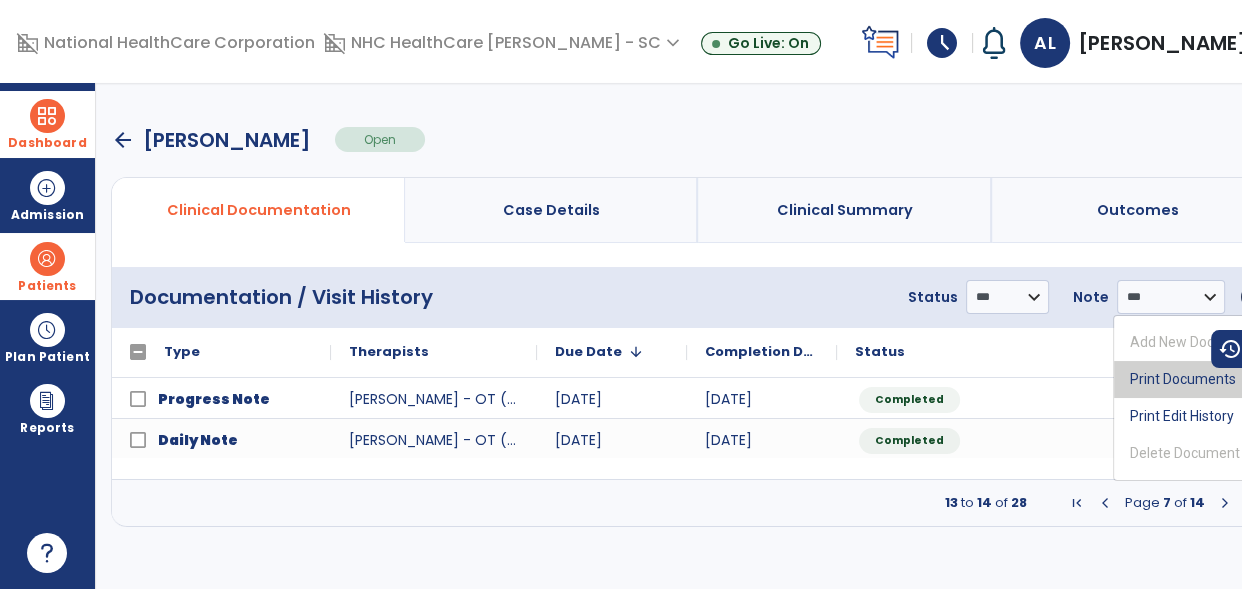 click on "Print Documents" at bounding box center (1193, 379) 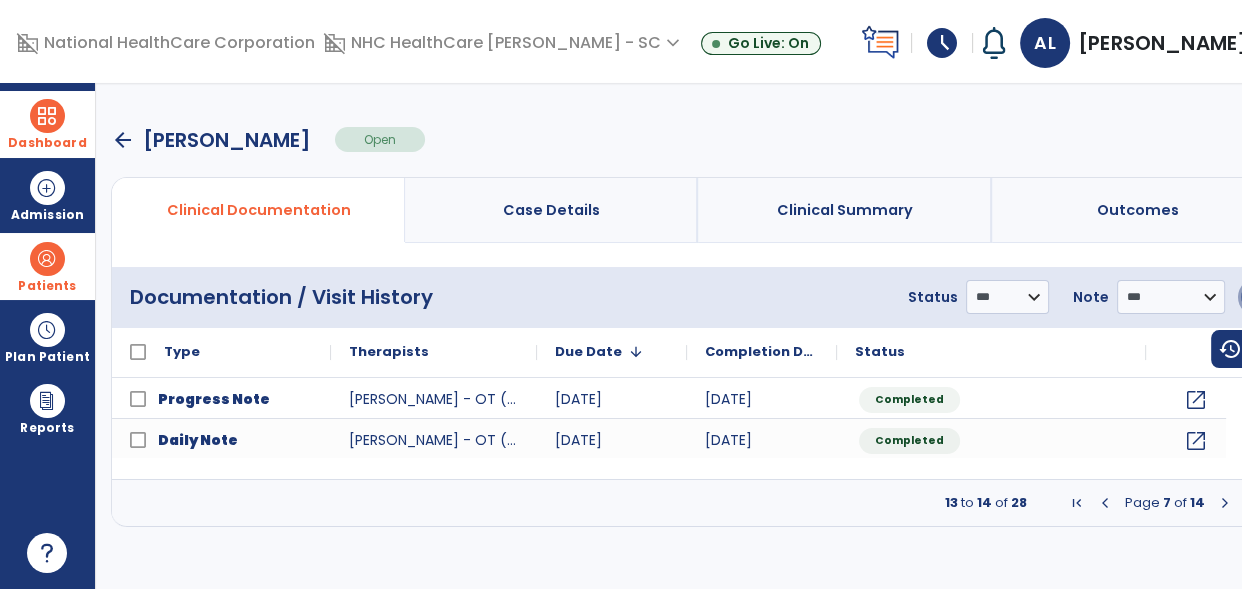 click on "menu" at bounding box center [1257, 297] 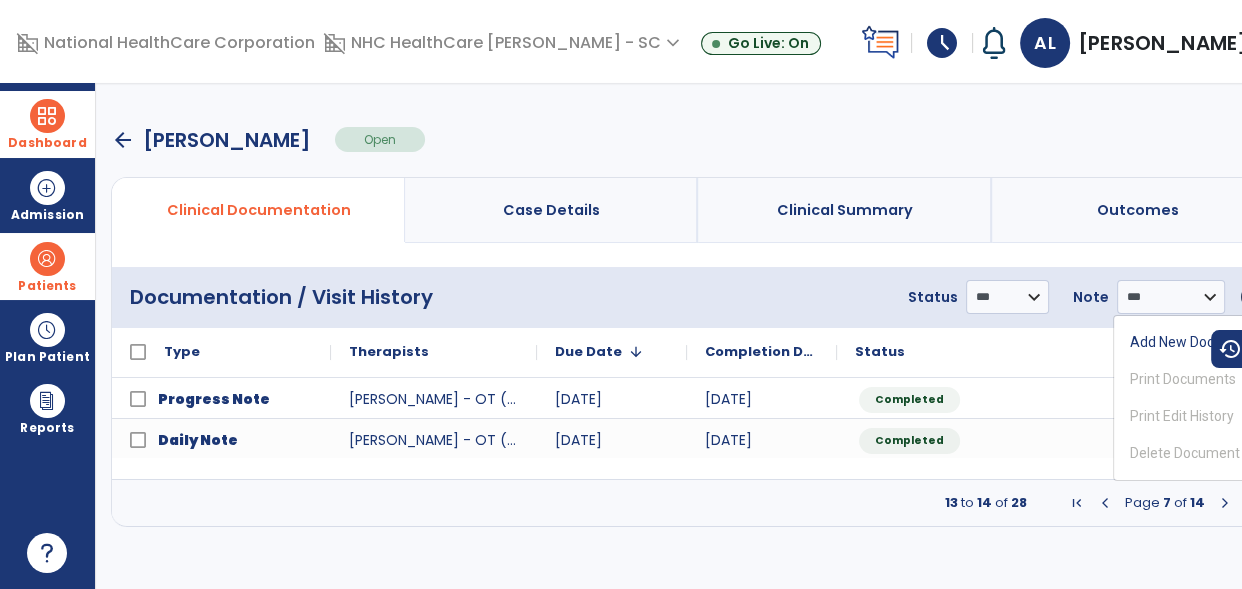 click on "13
to
14
of
28
Page
7
of
14" at bounding box center (698, 503) 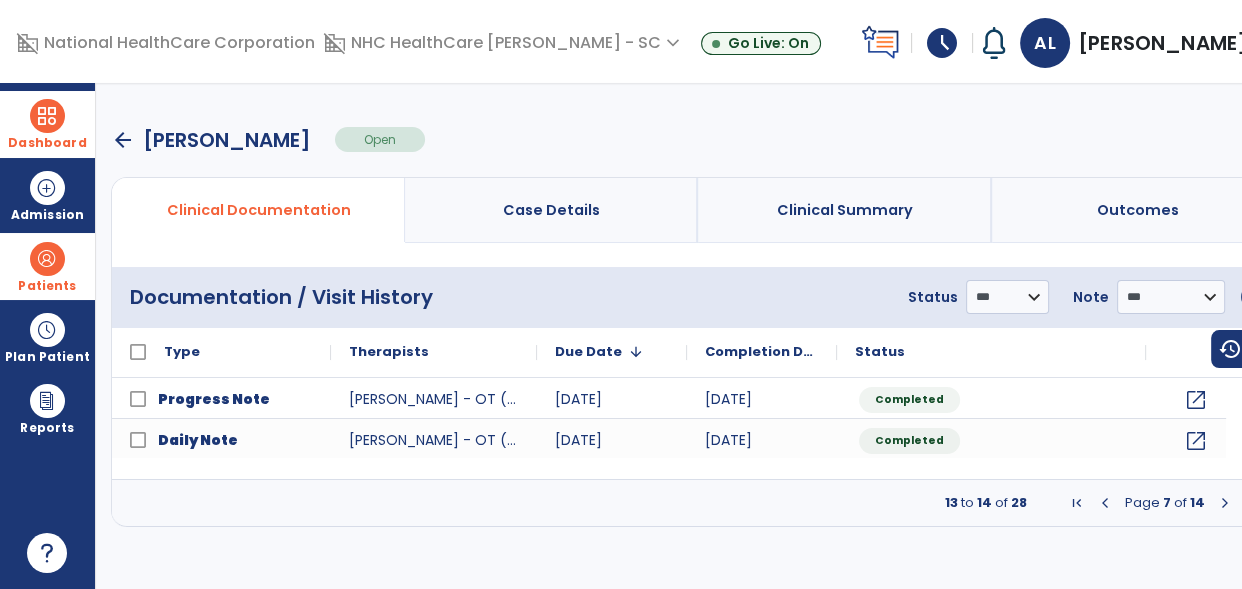 click at bounding box center (1077, 503) 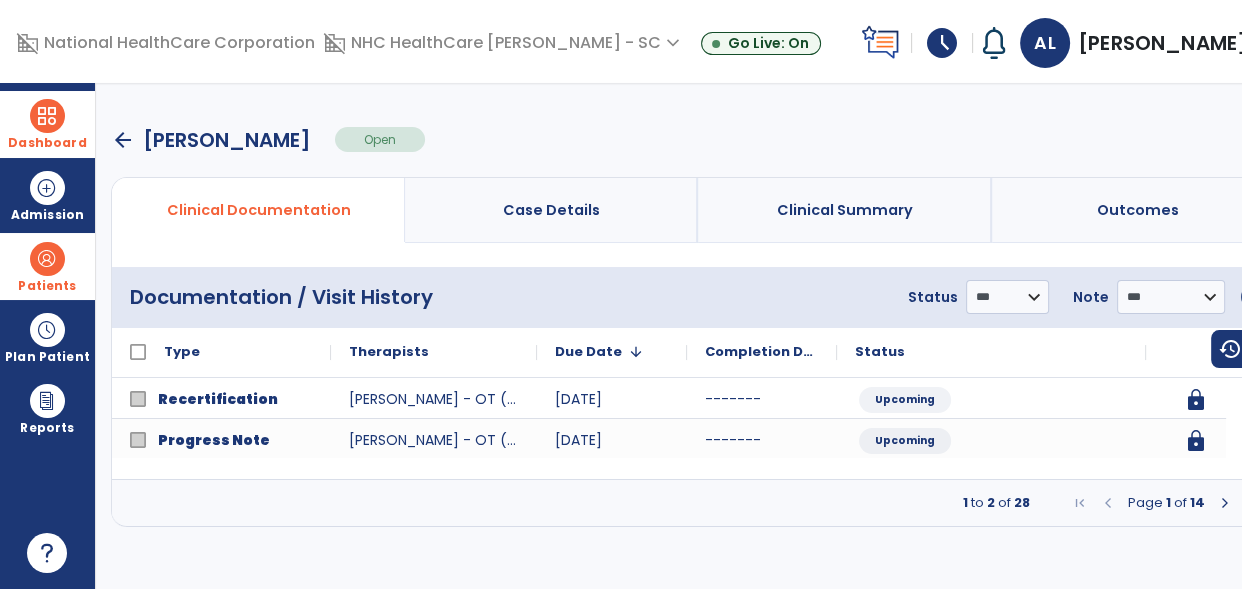 click at bounding box center [1225, 503] 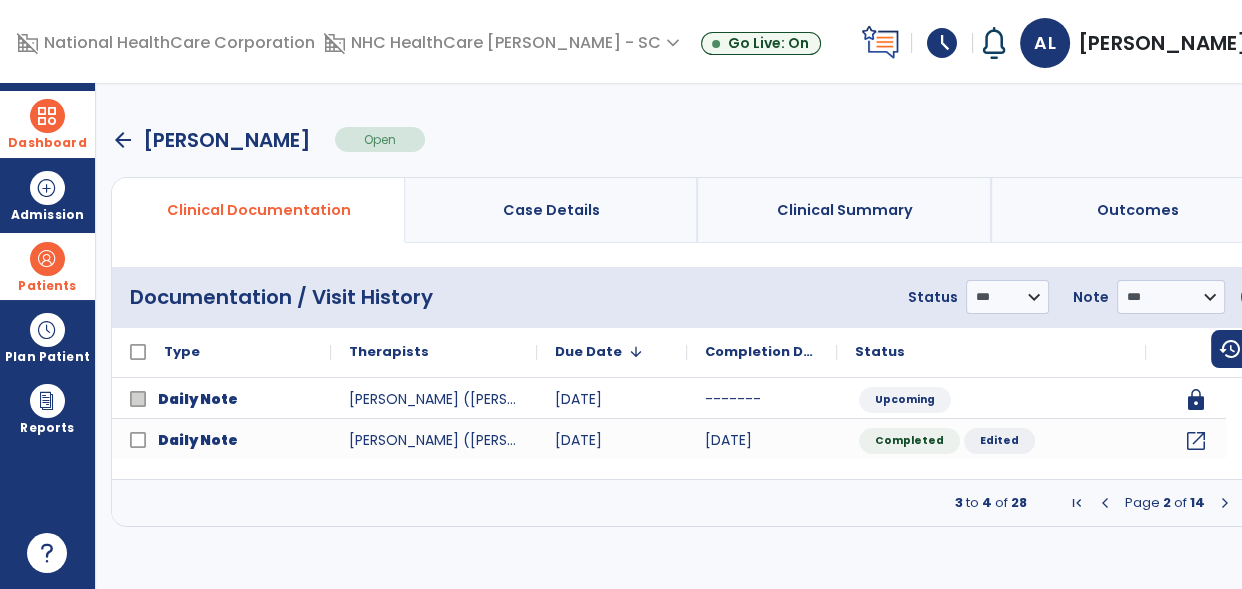 click at bounding box center (1225, 503) 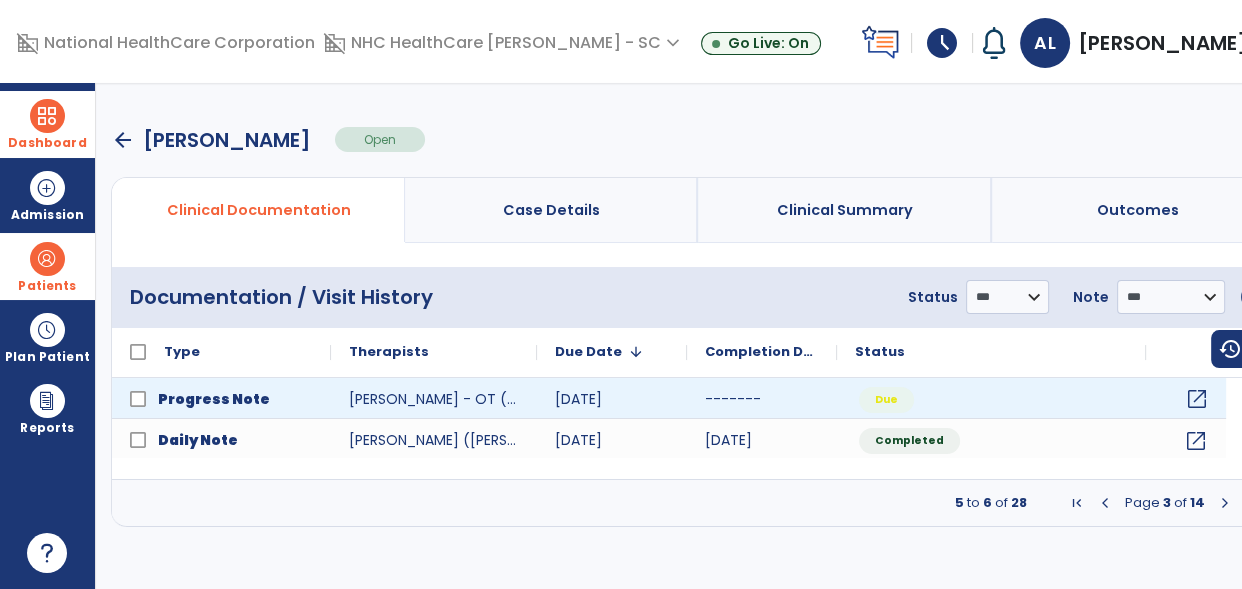 click on "open_in_new" 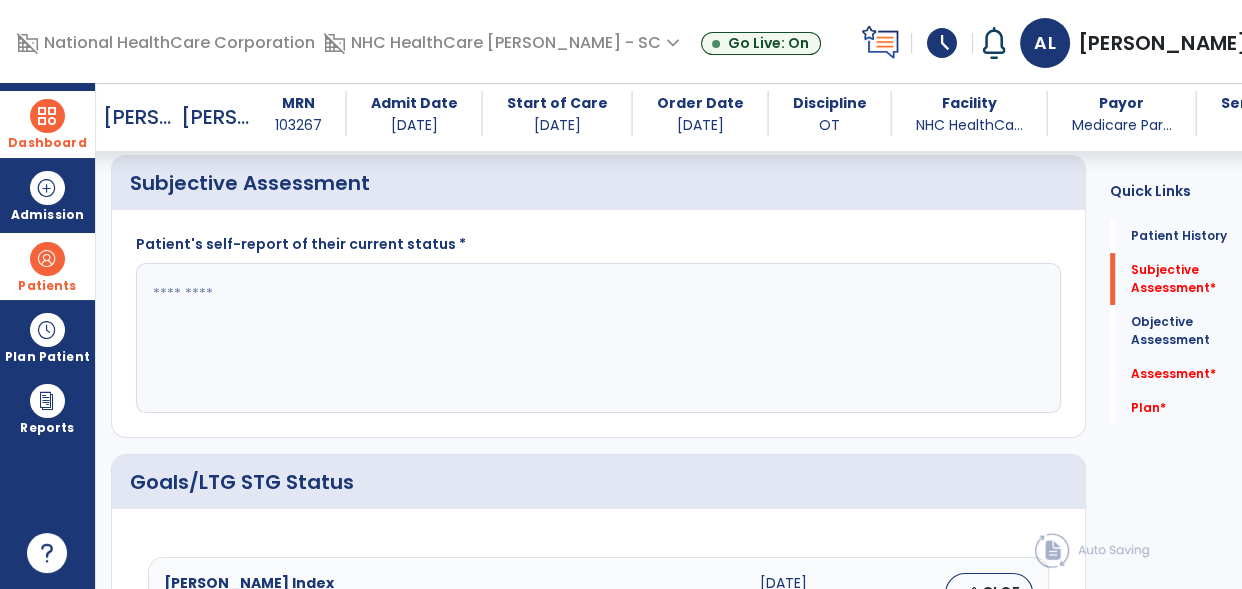 scroll, scrollTop: 376, scrollLeft: 0, axis: vertical 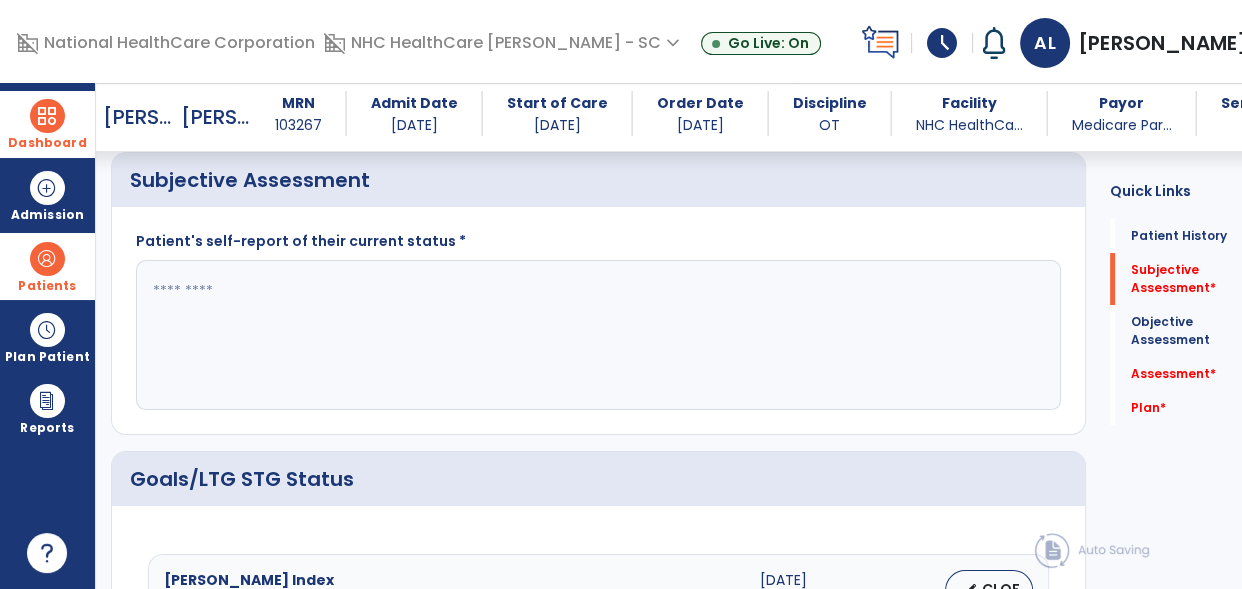 click 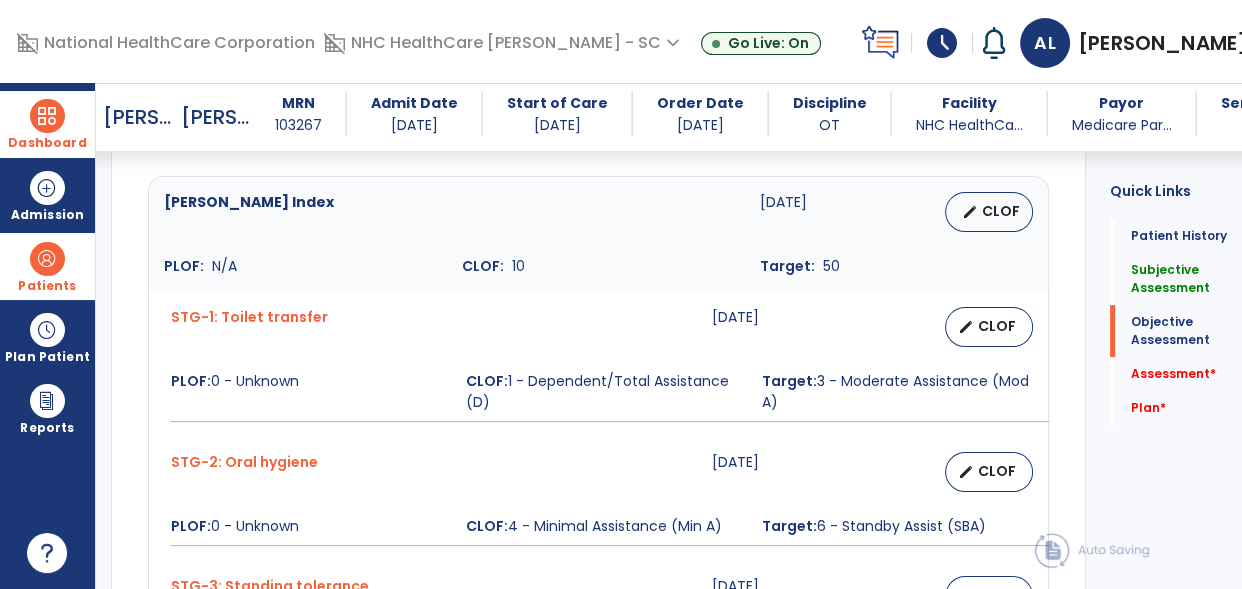 type on "**********" 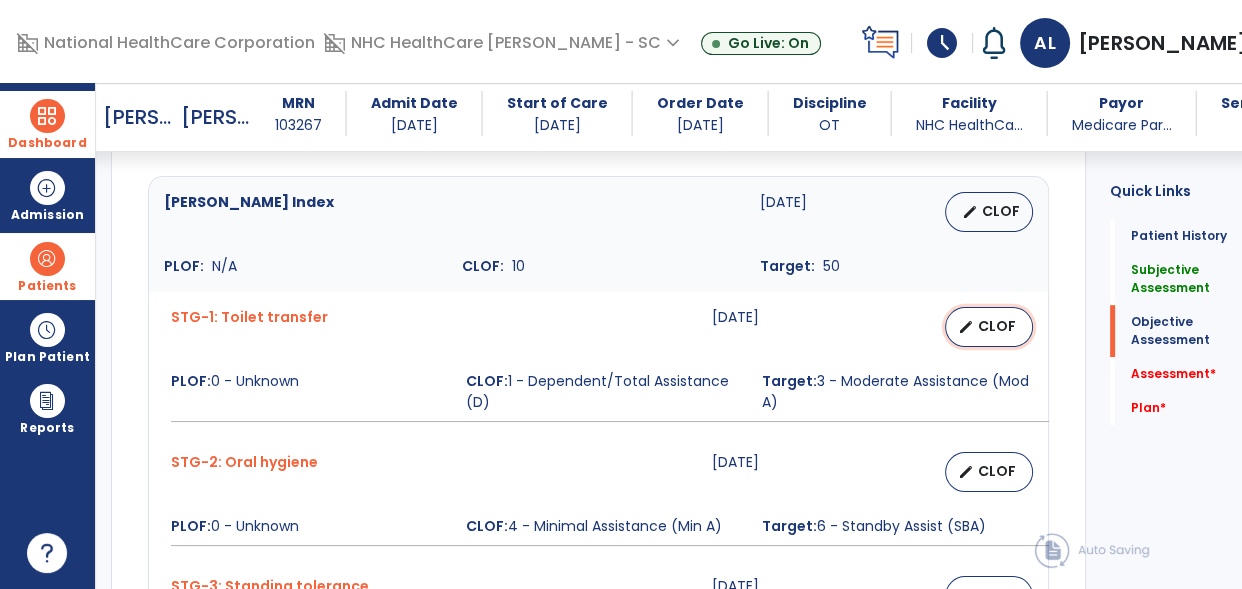 click on "CLOF" at bounding box center [997, 326] 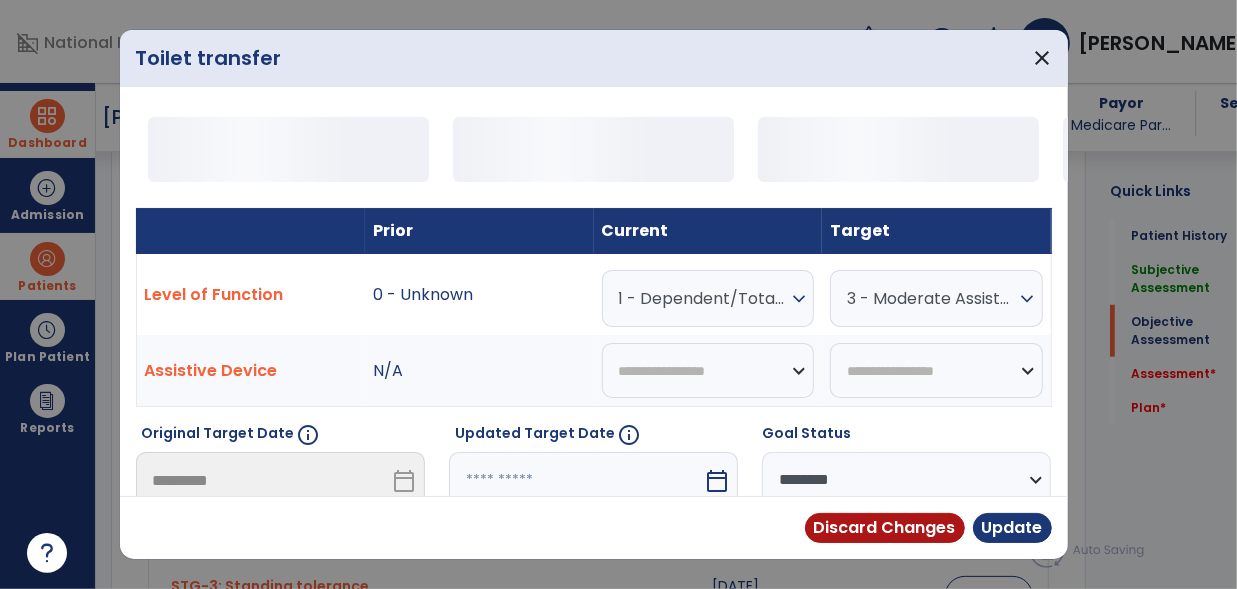 scroll, scrollTop: 754, scrollLeft: 0, axis: vertical 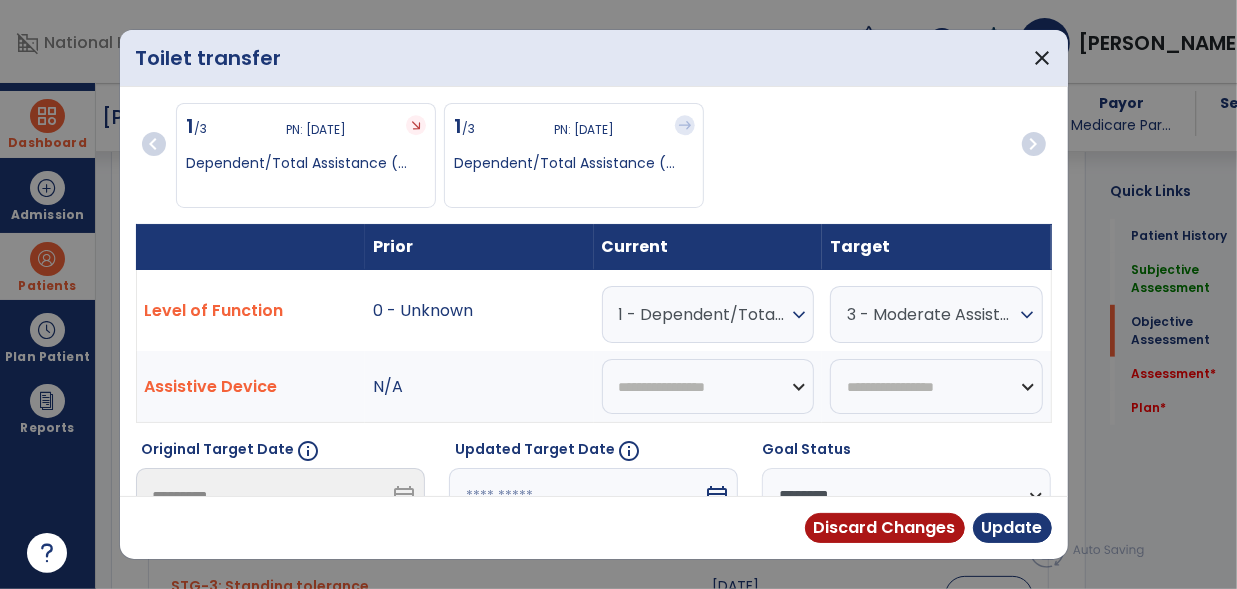 click on "1 - Dependent/Total Assistance (D)" at bounding box center [703, 314] 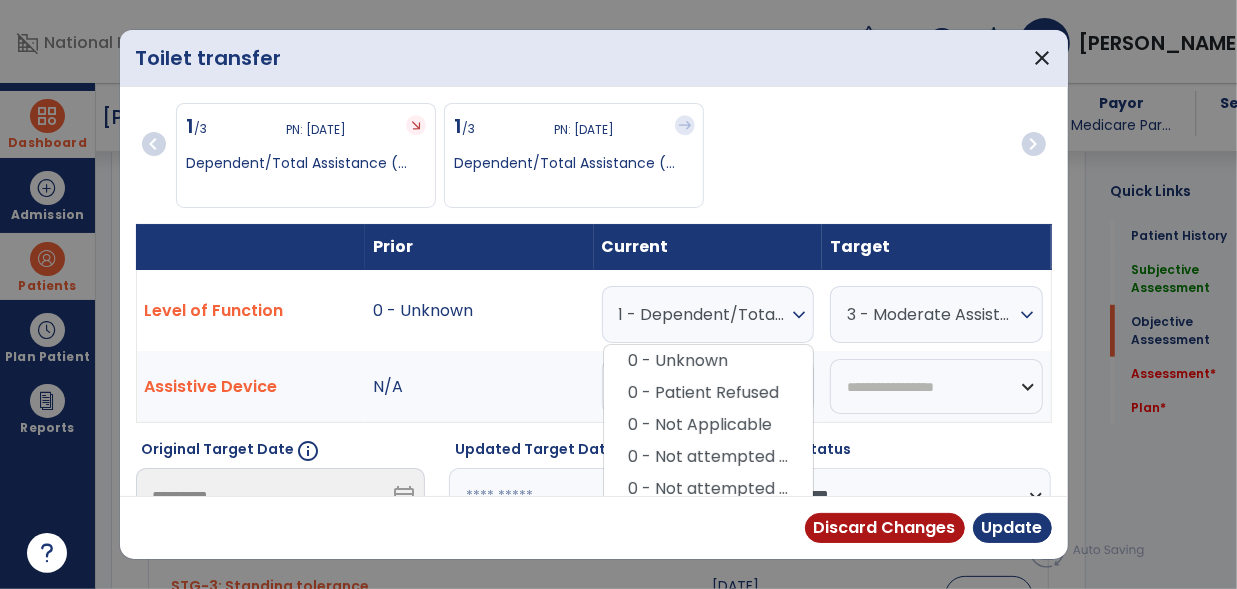 click on "0 - Unknown" at bounding box center (479, 311) 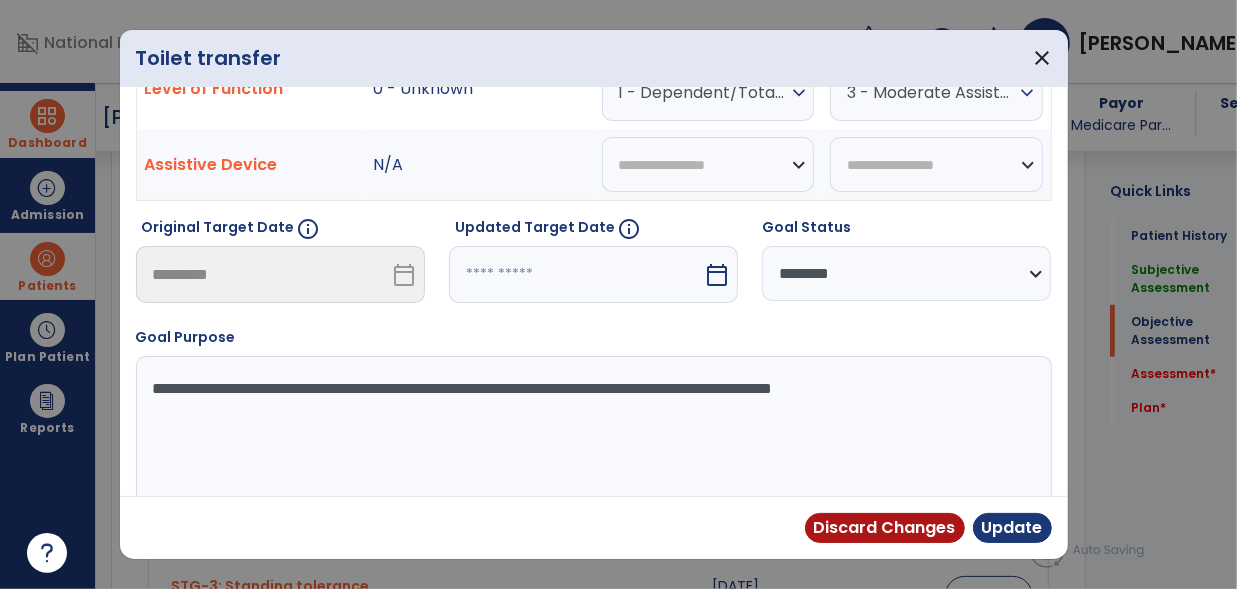 scroll, scrollTop: 221, scrollLeft: 0, axis: vertical 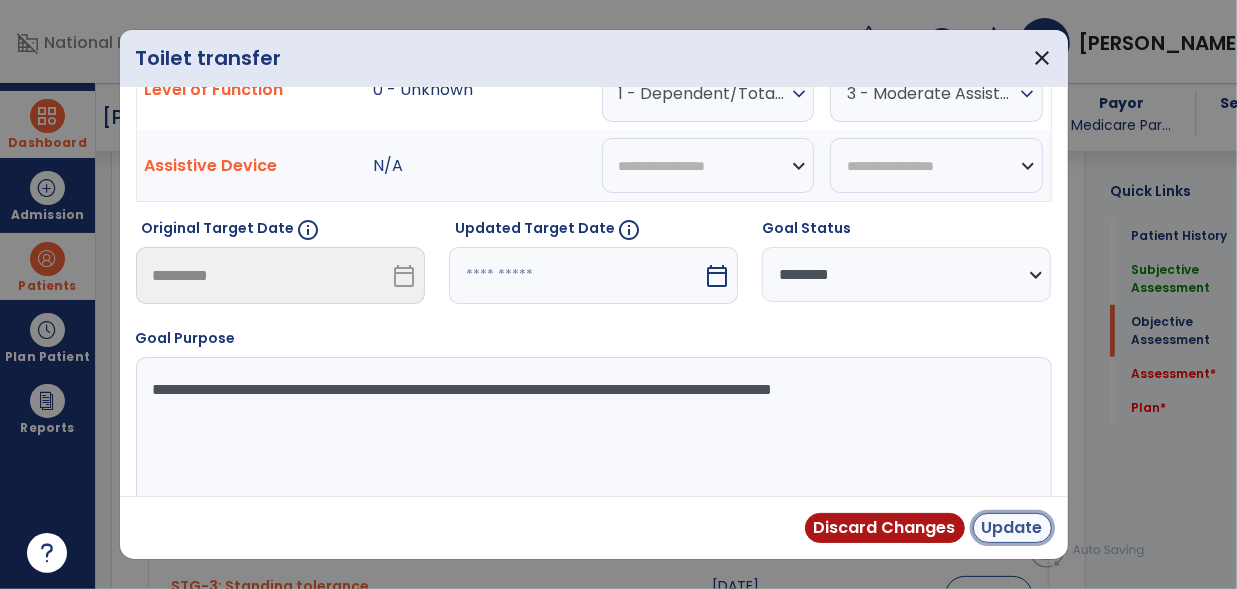 click on "Update" at bounding box center [1012, 528] 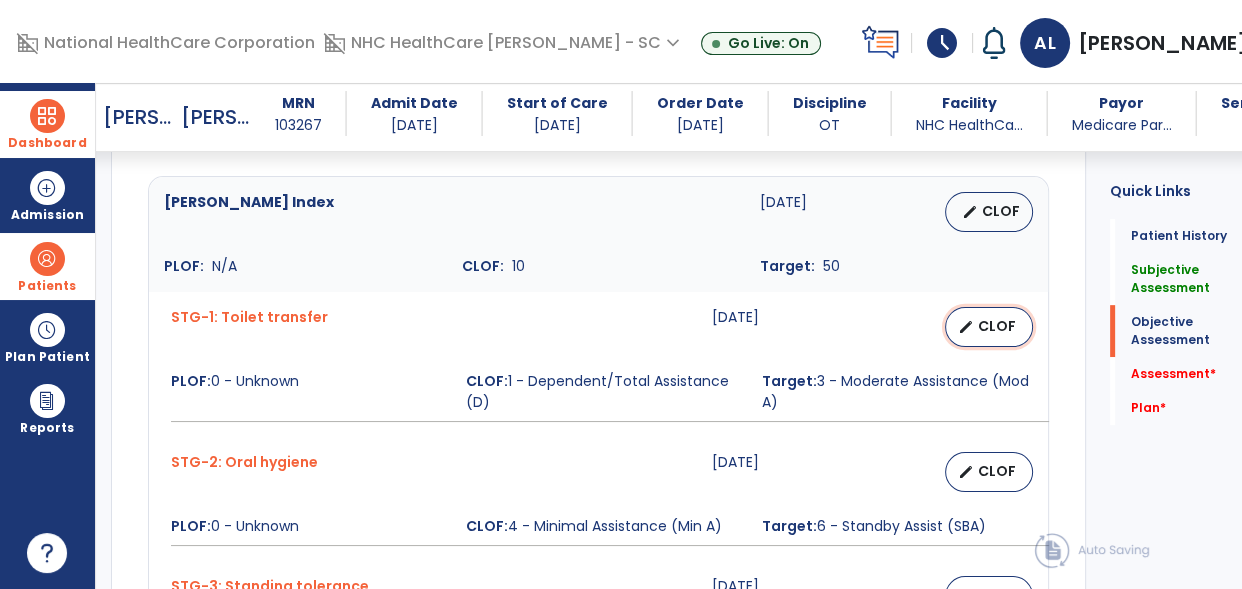click on "edit   CLOF" at bounding box center [989, 327] 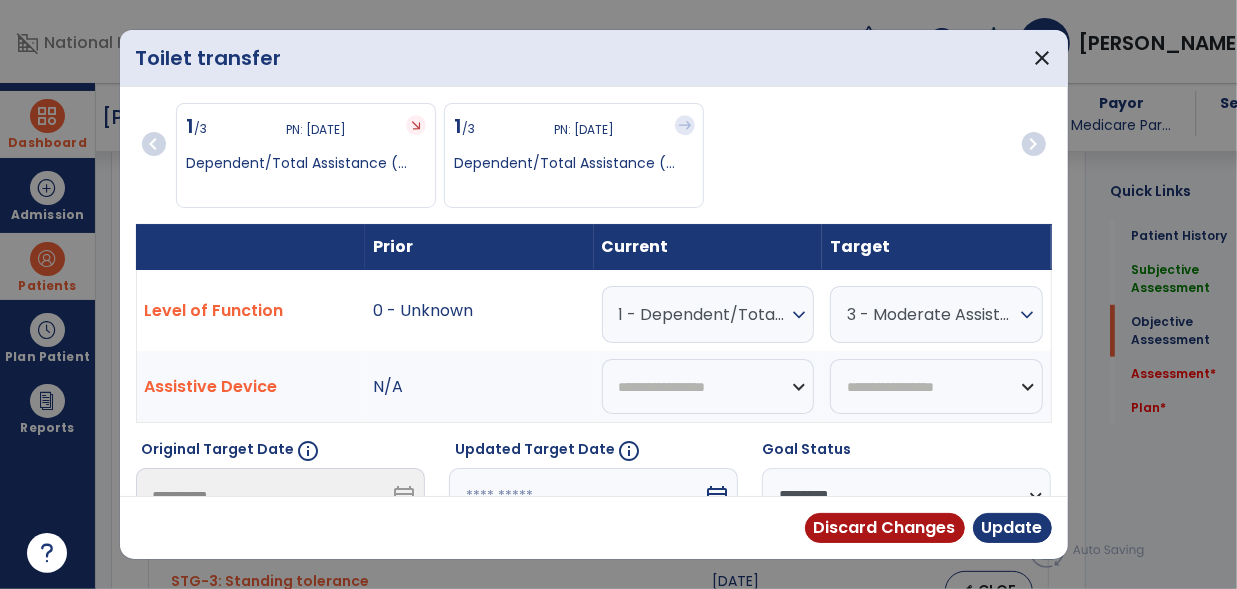 scroll, scrollTop: 754, scrollLeft: 0, axis: vertical 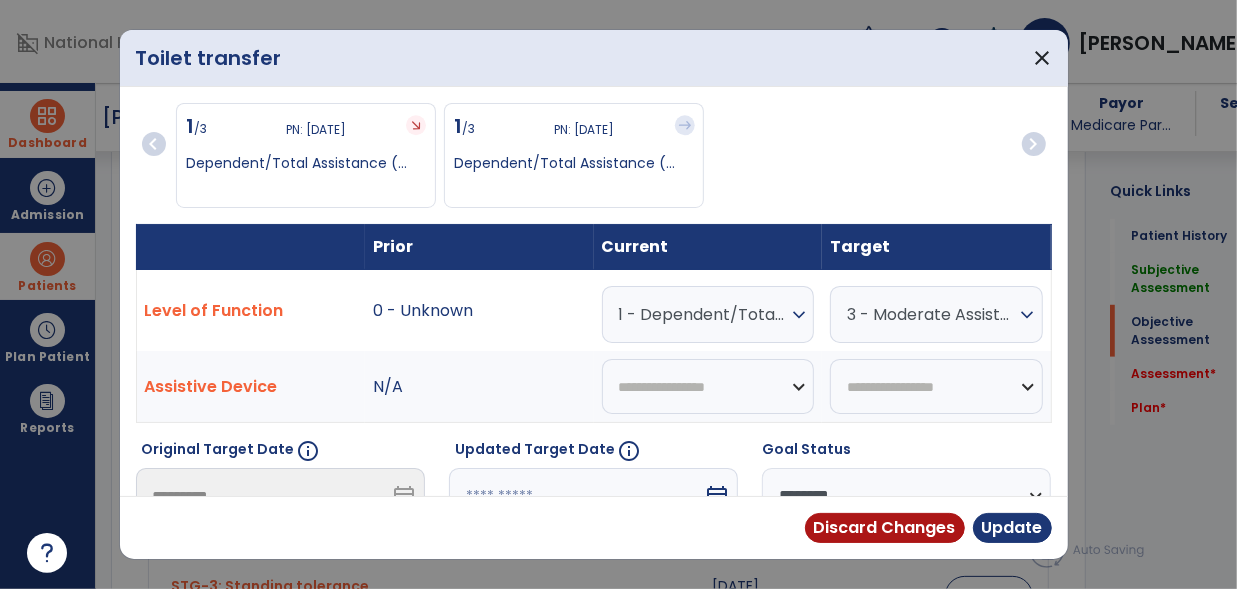 click on "calendar_today" at bounding box center (719, 496) 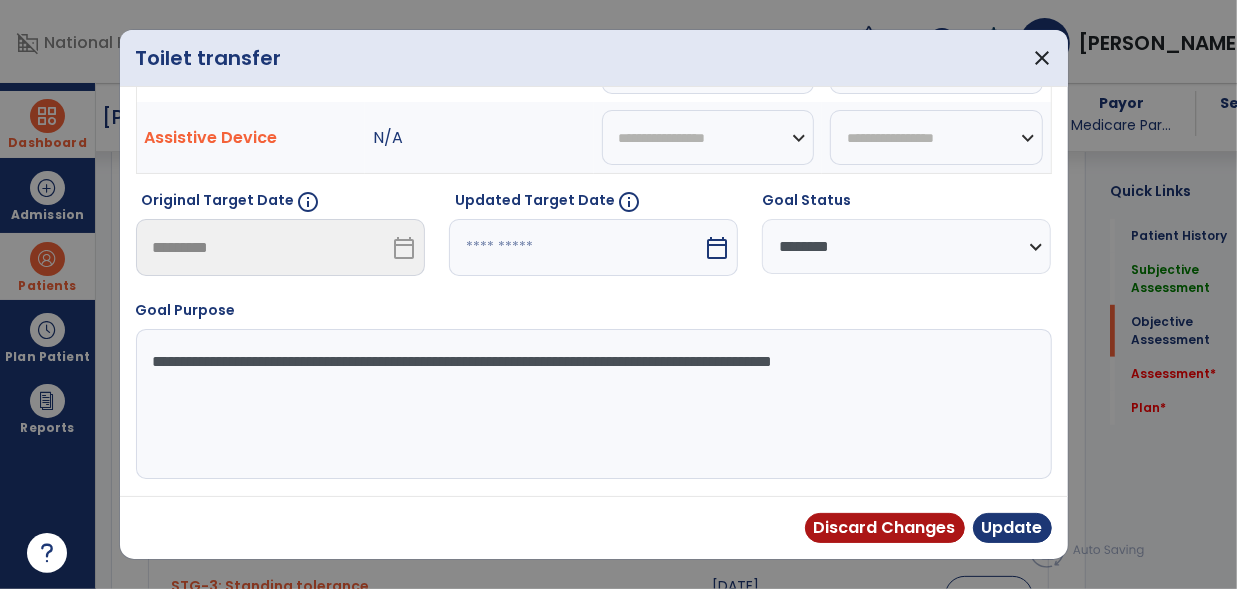 select on "*" 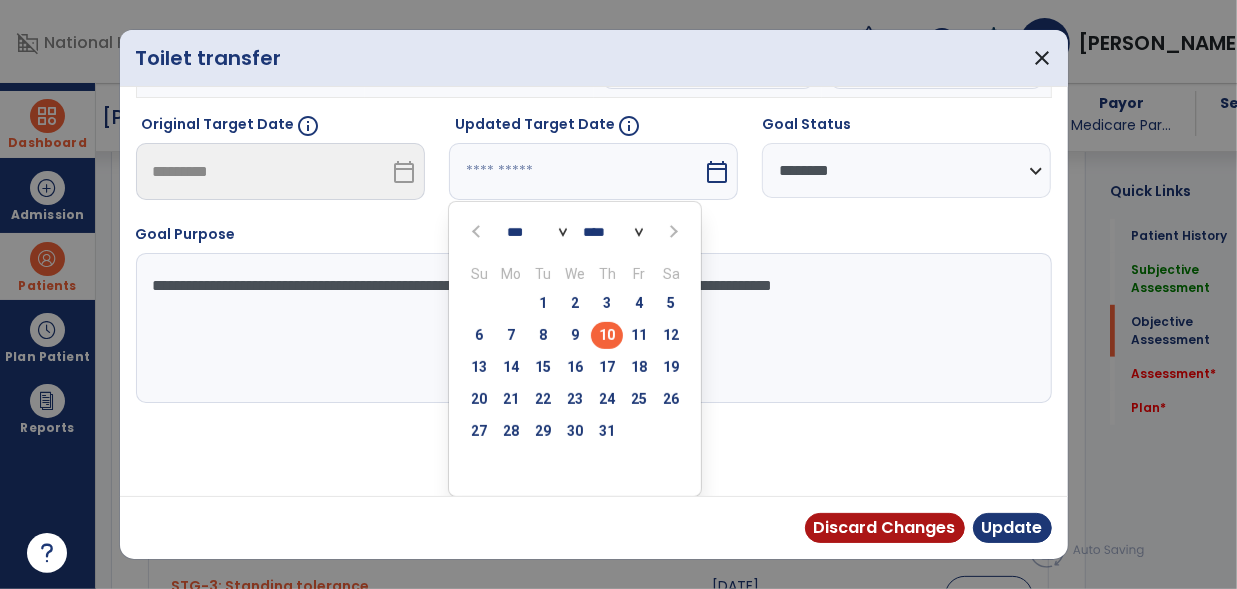 click on "24" at bounding box center [607, 402] 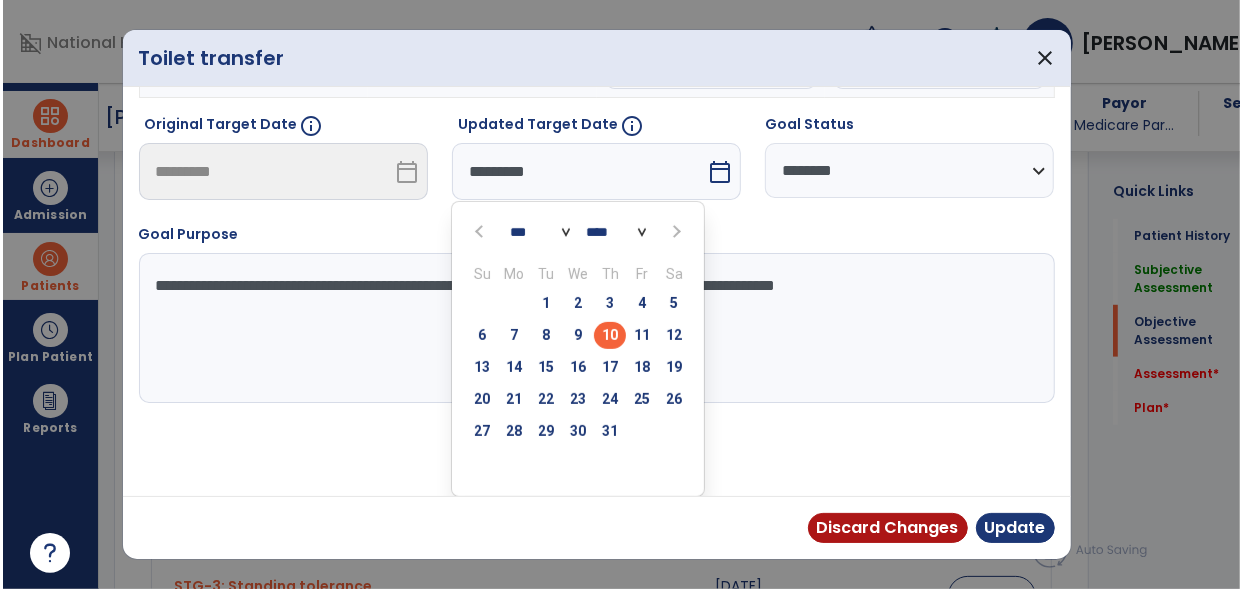 scroll, scrollTop: 247, scrollLeft: 0, axis: vertical 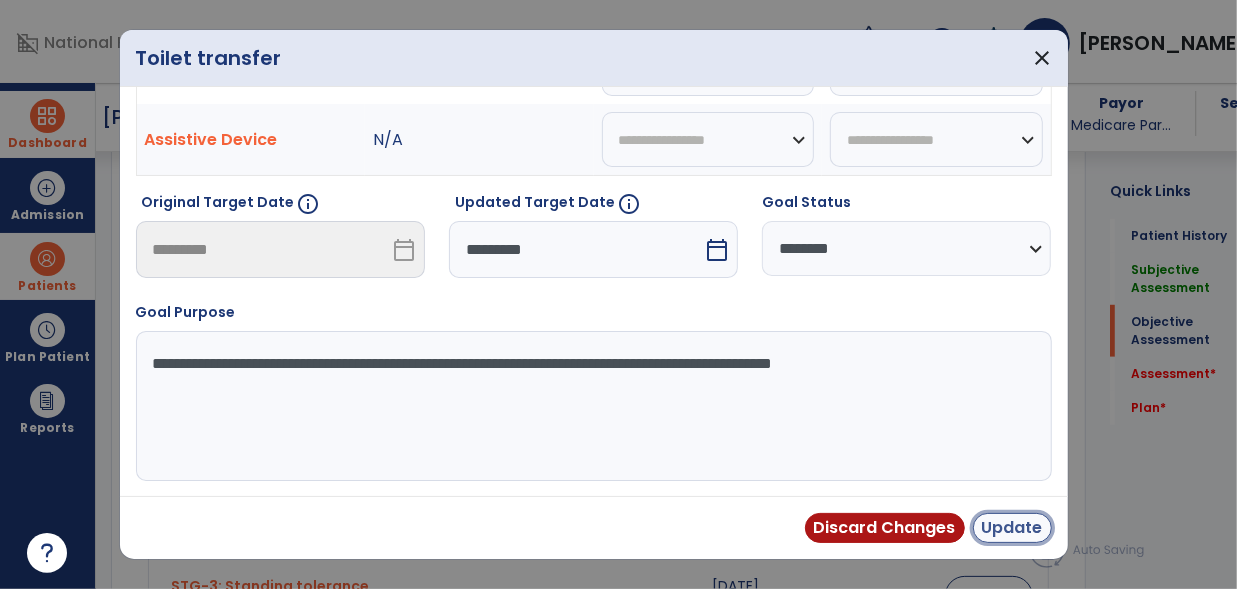 click on "Update" at bounding box center (1012, 528) 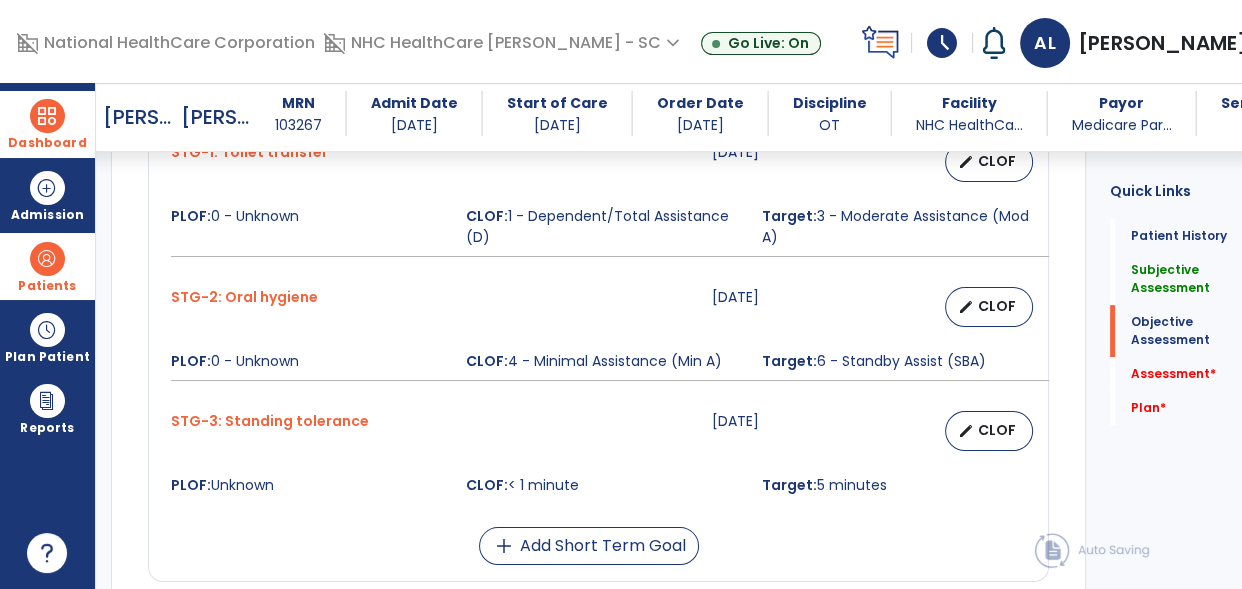 scroll, scrollTop: 920, scrollLeft: 0, axis: vertical 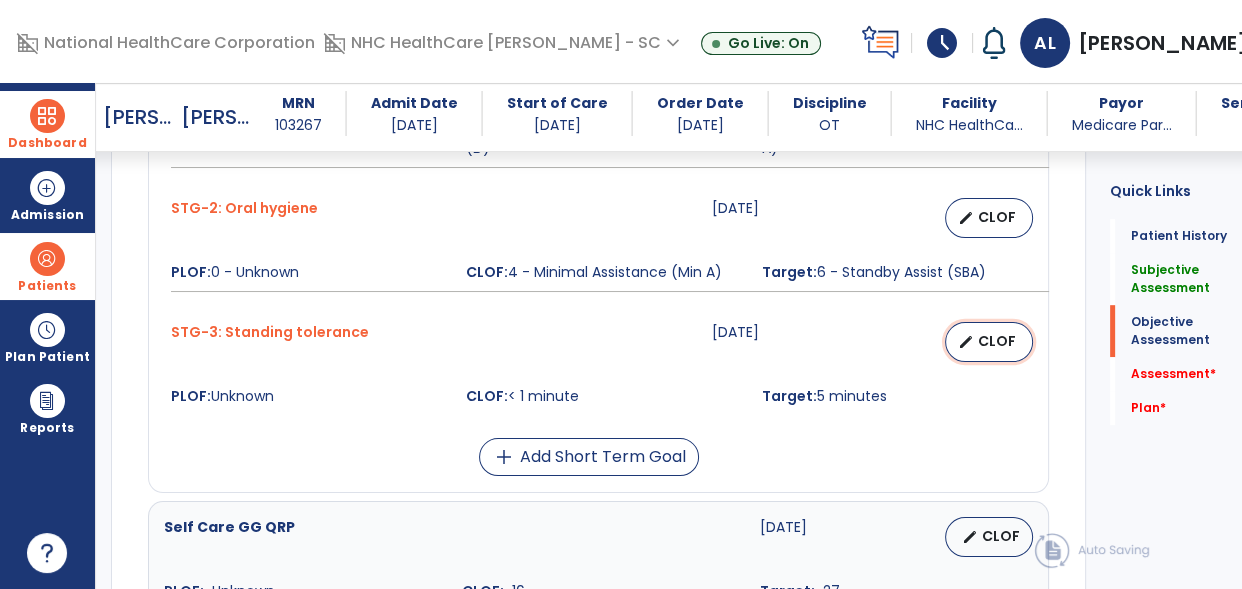 click on "edit" at bounding box center (966, 342) 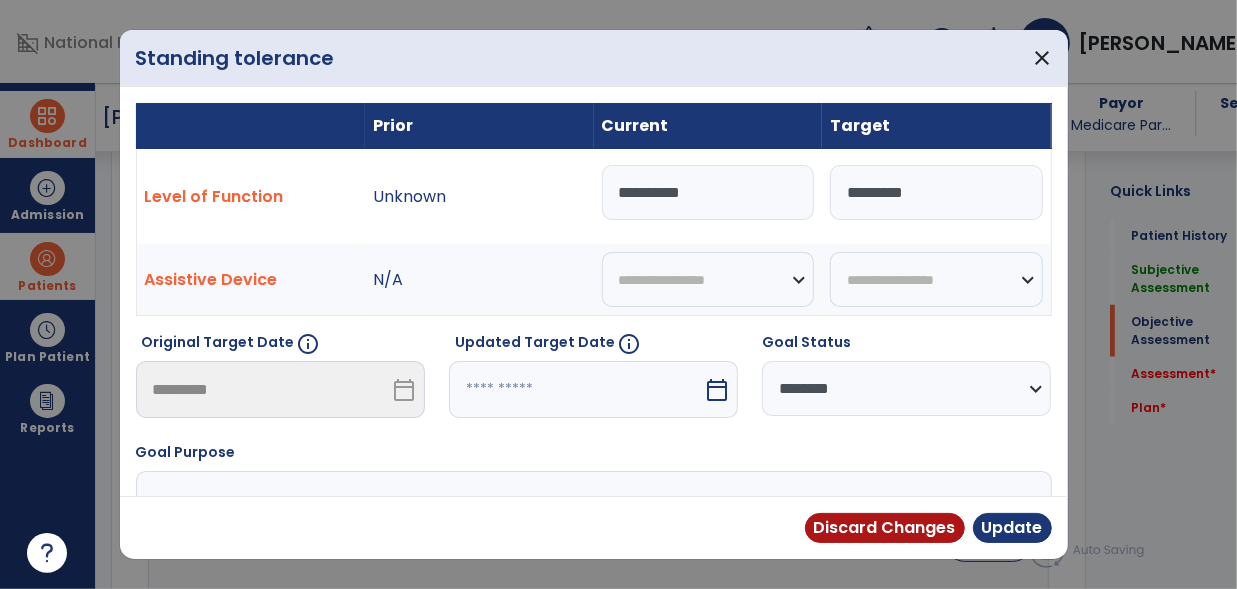 scroll, scrollTop: 1008, scrollLeft: 0, axis: vertical 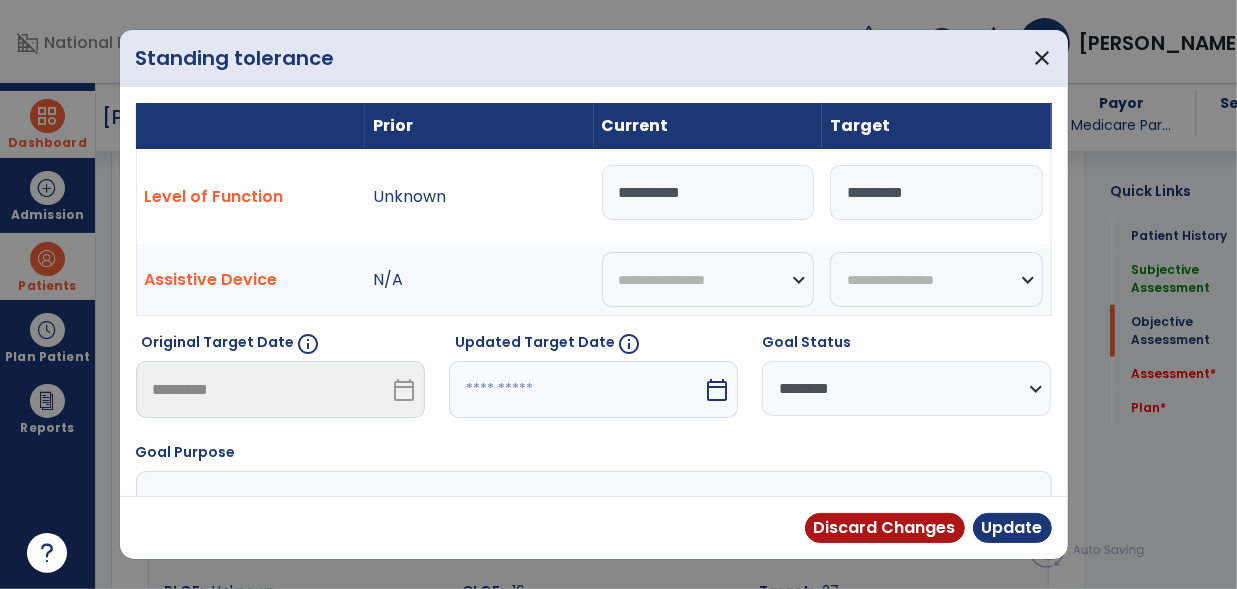 click on "**********" at bounding box center [708, 192] 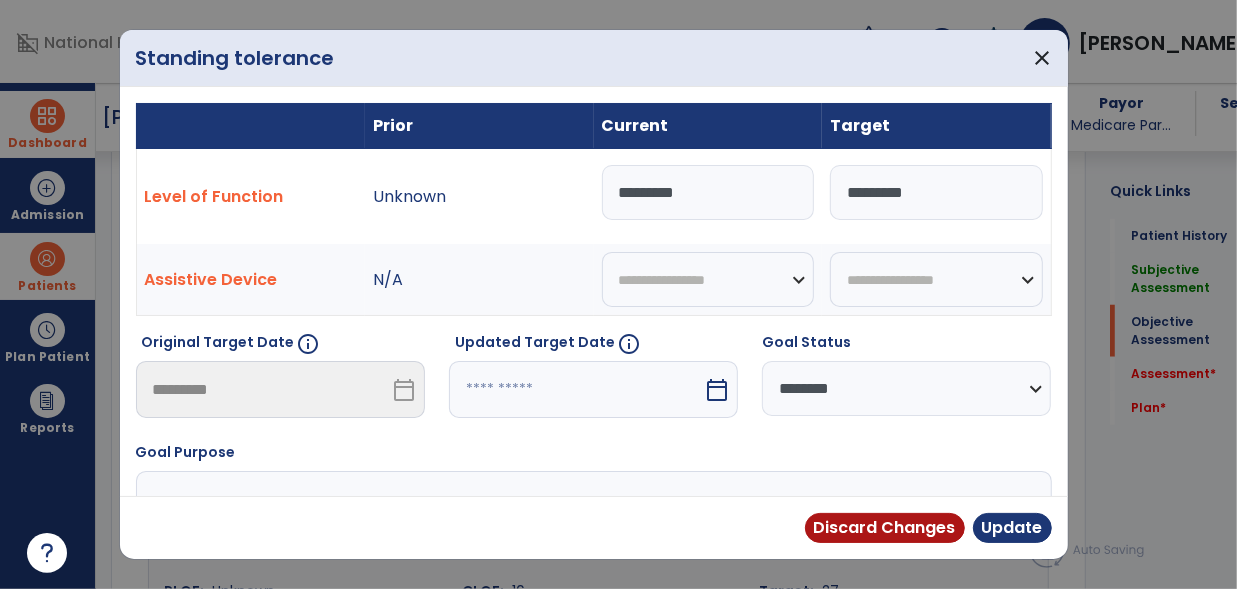 type on "*********" 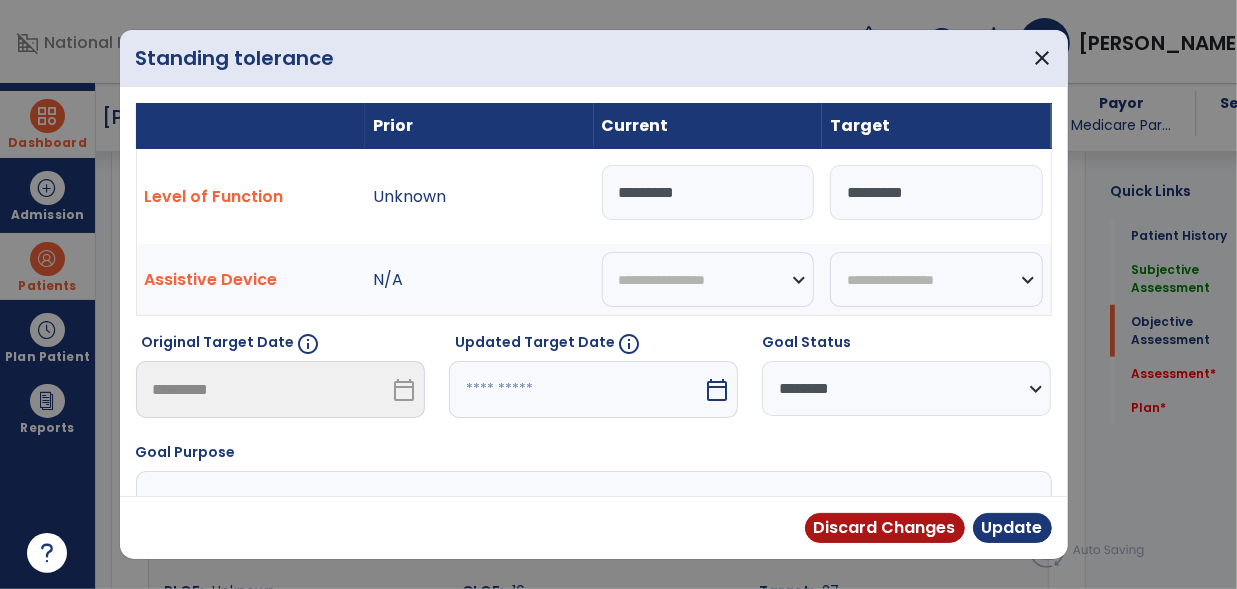 click at bounding box center [576, 389] 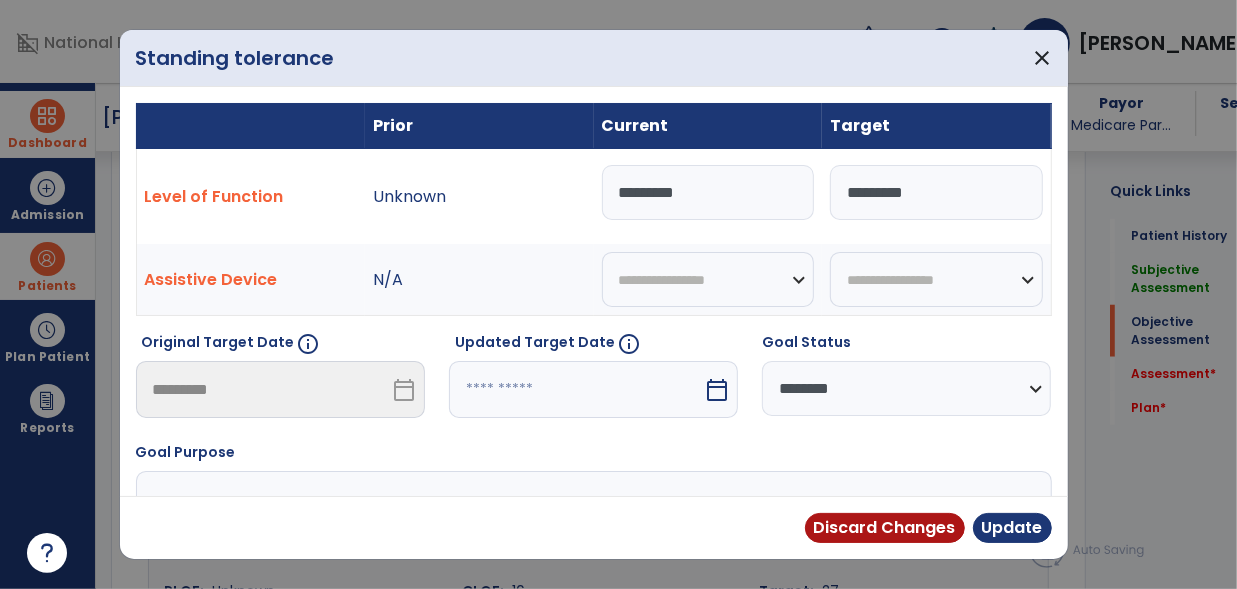 select on "*" 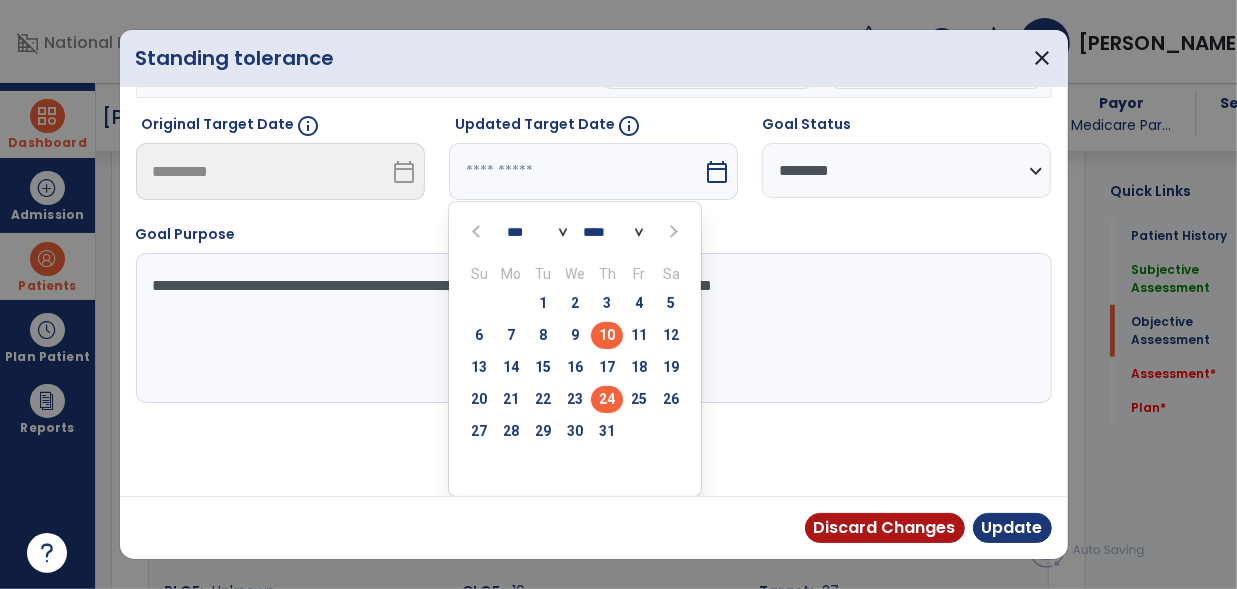 click on "24" at bounding box center [607, 399] 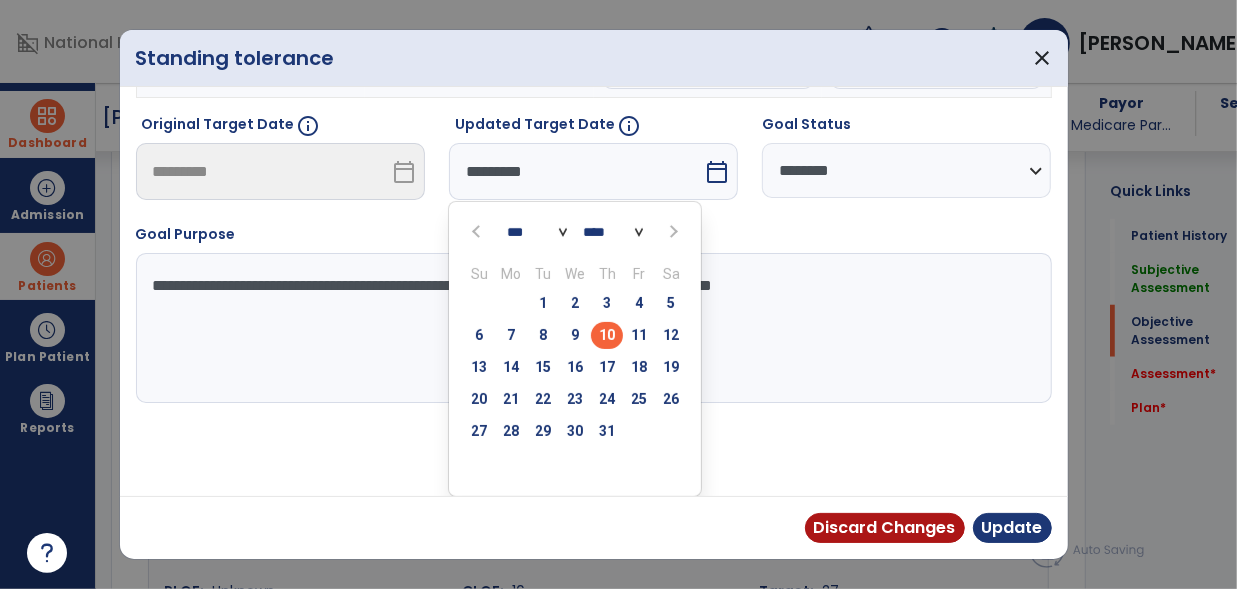 scroll, scrollTop: 140, scrollLeft: 0, axis: vertical 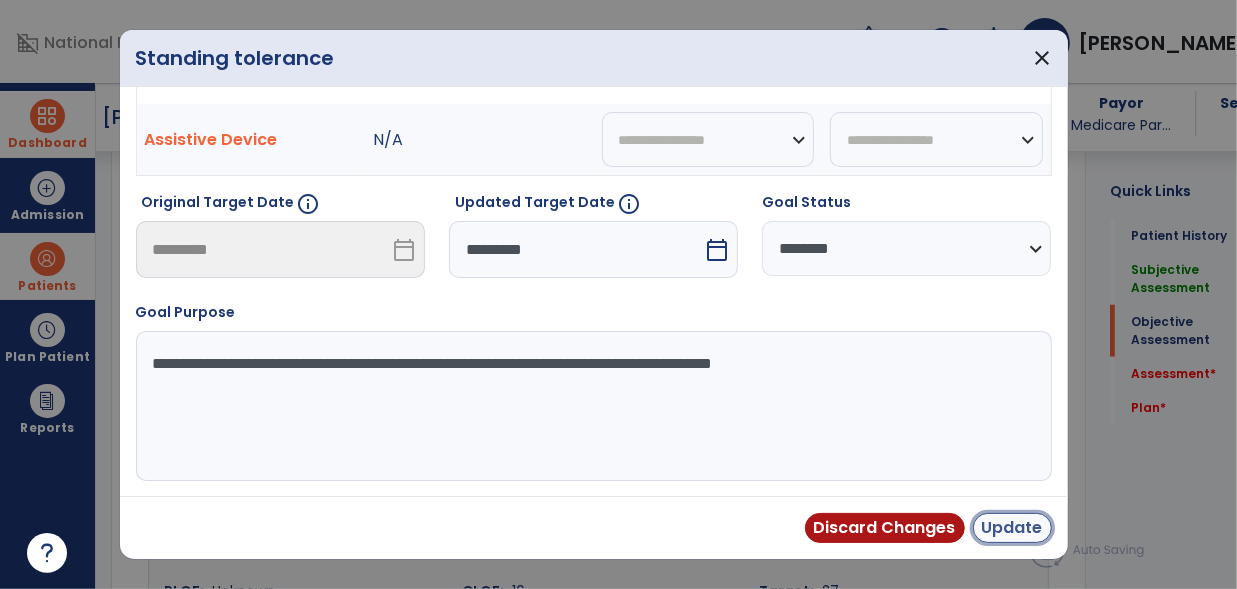 click on "Update" at bounding box center (1012, 528) 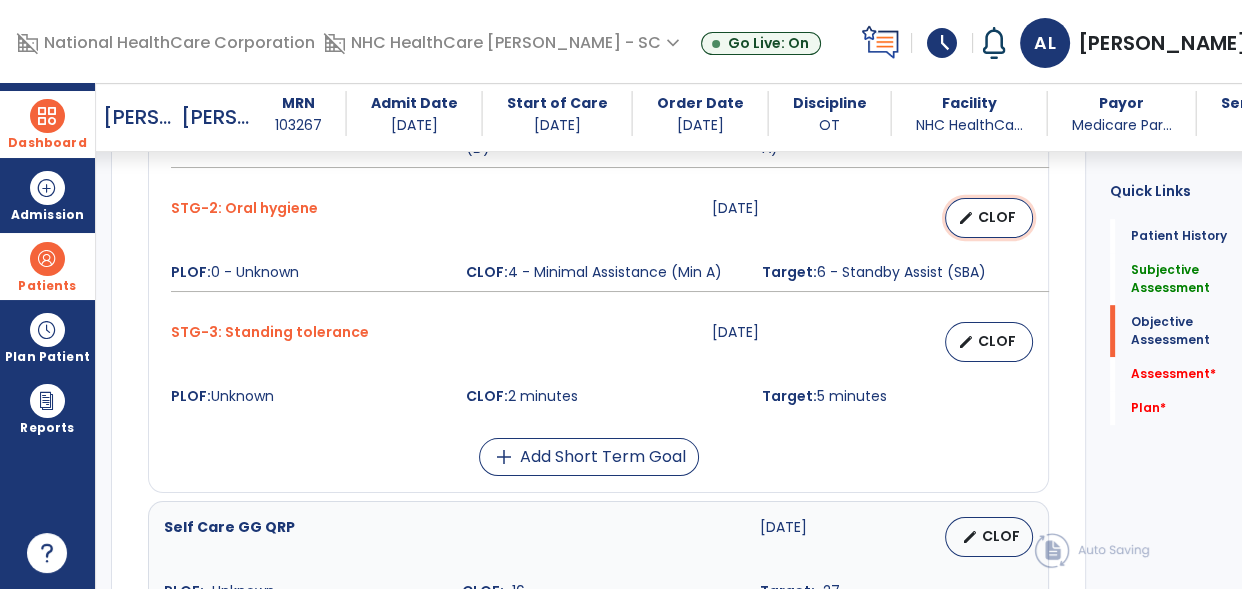 click on "CLOF" at bounding box center [997, 217] 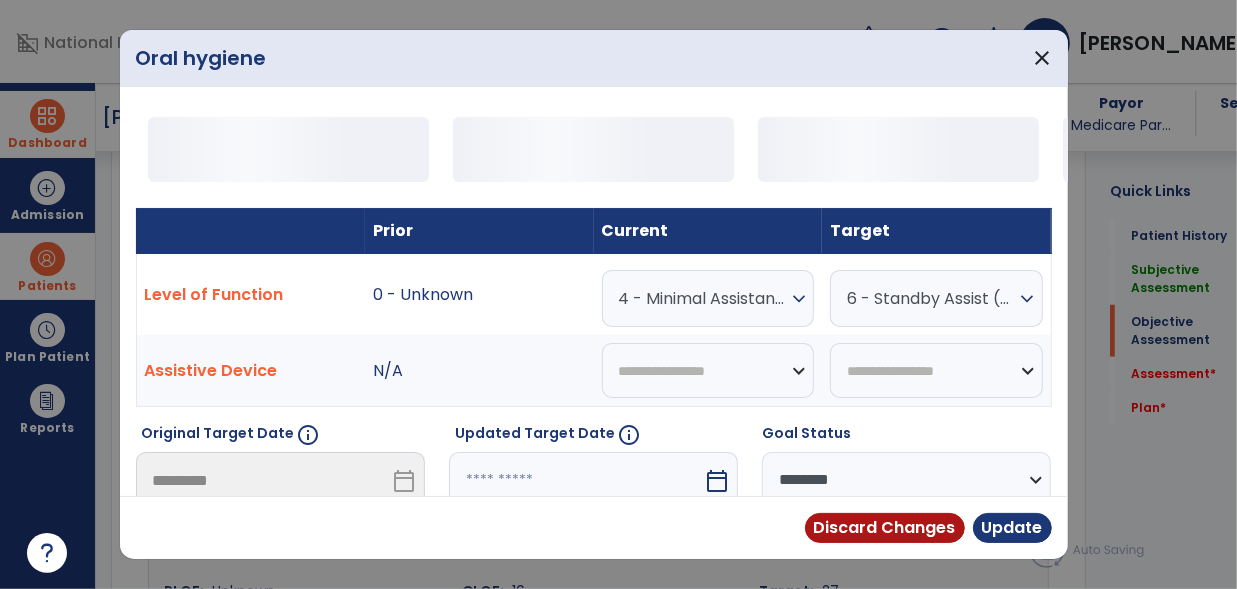 scroll, scrollTop: 1008, scrollLeft: 0, axis: vertical 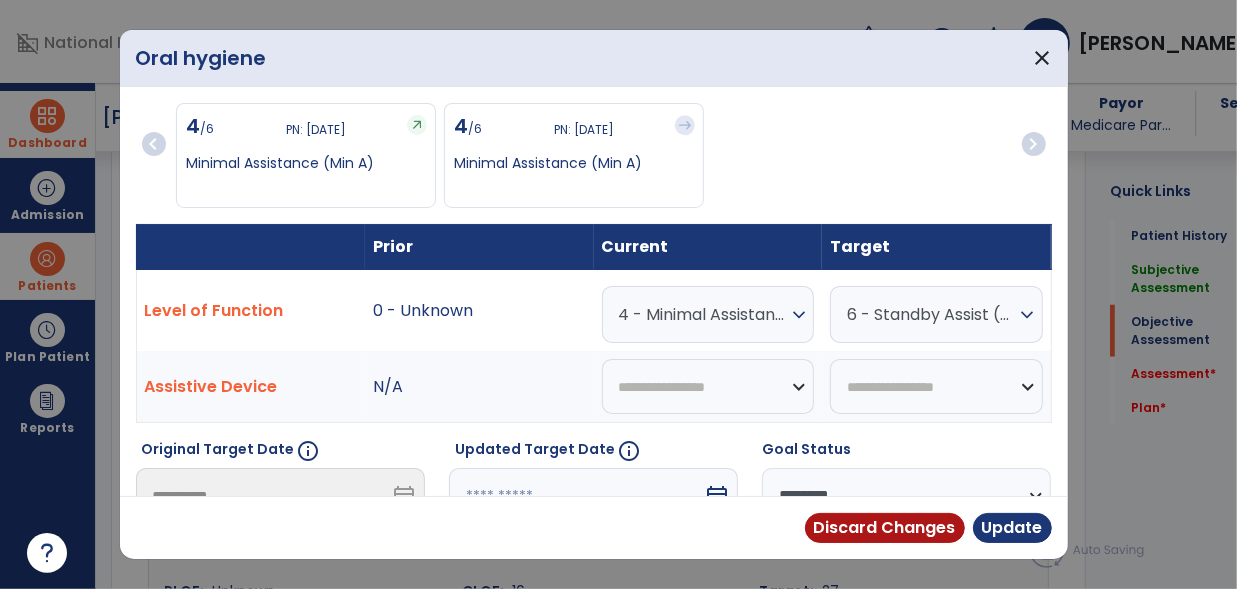click at bounding box center [576, 496] 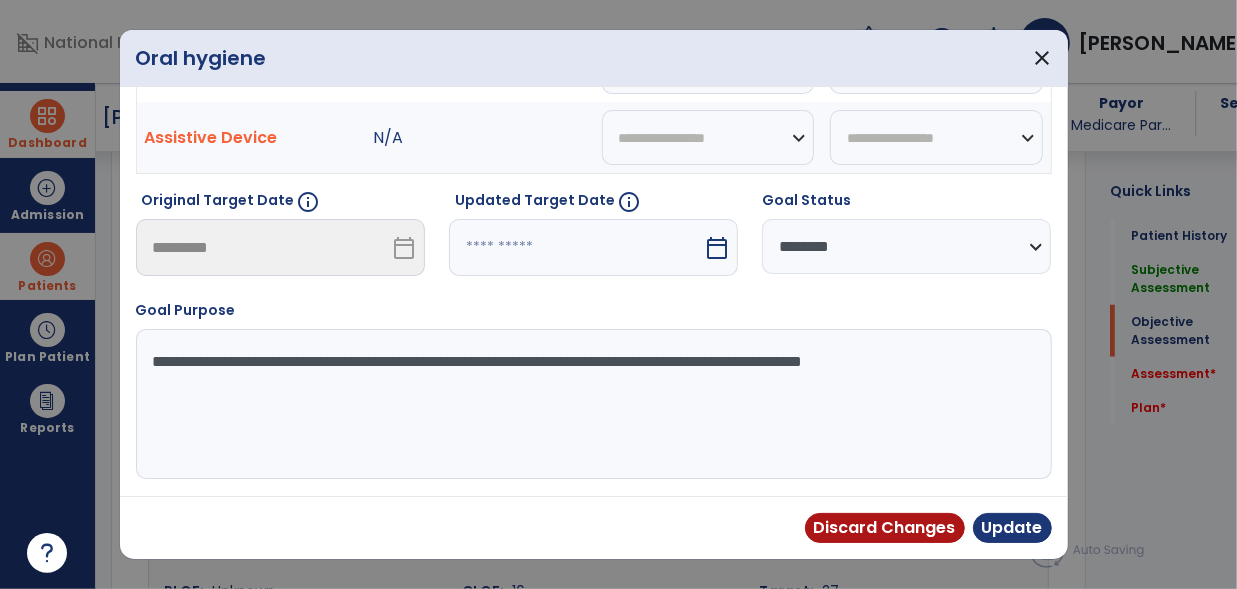 select on "*" 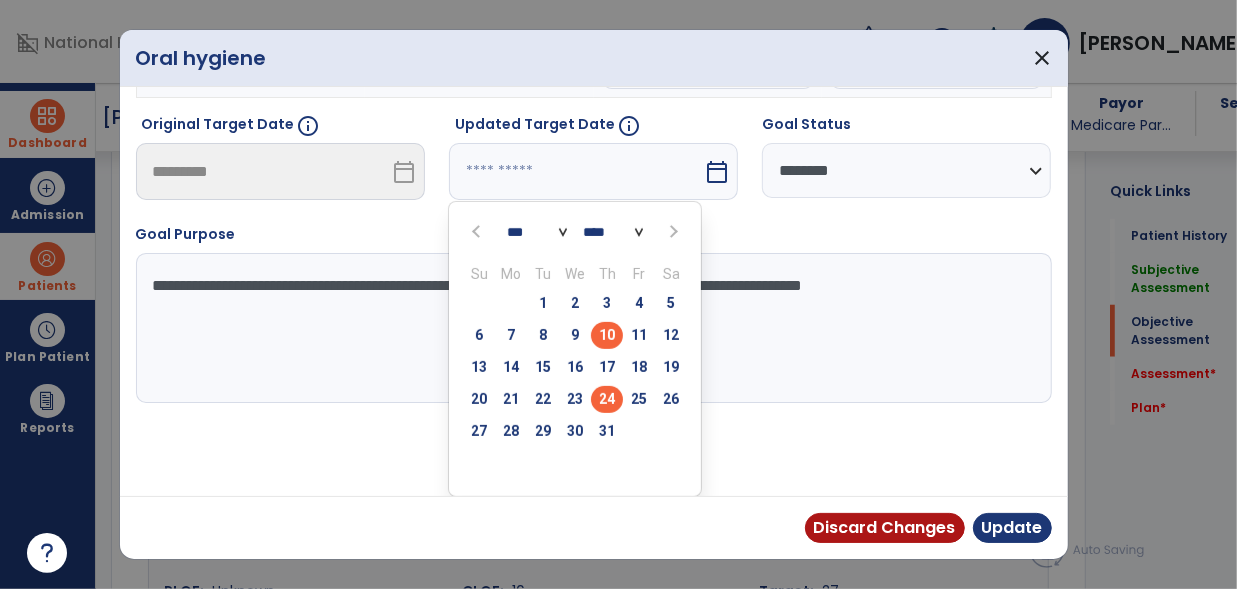 click on "24" at bounding box center [607, 399] 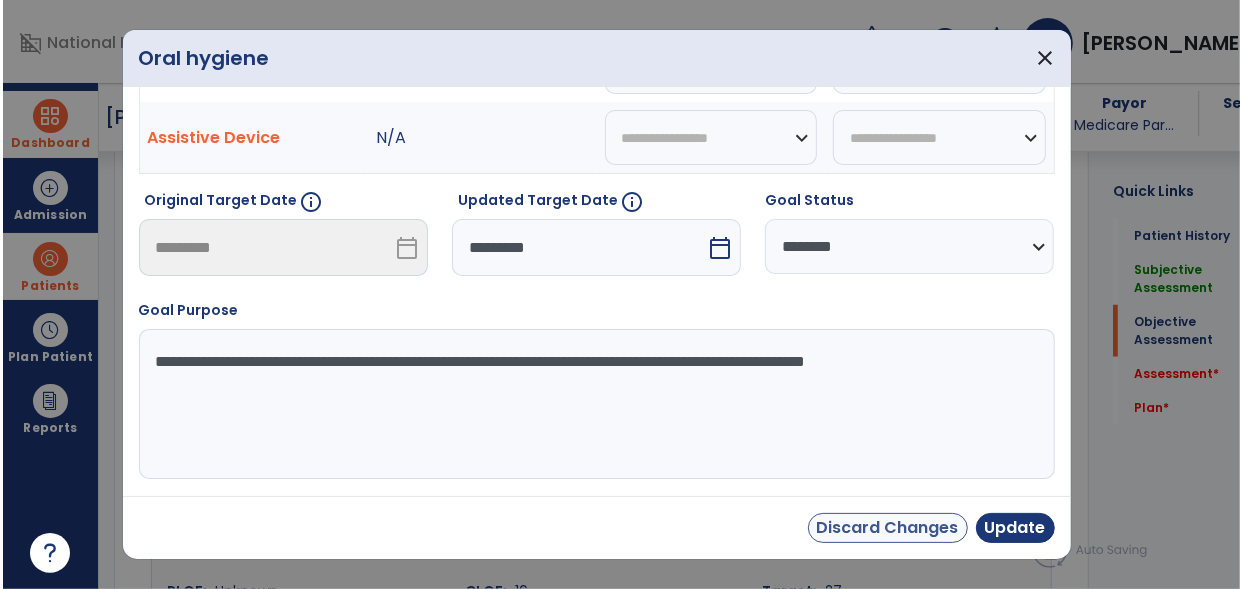 scroll, scrollTop: 247, scrollLeft: 0, axis: vertical 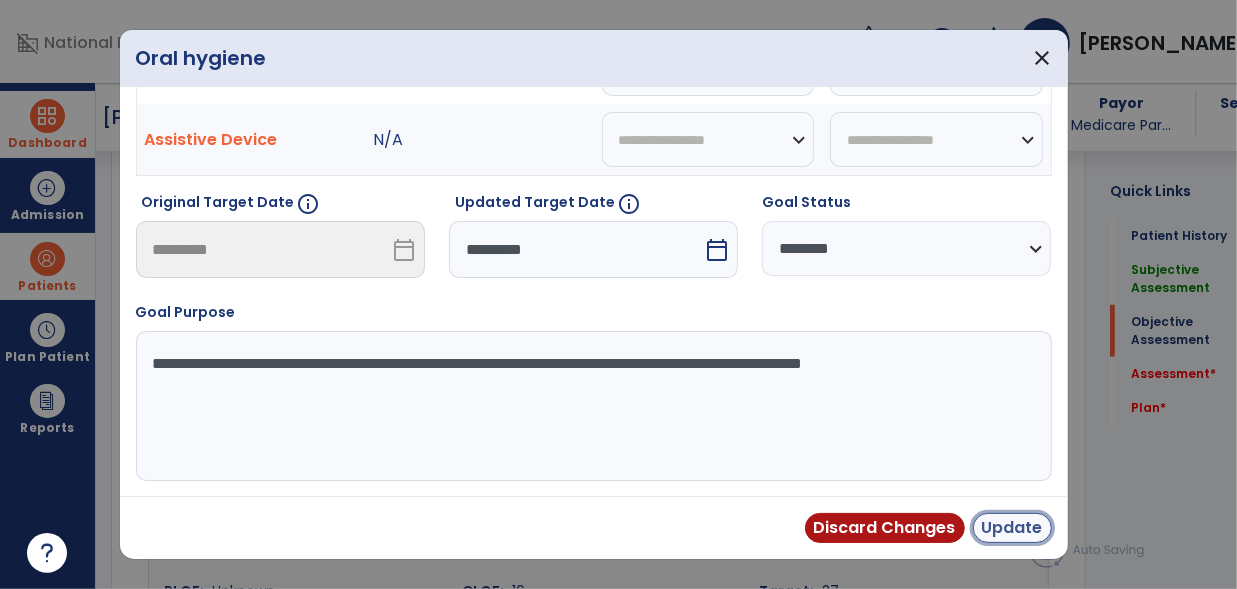click on "Update" at bounding box center [1012, 528] 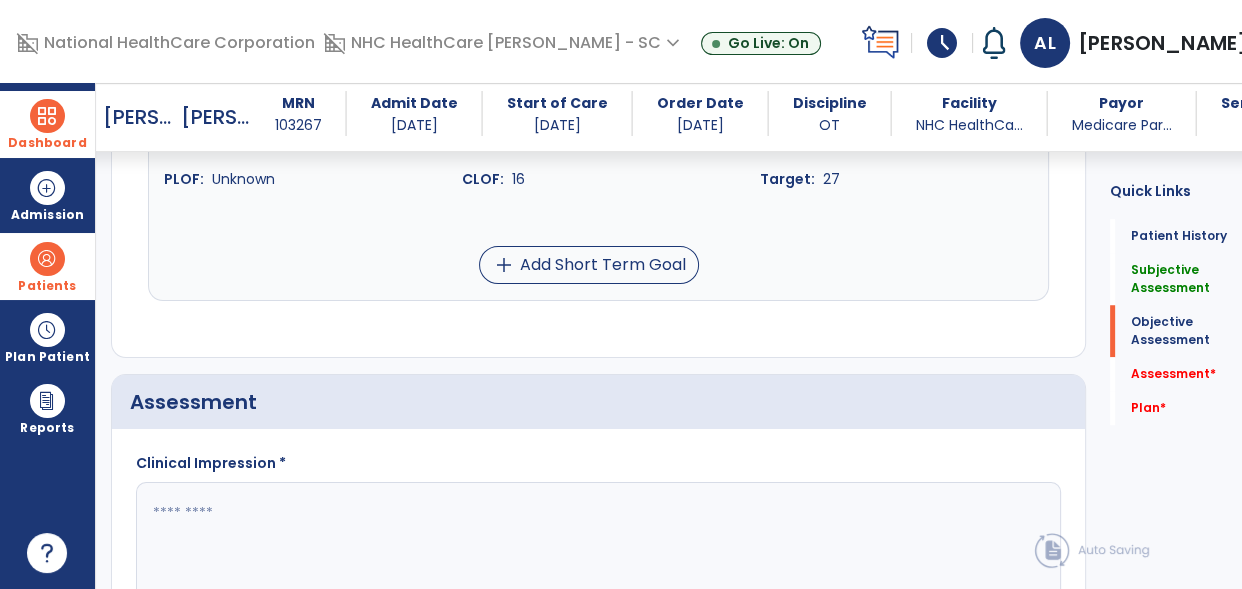 scroll, scrollTop: 1439, scrollLeft: 0, axis: vertical 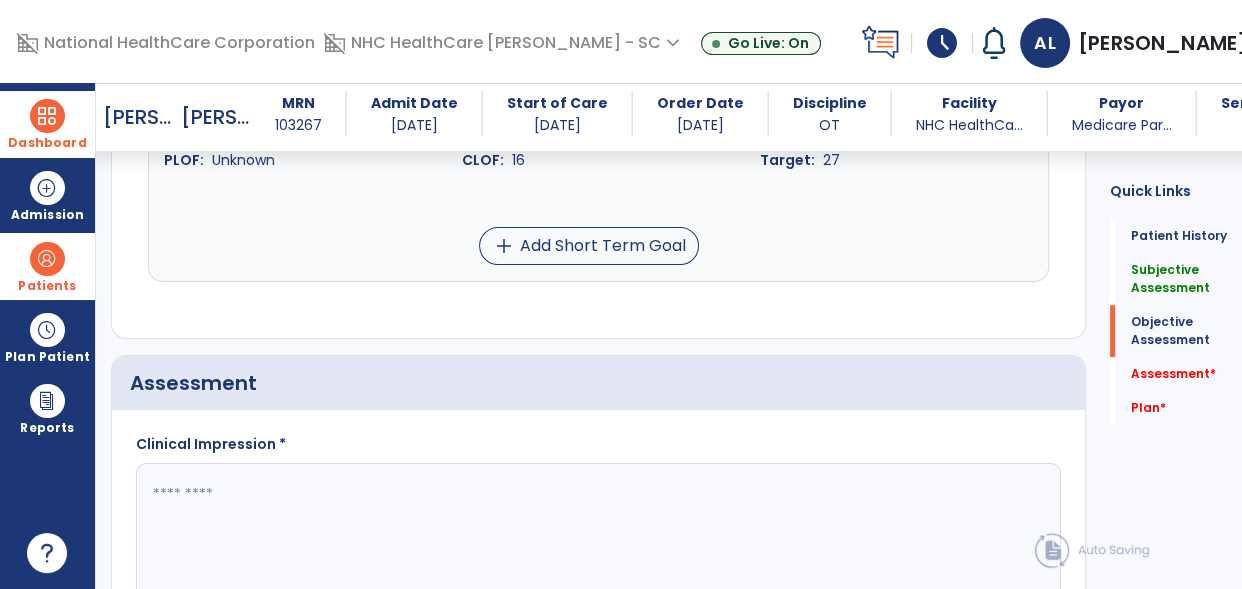 click 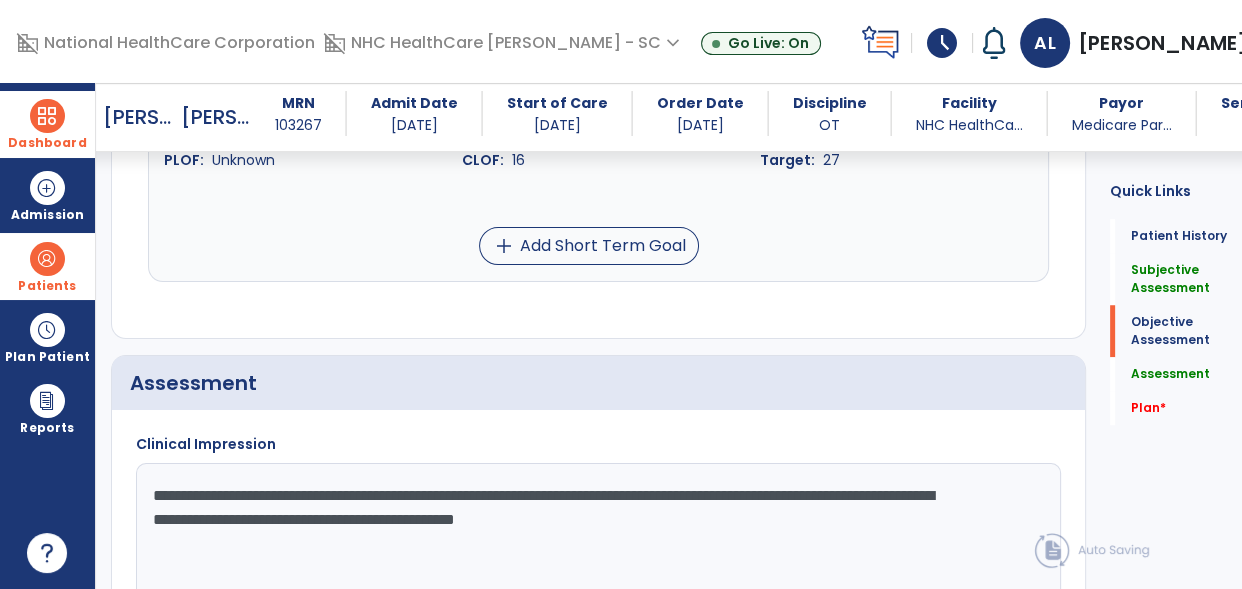 click on "**********" 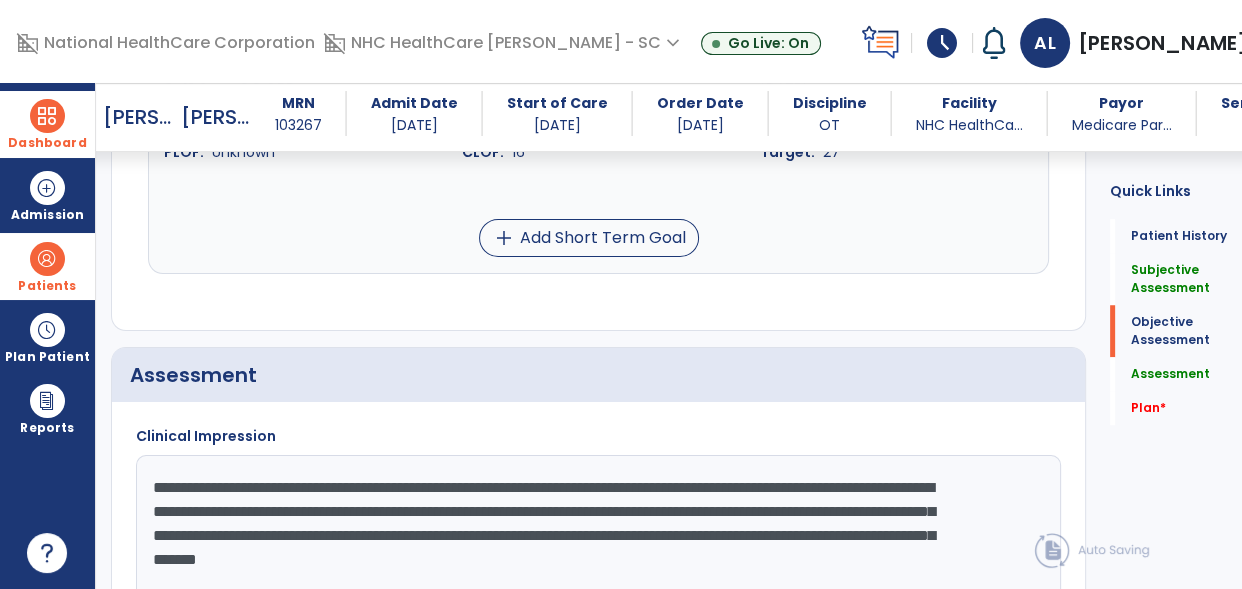 scroll, scrollTop: 1471, scrollLeft: 0, axis: vertical 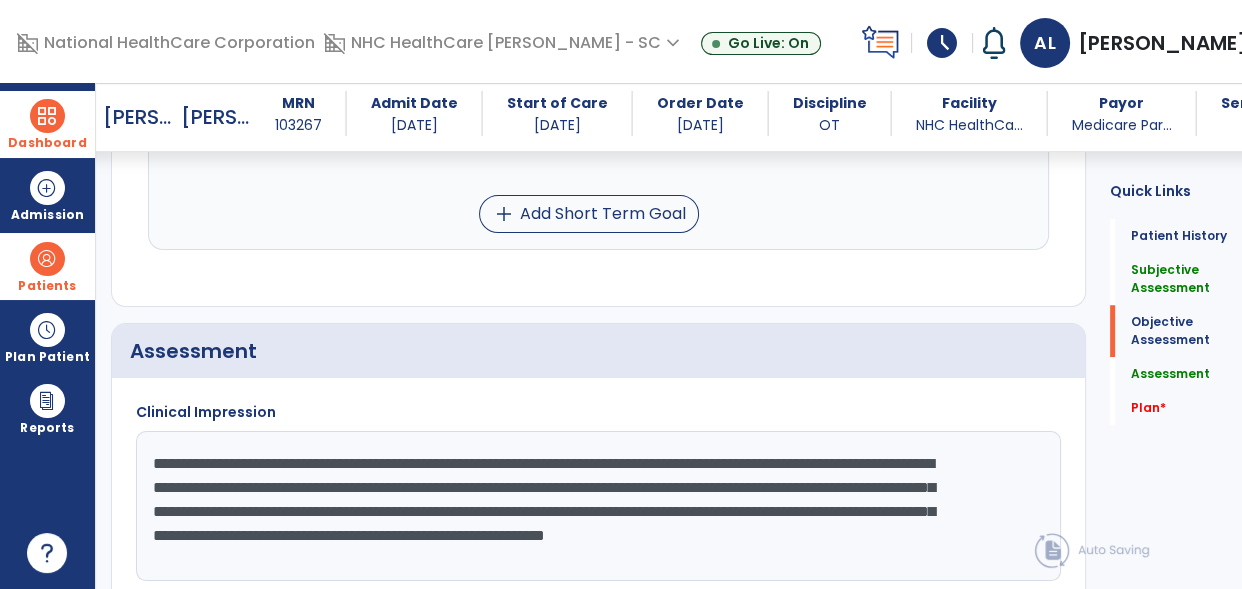 click on "**********" 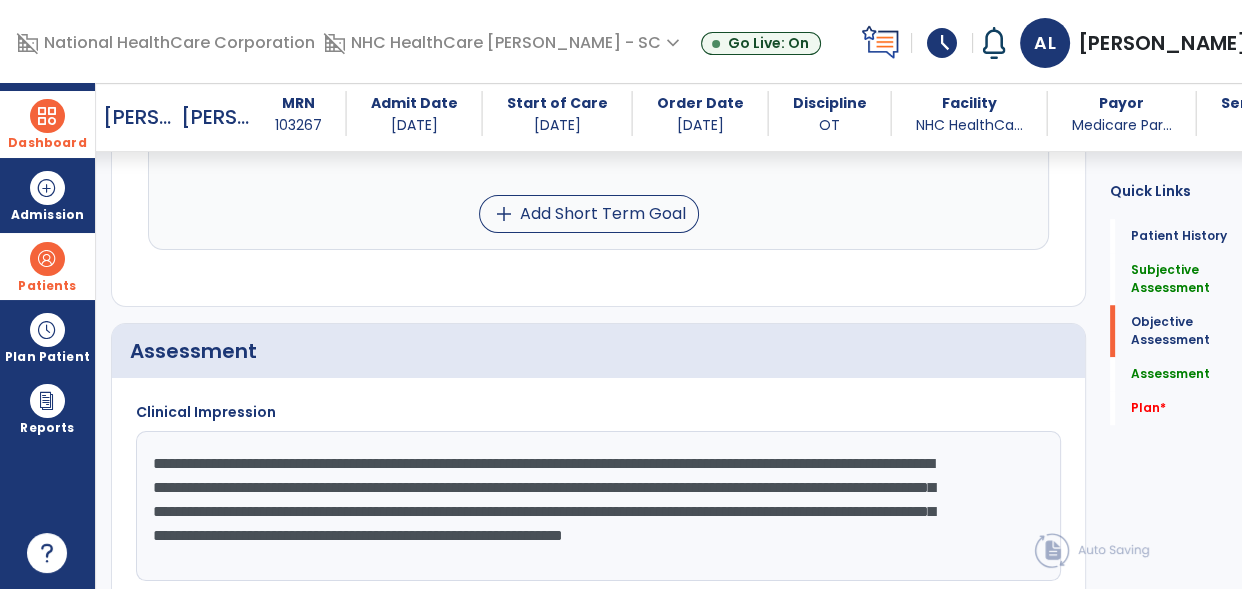 click on "**********" 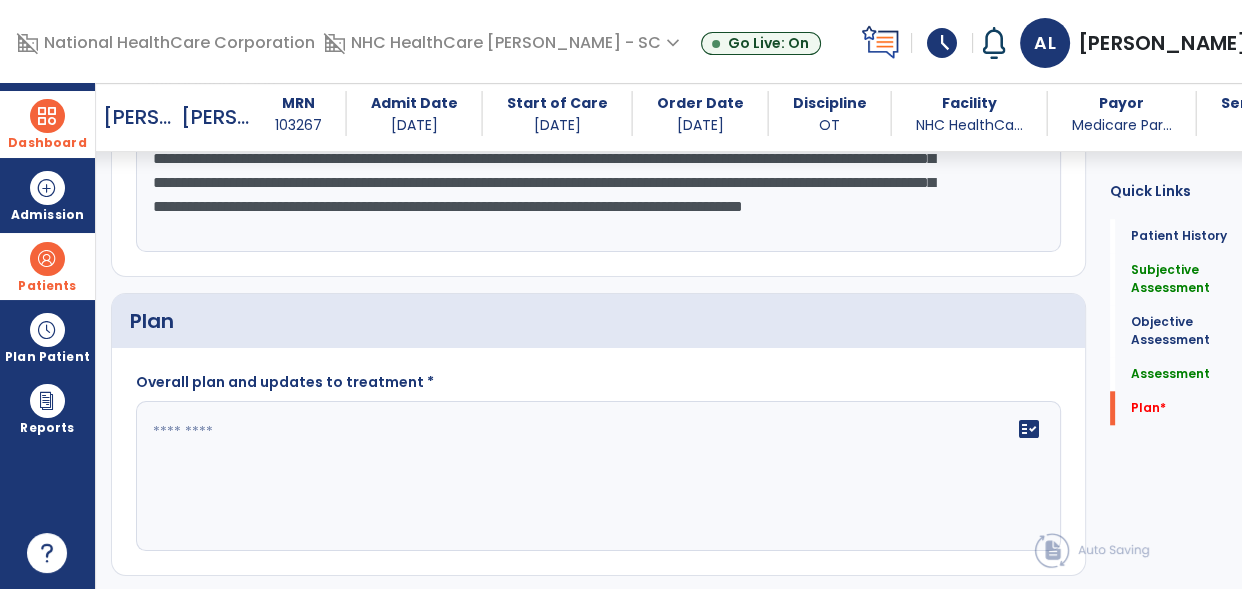 scroll, scrollTop: 1803, scrollLeft: 0, axis: vertical 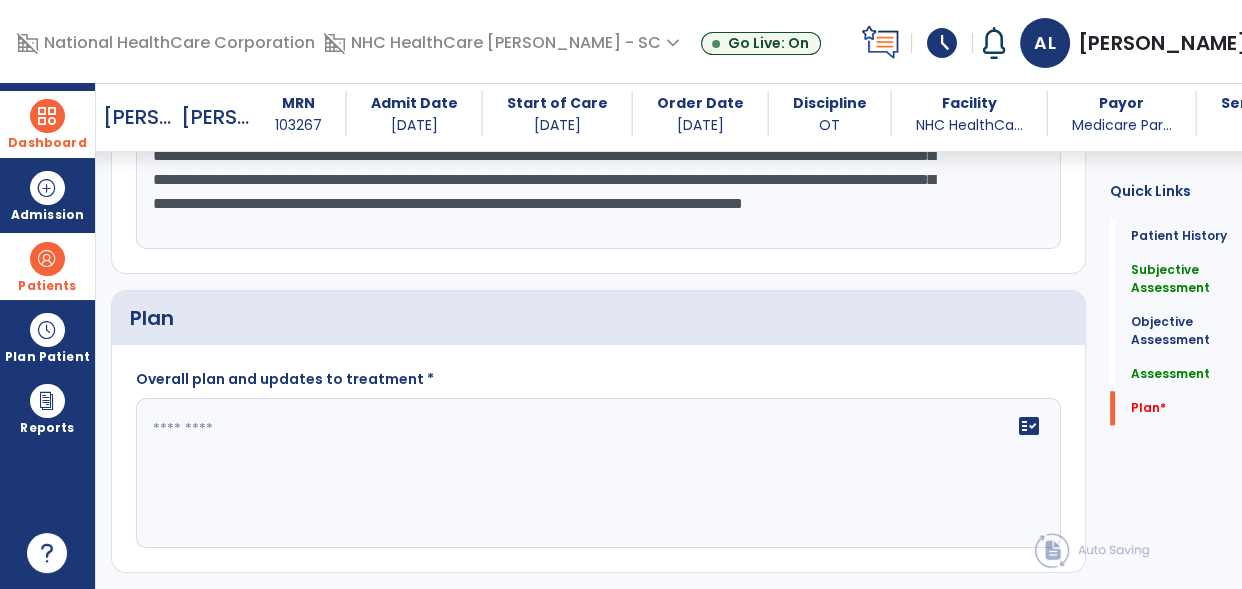 type on "**********" 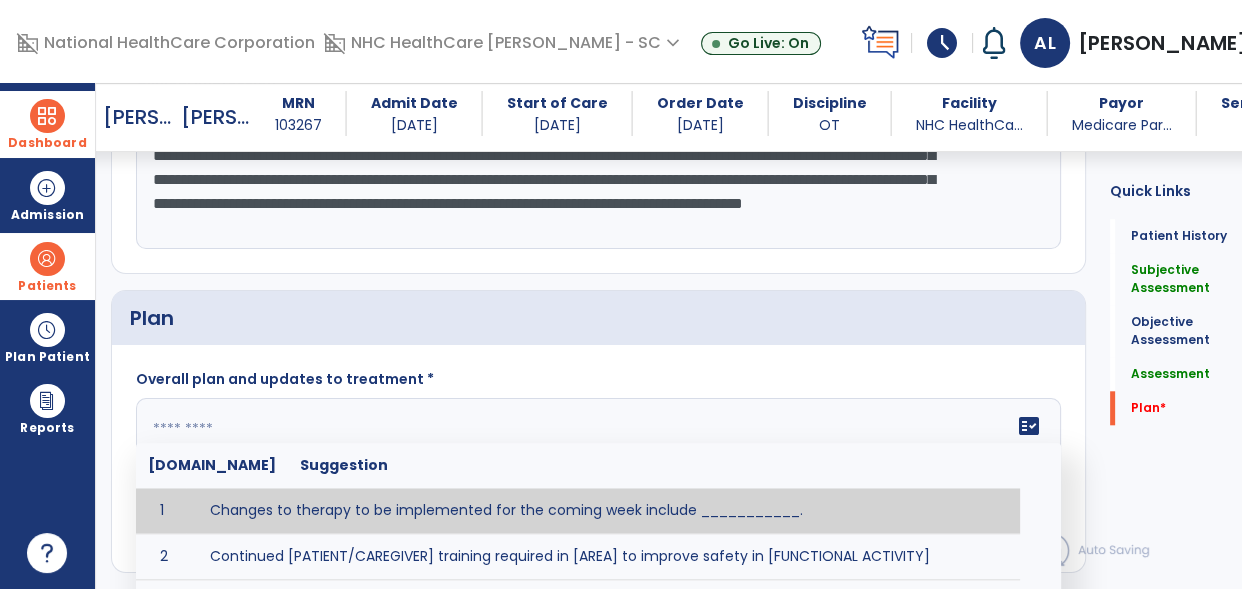 click on "fact_check  [DOMAIN_NAME] Suggestion 1 Changes to therapy to be implemented for the coming week include ___________. 2 Continued [PATIENT/CAREGIVER] training required in [AREA] to improve safety in [FUNCTIONAL ACTIVITY] 3 Due to [STATUS CHANGE] the treatment plan will be modified to [ADD/DISCONTINUE] [SPECIFIC MODALITY/TREATMENT TECHNIQUE]. 4 Goals related to ___________ have been met.  Will add new STG's to address _______ in the upcoming week. 5 Updated precautions include ________. 6 Progress treatment to include ____________. 7 Requires further [PATIENT/CAREGIVER] training in ______ to improve safety in ________. 8 Short term goals related to _________ have been met and new short term goals to be added as appropriate for patient. 9 STGs have been met, will now focus on LTGs. 10 The plan for next week's visits include [INTERVENTIONS] with the objective of improving [IMPAIRMENTS] to continue to progress toward long term goal(s). 11 12 13 Changes to therapy to be implemented for the coming week include ___________." 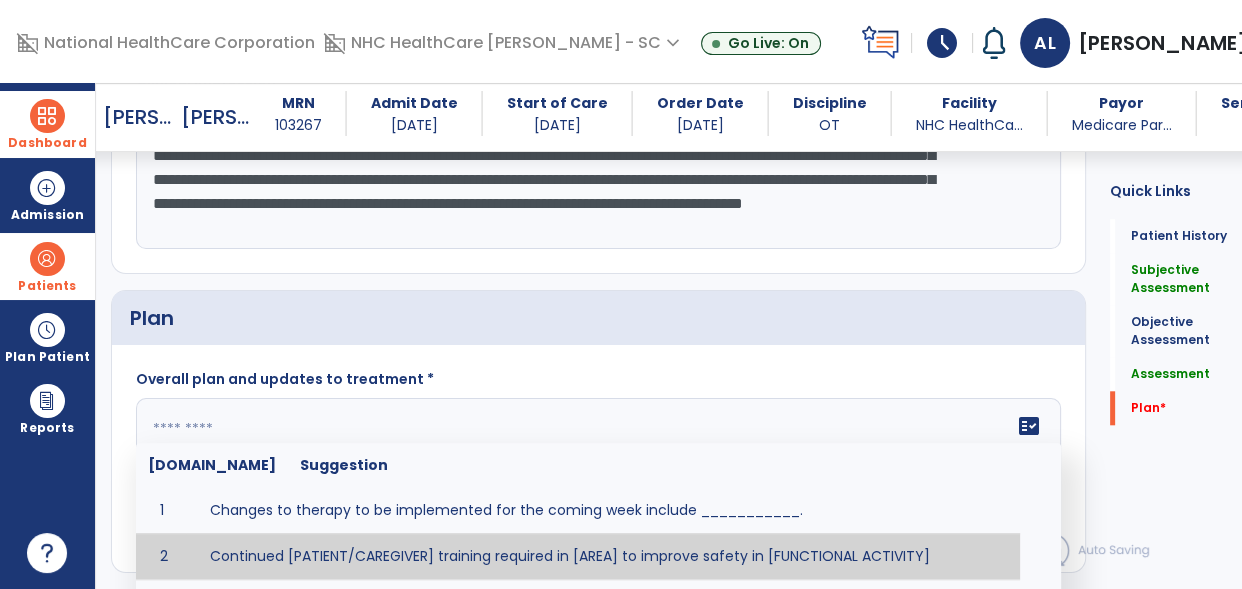 click on "fact_check  [DOMAIN_NAME] Suggestion 1 Changes to therapy to be implemented for the coming week include ___________. 2 Continued [PATIENT/CAREGIVER] training required in [AREA] to improve safety in [FUNCTIONAL ACTIVITY] 3 Due to [STATUS CHANGE] the treatment plan will be modified to [ADD/DISCONTINUE] [SPECIFIC MODALITY/TREATMENT TECHNIQUE]. 4 Goals related to ___________ have been met.  Will add new STG's to address _______ in the upcoming week. 5 Updated precautions include ________. 6 Progress treatment to include ____________. 7 Requires further [PATIENT/CAREGIVER] training in ______ to improve safety in ________. 8 Short term goals related to _________ have been met and new short term goals to be added as appropriate for patient. 9 STGs have been met, will now focus on LTGs. 10 The plan for next week's visits include [INTERVENTIONS] with the objective of improving [IMPAIRMENTS] to continue to progress toward long term goal(s). 11 12 13 Changes to therapy to be implemented for the coming week include ___________." 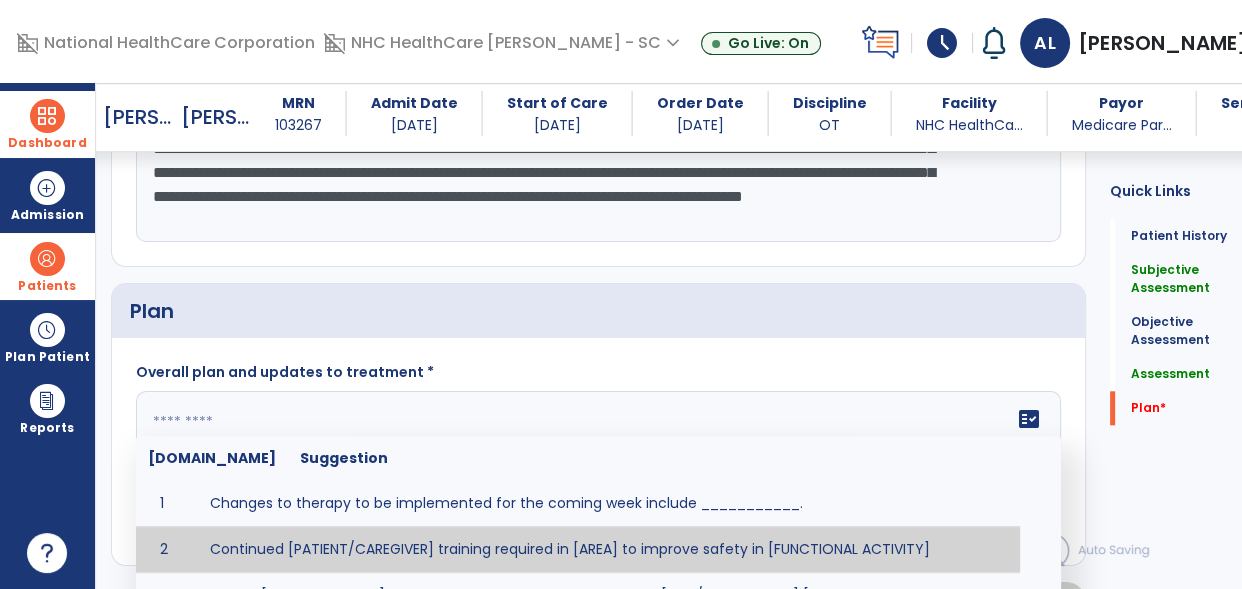 paste on "**********" 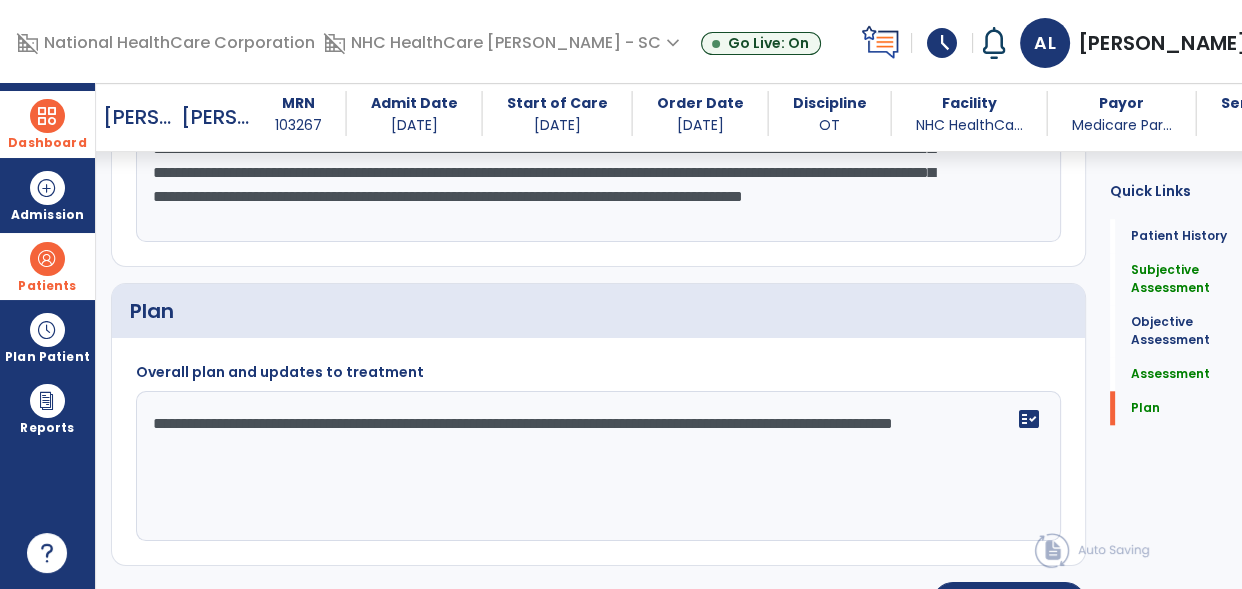 click on "**********" 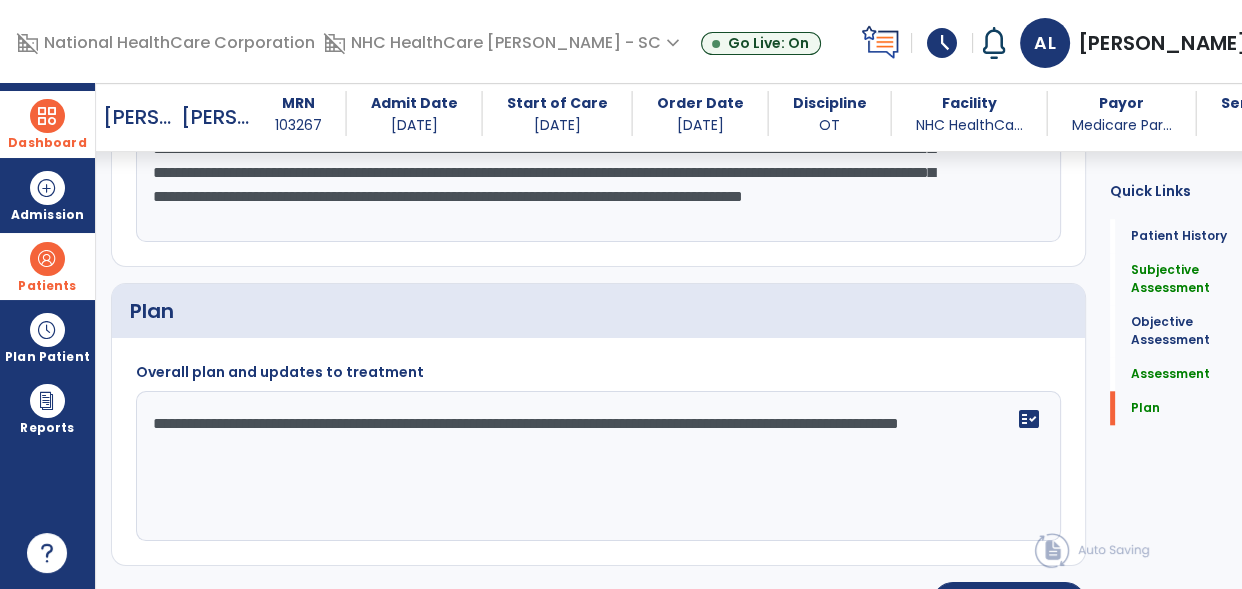 click on "**********" 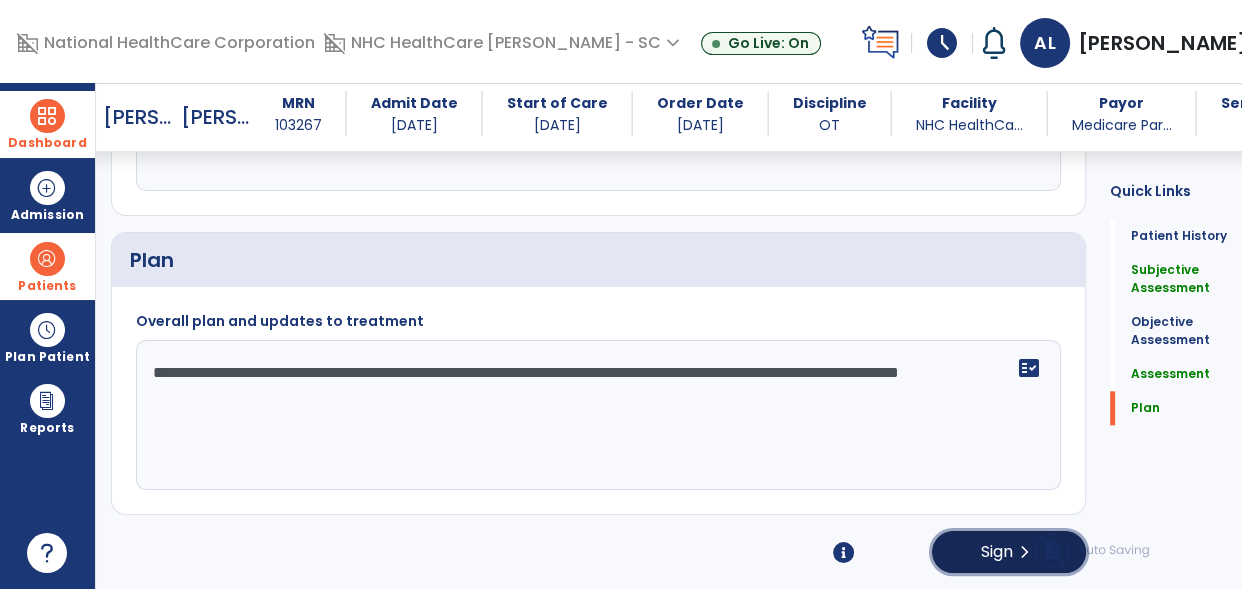 click on "Sign" 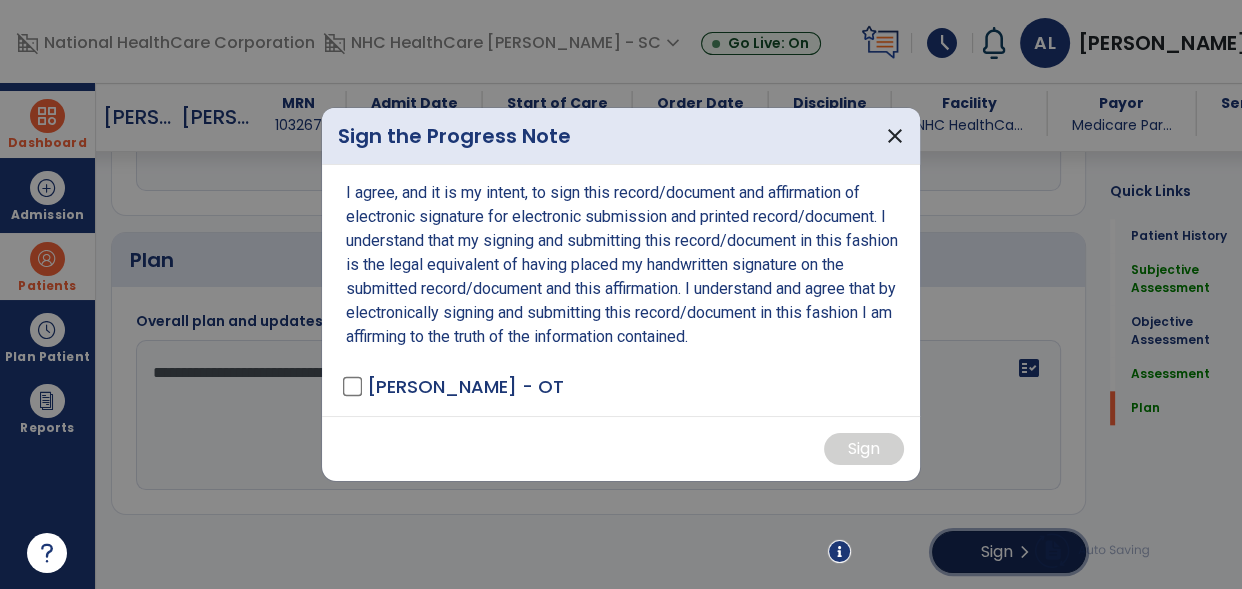 scroll, scrollTop: 1878, scrollLeft: 0, axis: vertical 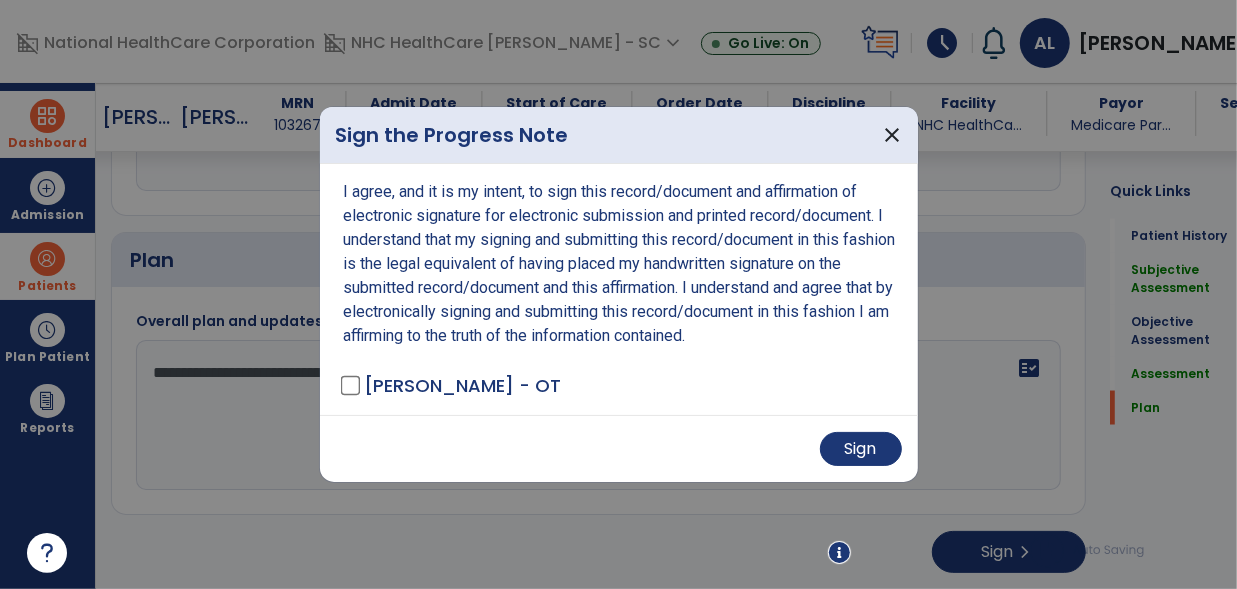 click on "I agree, and it is my intent, to sign this record/document and affirmation of electronic signature for electronic submission and printed record/document. I understand that my signing and submitting this record/document in this fashion is the legal equivalent of having placed my handwritten signature on the submitted record/document and this affirmation. I understand and agree that by electronically signing and submitting this record/document in this fashion I am affirming to the truth of the information contained.  [PERSON_NAME]   - OT" at bounding box center [619, 289] 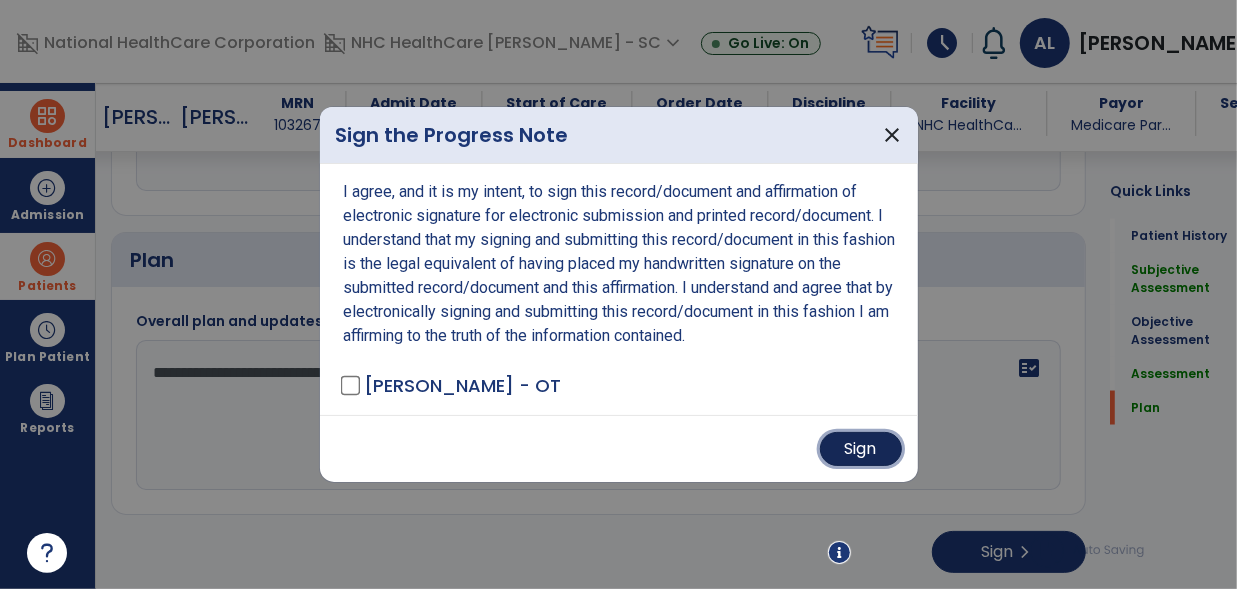 click on "Sign" at bounding box center [861, 449] 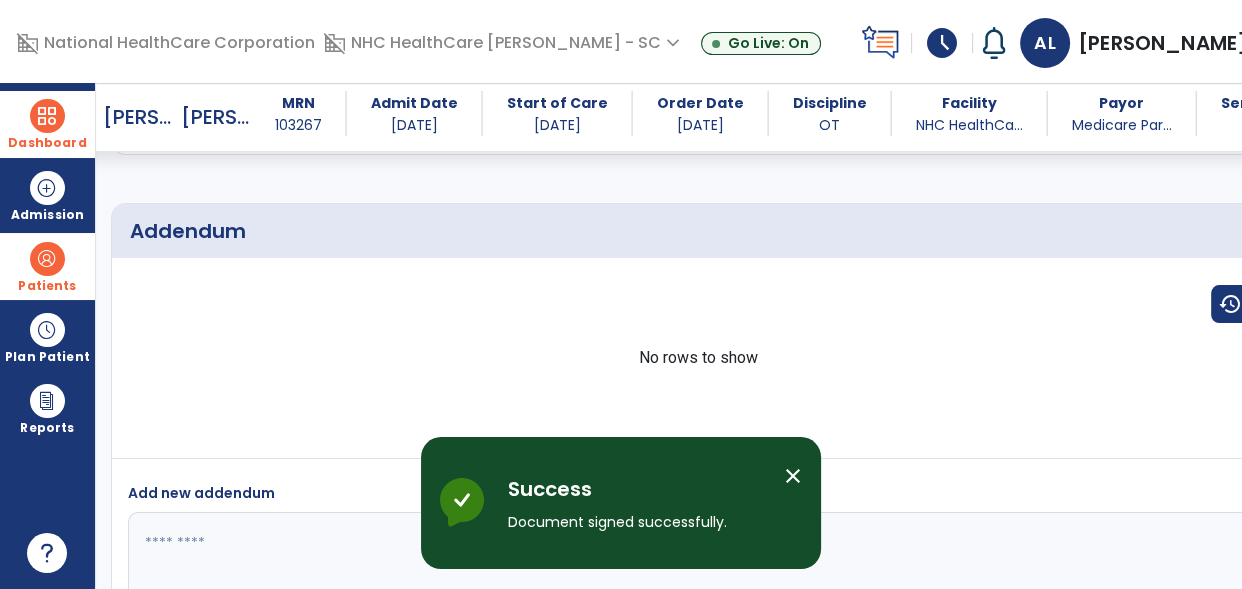 scroll, scrollTop: 3072, scrollLeft: 0, axis: vertical 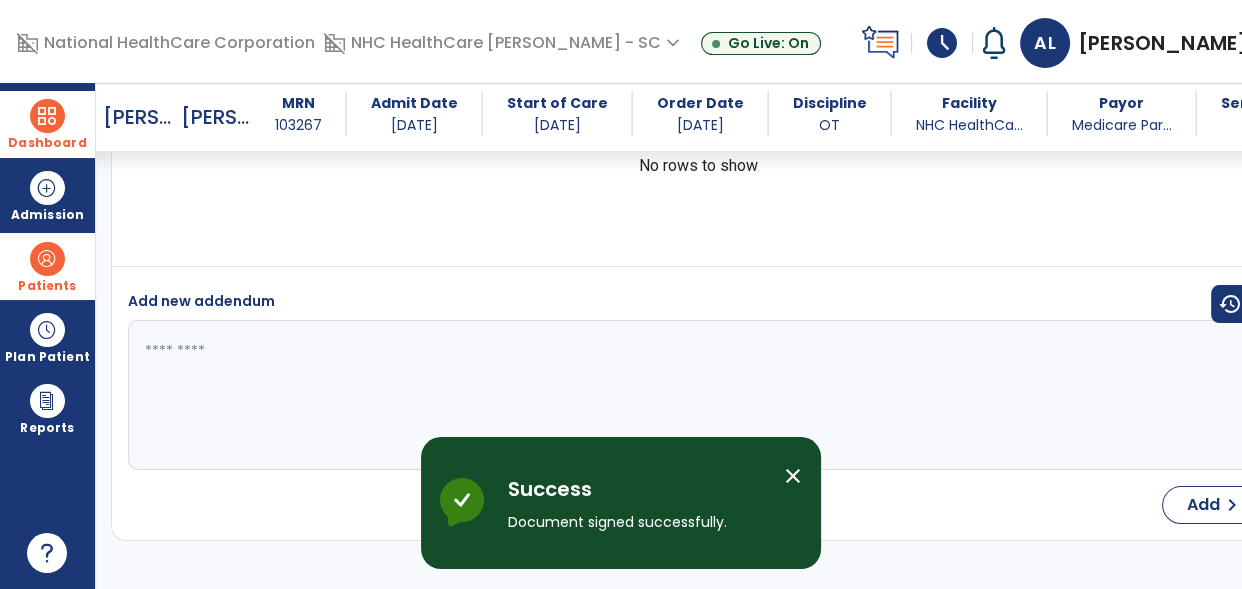 click on "Dashboard" at bounding box center [47, 143] 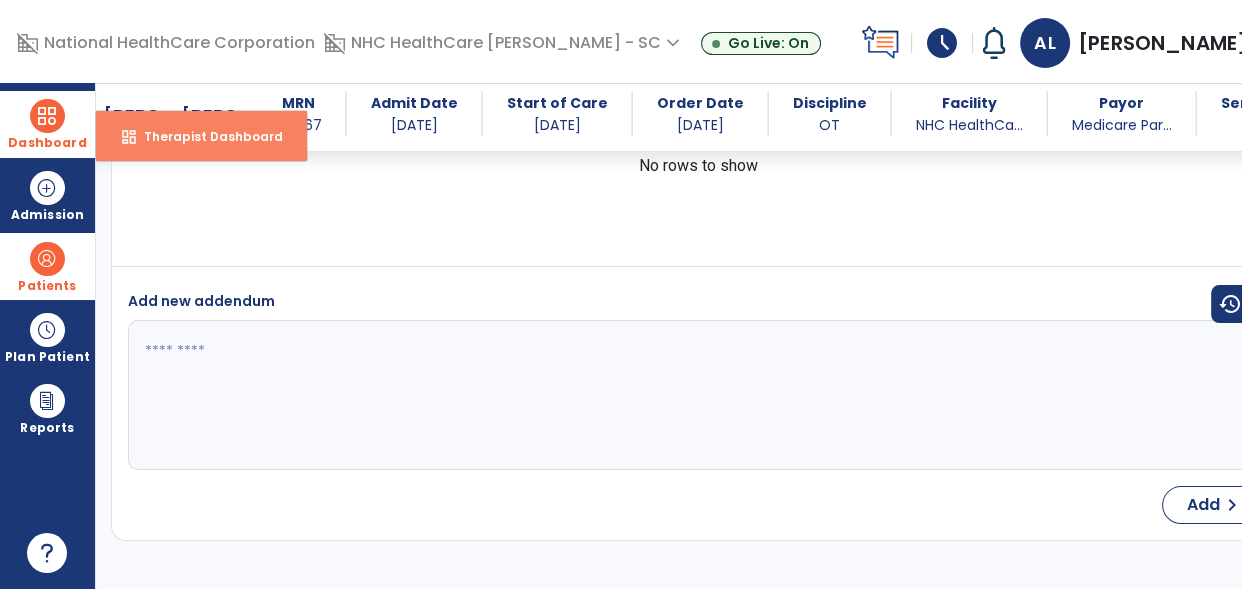 click on "dashboard  Therapist Dashboard" at bounding box center (201, 136) 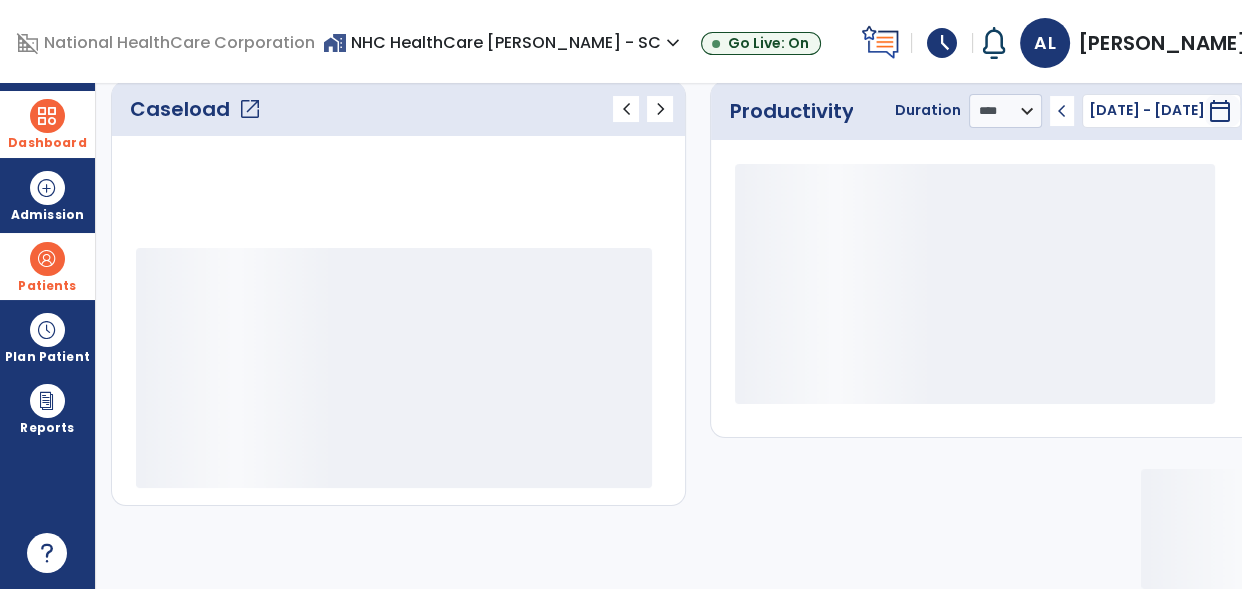 scroll, scrollTop: 315, scrollLeft: 0, axis: vertical 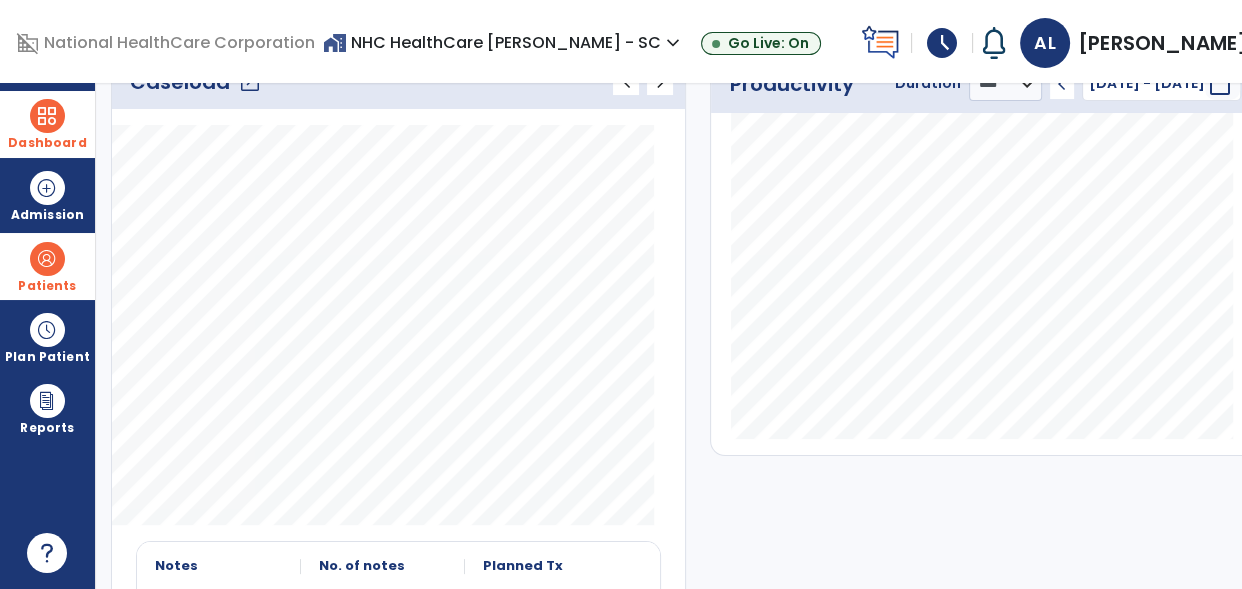 click at bounding box center [47, 259] 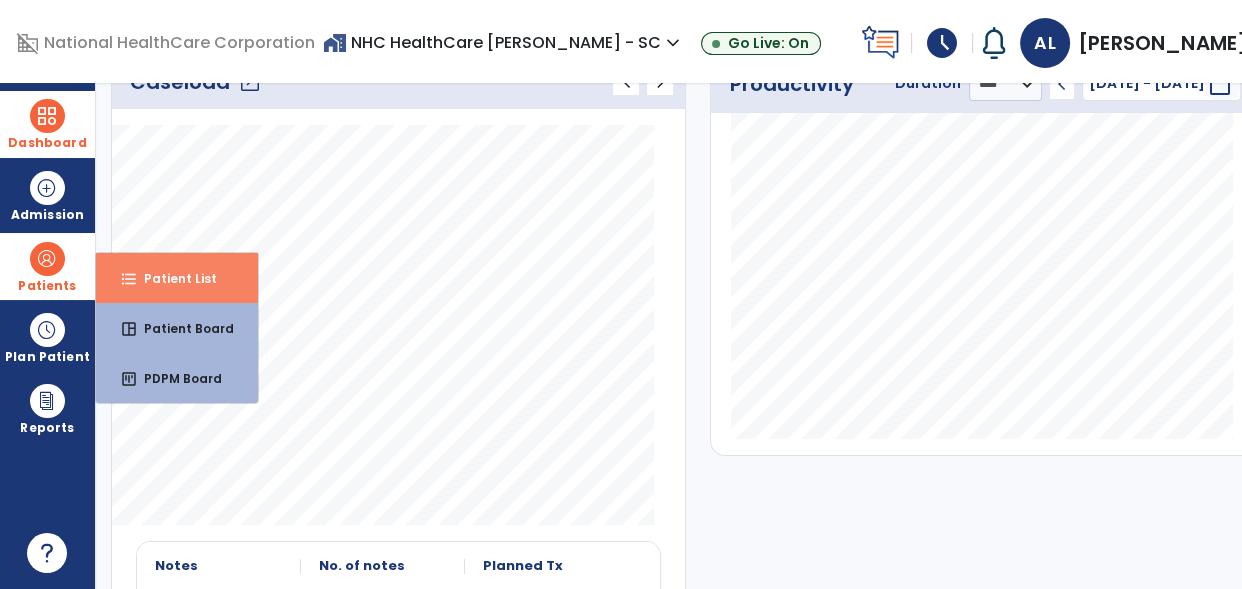 click on "Patient List" at bounding box center [172, 278] 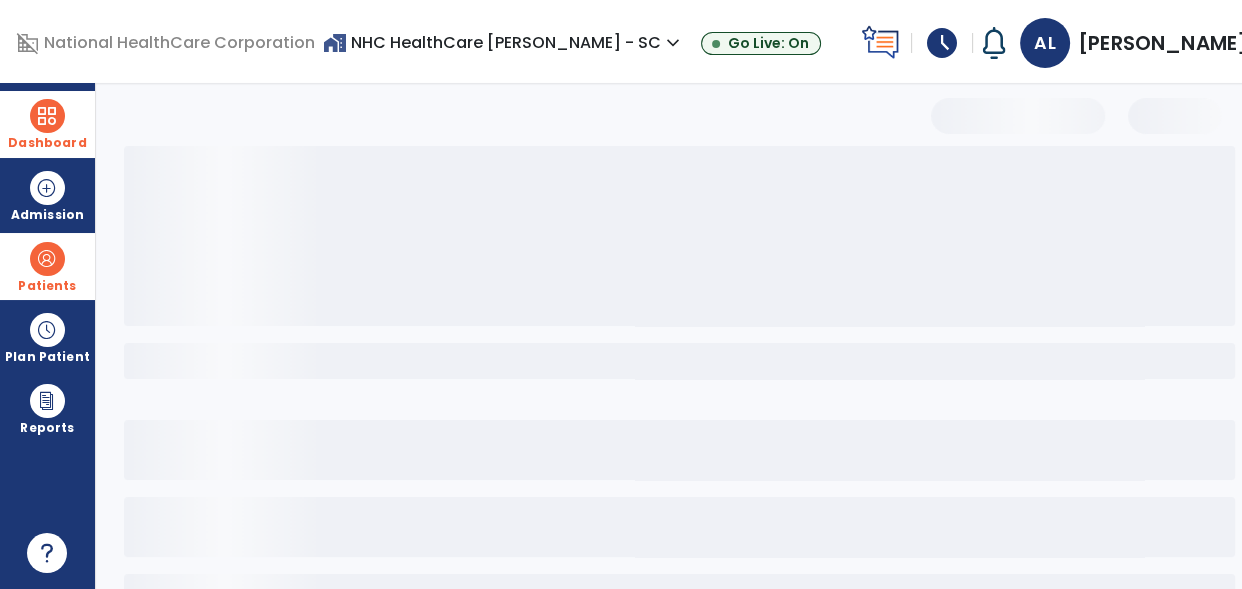 scroll, scrollTop: 0, scrollLeft: 0, axis: both 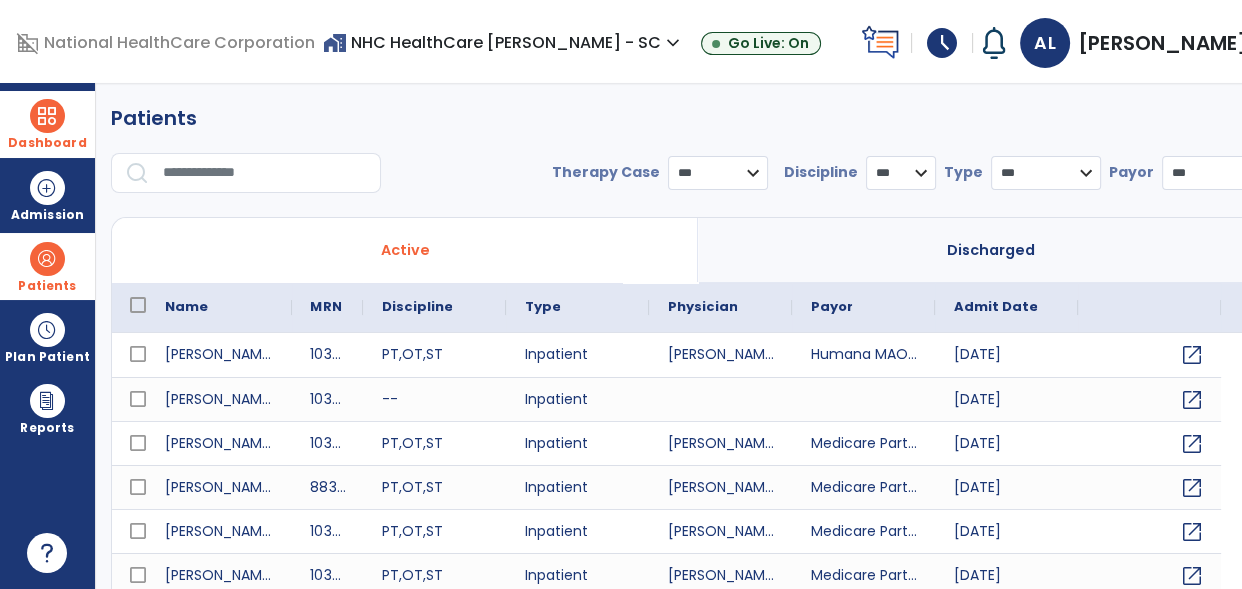 click at bounding box center [265, 173] 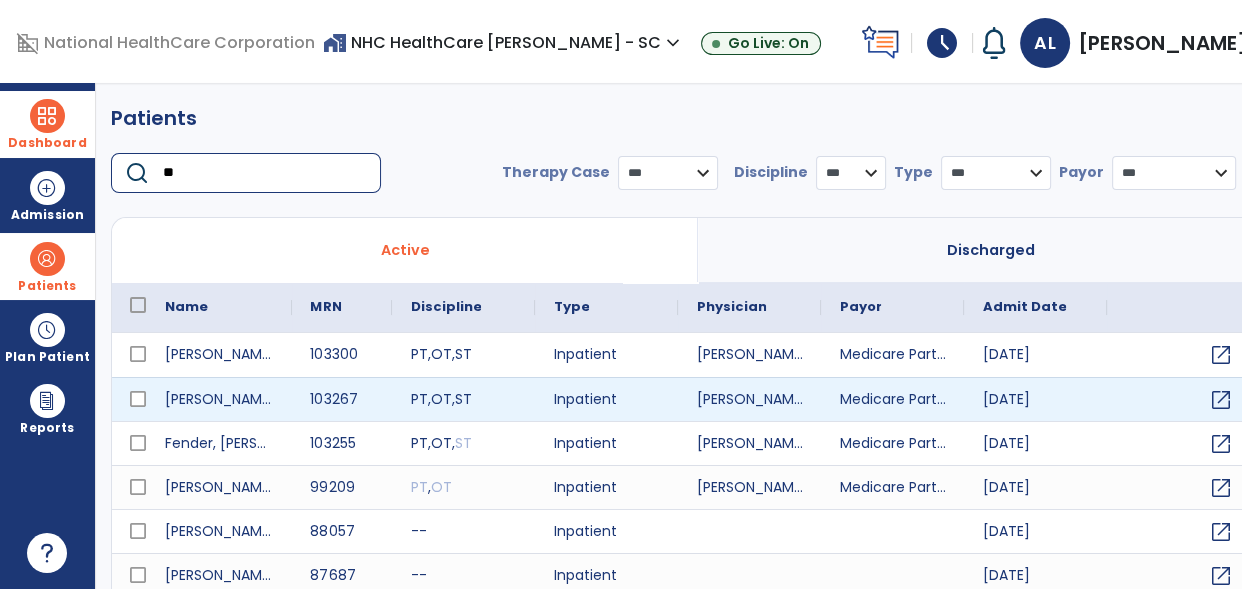 type on "**" 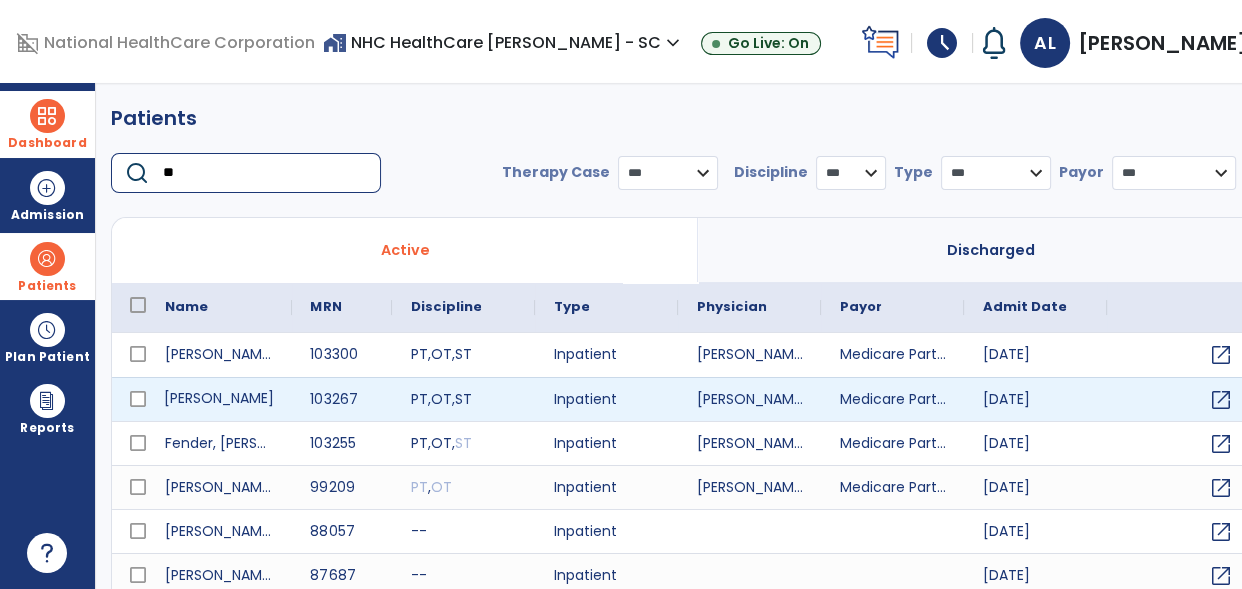 click on "[PERSON_NAME]" at bounding box center (219, 399) 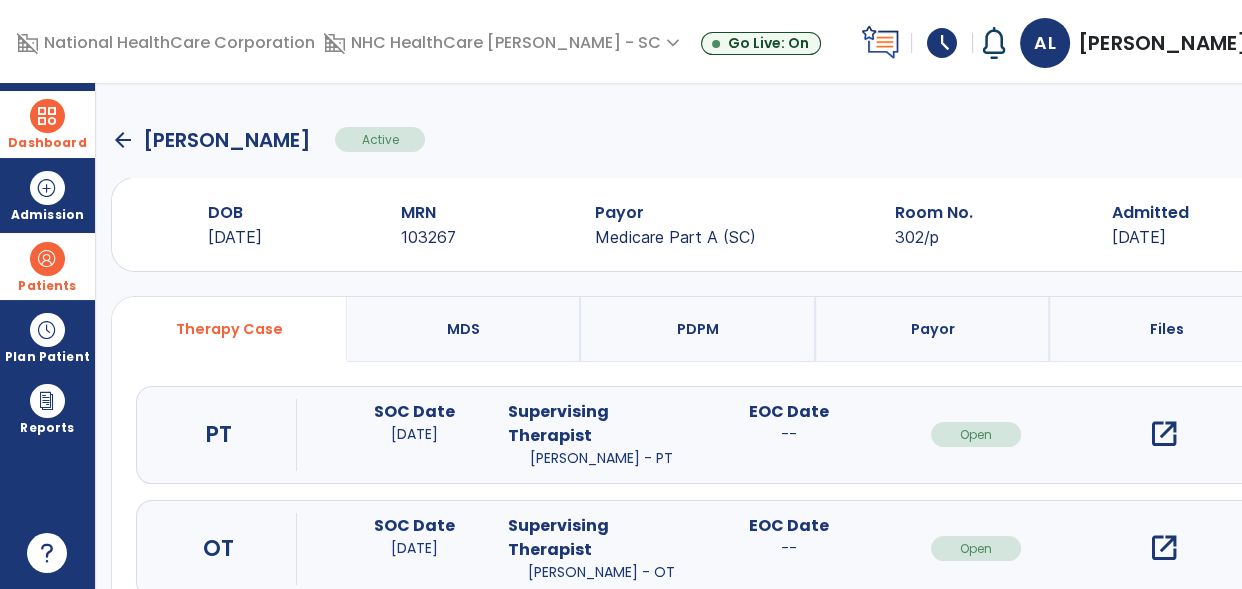 click on "open_in_new" at bounding box center (1163, 548) 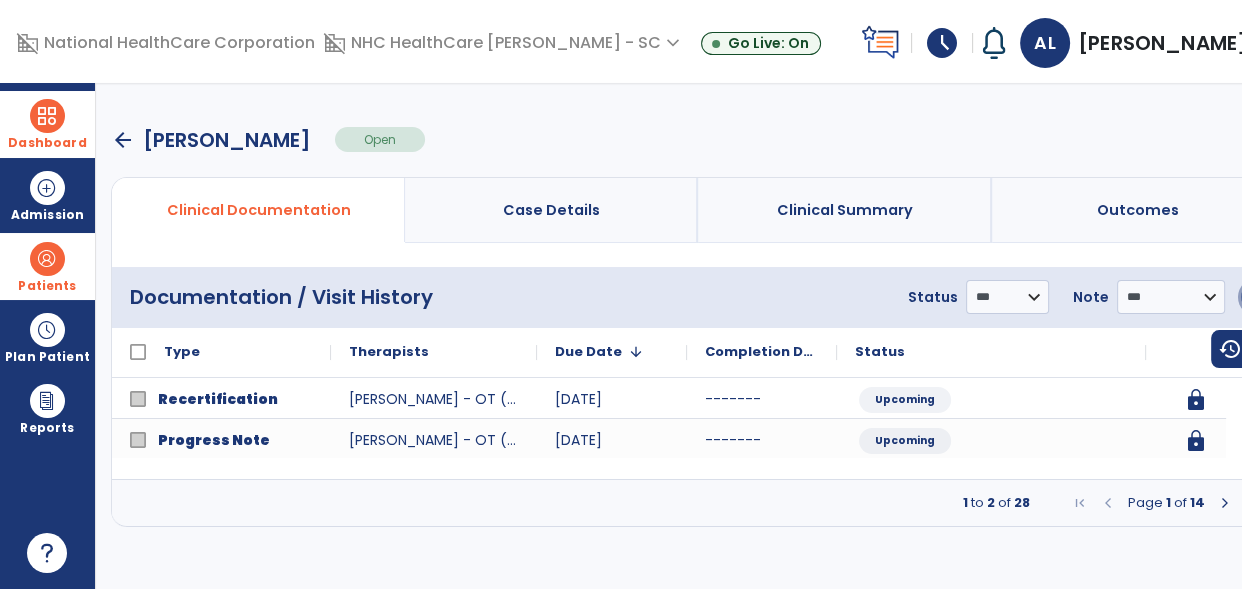 click on "menu" at bounding box center (1257, 297) 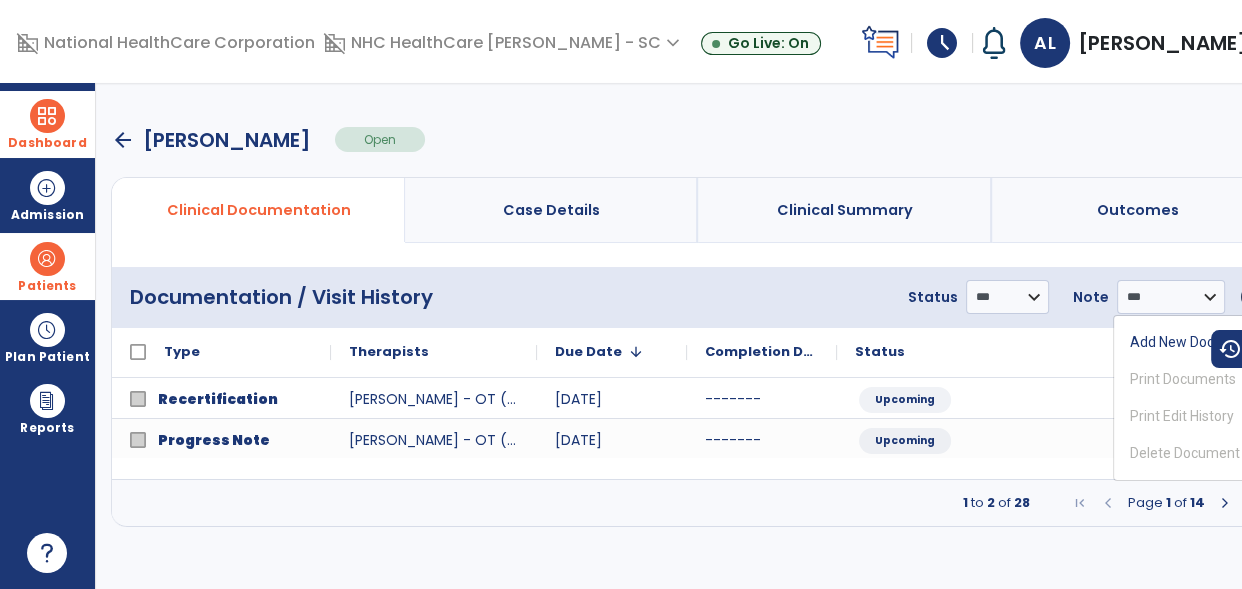 click on "**********" 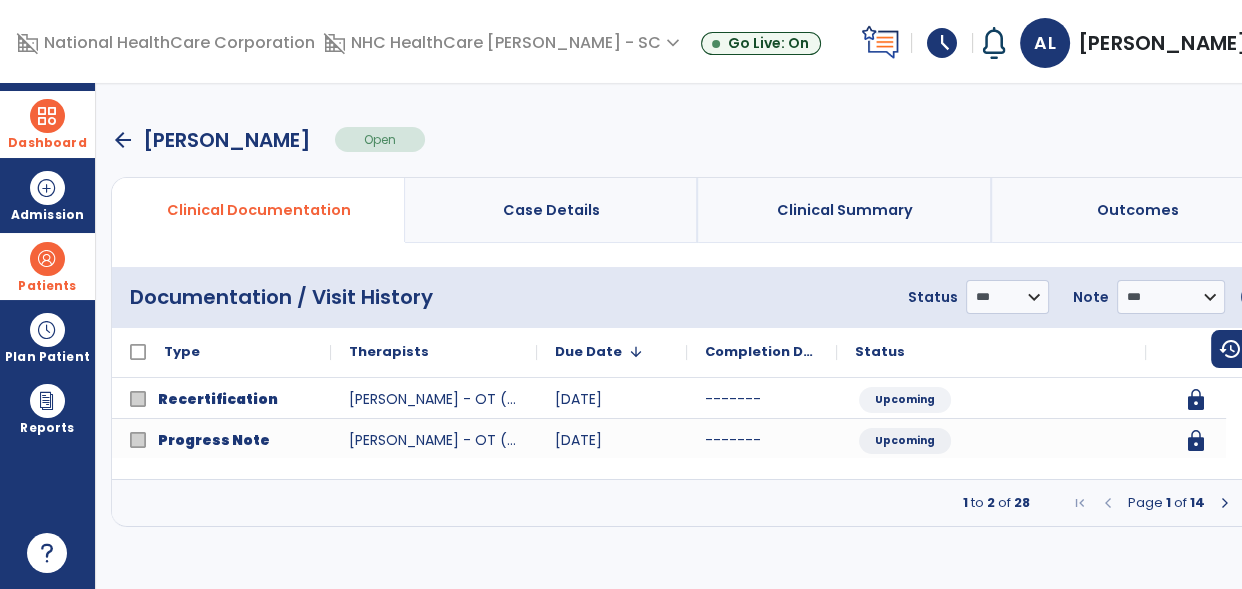 click at bounding box center (1225, 503) 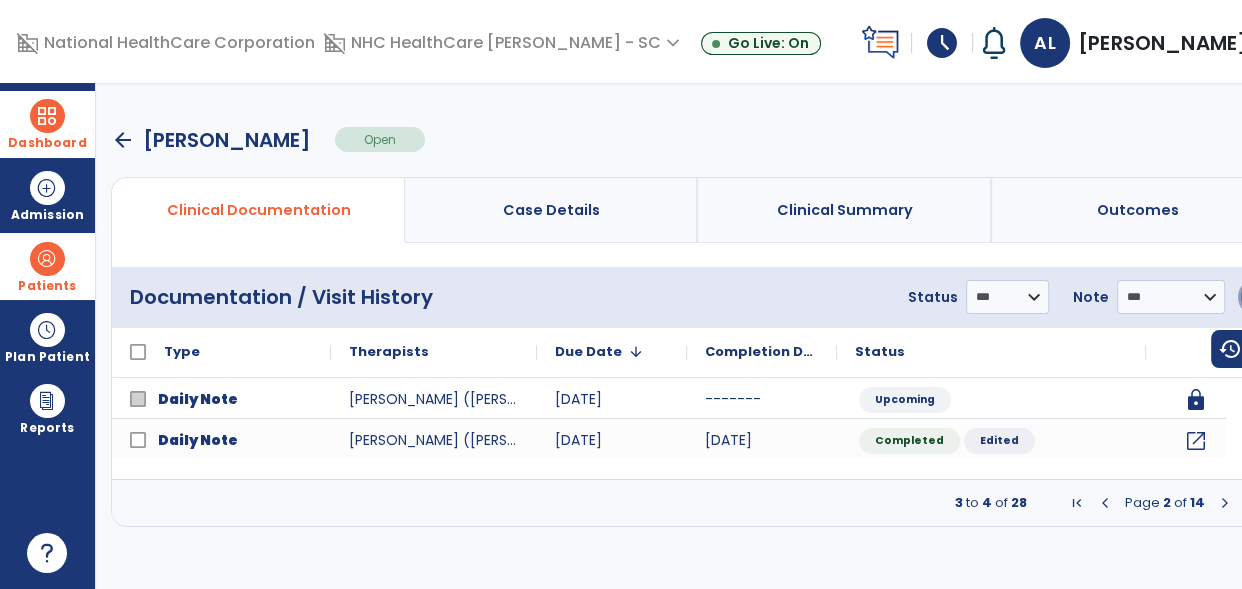 click on "menu" at bounding box center (1257, 297) 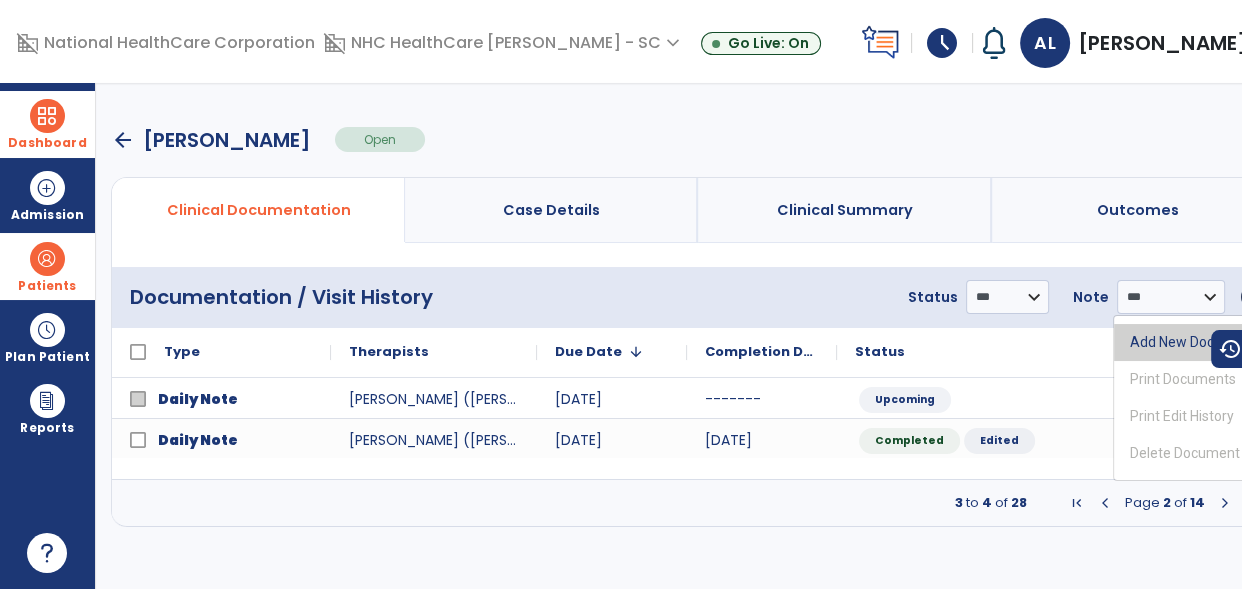 click on "Add New Document" at bounding box center (1193, 342) 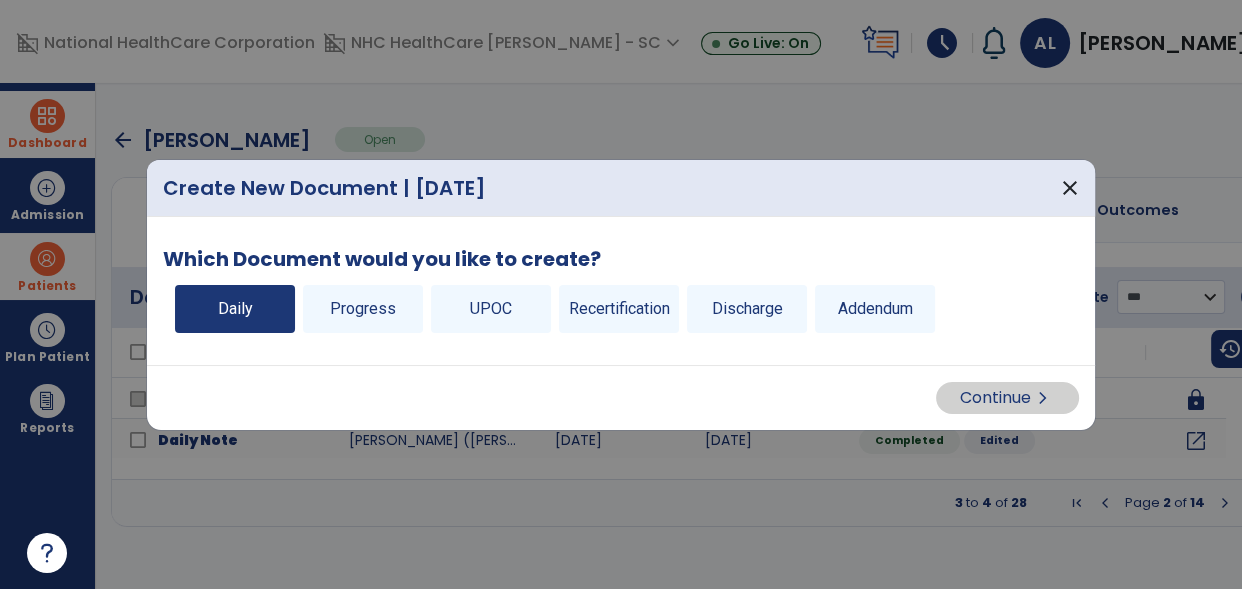 click on "Daily" at bounding box center (235, 309) 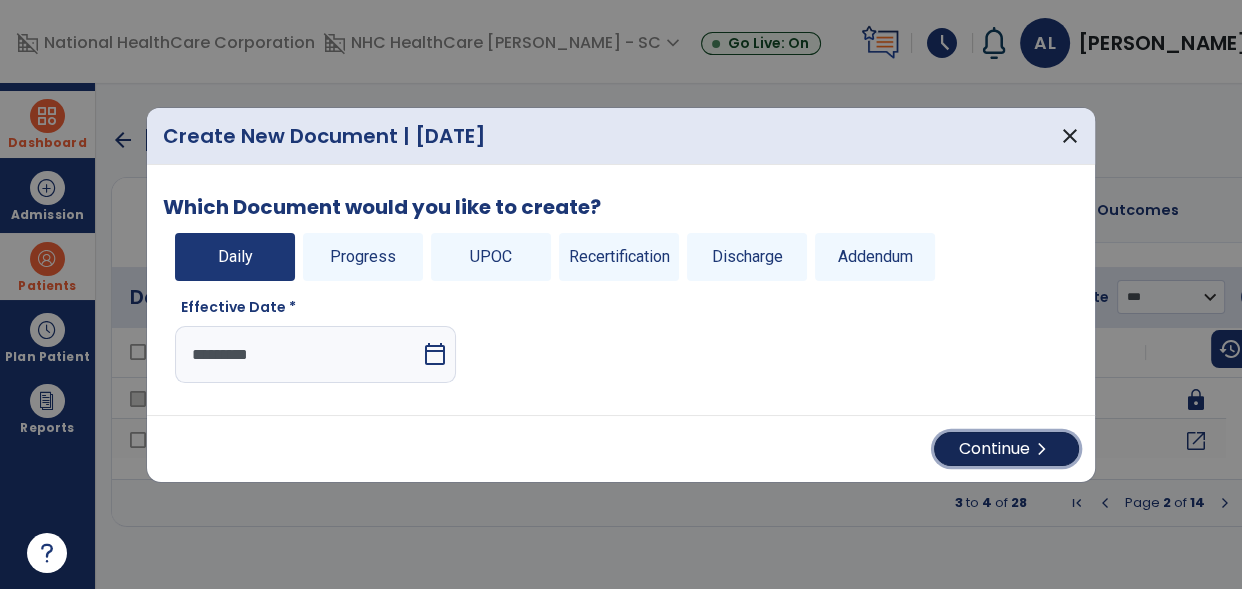 click on "Continue   chevron_right" at bounding box center [1006, 449] 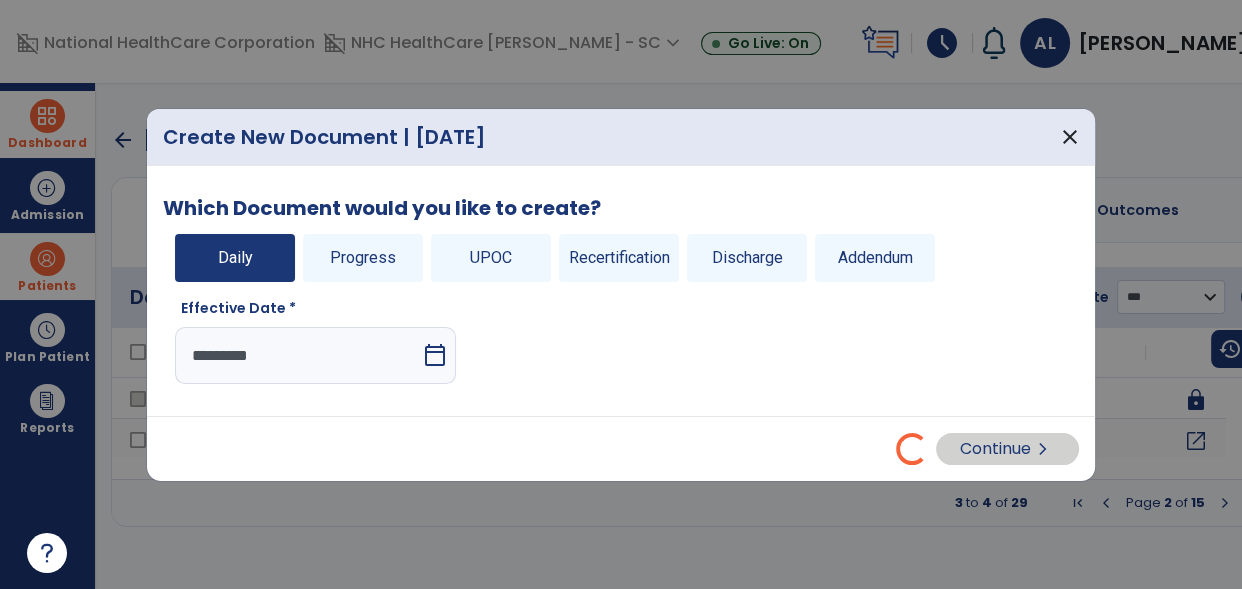 select on "*" 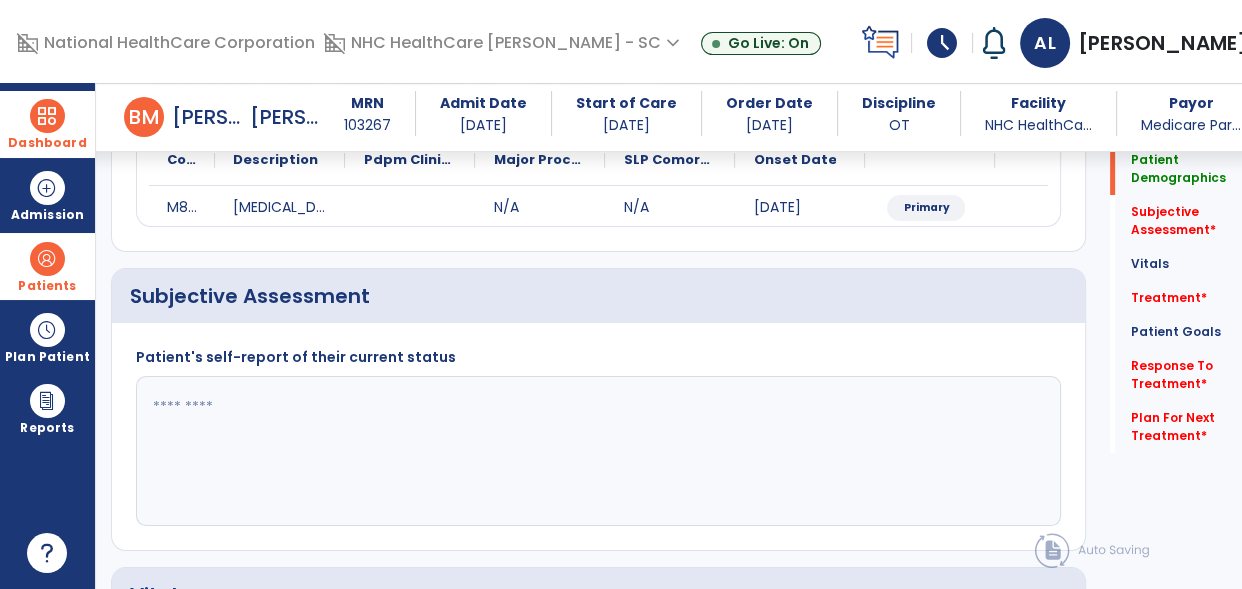 scroll, scrollTop: 285, scrollLeft: 0, axis: vertical 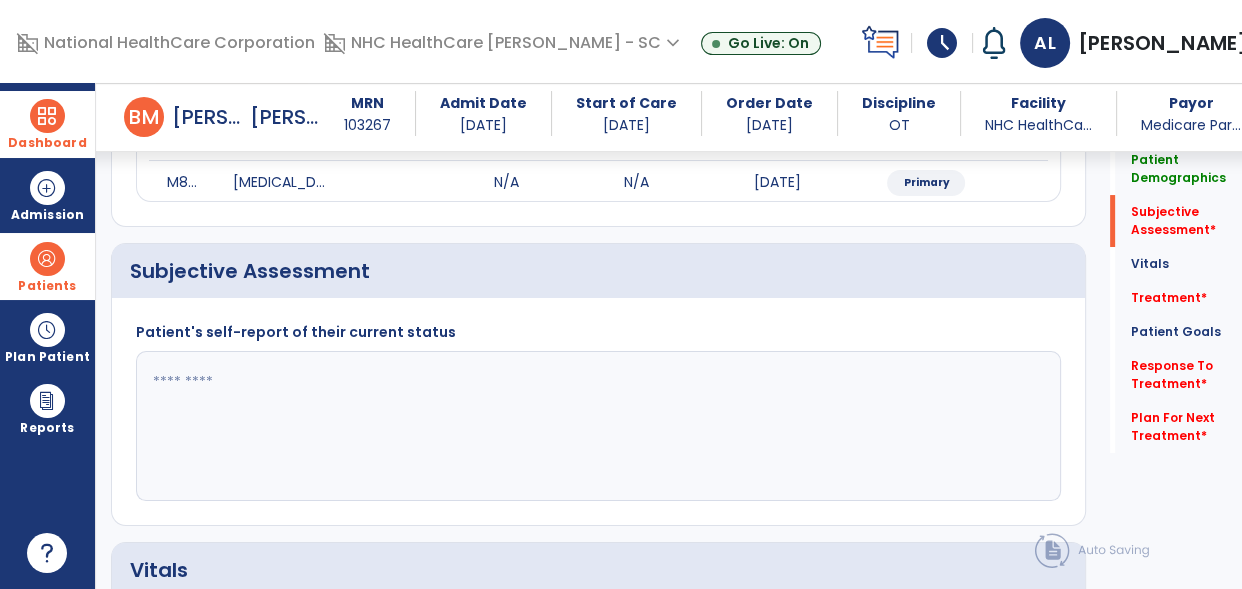 click 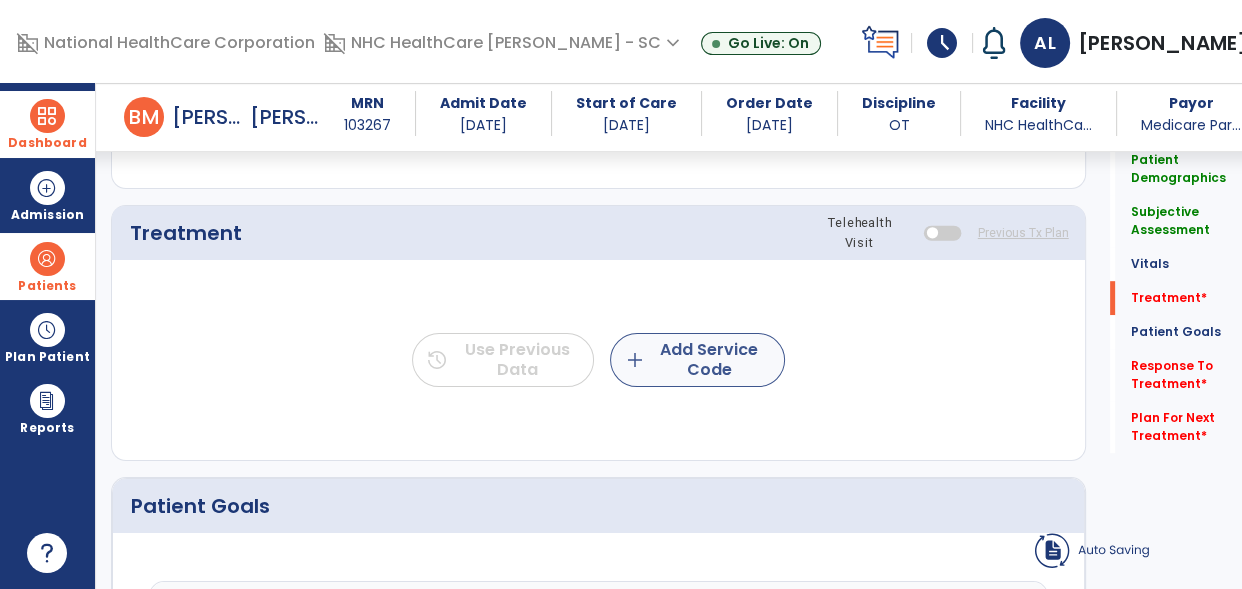 type on "**********" 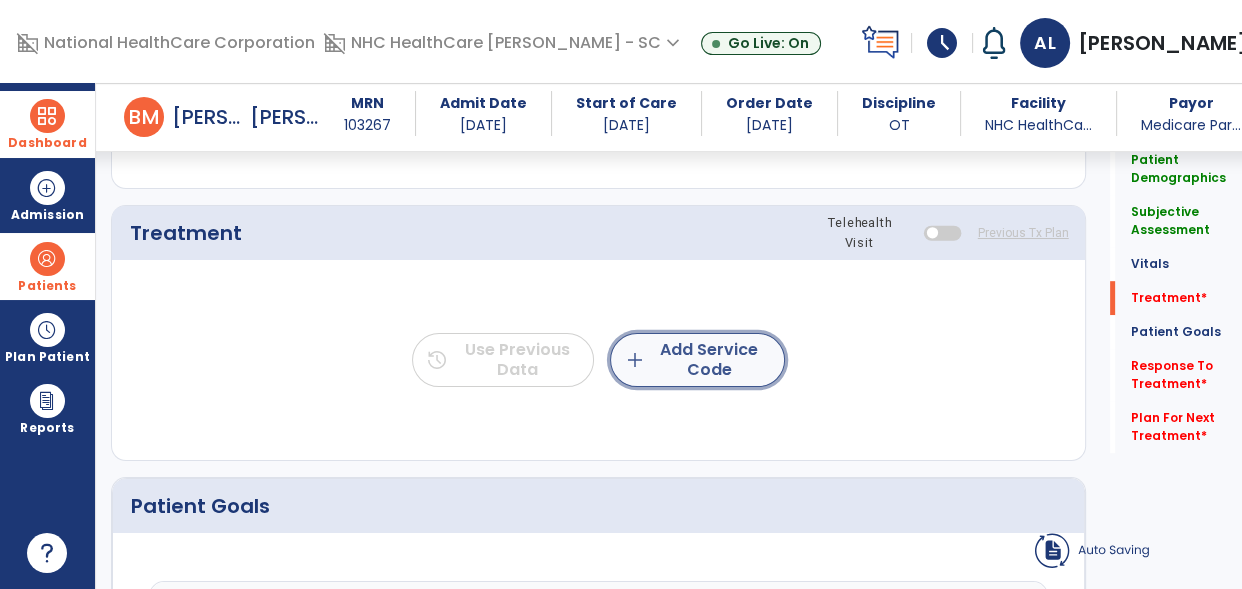 click on "add  Add Service Code" 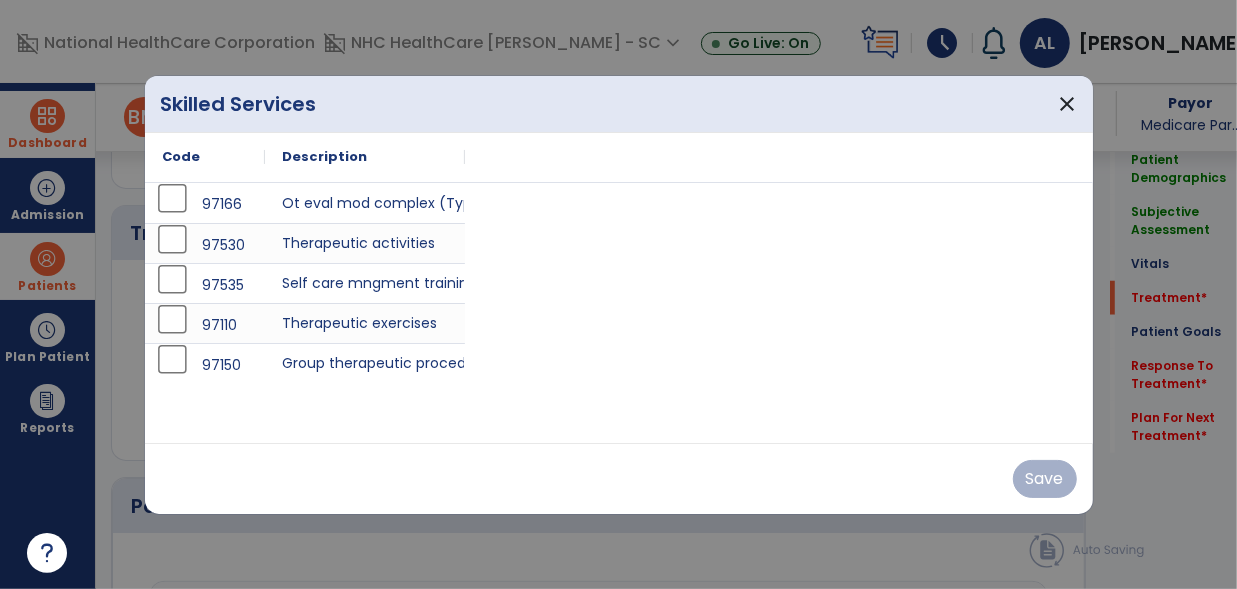 scroll, scrollTop: 1044, scrollLeft: 0, axis: vertical 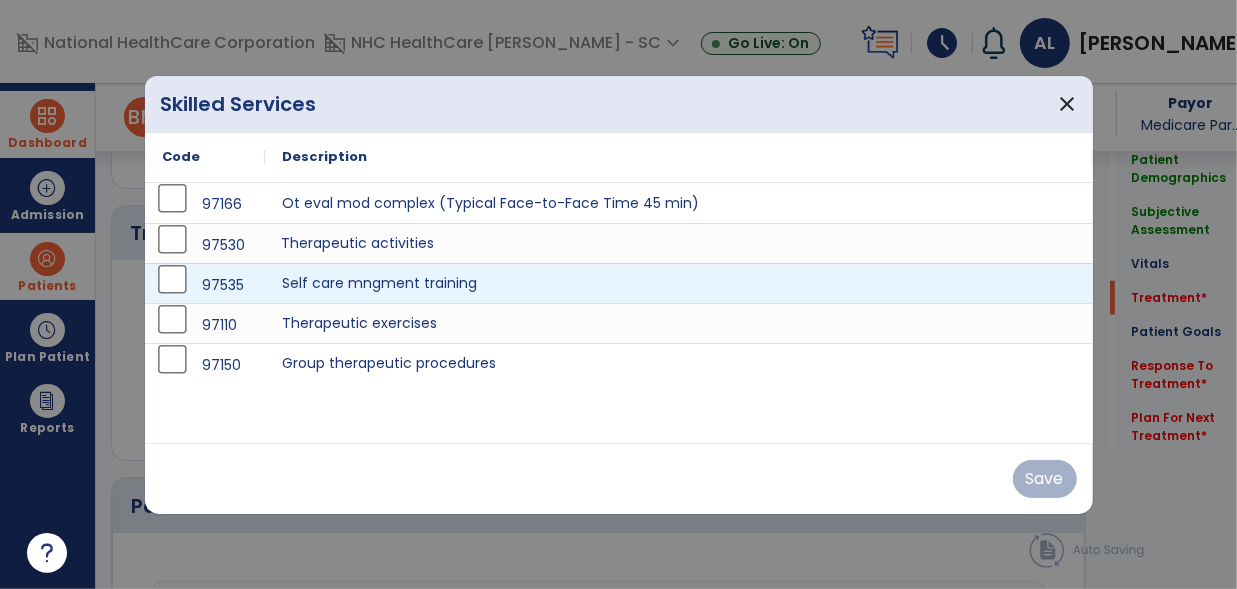 click on "Therapeutic activities" at bounding box center [679, 243] 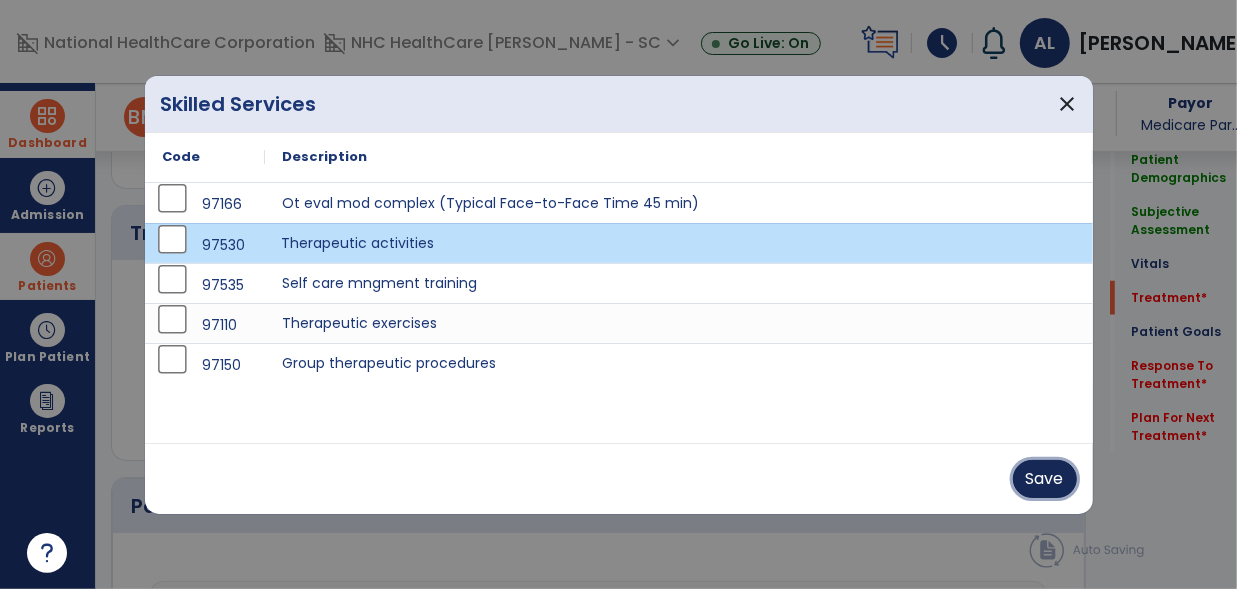 click on "Save" at bounding box center (1045, 479) 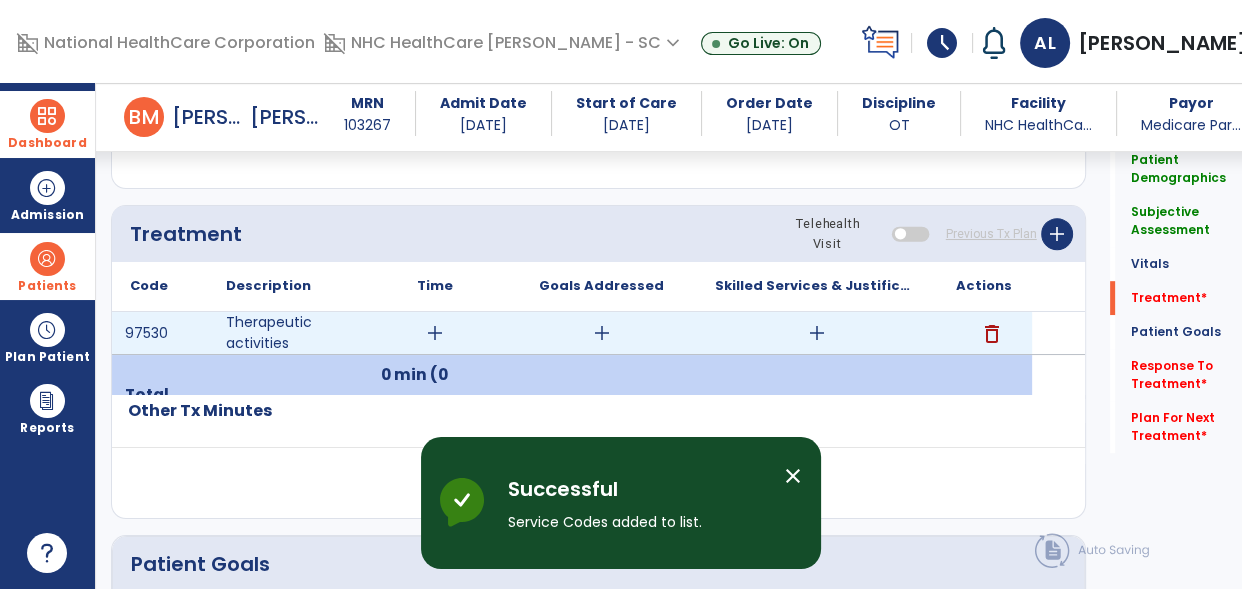 click on "add" at bounding box center [817, 333] 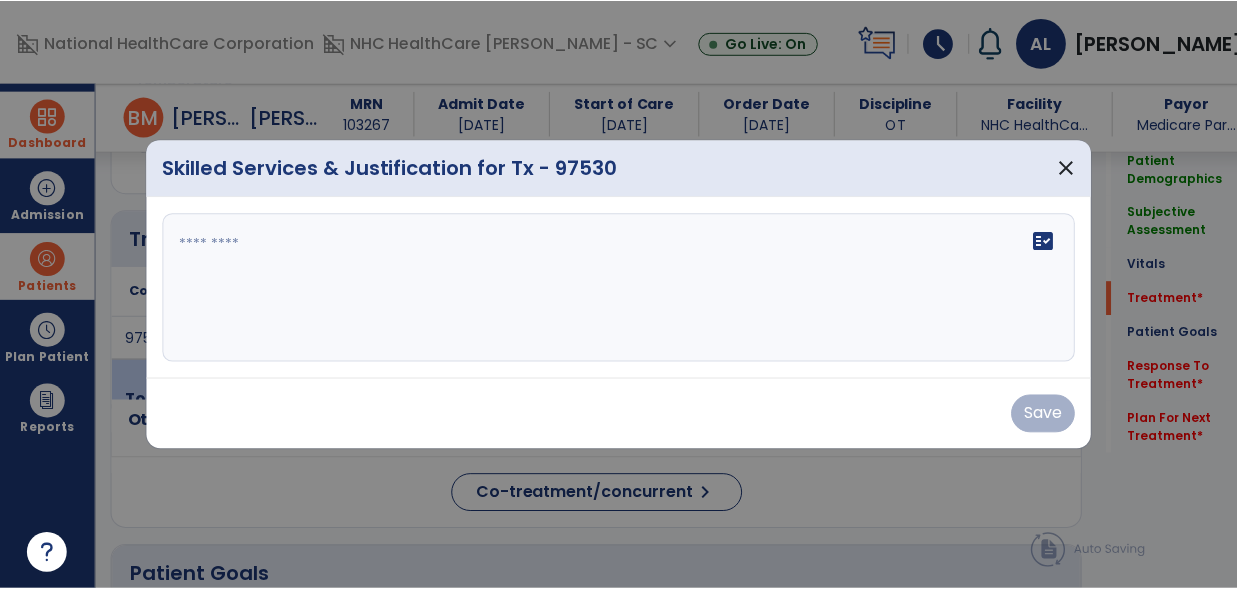 scroll, scrollTop: 1044, scrollLeft: 0, axis: vertical 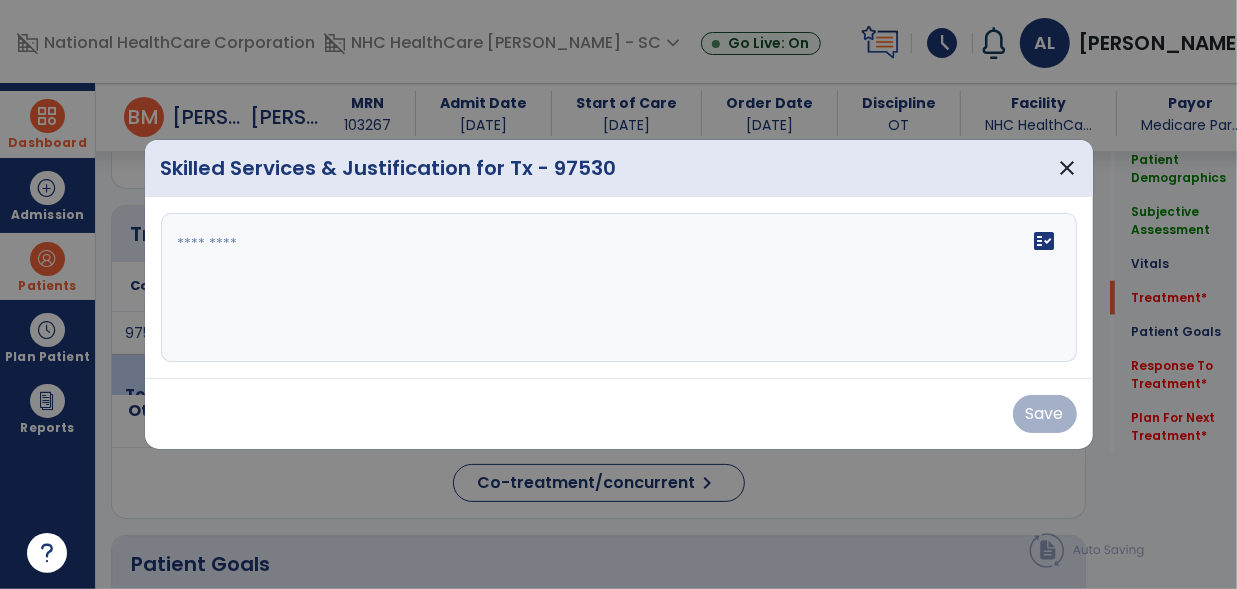 click on "fact_check" at bounding box center (619, 288) 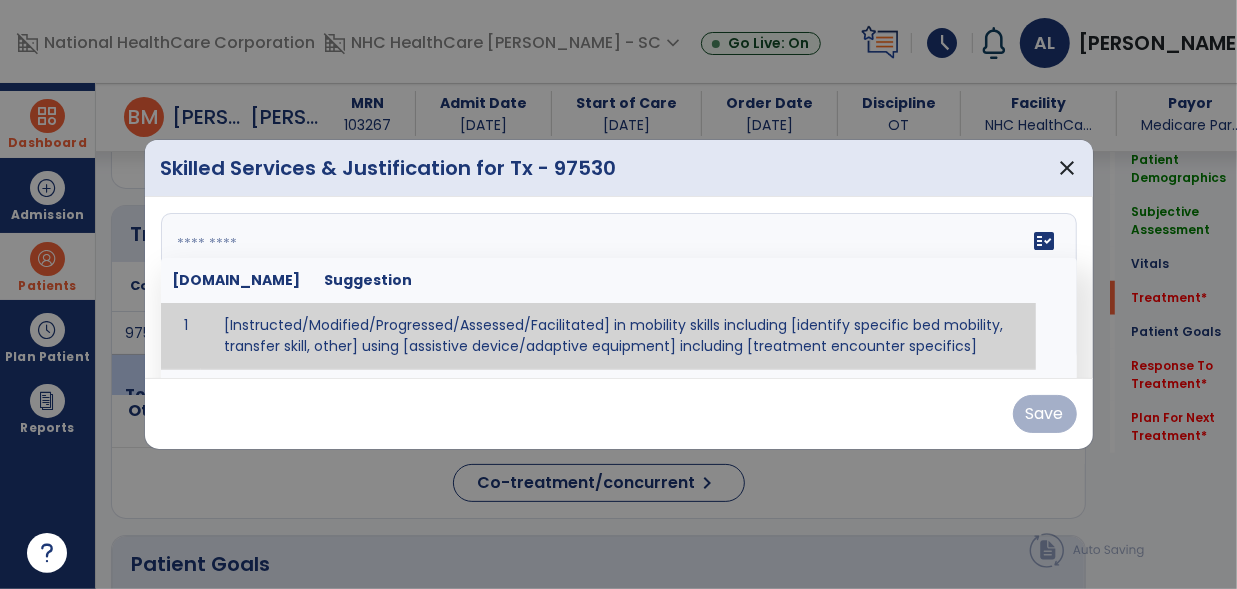 paste on "**********" 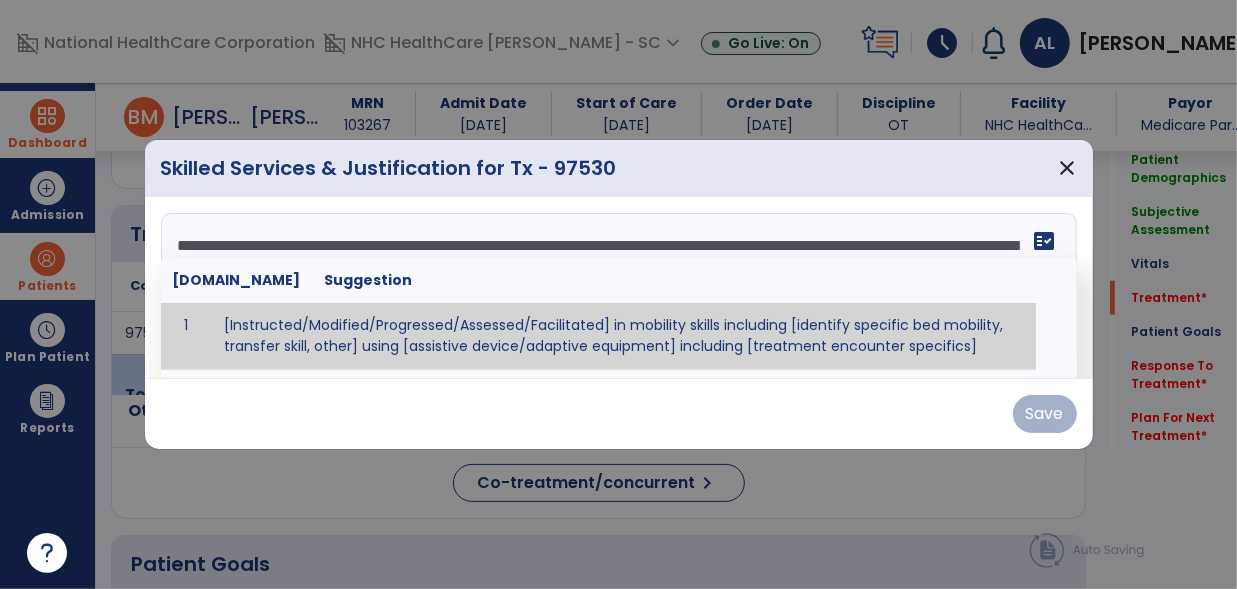 scroll, scrollTop: 15, scrollLeft: 0, axis: vertical 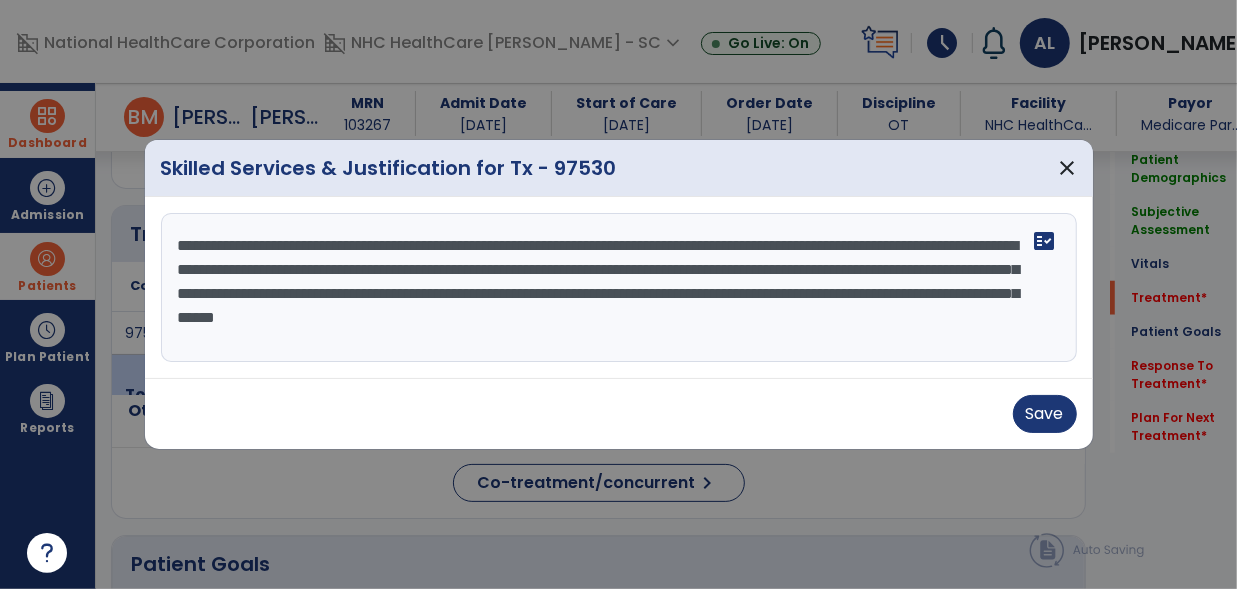 drag, startPoint x: 361, startPoint y: 304, endPoint x: 371, endPoint y: 321, distance: 19.723083 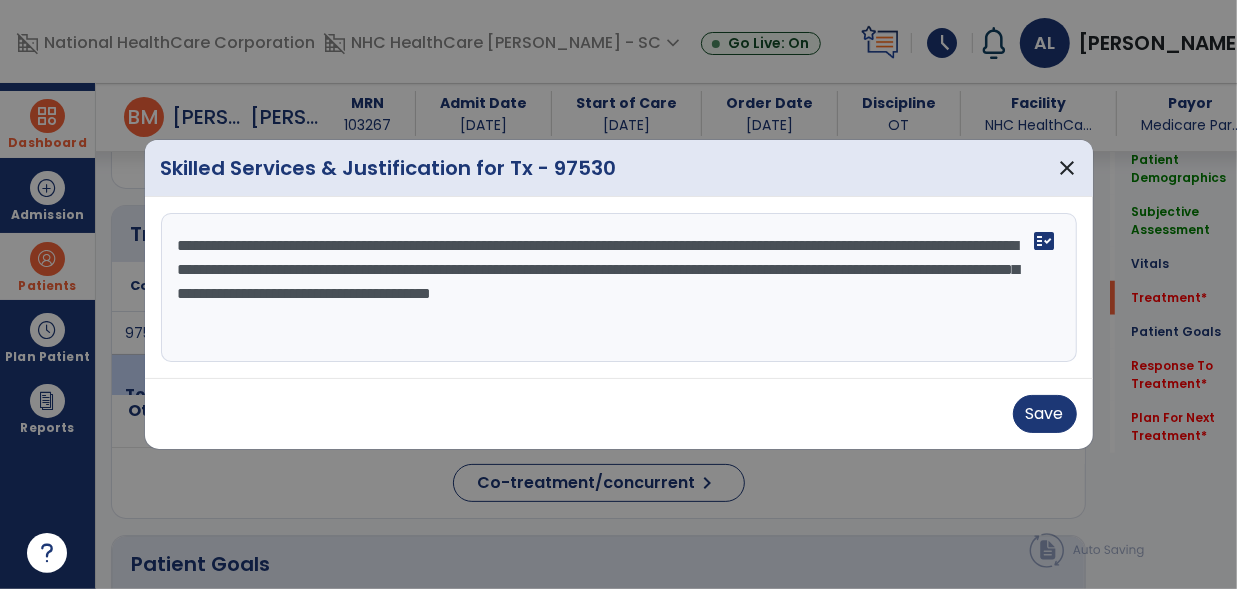 scroll, scrollTop: 0, scrollLeft: 0, axis: both 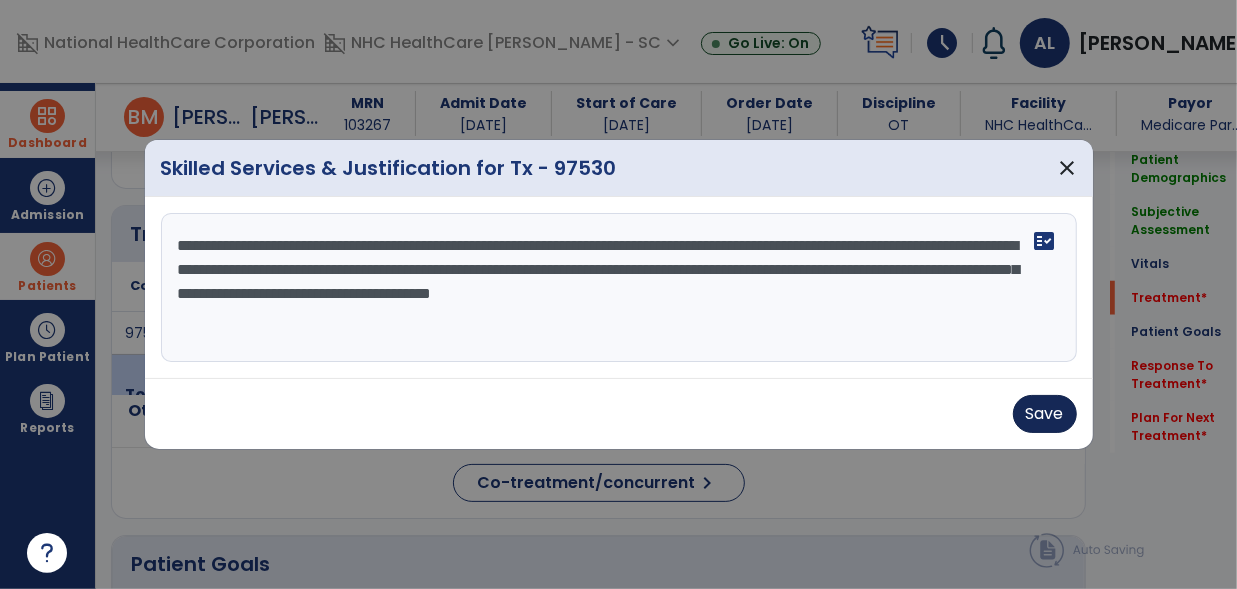 type on "**********" 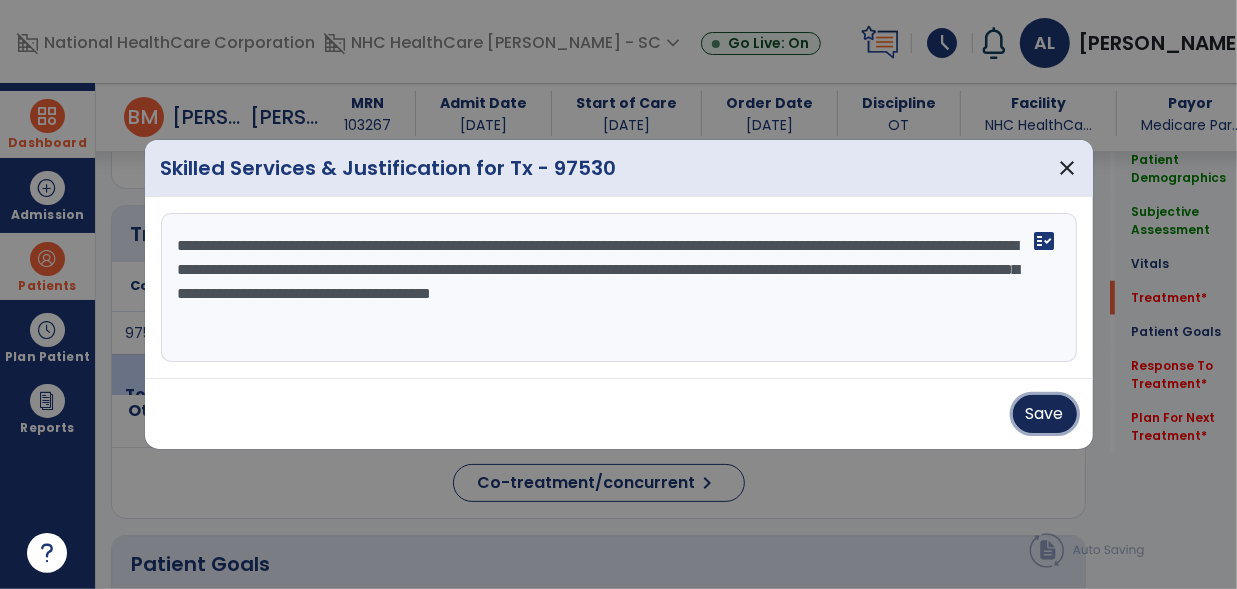 click on "Save" at bounding box center [1045, 414] 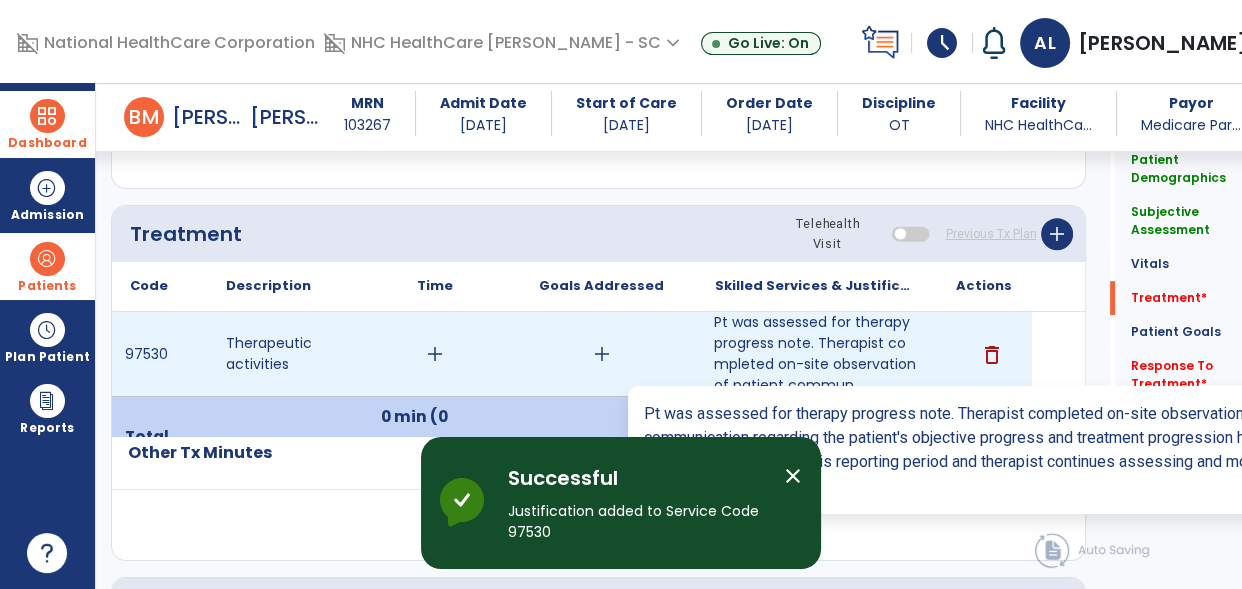 scroll, scrollTop: 1125, scrollLeft: 0, axis: vertical 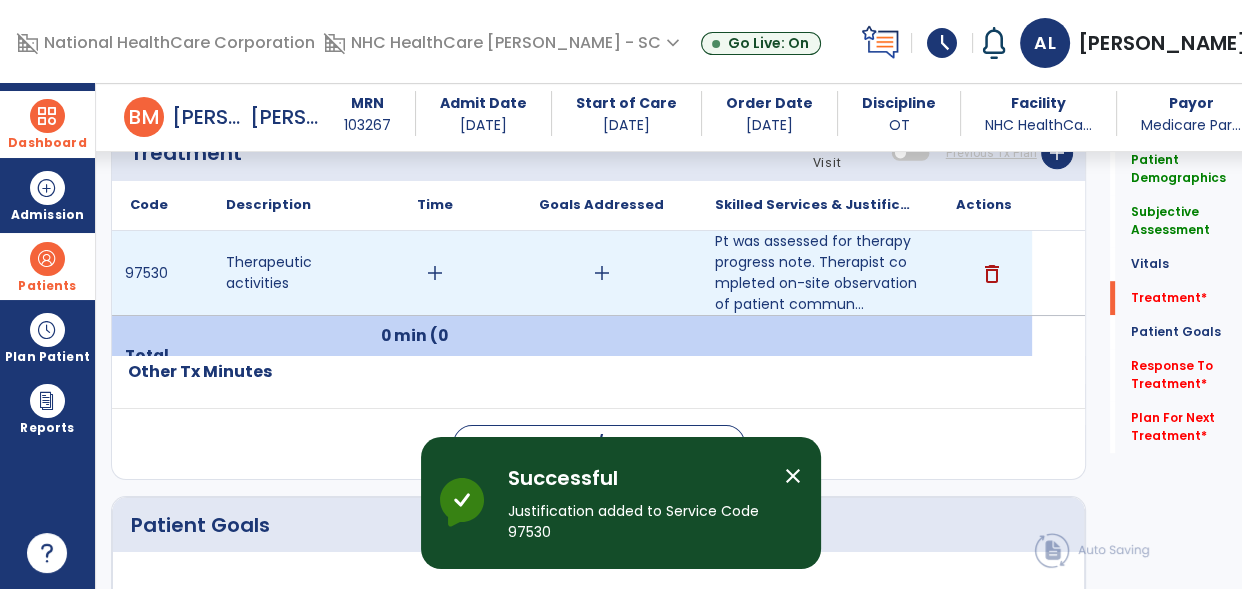 click on "add" at bounding box center [435, 273] 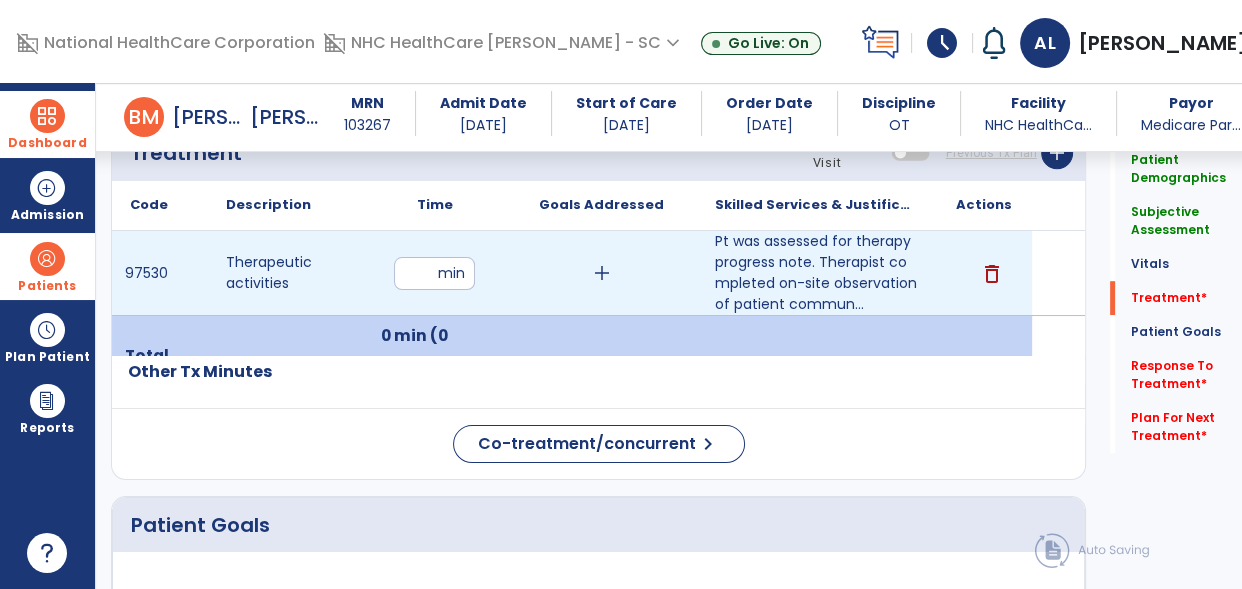 type on "**" 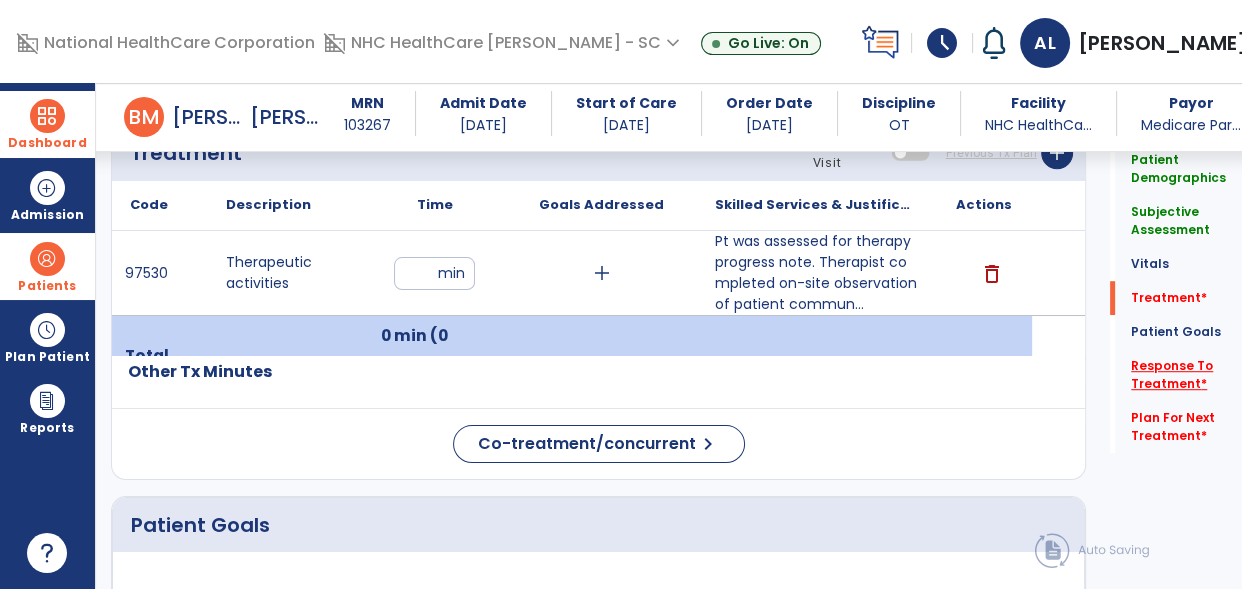 click on "Response To Treatment   *" 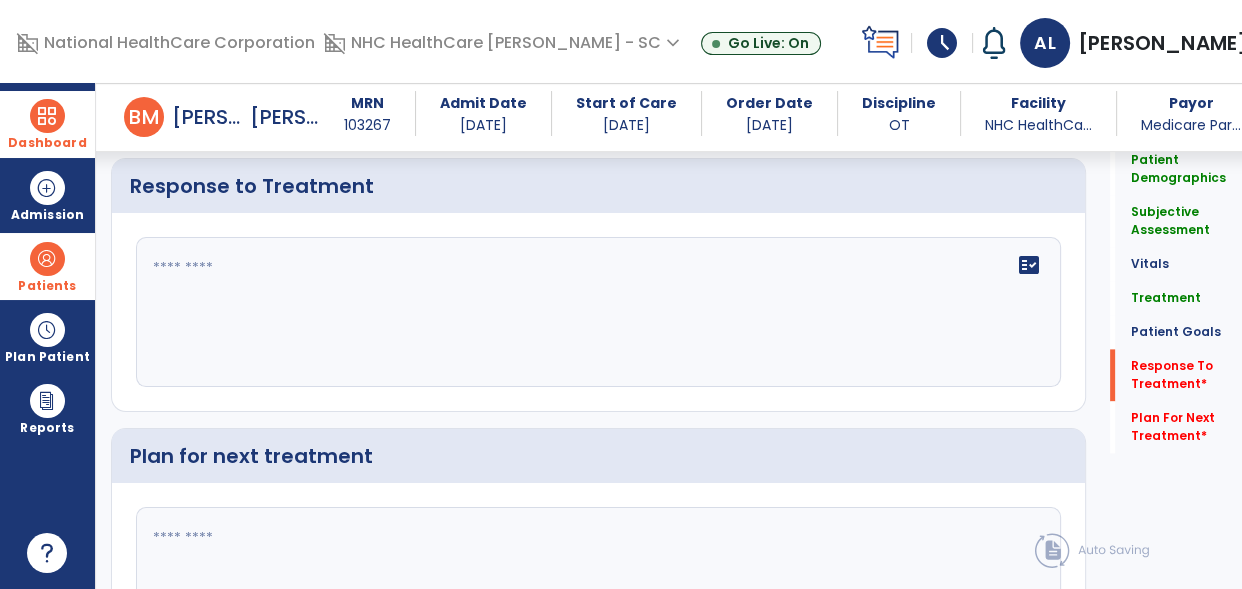 scroll, scrollTop: 2357, scrollLeft: 0, axis: vertical 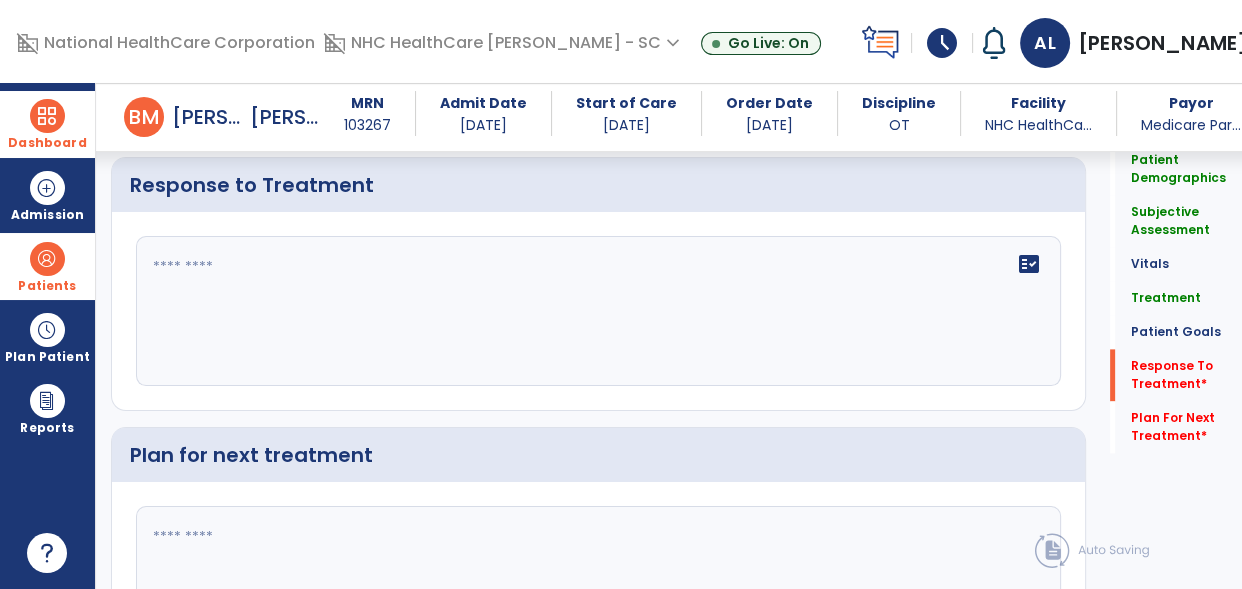click on "fact_check" 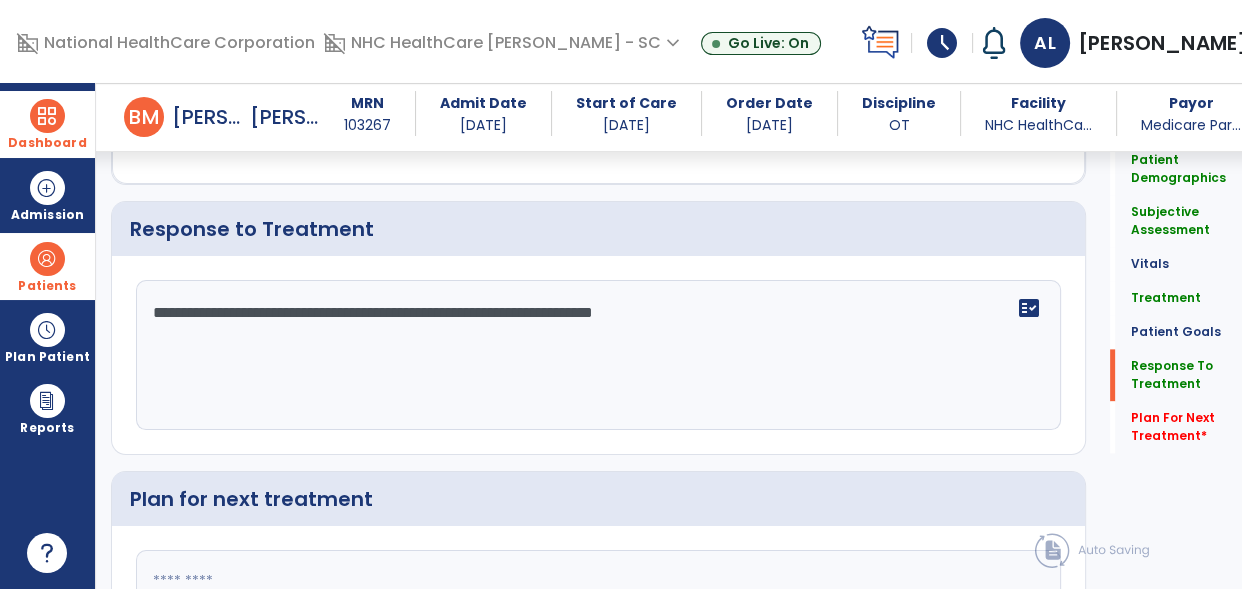 scroll, scrollTop: 2358, scrollLeft: 0, axis: vertical 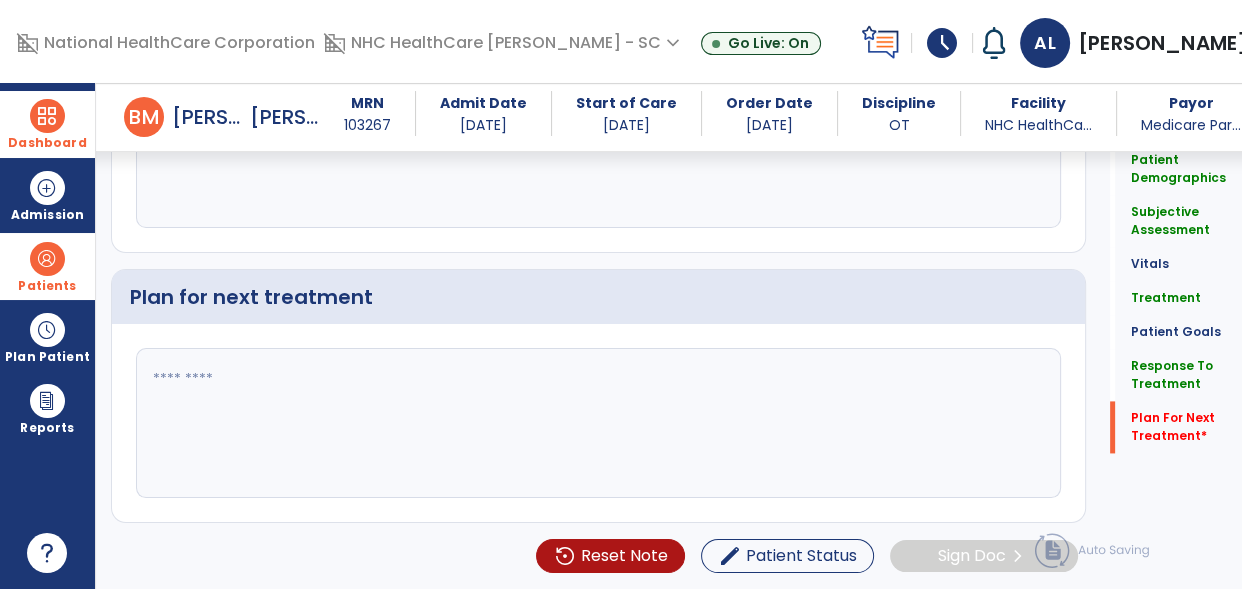 type on "**********" 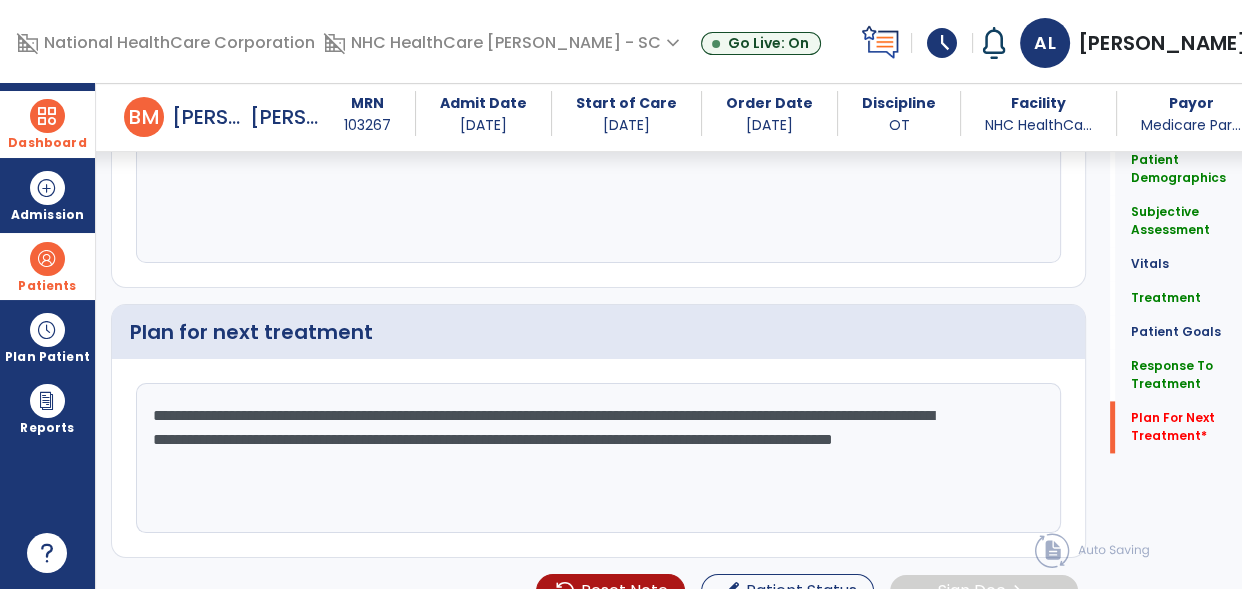 scroll, scrollTop: 2524, scrollLeft: 0, axis: vertical 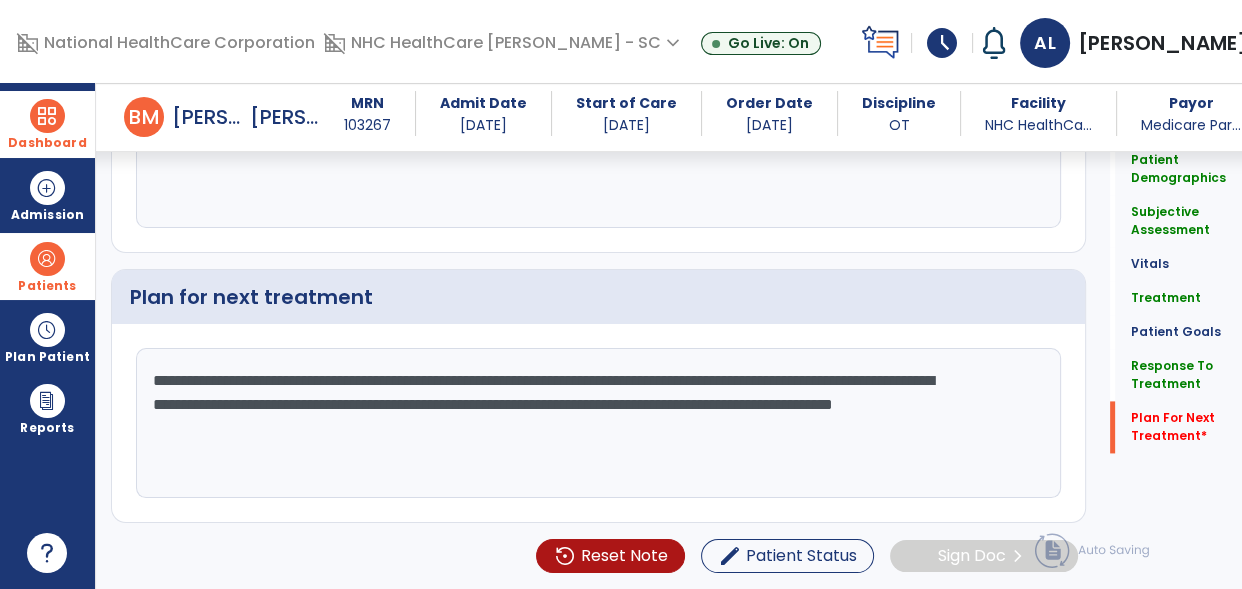 type on "**********" 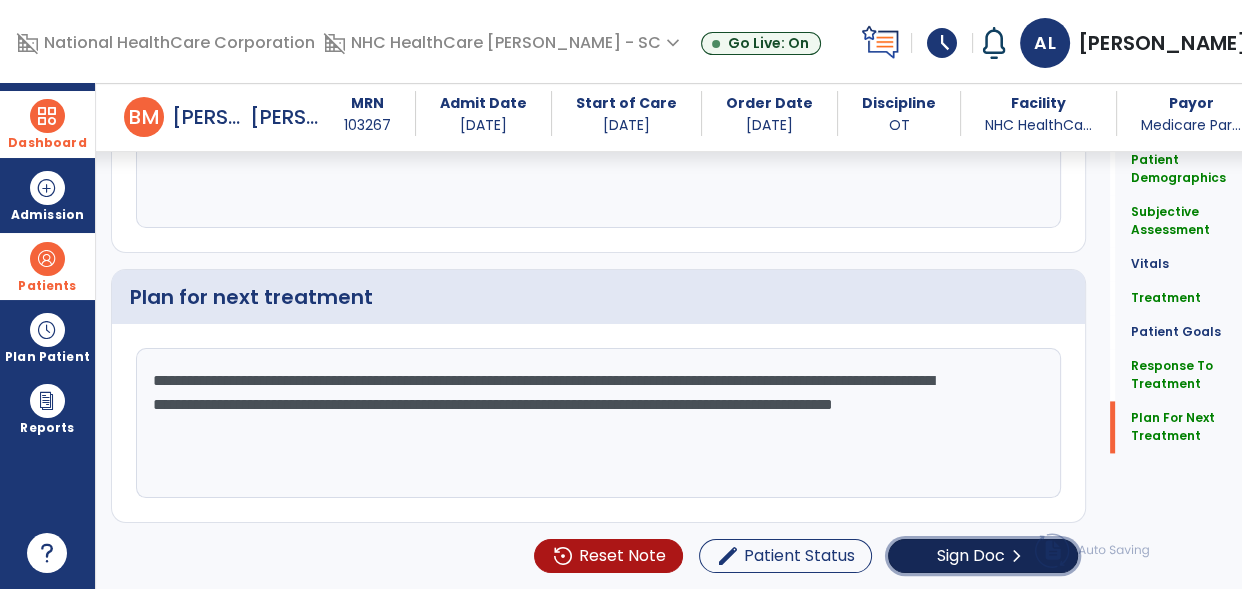 click on "Sign Doc" 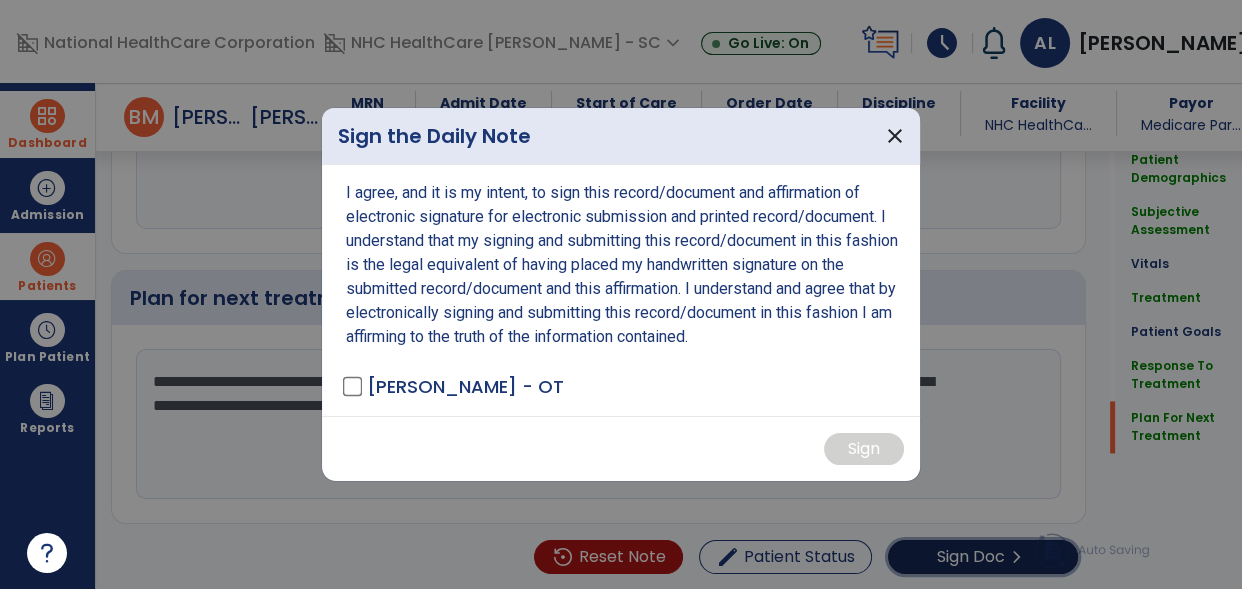 scroll, scrollTop: 2524, scrollLeft: 0, axis: vertical 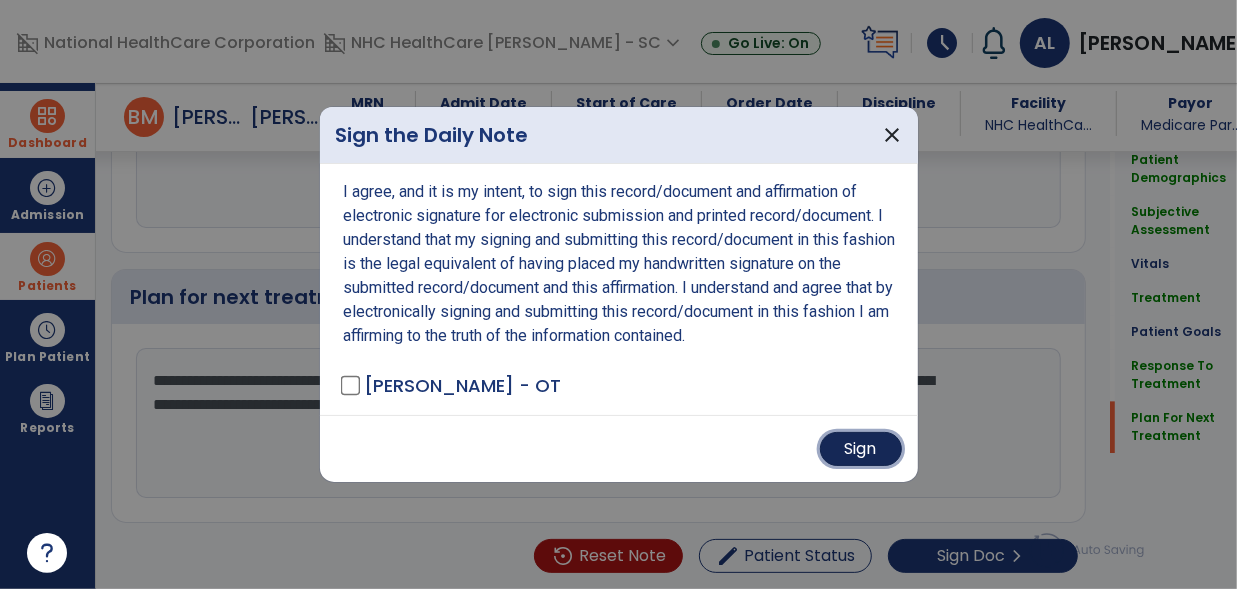 click on "Sign" at bounding box center (861, 449) 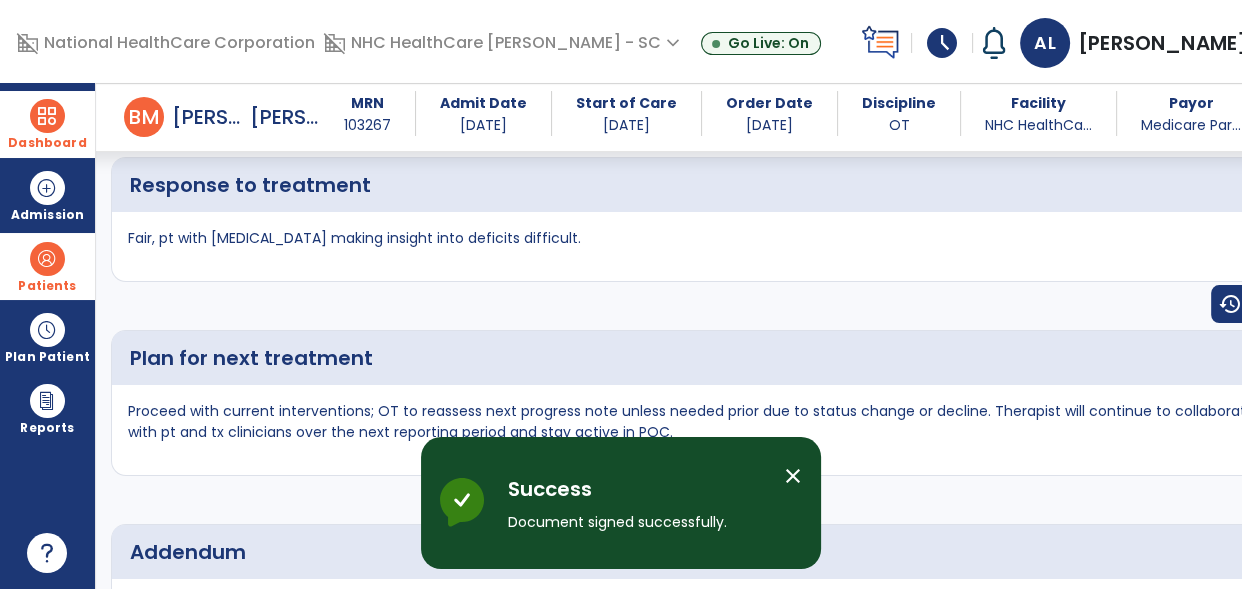 scroll, scrollTop: 4100, scrollLeft: 0, axis: vertical 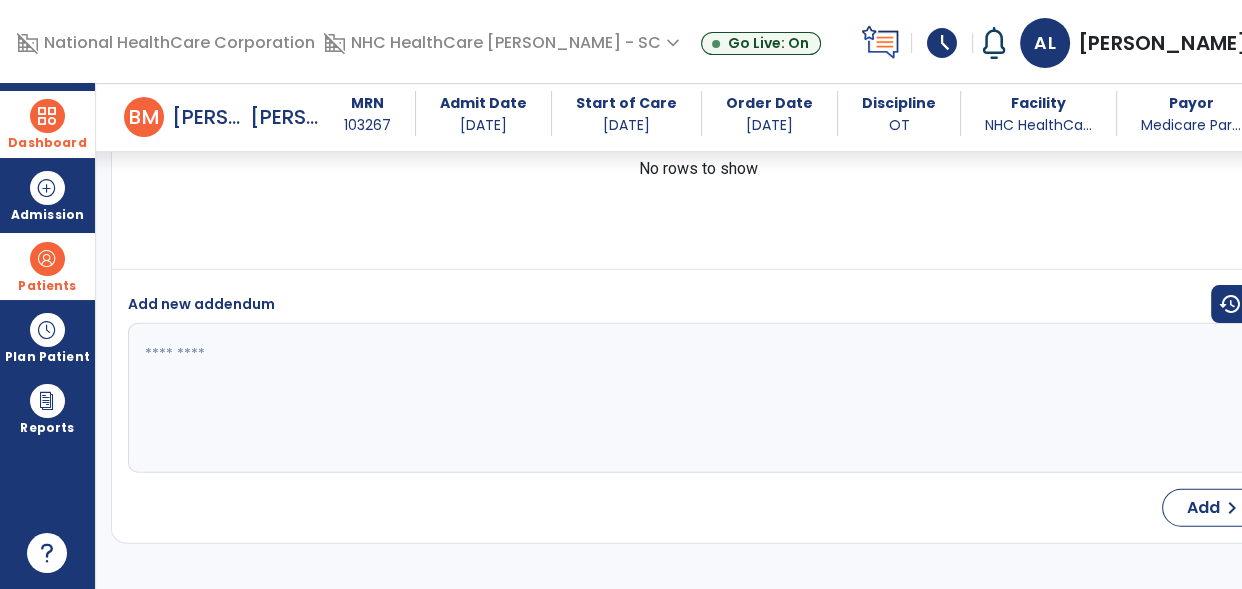 click on "schedule" at bounding box center (942, 43) 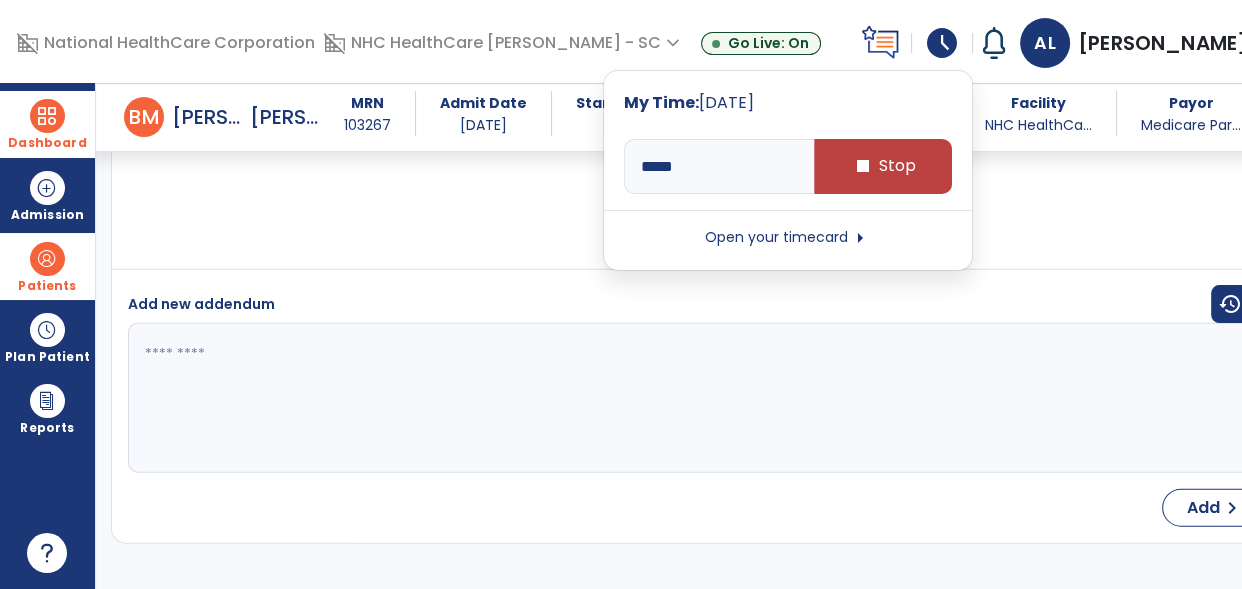 click on "schedule" at bounding box center [942, 43] 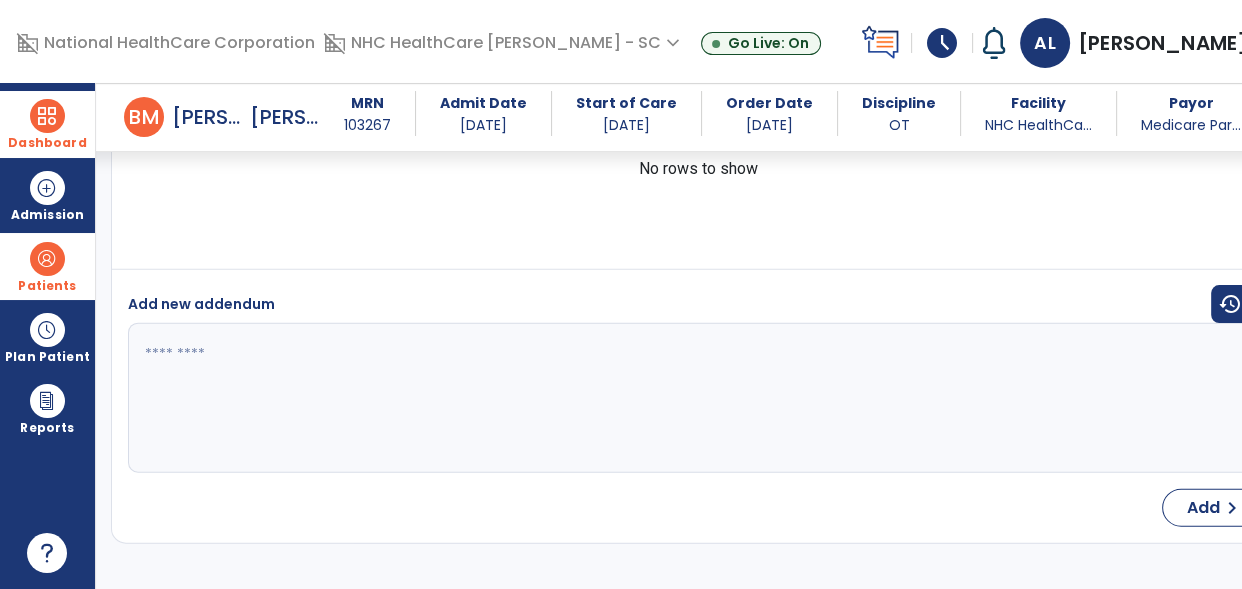 click at bounding box center (47, 116) 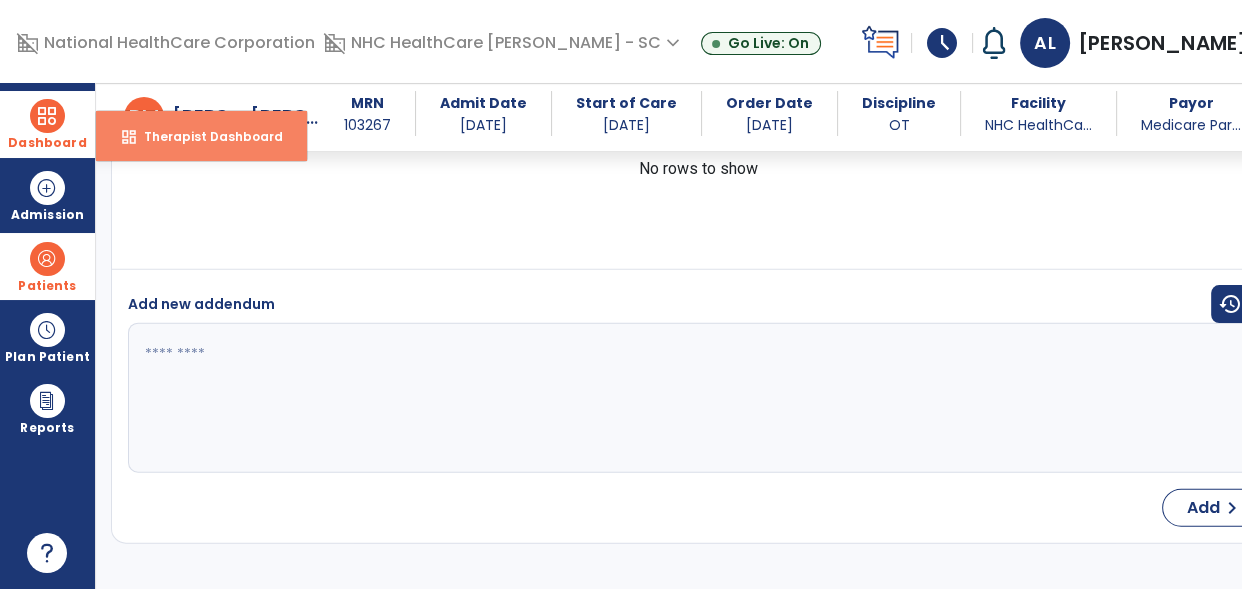 click on "Therapist Dashboard" at bounding box center (205, 136) 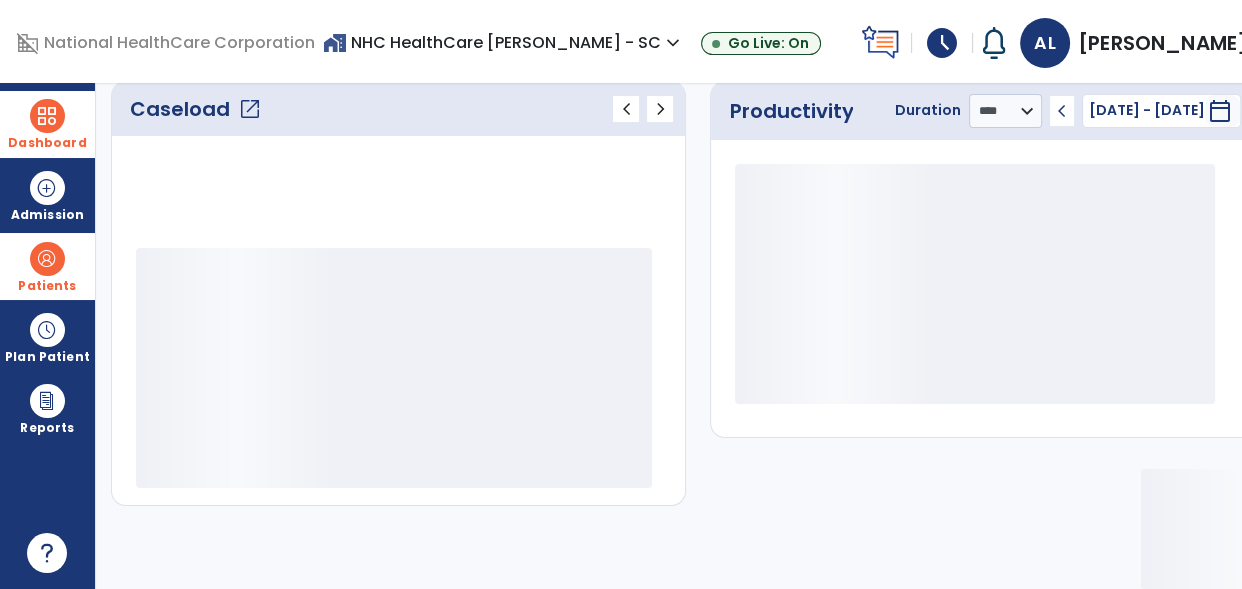 scroll, scrollTop: 315, scrollLeft: 0, axis: vertical 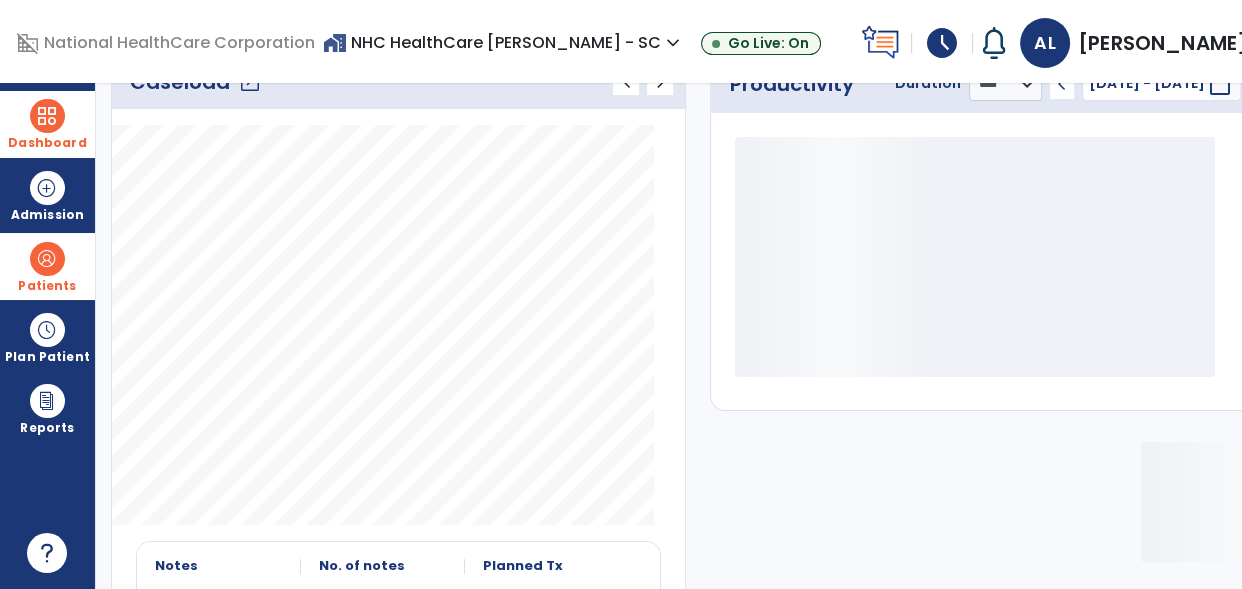 click on "schedule" at bounding box center [942, 43] 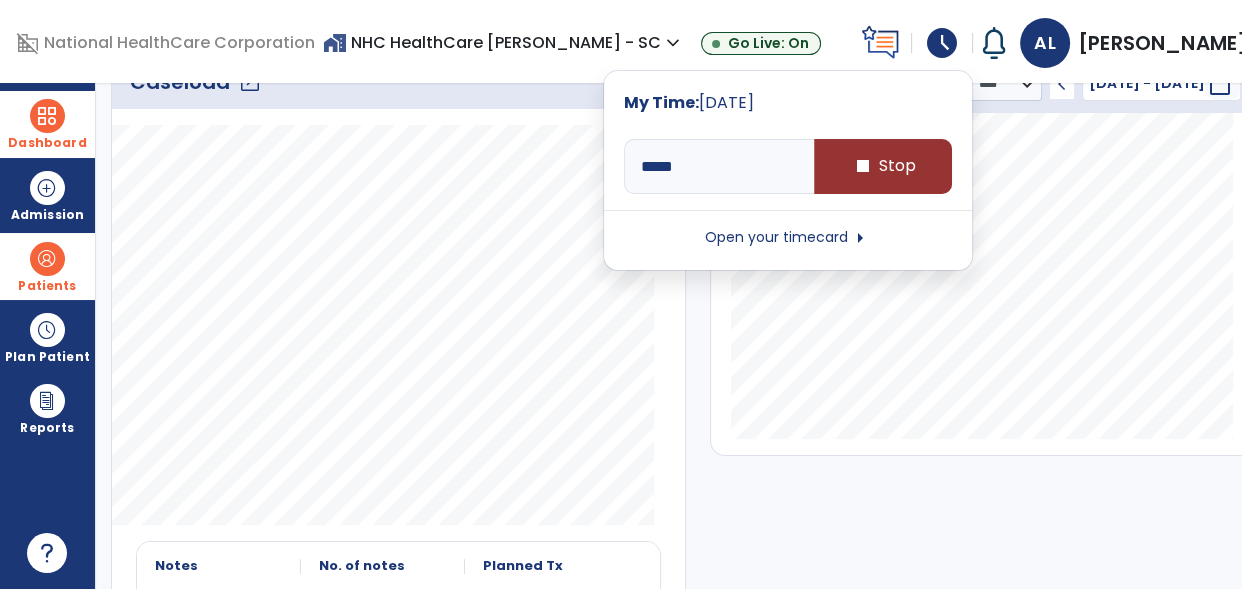 click on "stop  Stop" at bounding box center [883, 166] 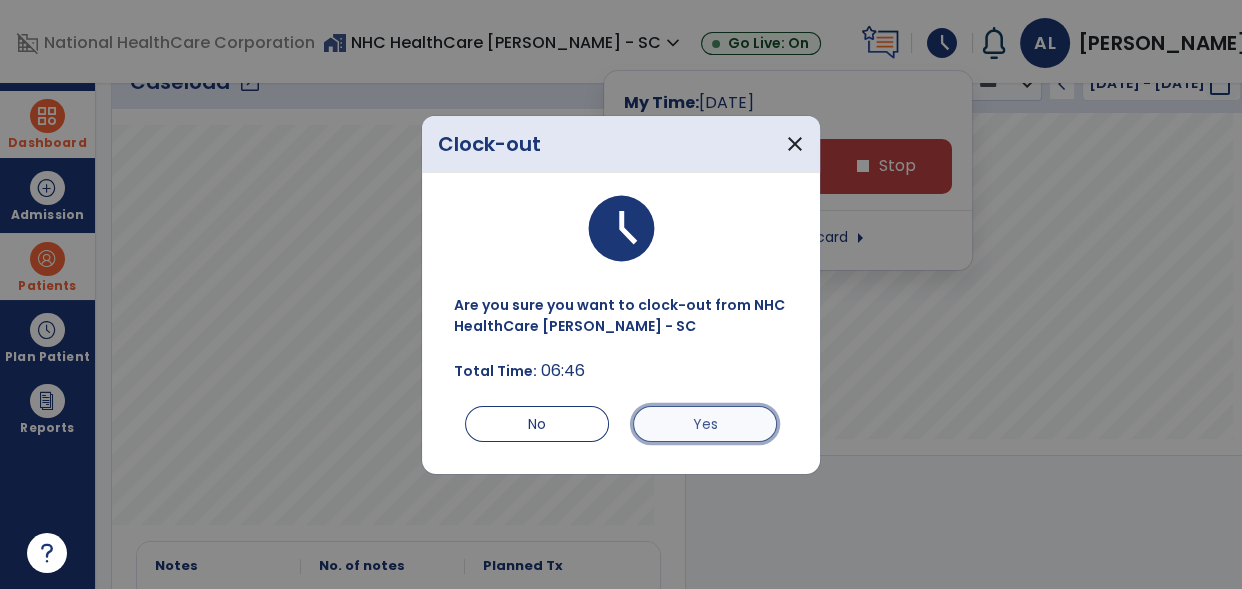 click on "Yes" at bounding box center [705, 424] 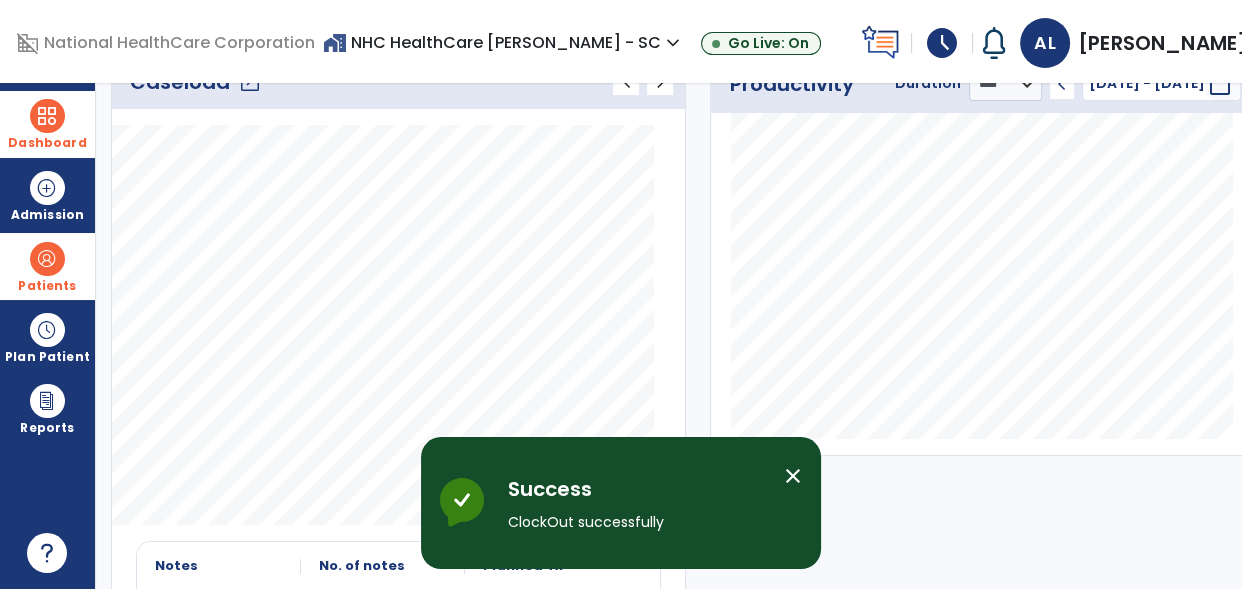 click on "schedule" at bounding box center [942, 43] 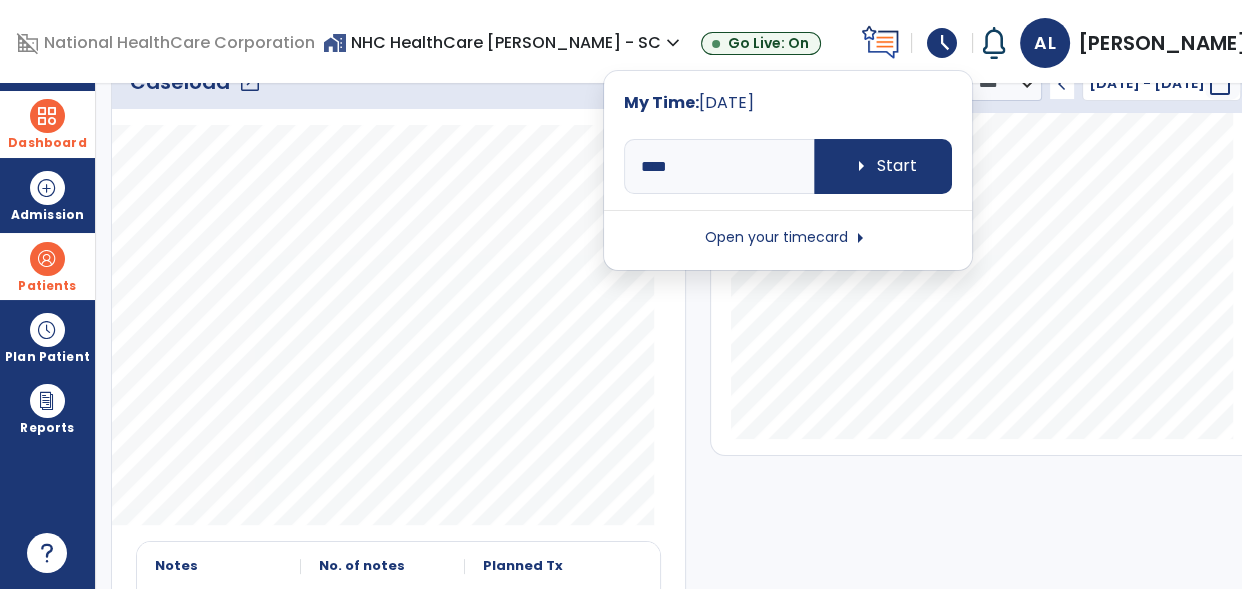 click on "Open your timecard  arrow_right" at bounding box center (788, 238) 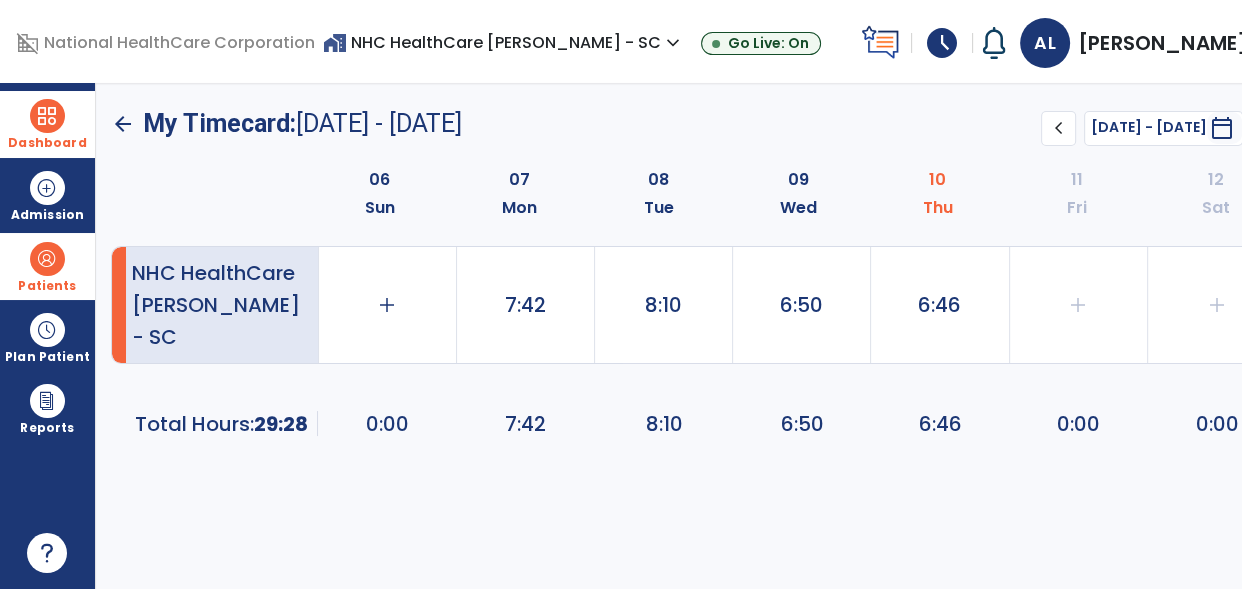 scroll, scrollTop: 0, scrollLeft: 0, axis: both 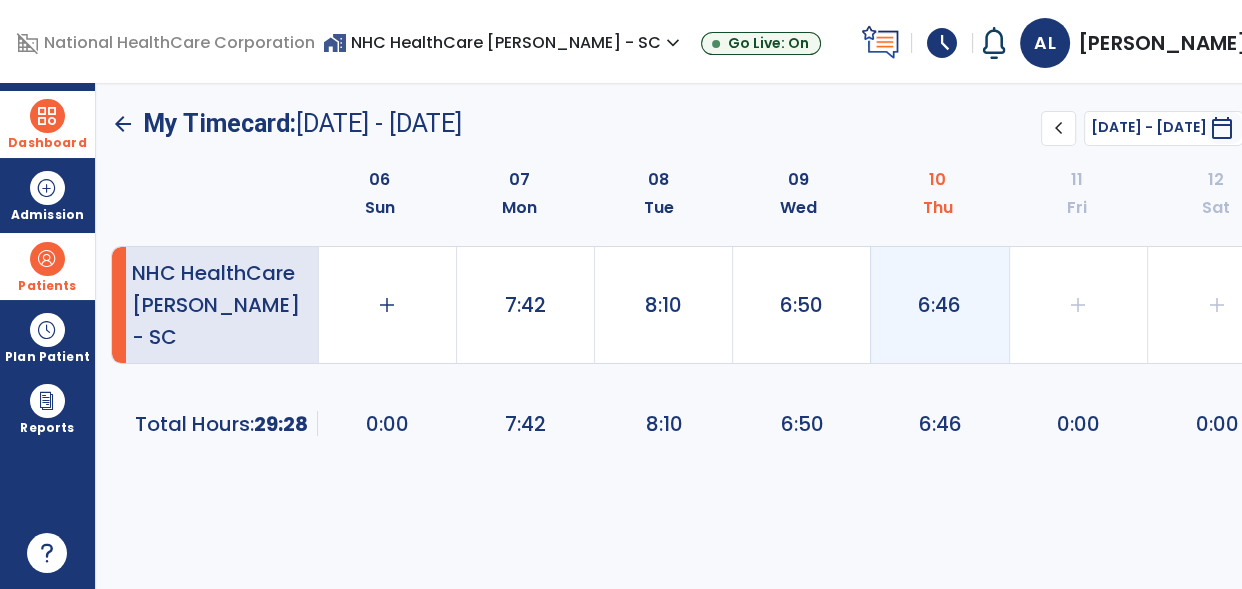 click on "6:46" 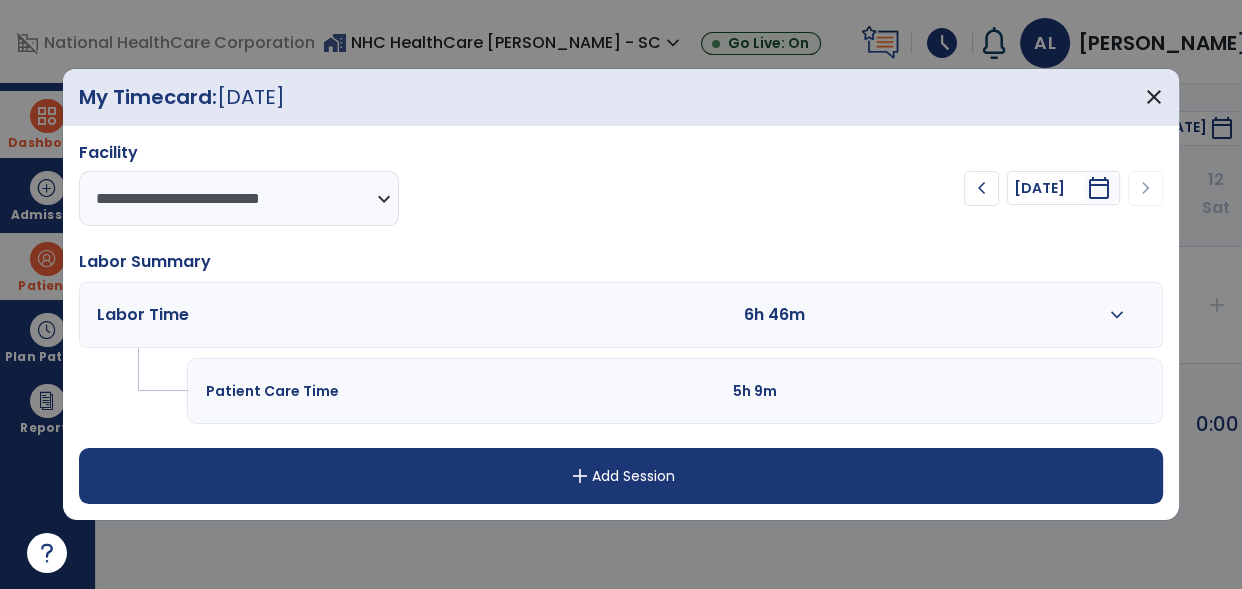 click on "expand_more" at bounding box center (1116, 315) 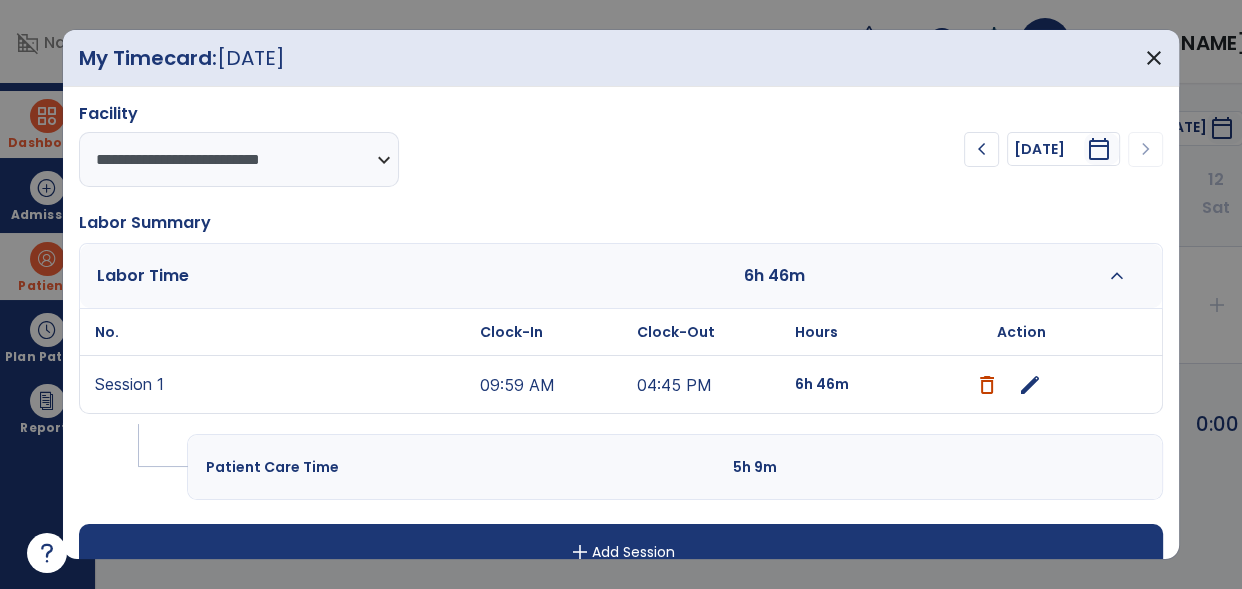 click on "edit" at bounding box center [1030, 385] 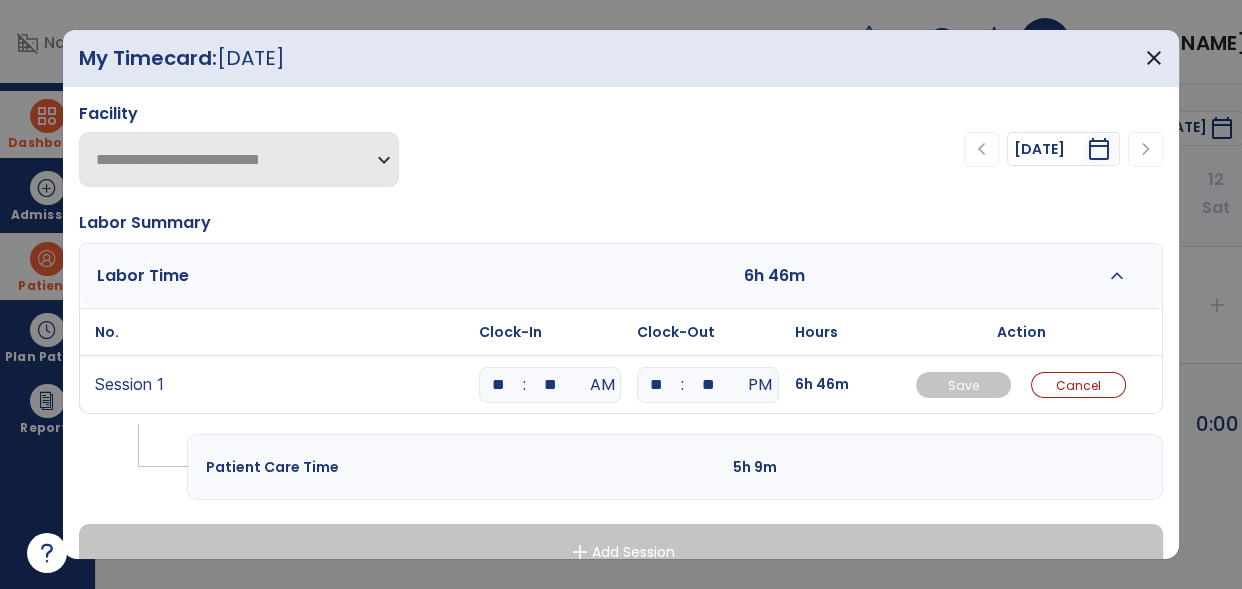 click on "**" at bounding box center [550, 385] 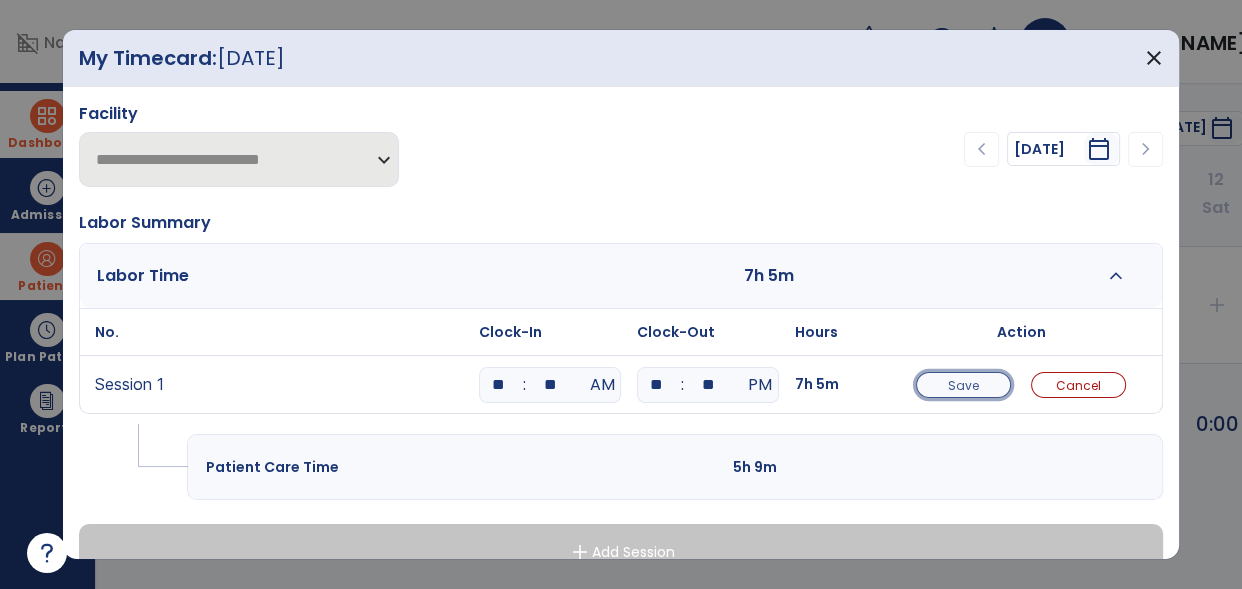 click on "Save" at bounding box center [963, 385] 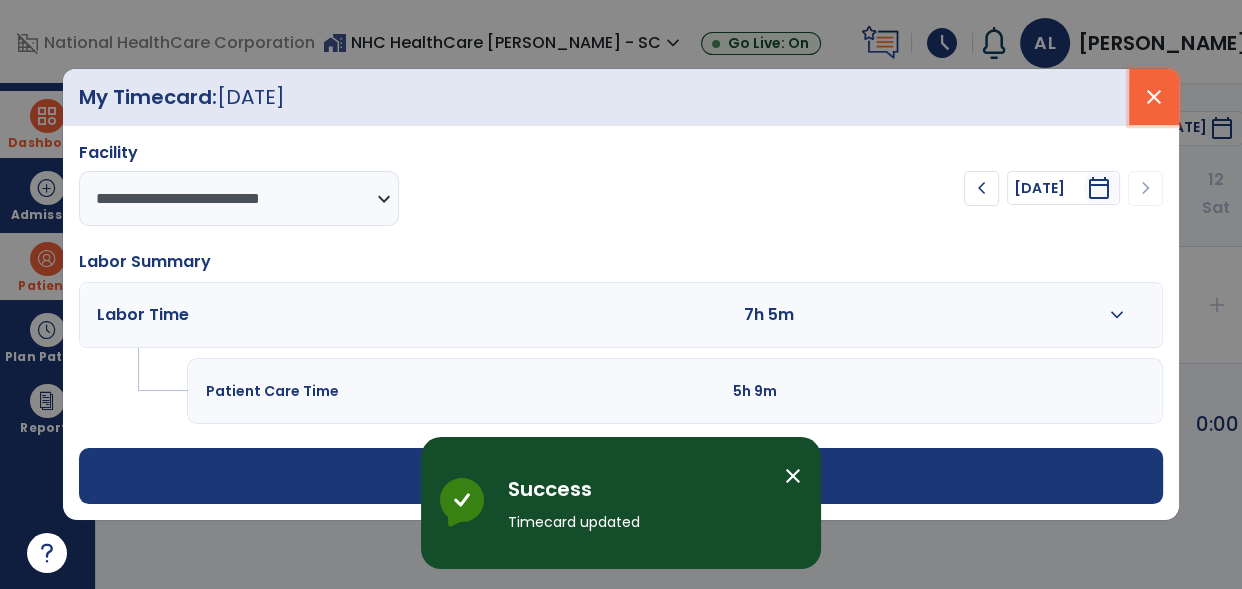 click on "close" at bounding box center [1154, 97] 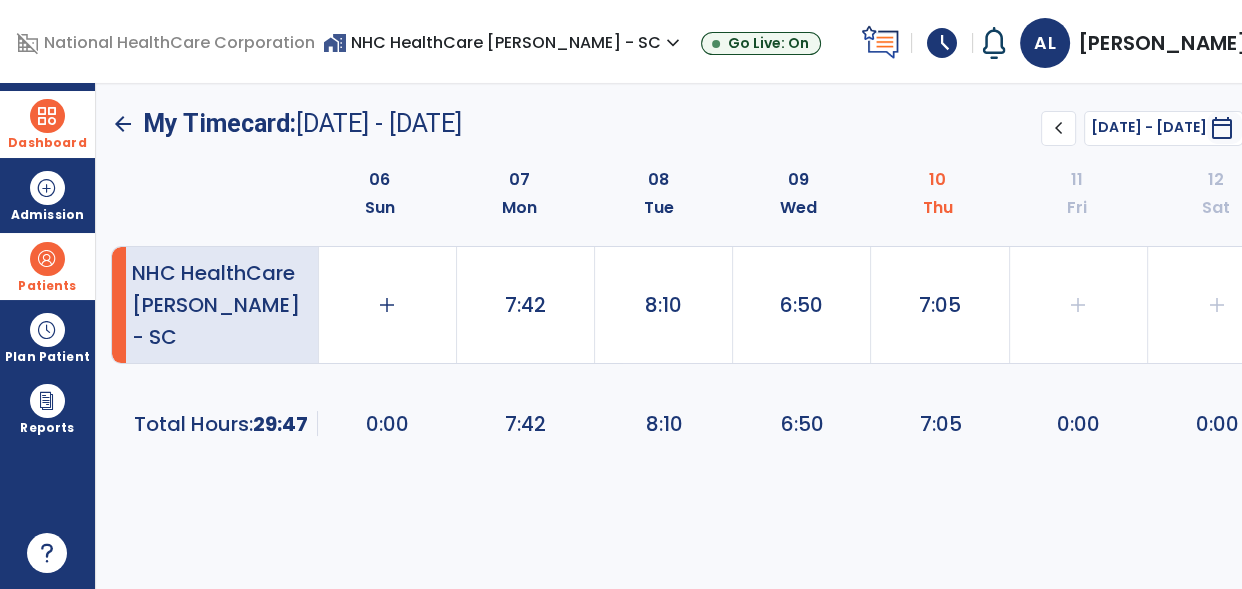 click at bounding box center (47, 116) 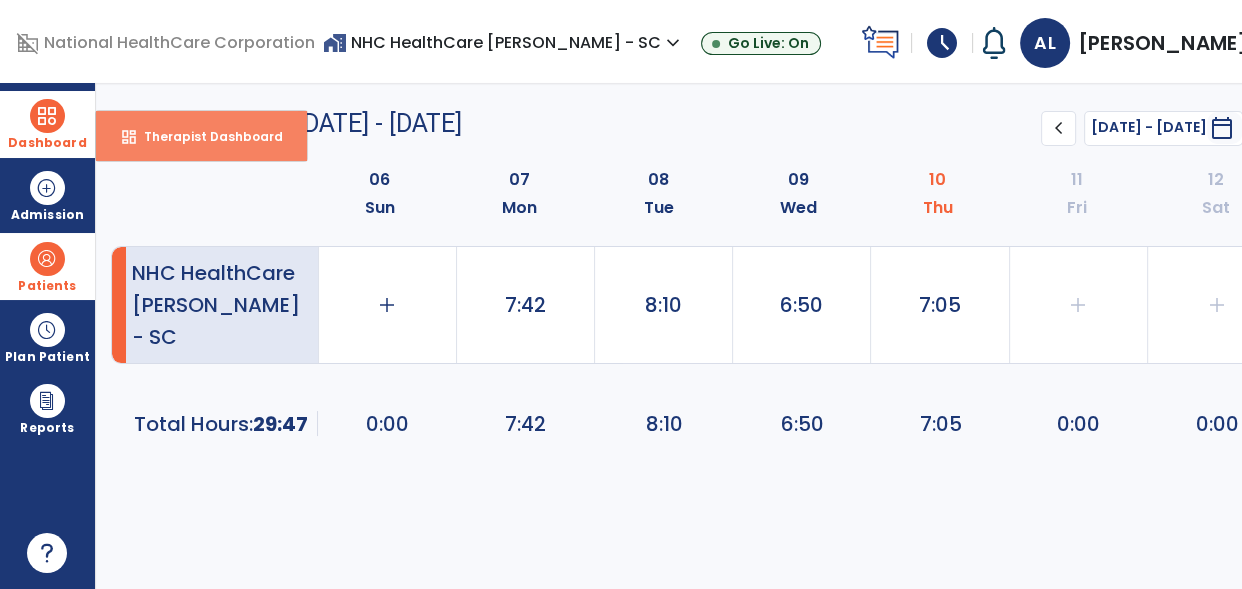 click on "Therapist Dashboard" at bounding box center (205, 136) 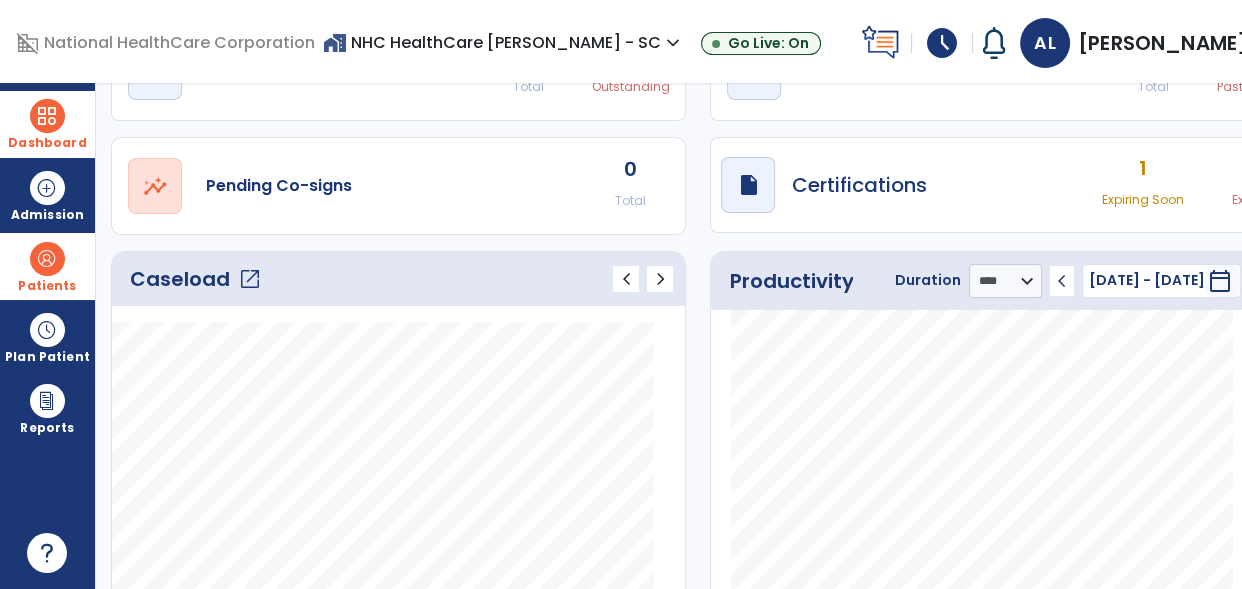 scroll, scrollTop: 0, scrollLeft: 0, axis: both 